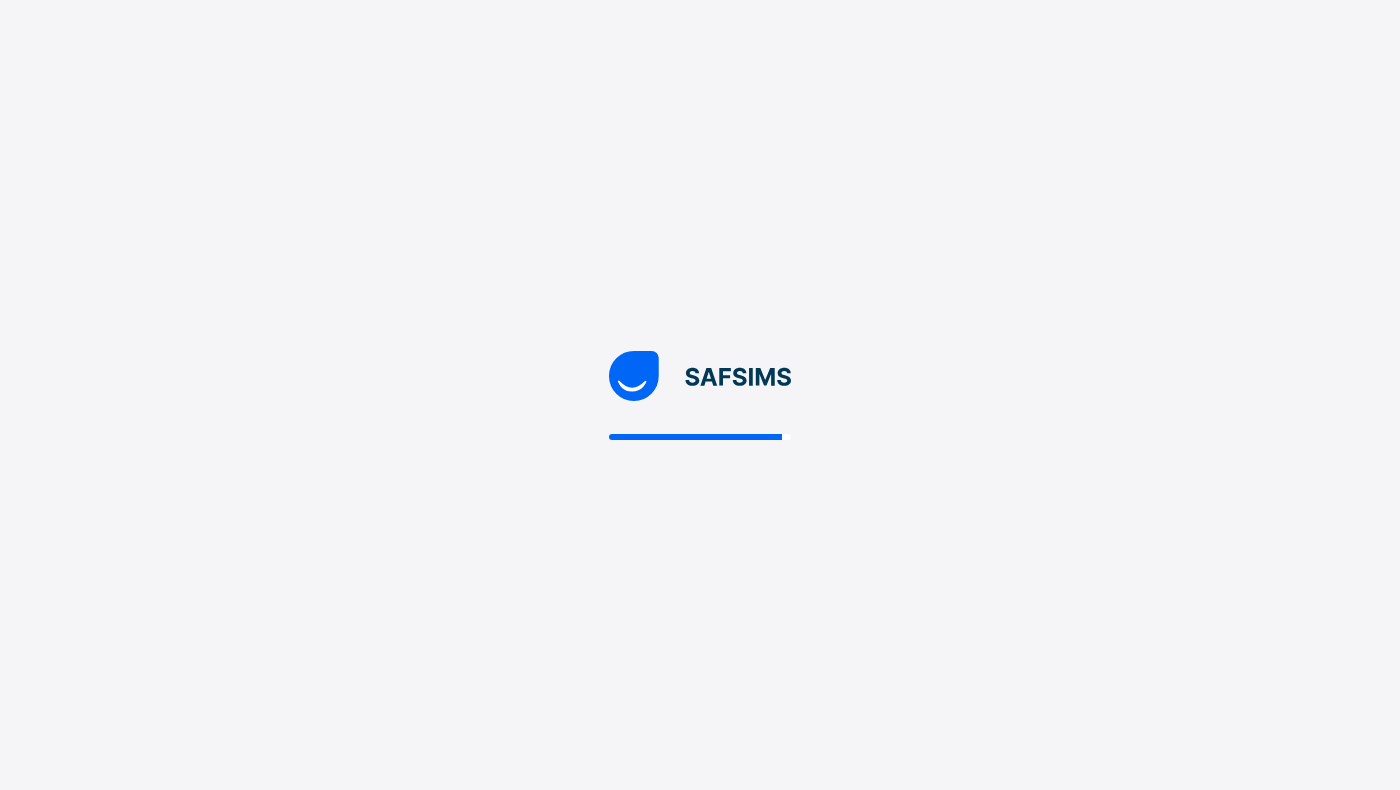 scroll, scrollTop: 0, scrollLeft: 0, axis: both 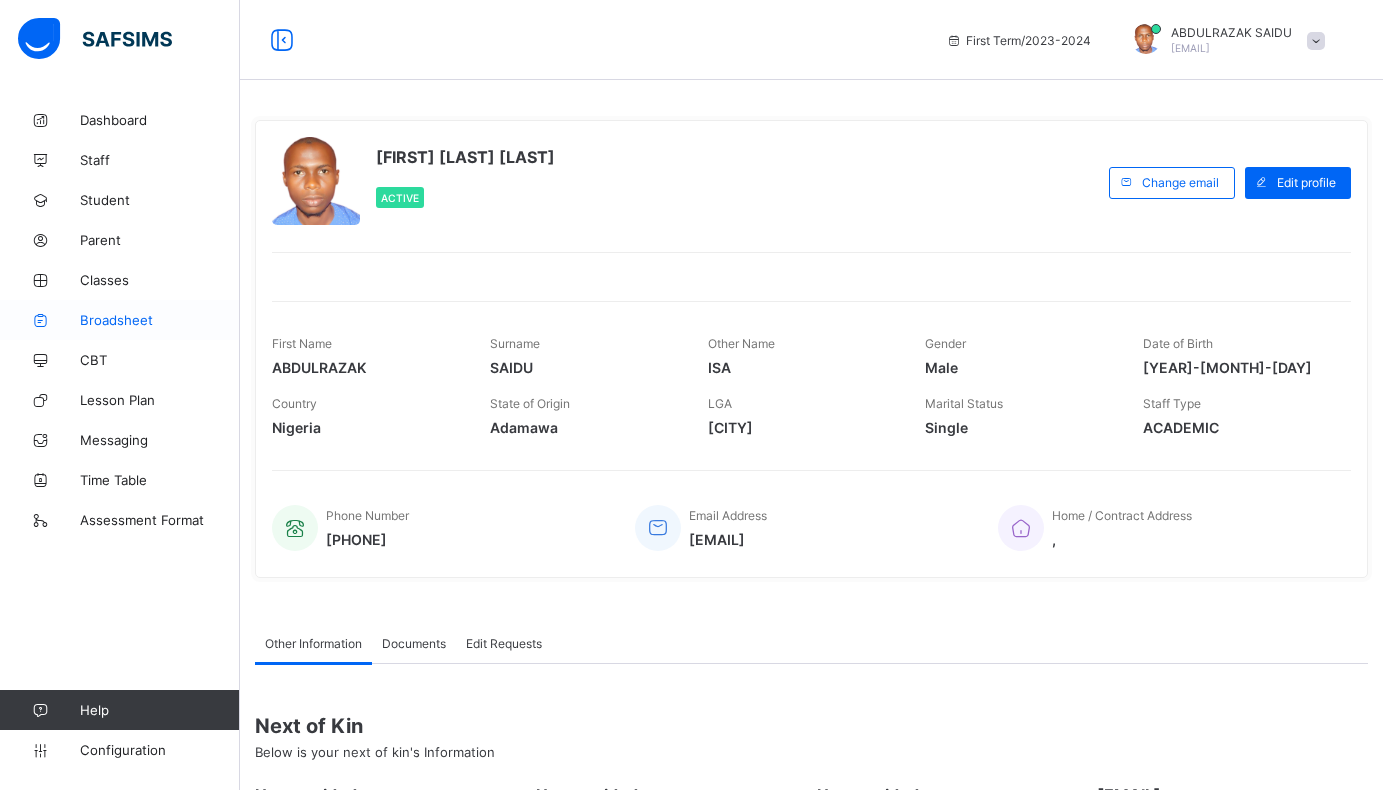 click on "Broadsheet" at bounding box center (160, 320) 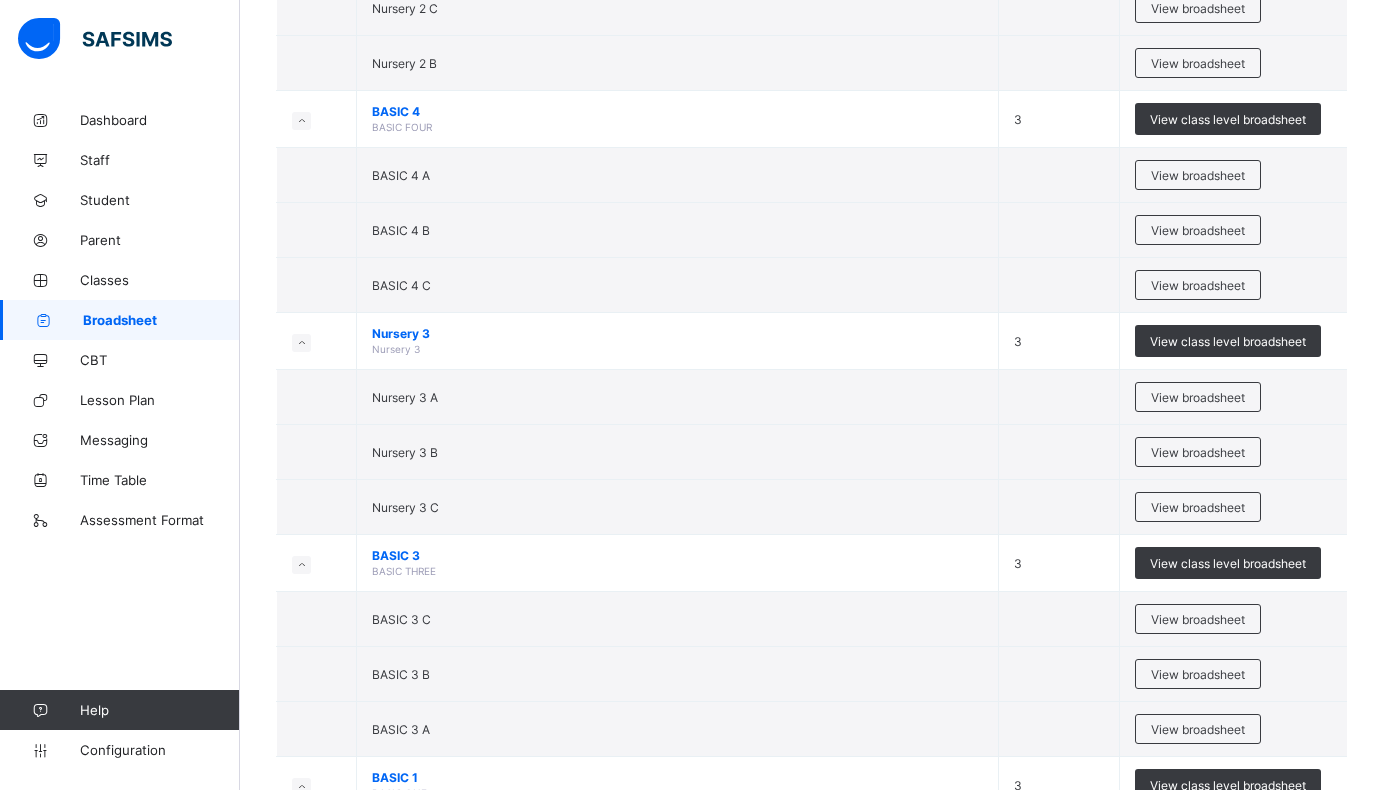 scroll, scrollTop: 900, scrollLeft: 0, axis: vertical 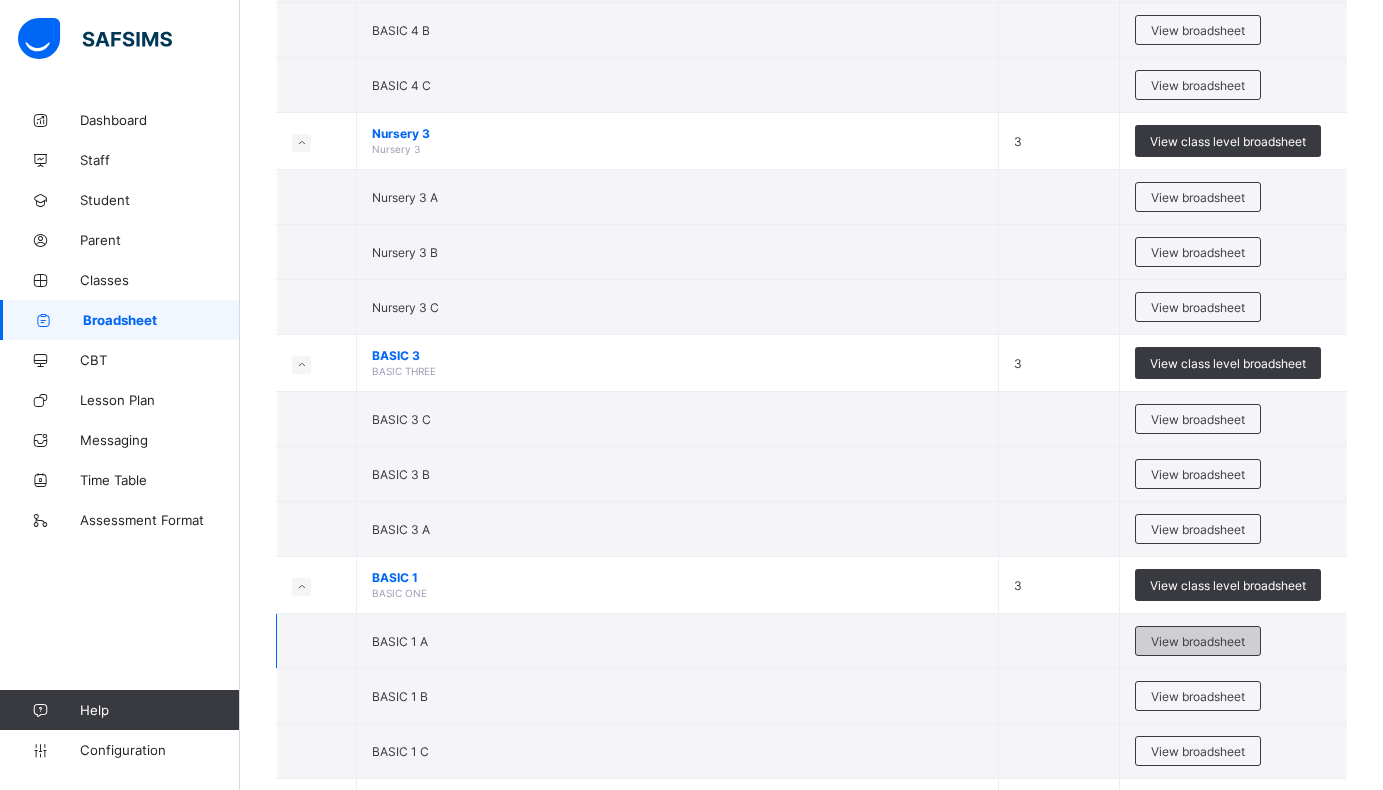click on "View broadsheet" at bounding box center [1198, 641] 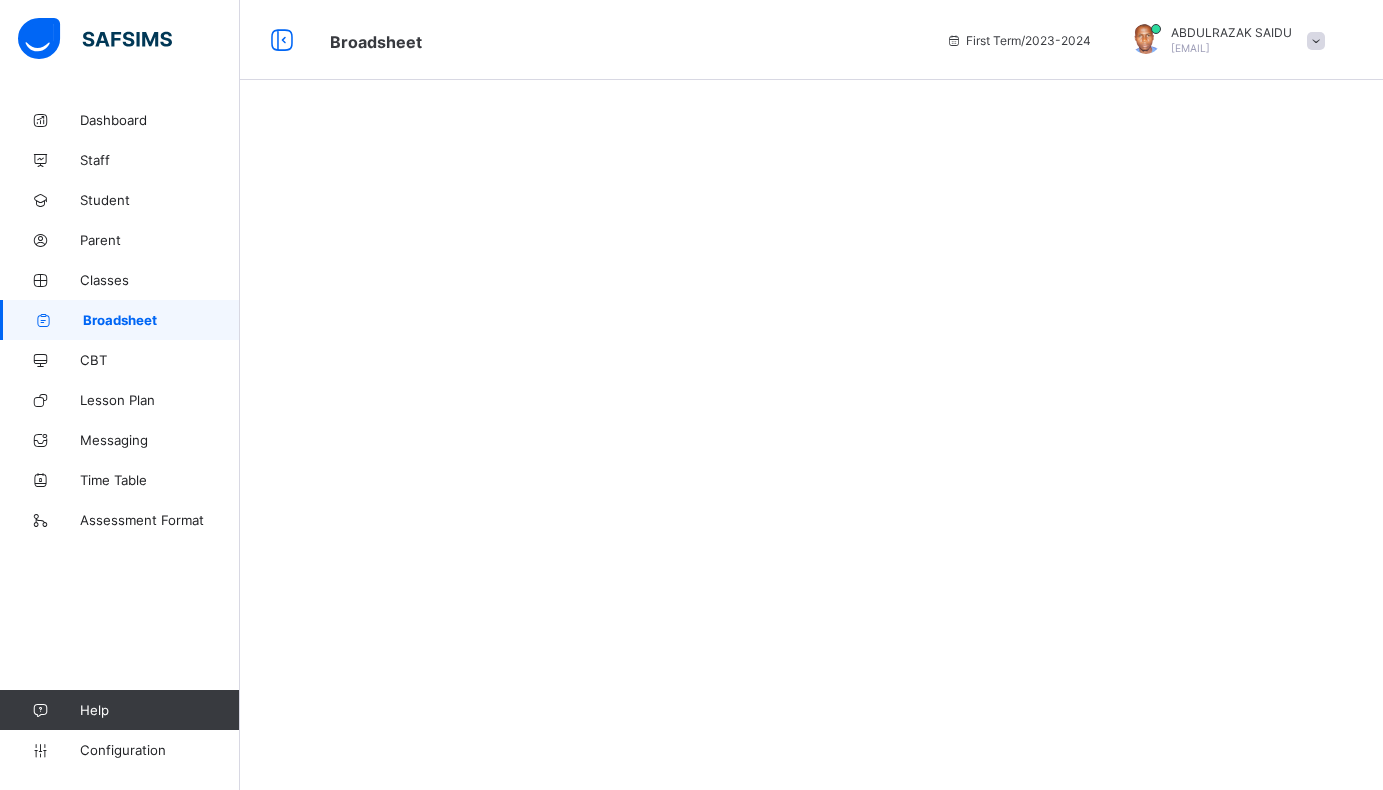 scroll, scrollTop: 0, scrollLeft: 0, axis: both 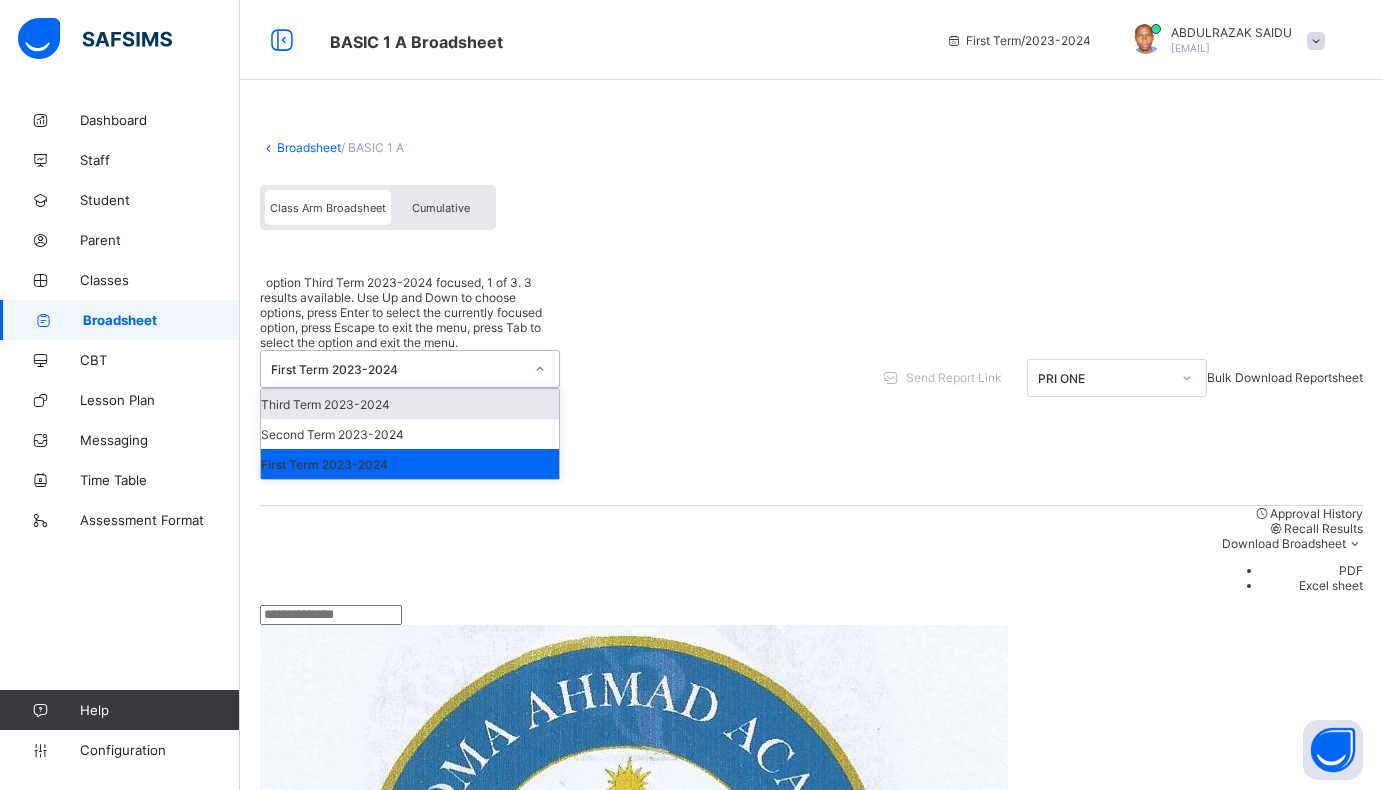 click 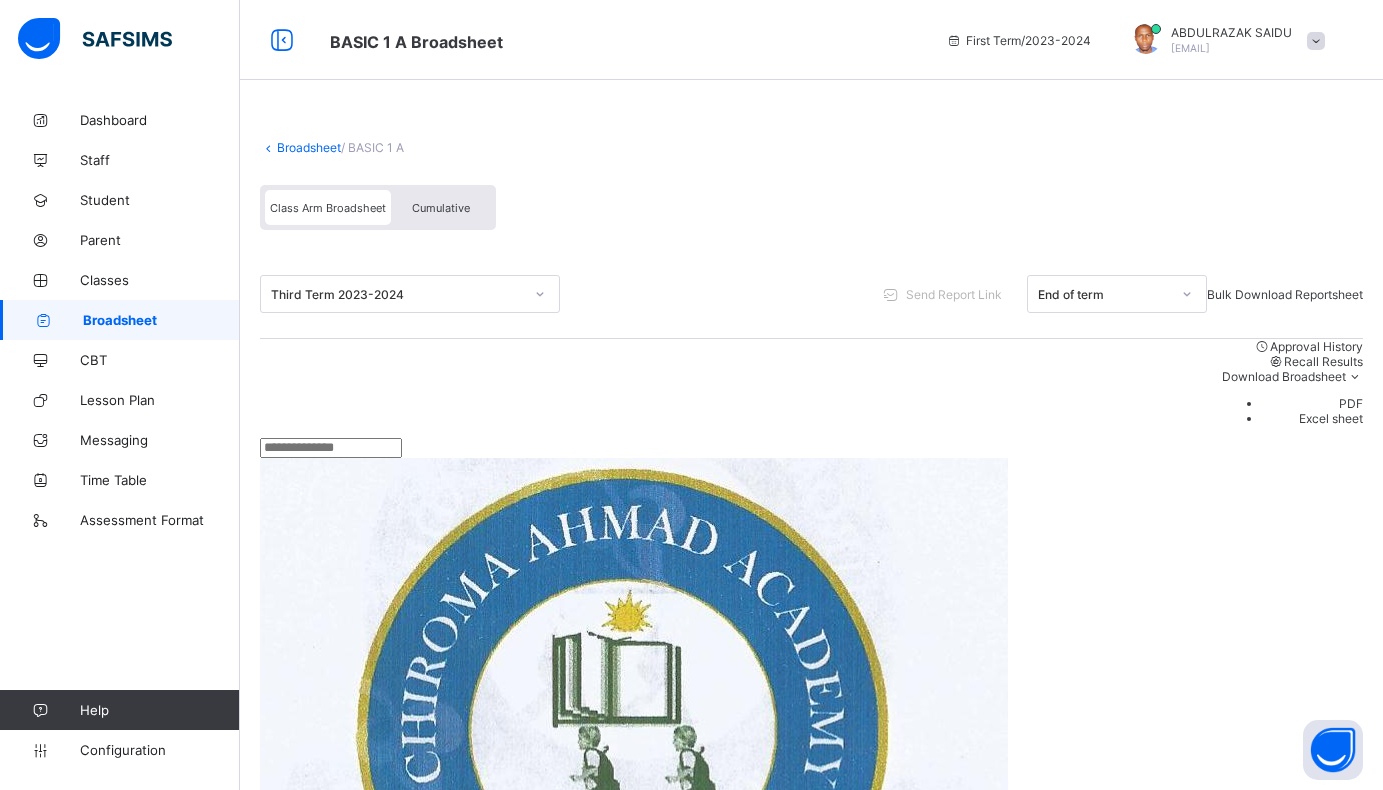 click on "PDF" at bounding box center [1312, 403] 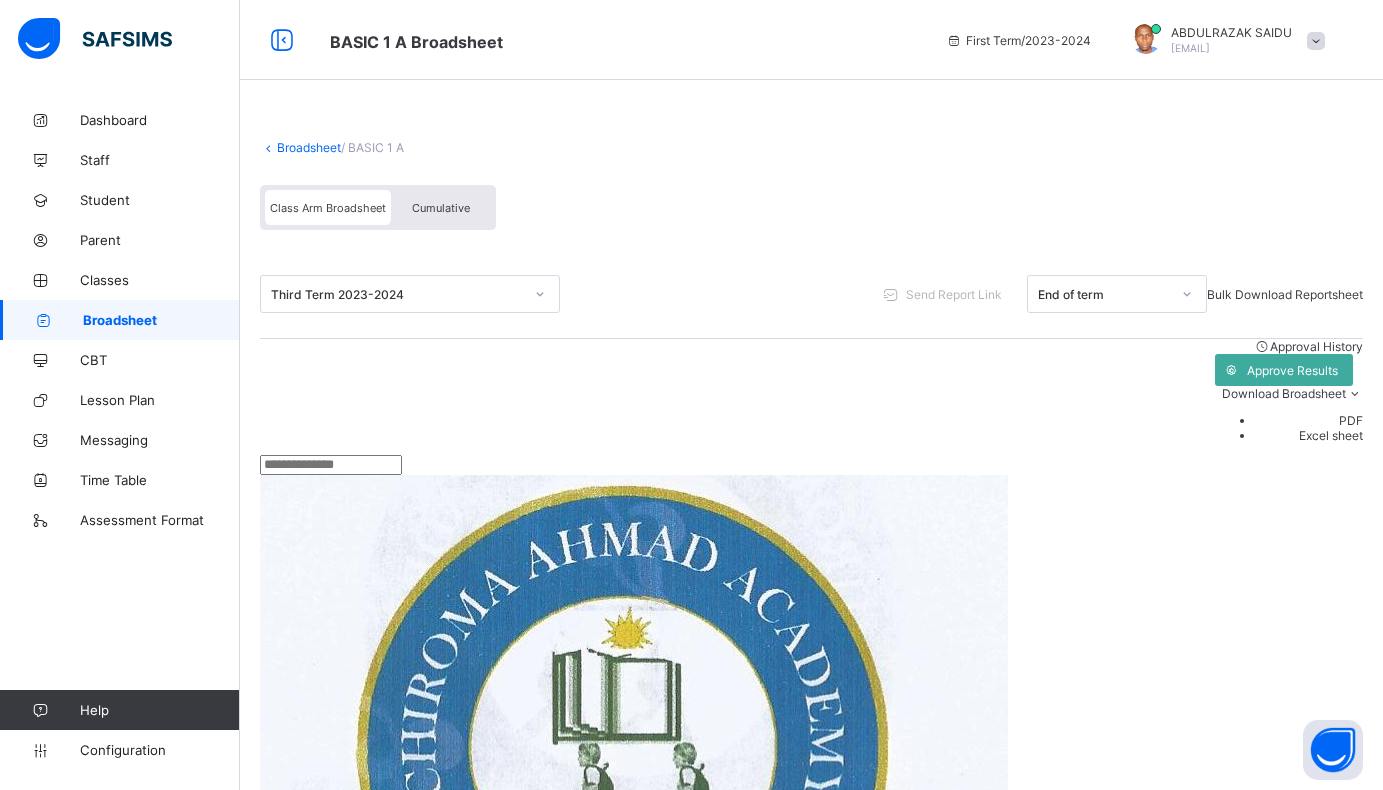 scroll, scrollTop: 0, scrollLeft: 0, axis: both 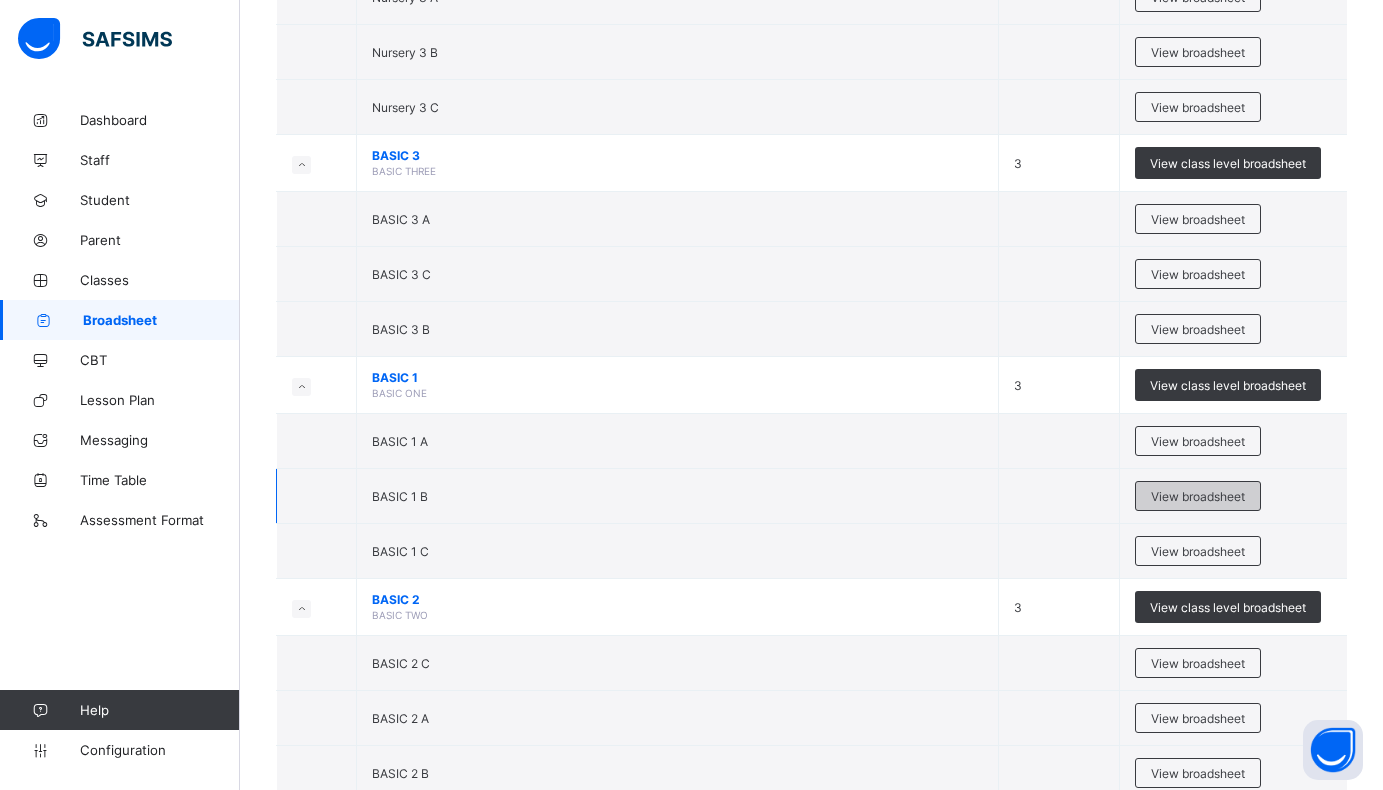 click on "View broadsheet" at bounding box center [1198, 496] 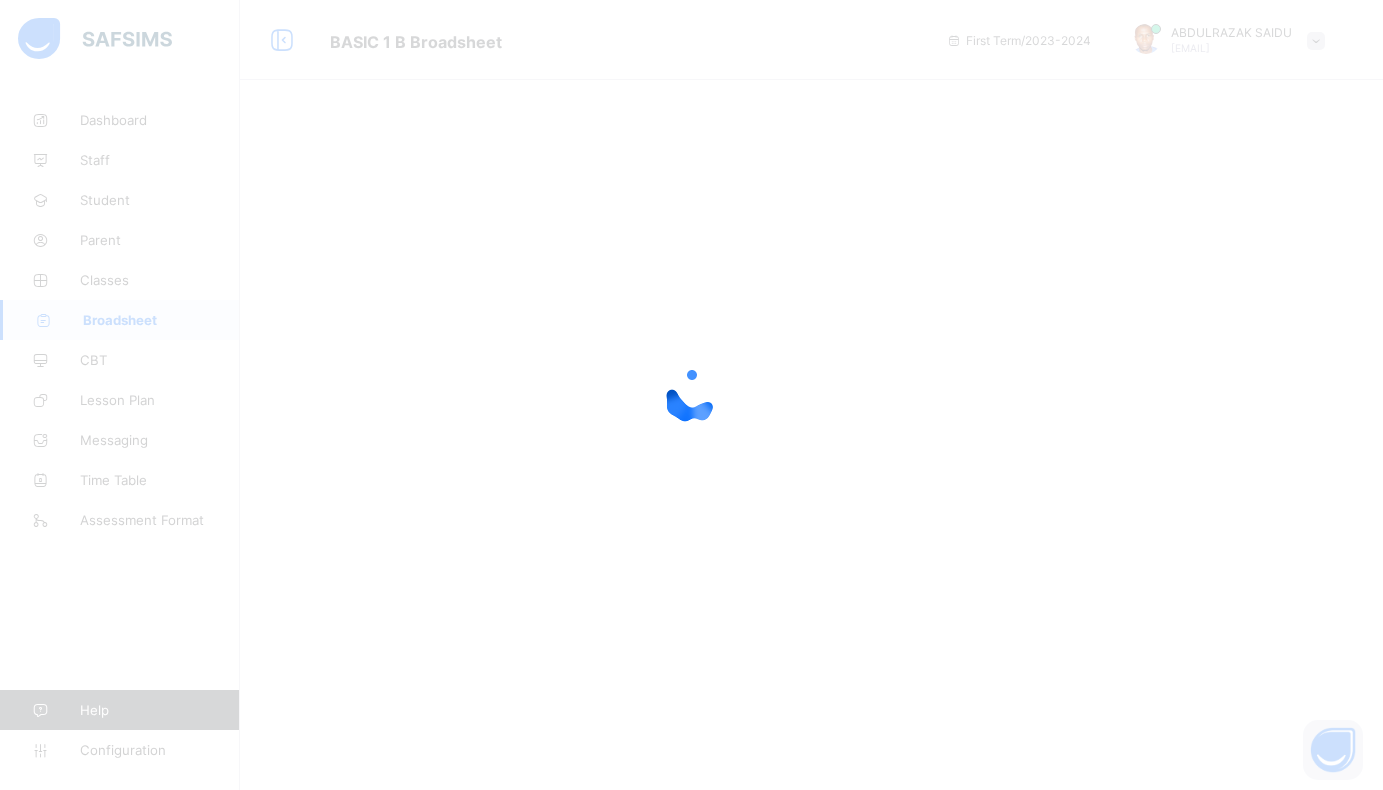 scroll, scrollTop: 0, scrollLeft: 0, axis: both 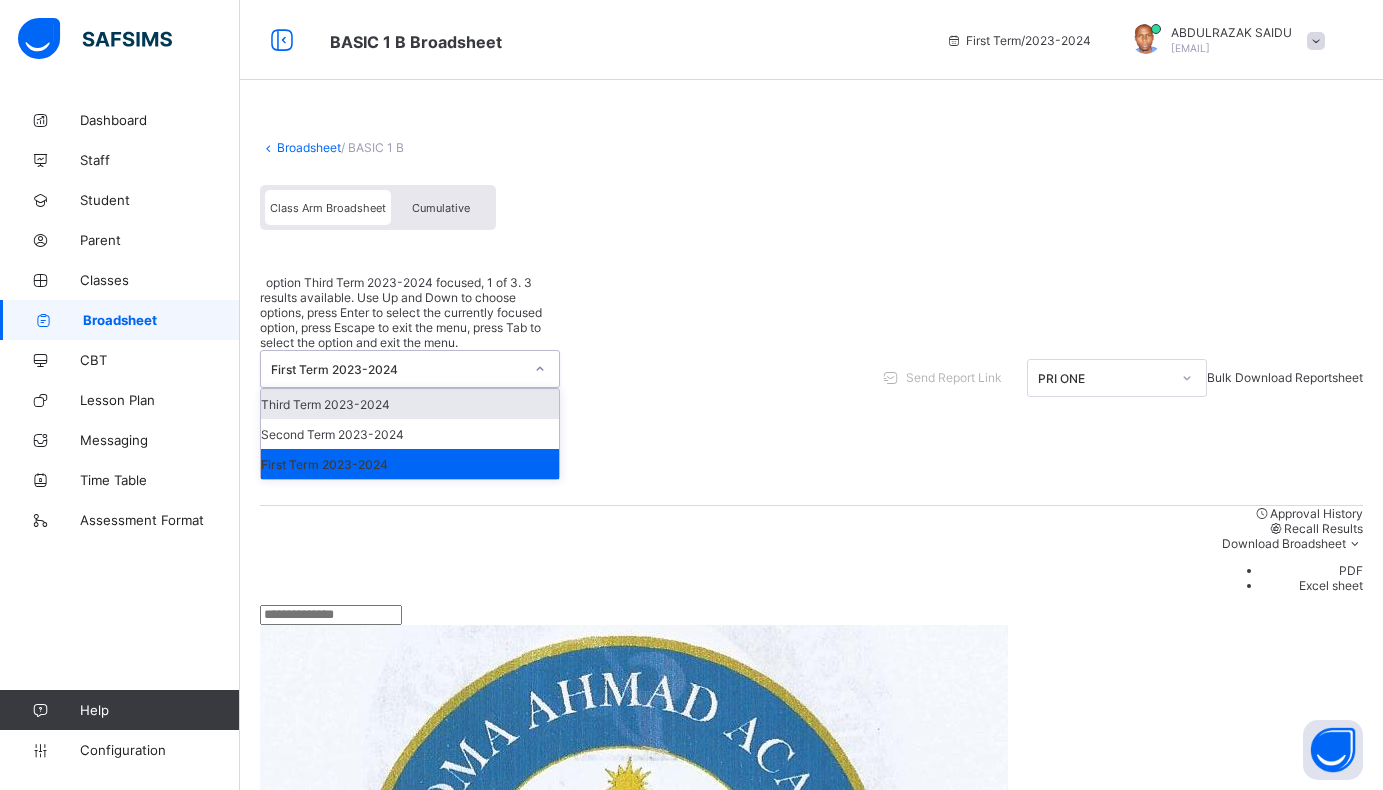 click 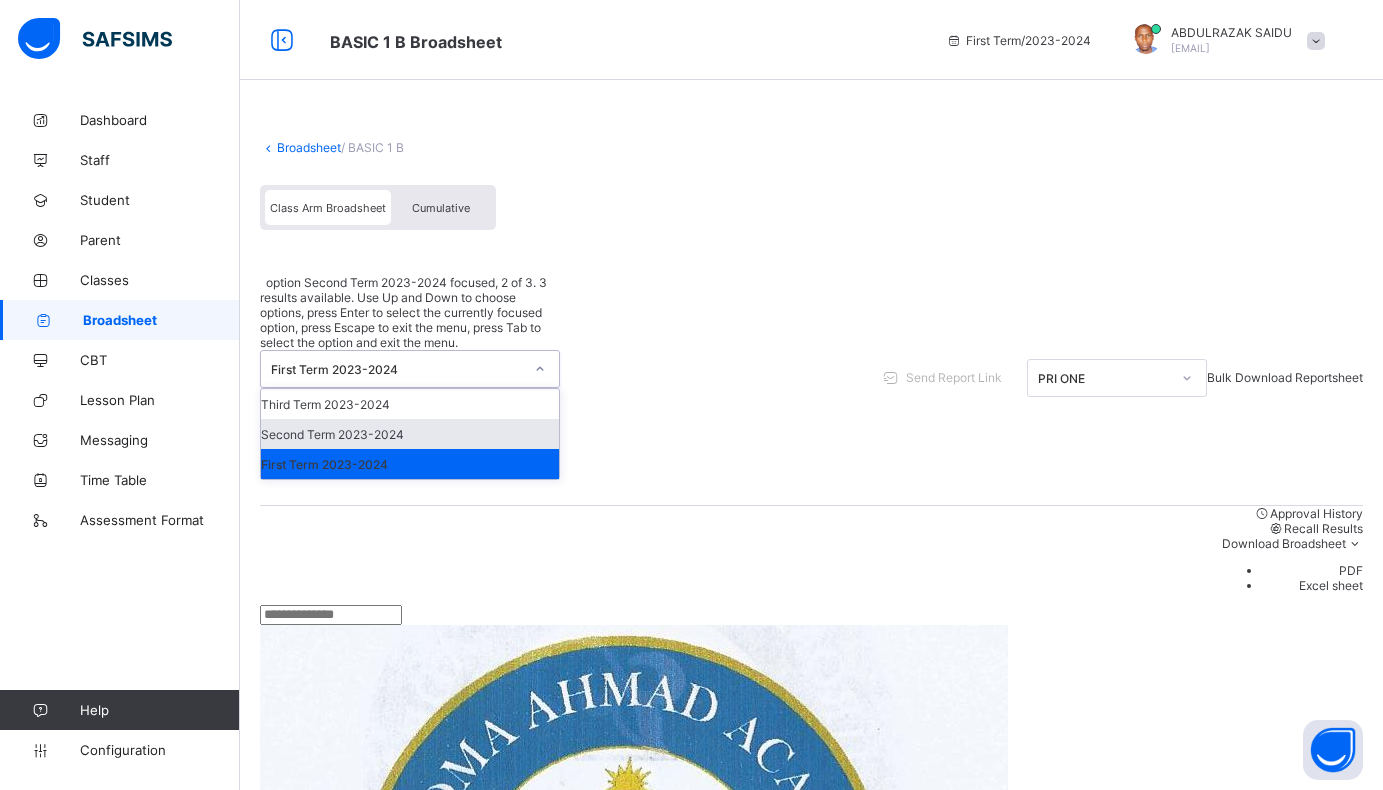 click on "Second Term 2023-2024" at bounding box center (410, 434) 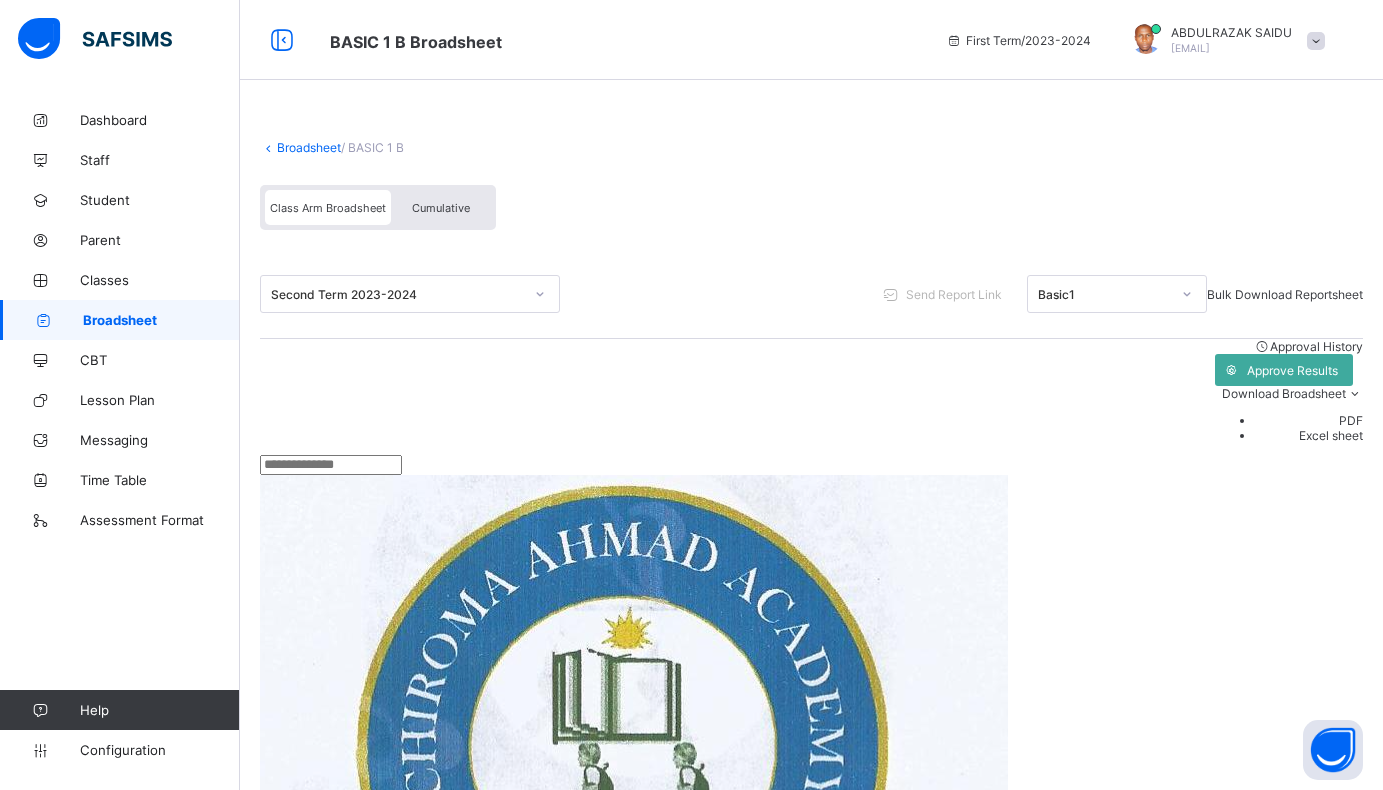 click on "PDF" at bounding box center [1309, 420] 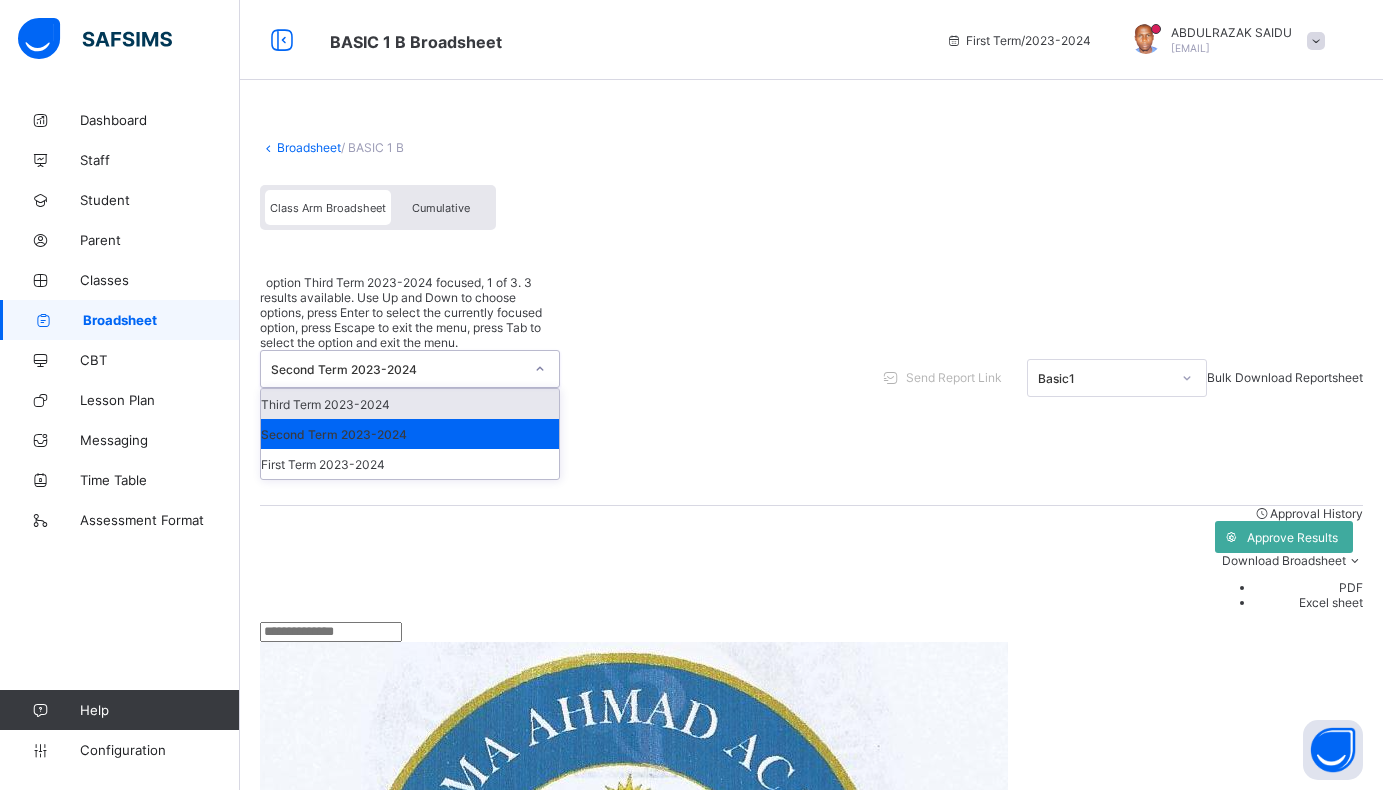 click 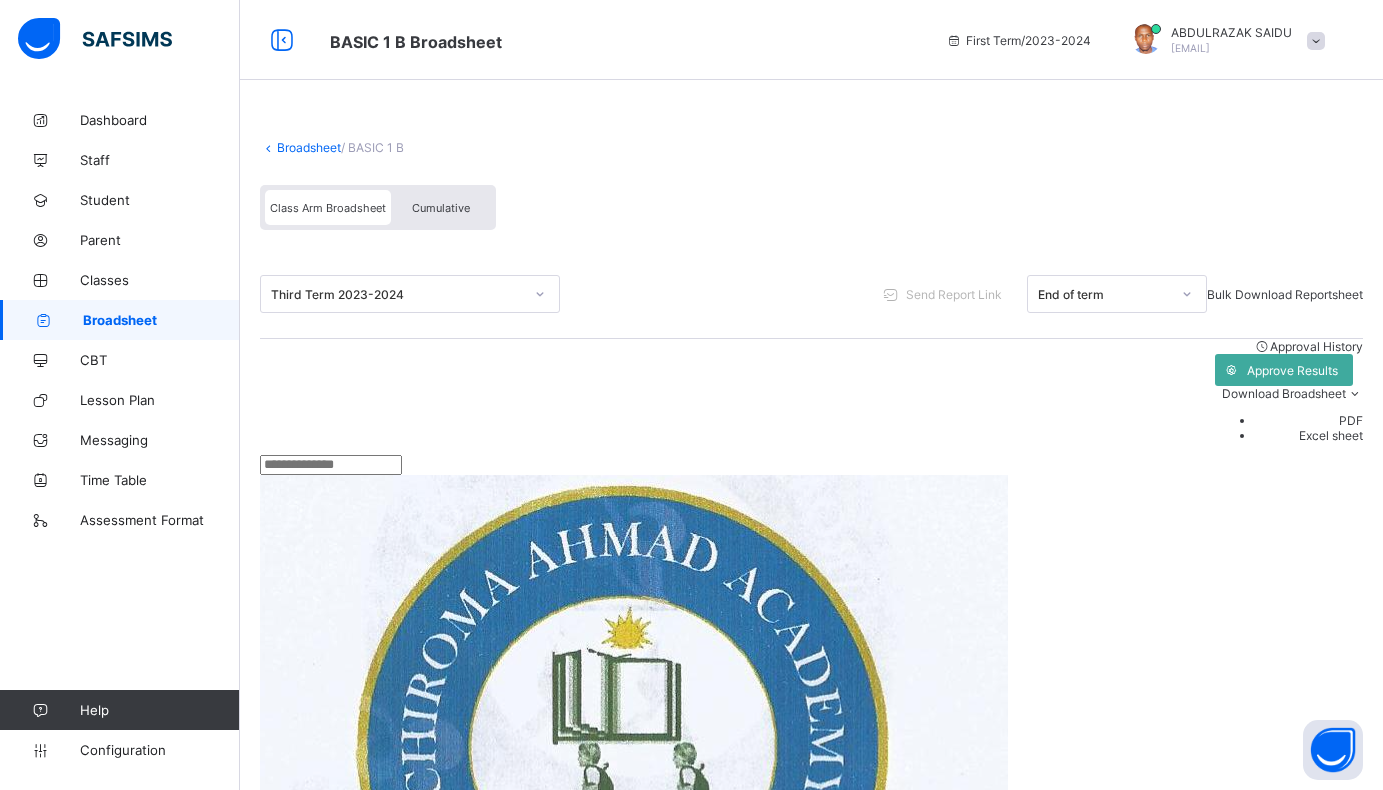 click on "PDF" at bounding box center [1309, 420] 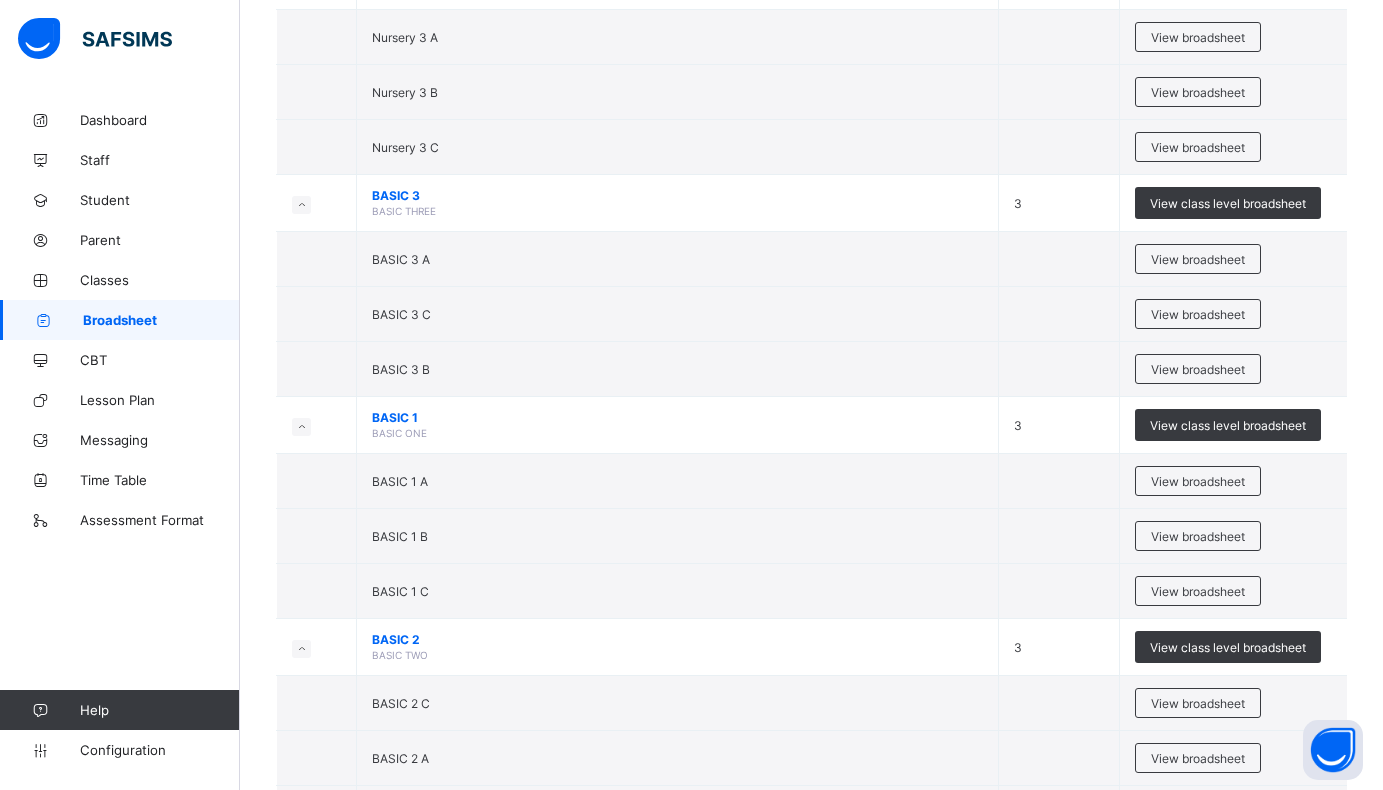 scroll, scrollTop: 1300, scrollLeft: 0, axis: vertical 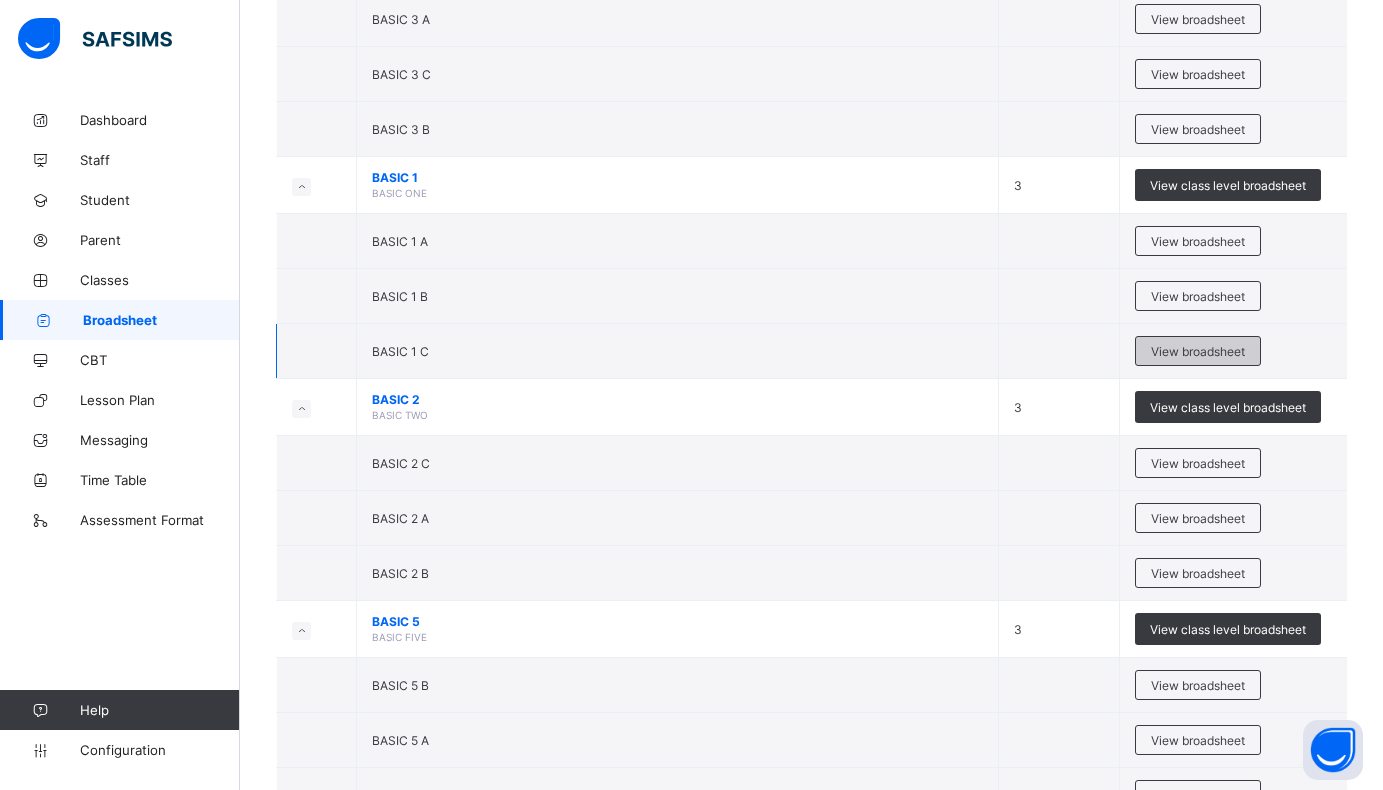 click on "View broadsheet" at bounding box center (1198, 351) 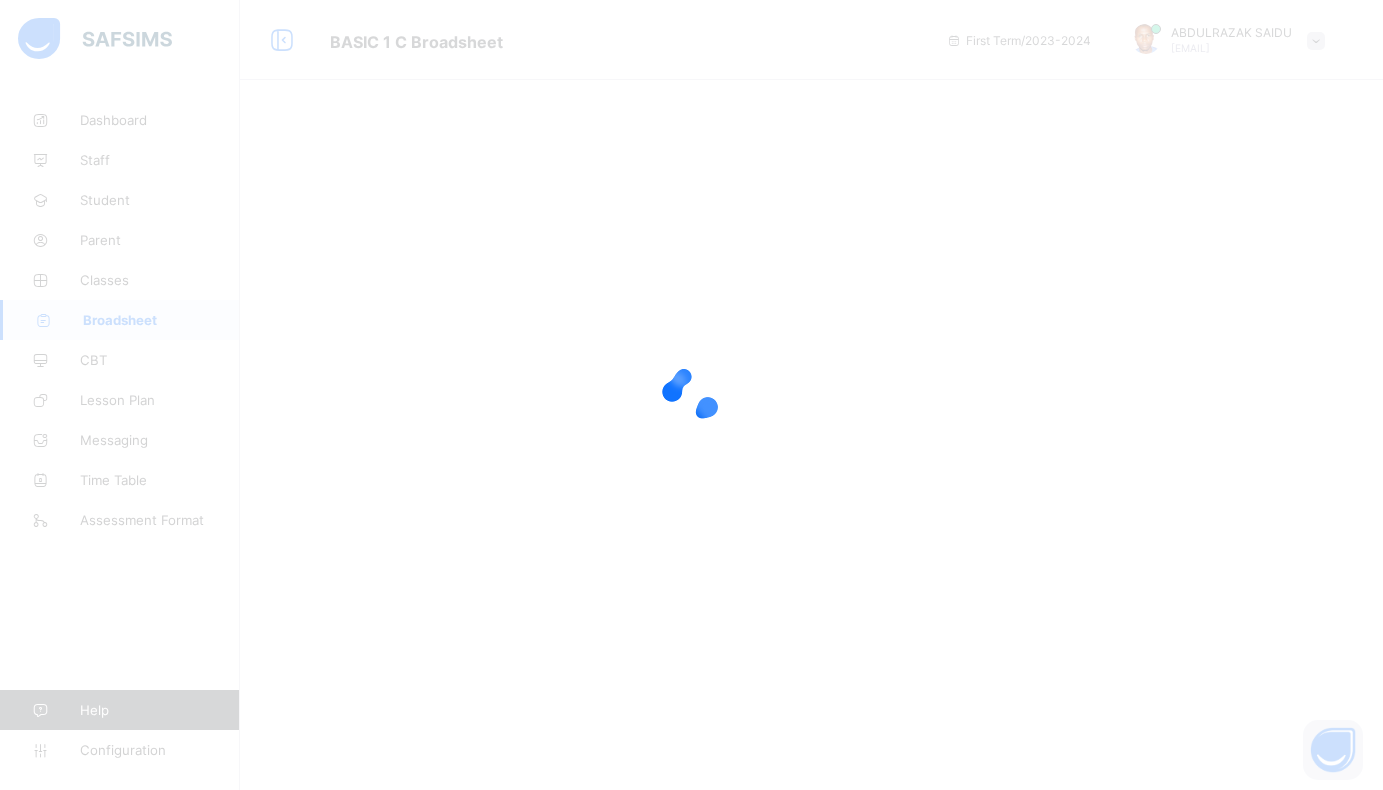 scroll, scrollTop: 0, scrollLeft: 0, axis: both 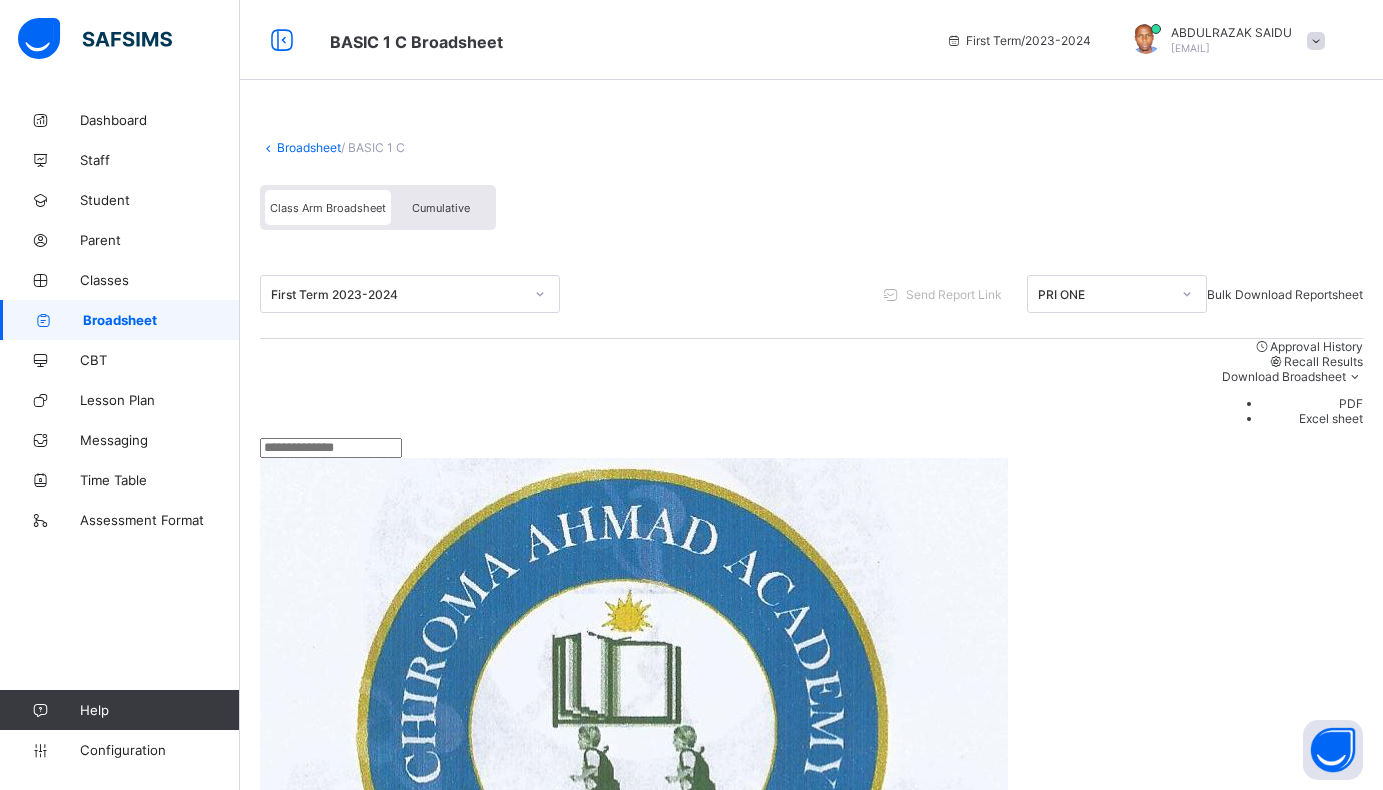 click on "PDF" at bounding box center (1312, 403) 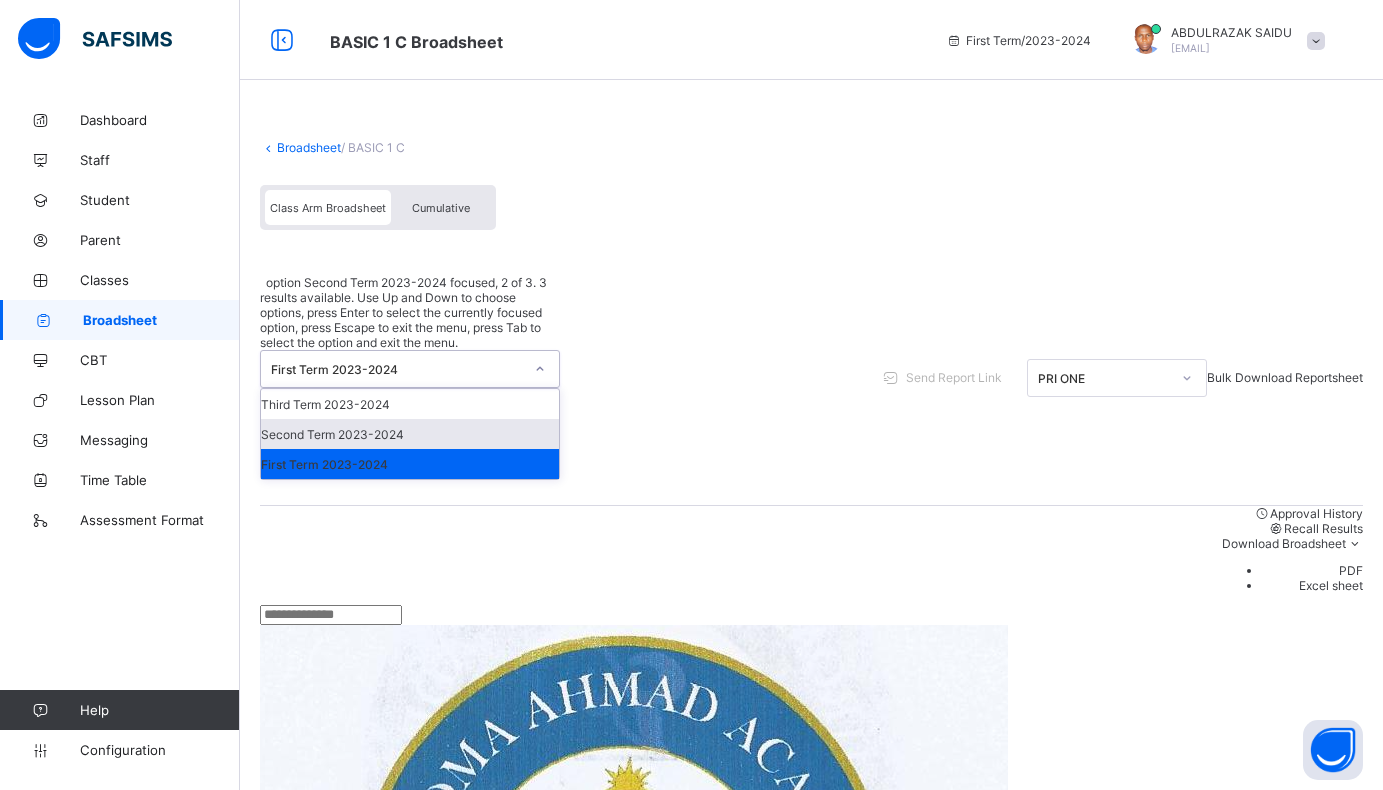 click on "Second Term 2023-2024" at bounding box center [410, 434] 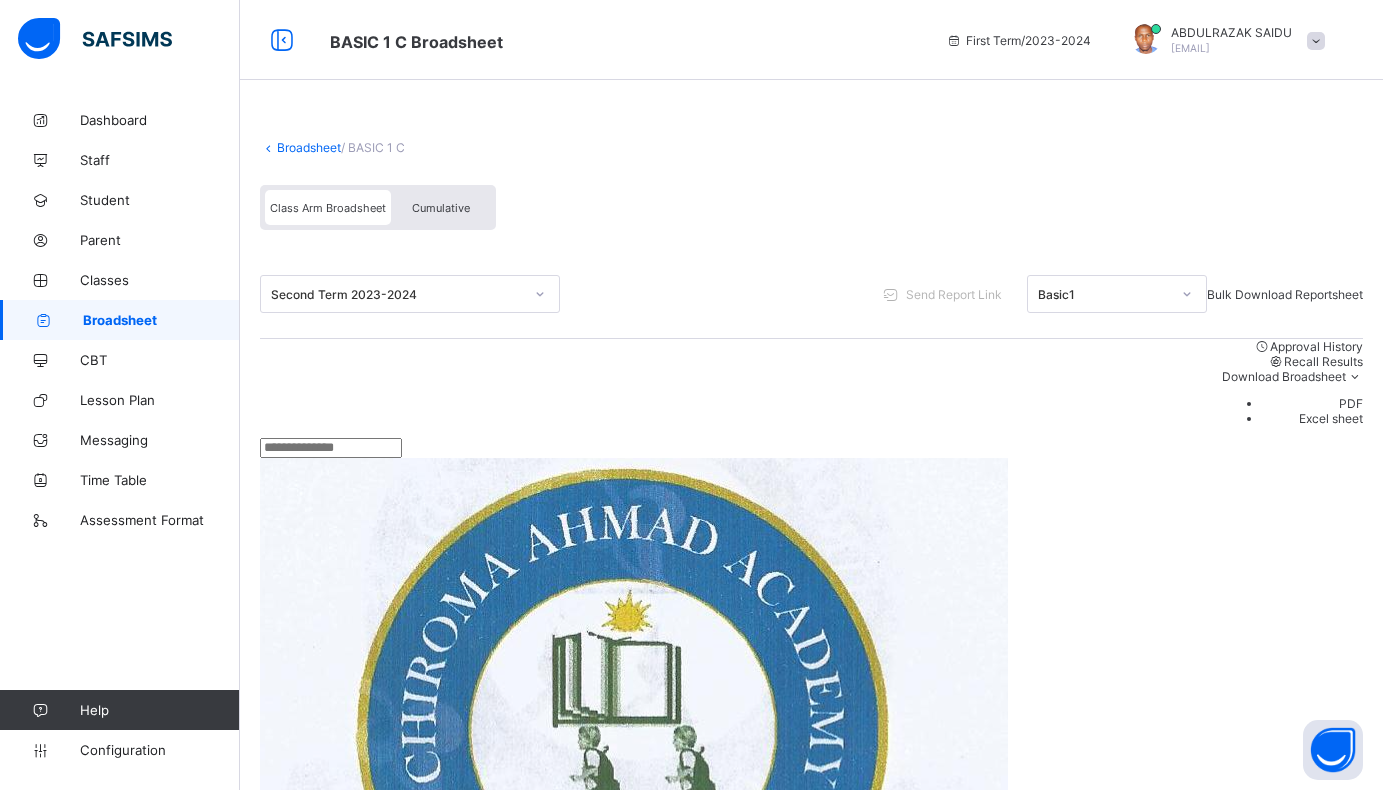 click on "PDF" at bounding box center (1312, 403) 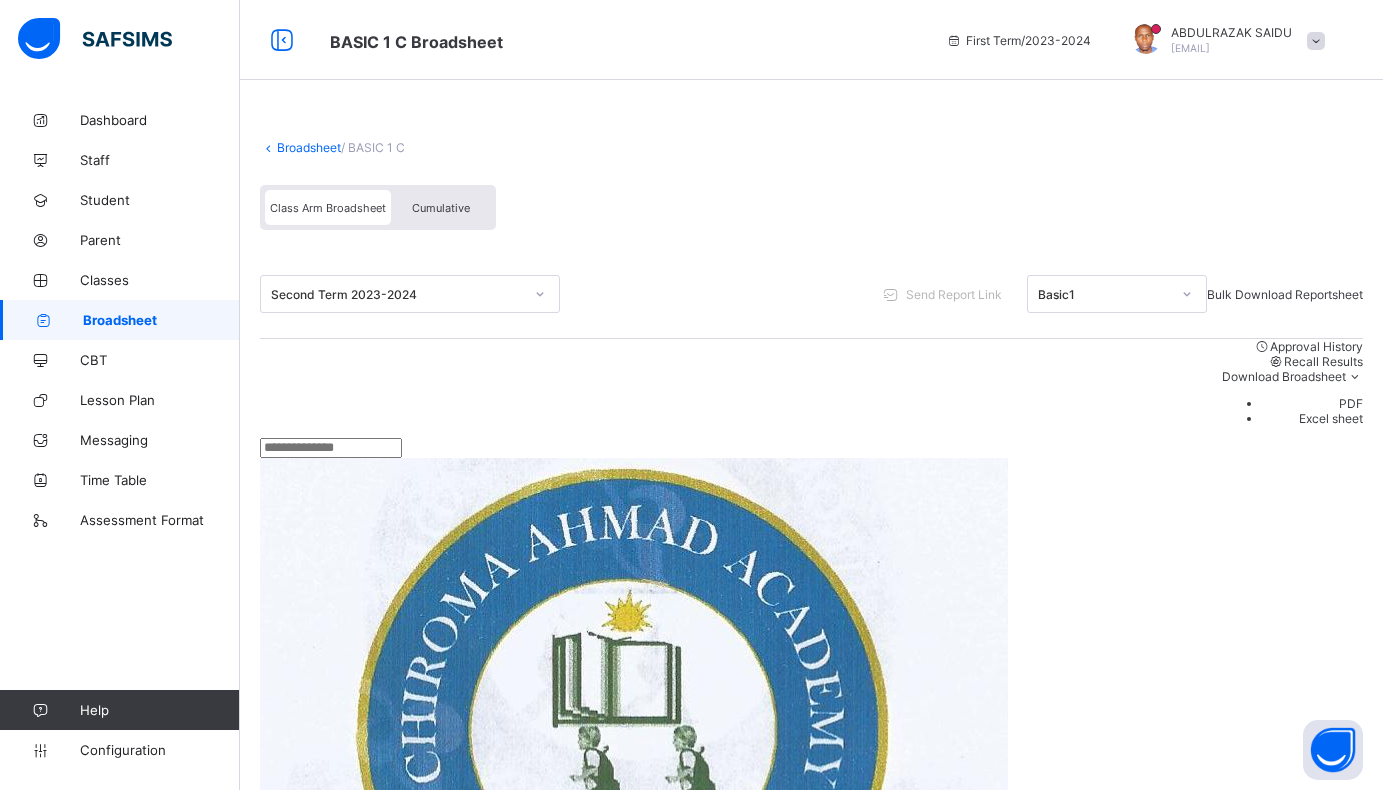 scroll, scrollTop: 0, scrollLeft: 0, axis: both 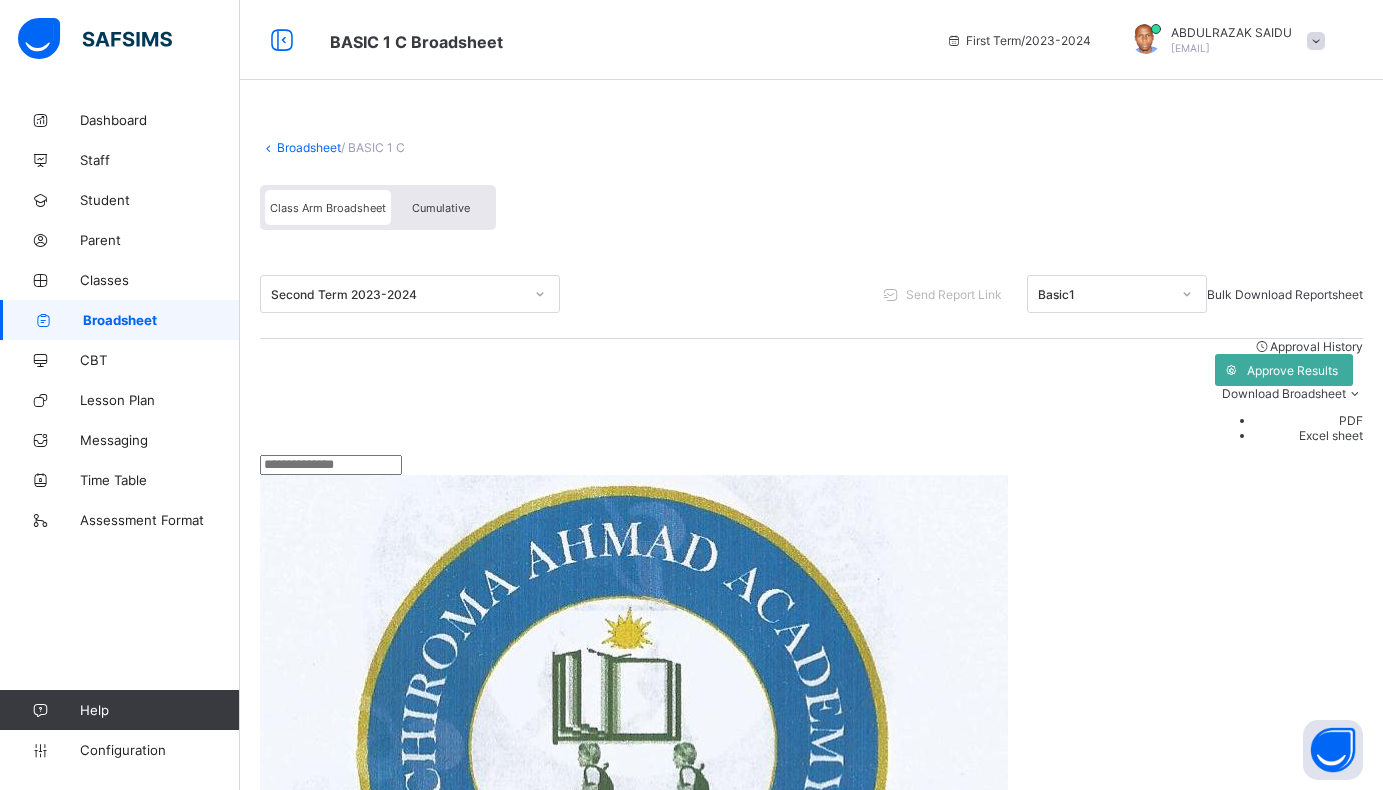click 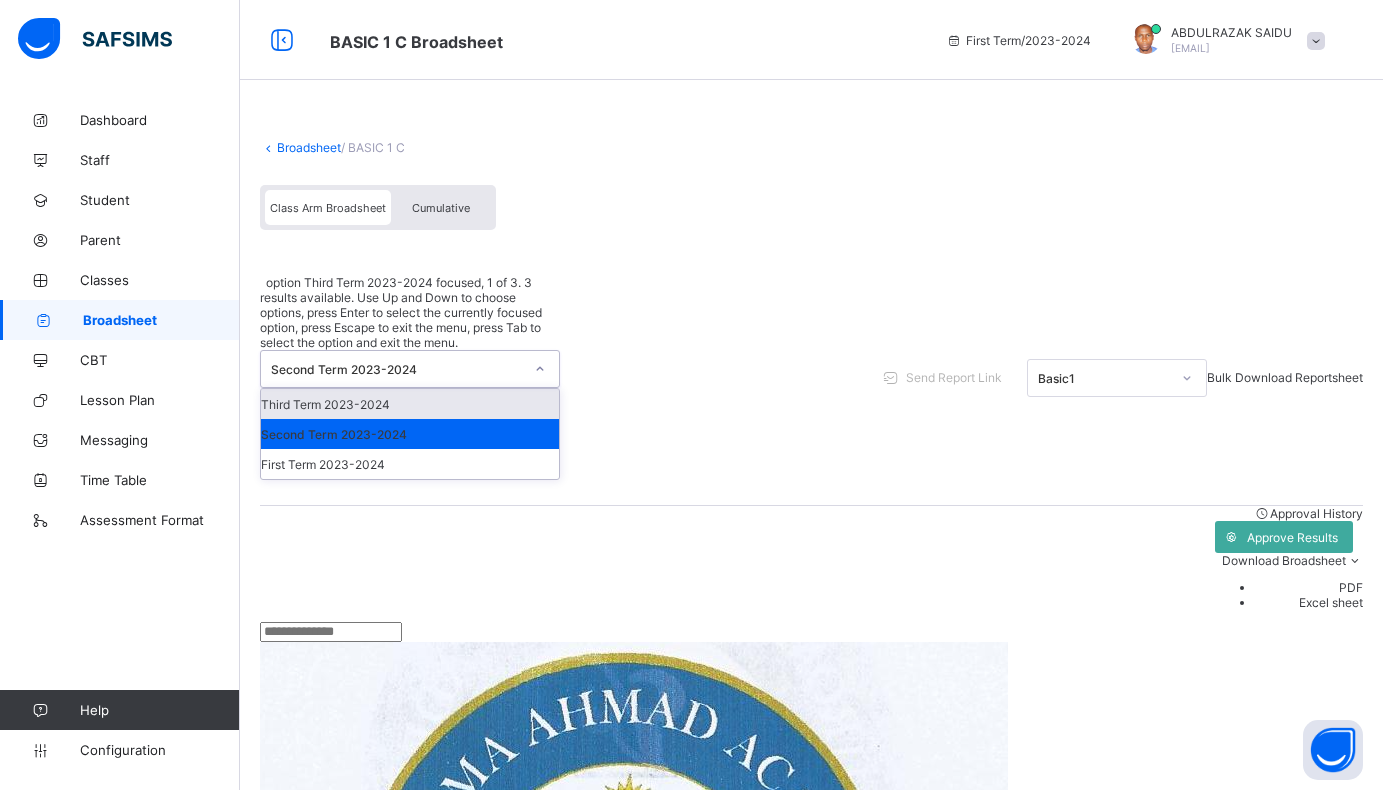 click on "Third Term 2023-2024" at bounding box center (410, 404) 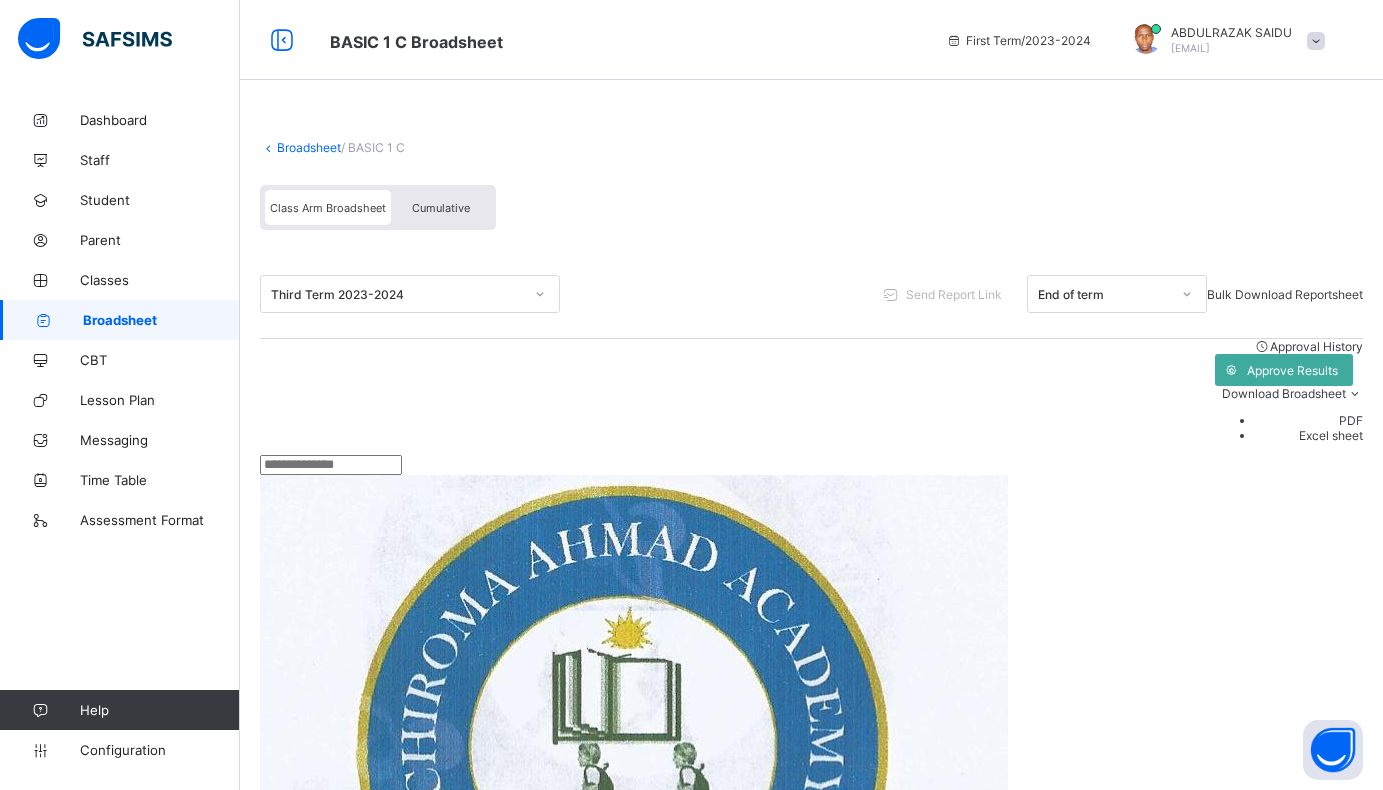 click on "PDF" at bounding box center [1309, 420] 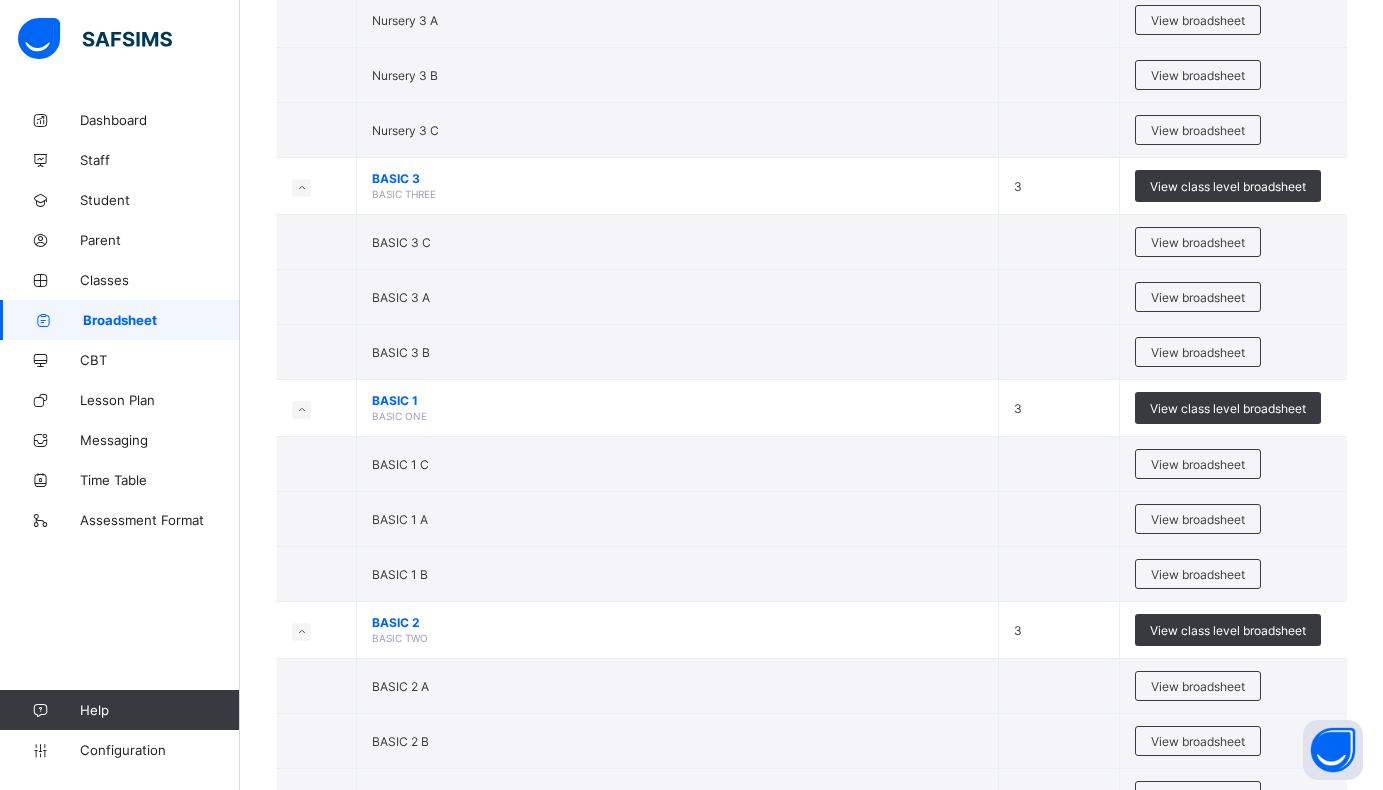 scroll, scrollTop: 1300, scrollLeft: 0, axis: vertical 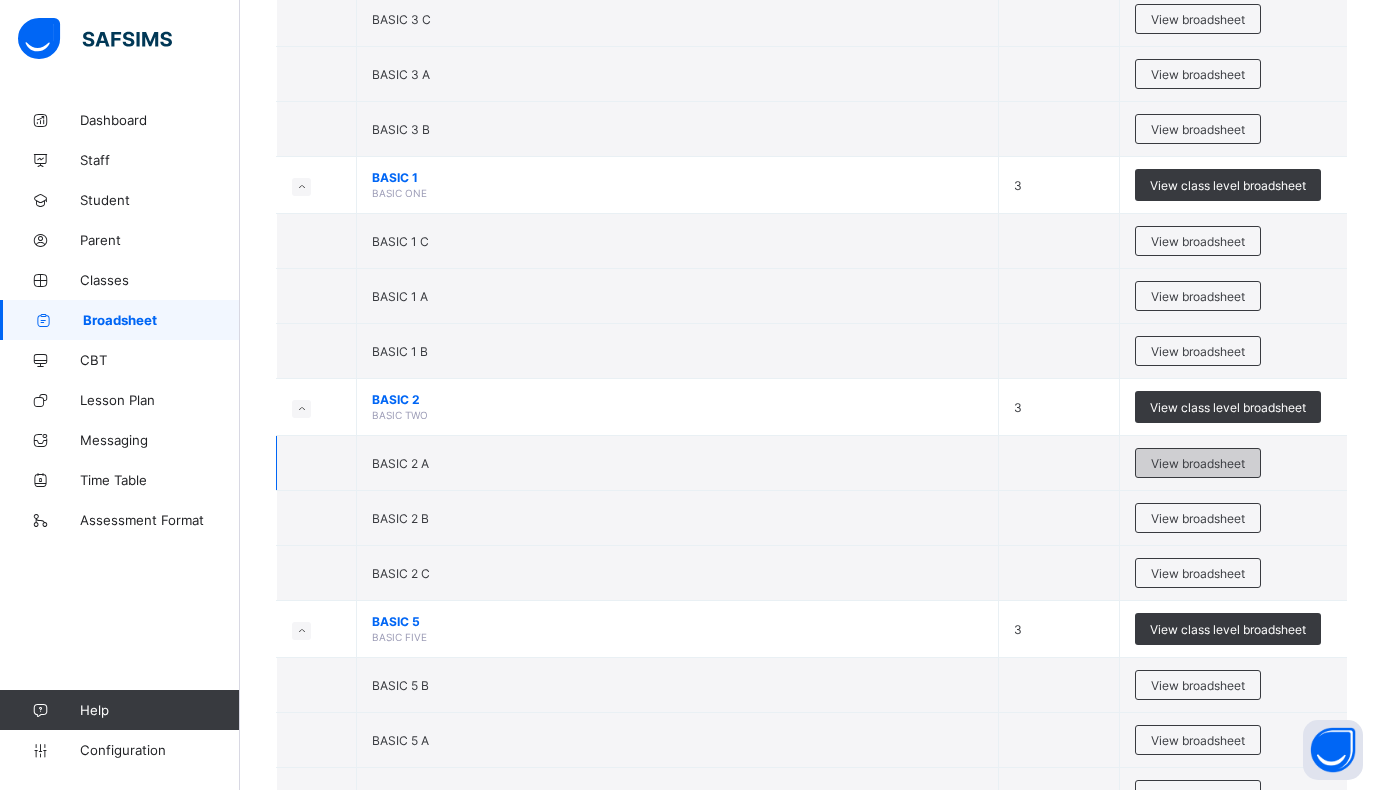 click on "View broadsheet" at bounding box center [1198, 463] 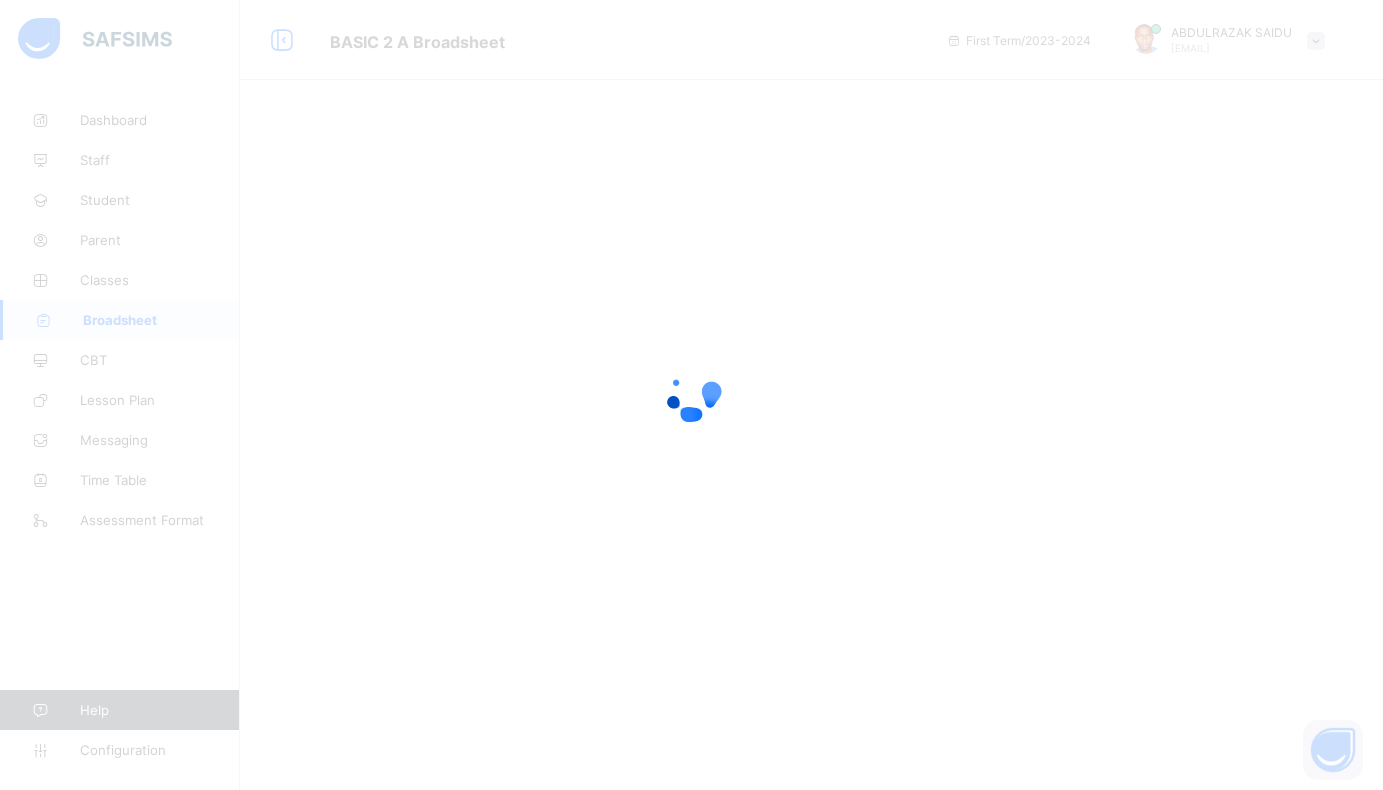 scroll, scrollTop: 0, scrollLeft: 0, axis: both 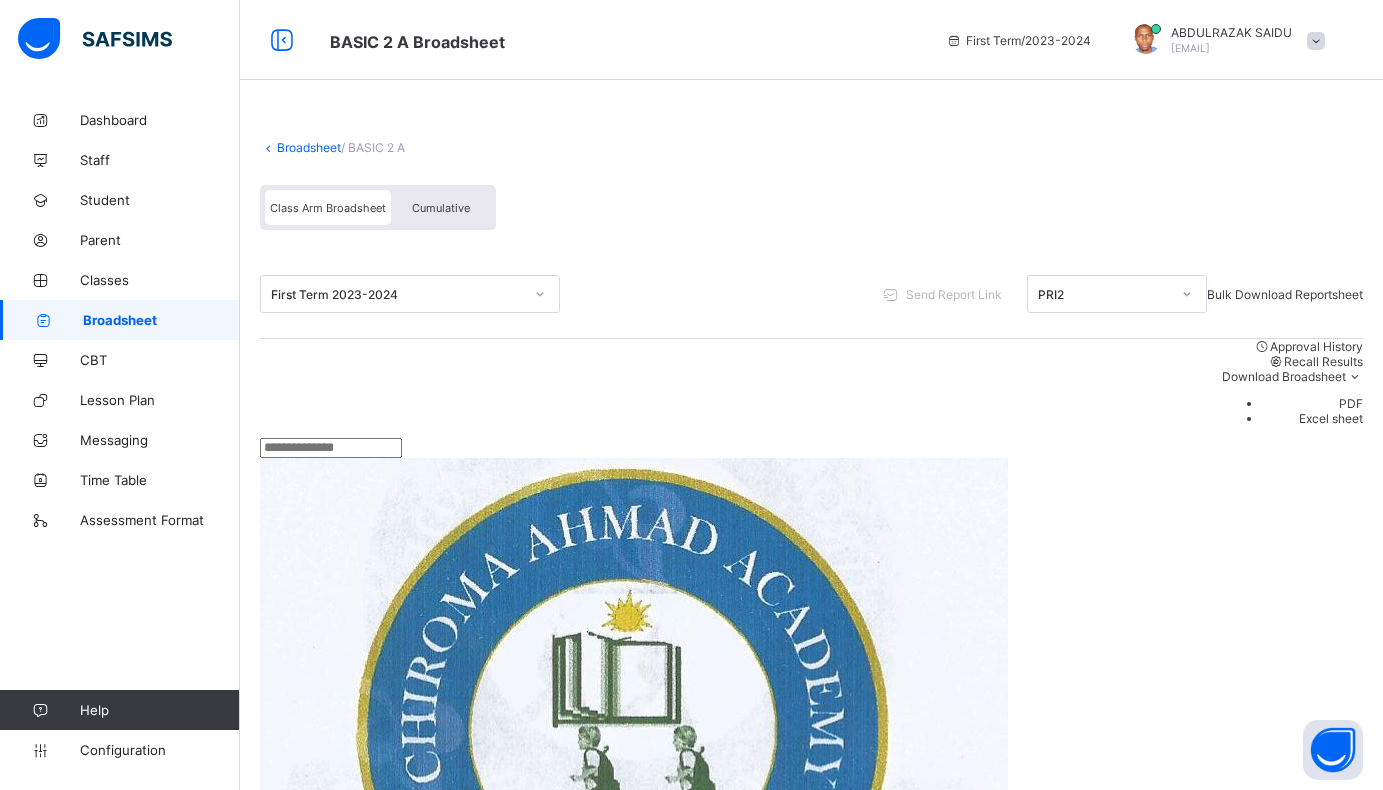 click 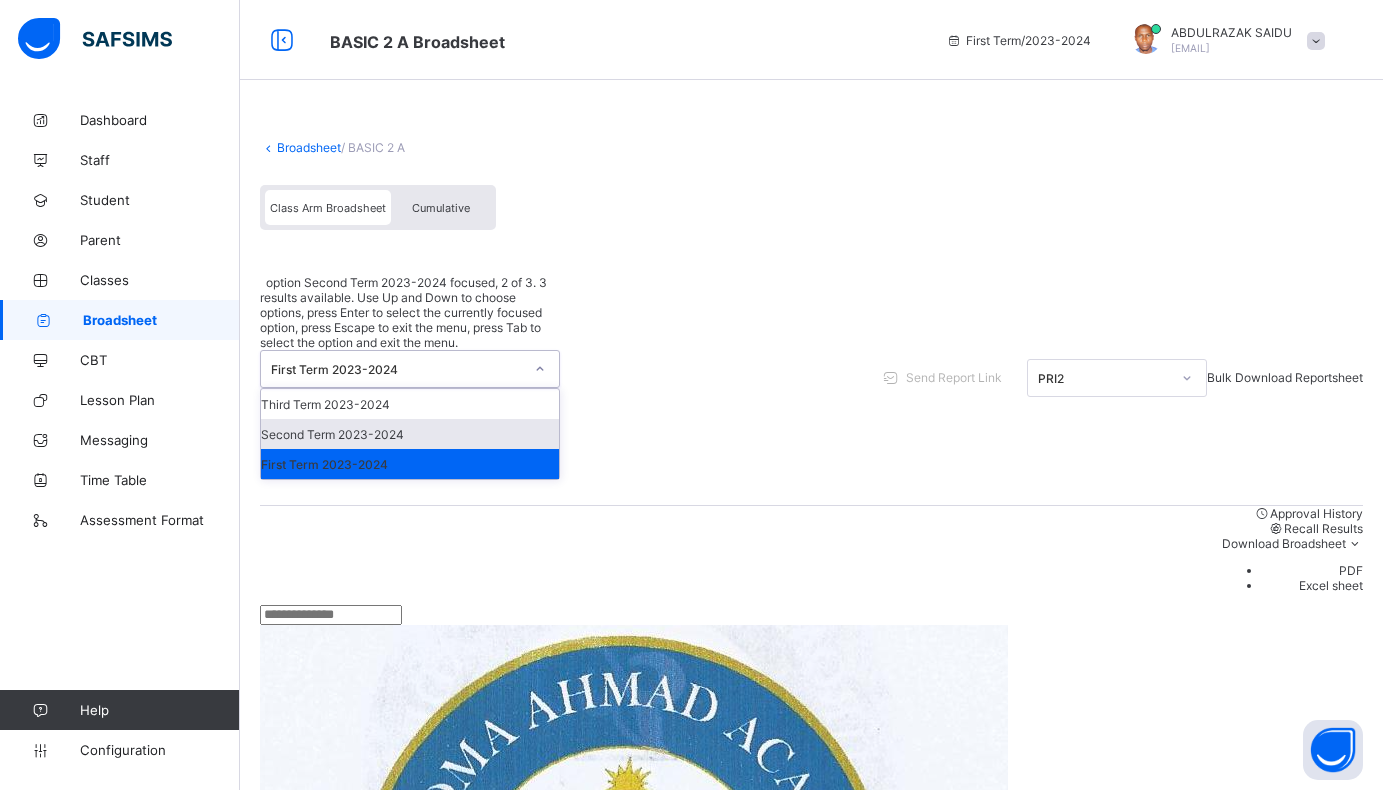 click on "Second Term 2023-2024" at bounding box center (410, 434) 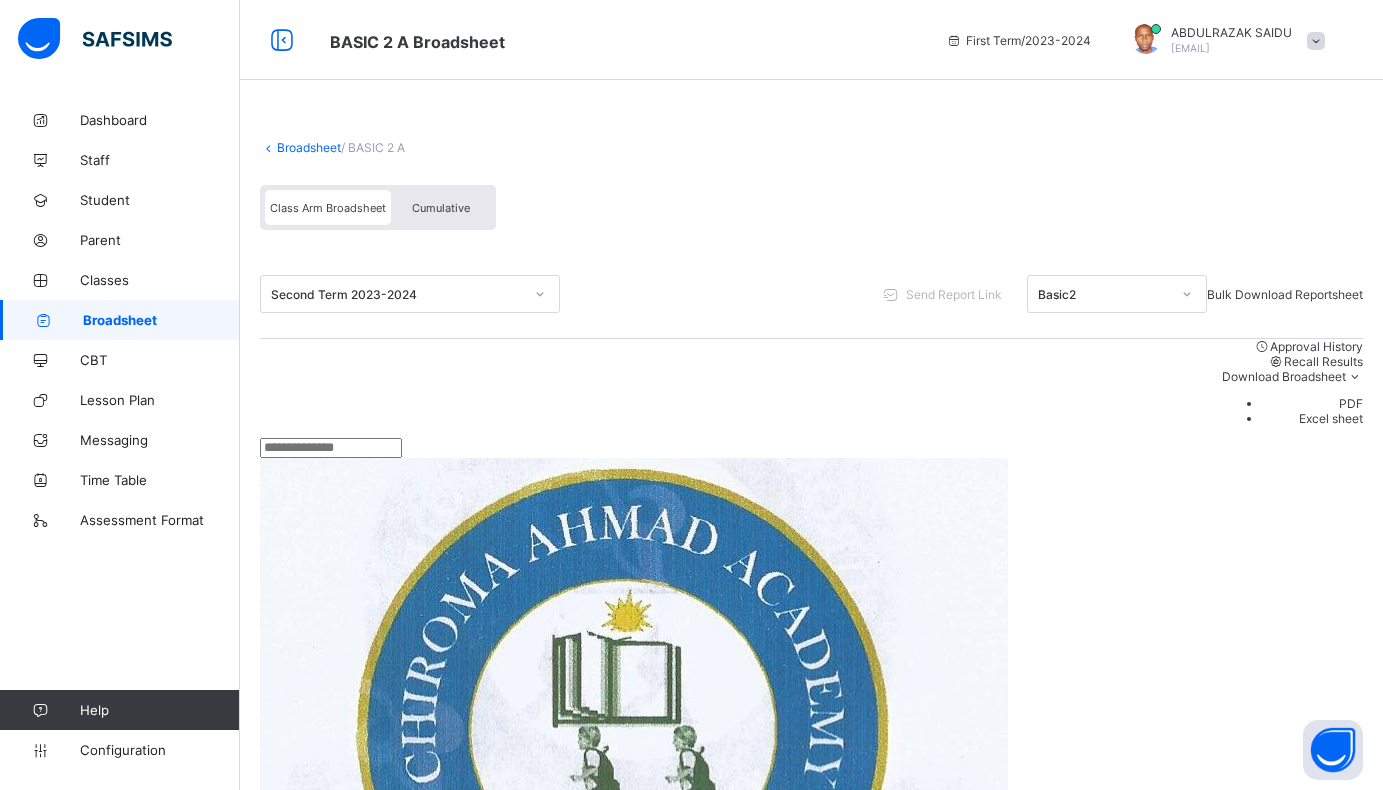 click on "PDF" at bounding box center [1312, 403] 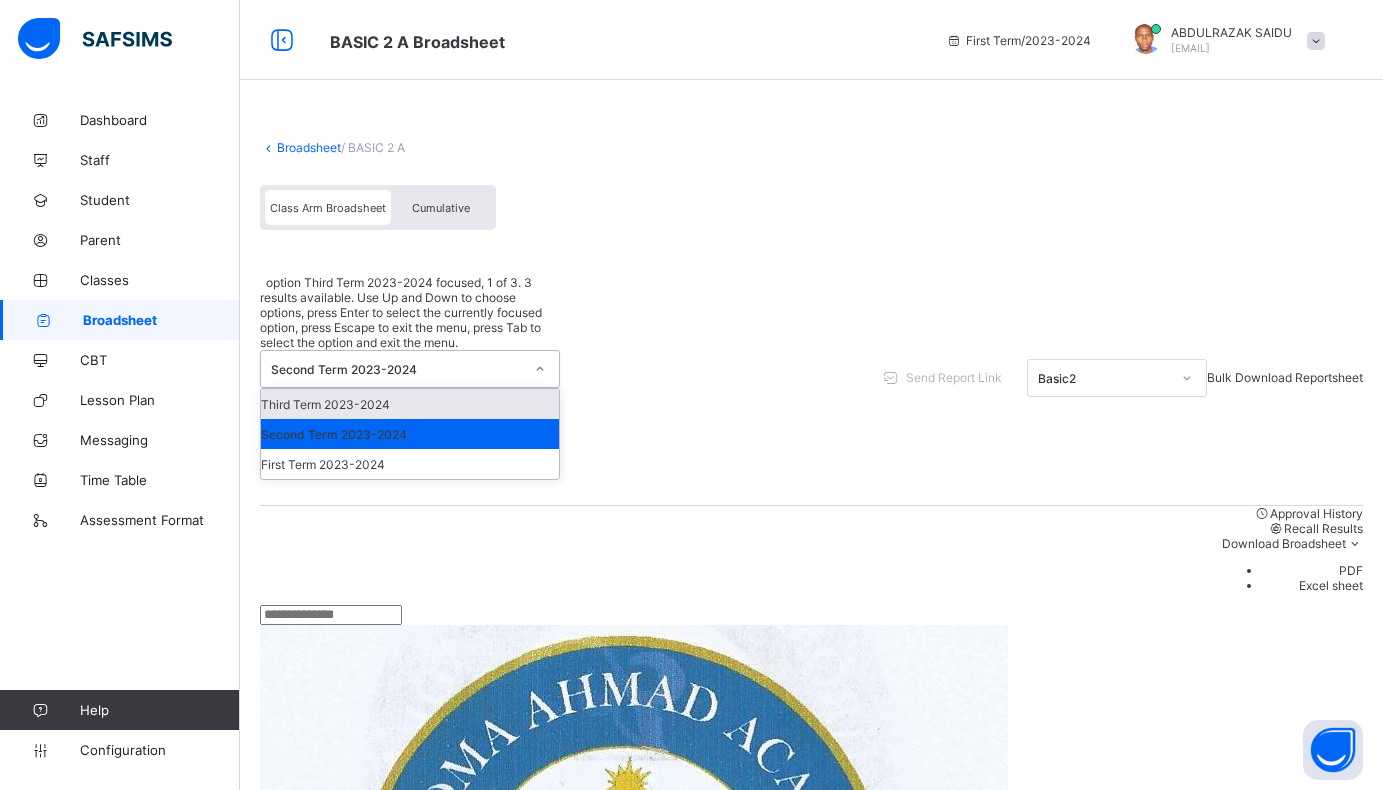 click on "Third Term 2023-2024" at bounding box center (410, 404) 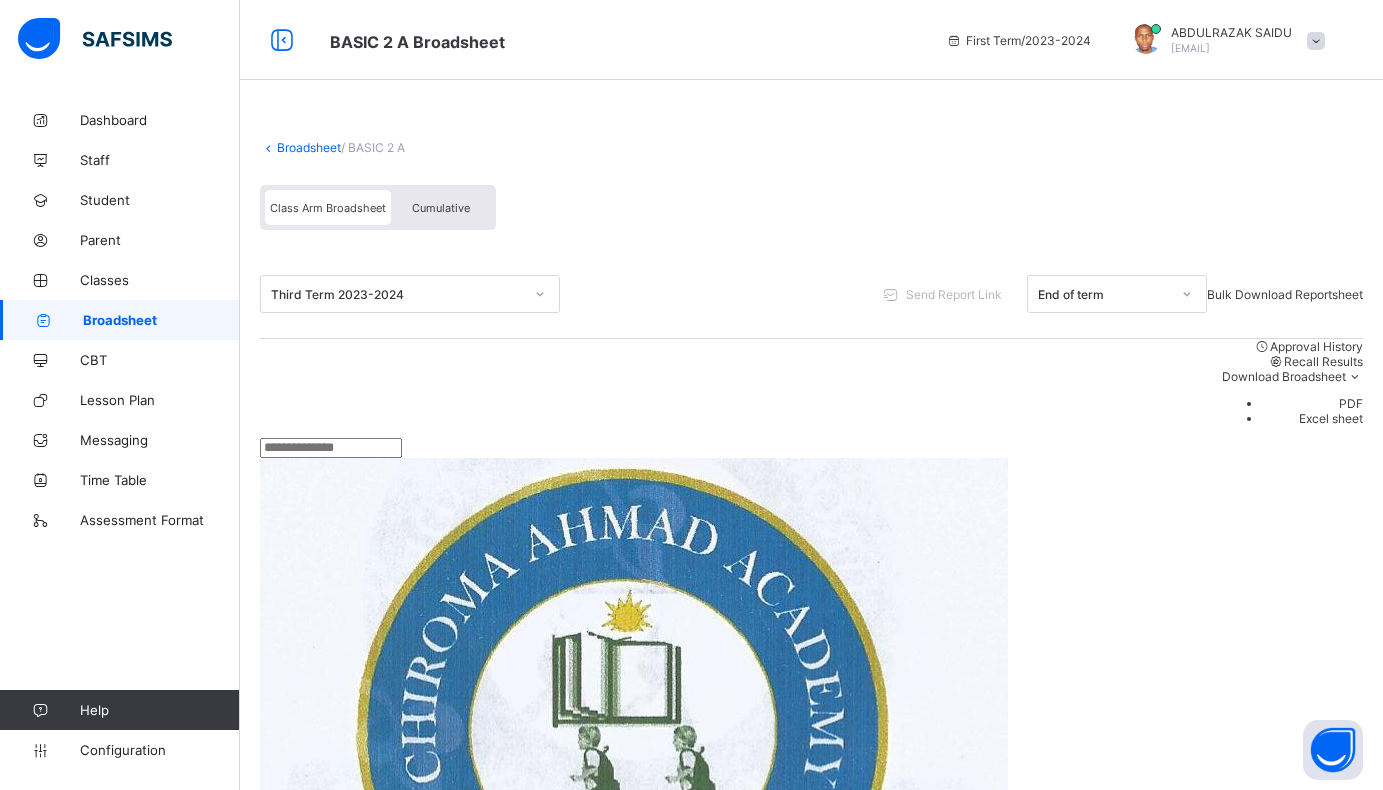 click on "PDF" at bounding box center (1312, 403) 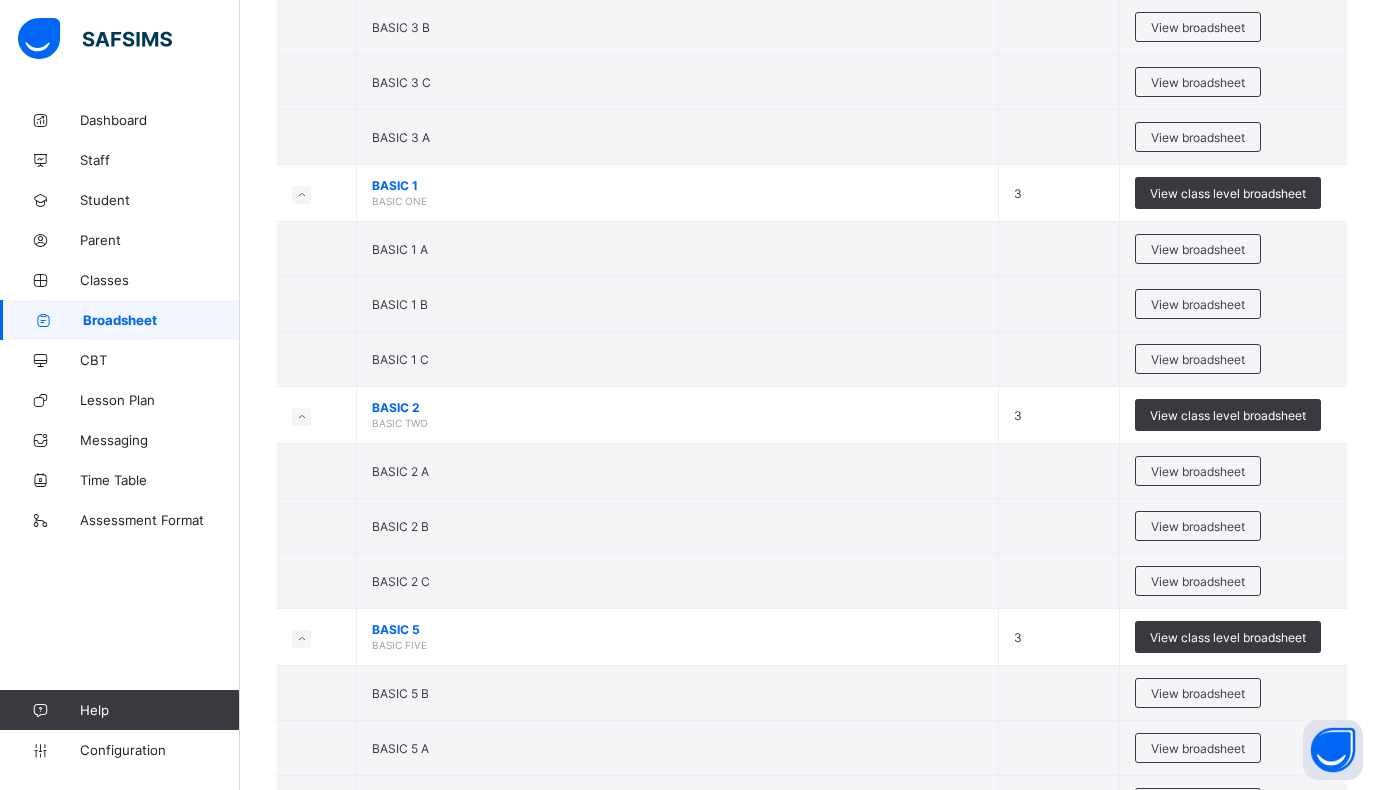 scroll, scrollTop: 1300, scrollLeft: 0, axis: vertical 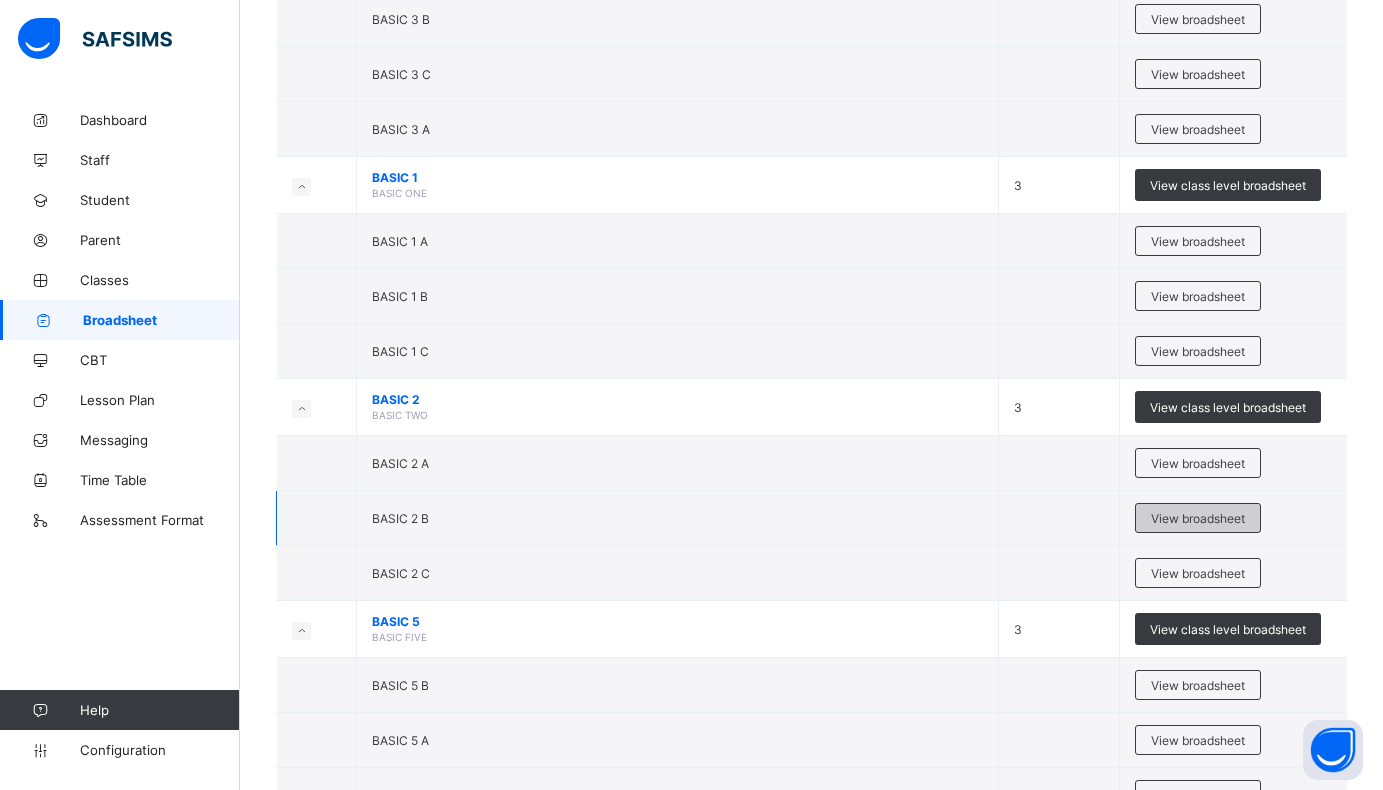 click on "View broadsheet" at bounding box center (1198, 518) 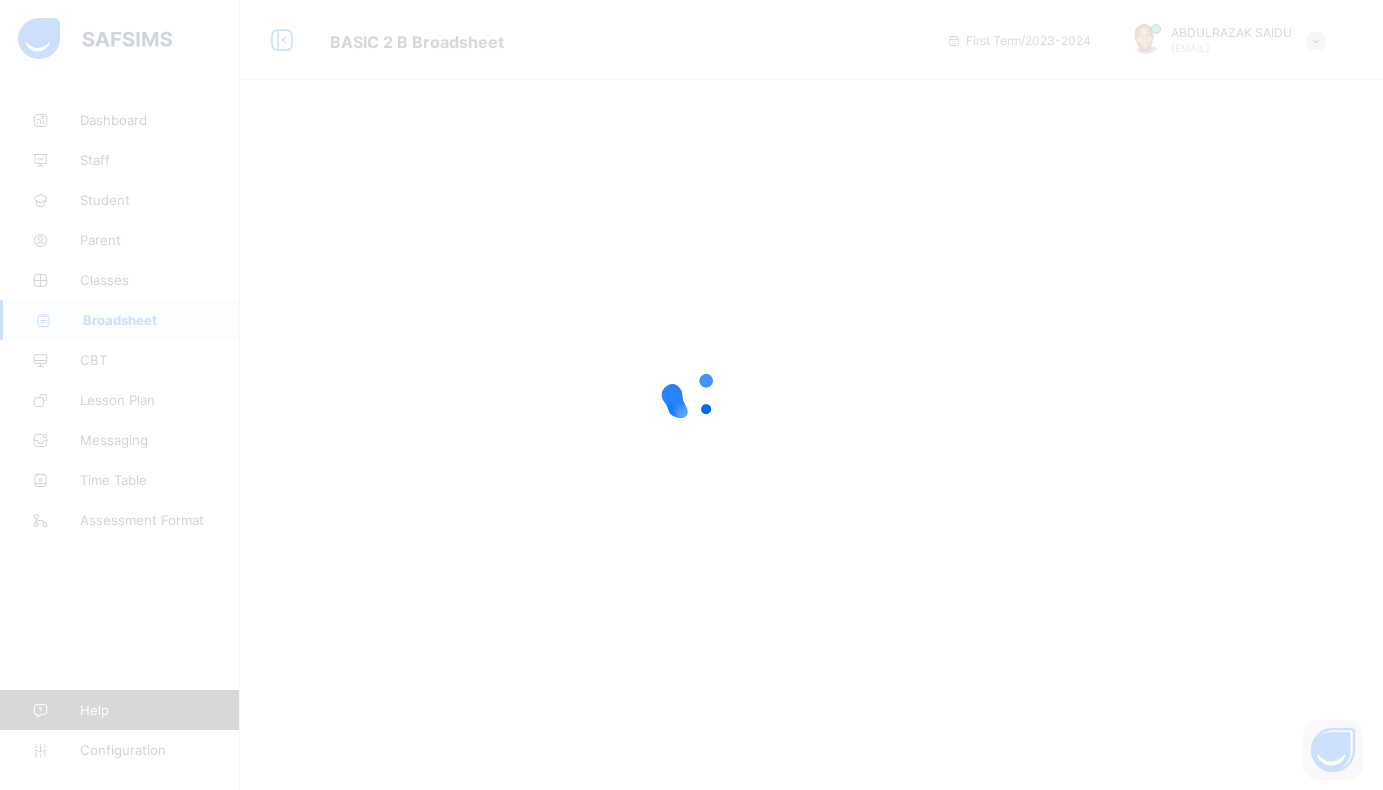 scroll, scrollTop: 0, scrollLeft: 0, axis: both 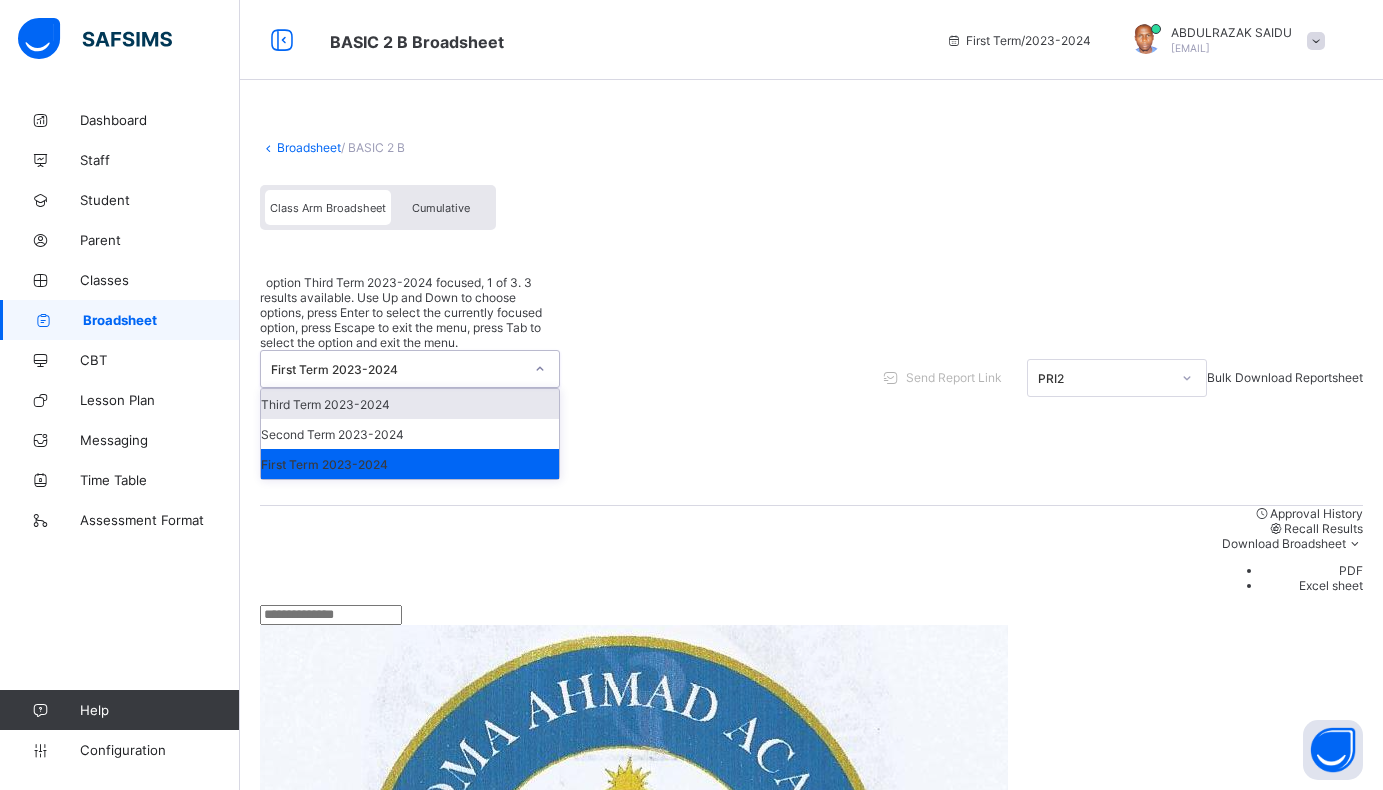 click 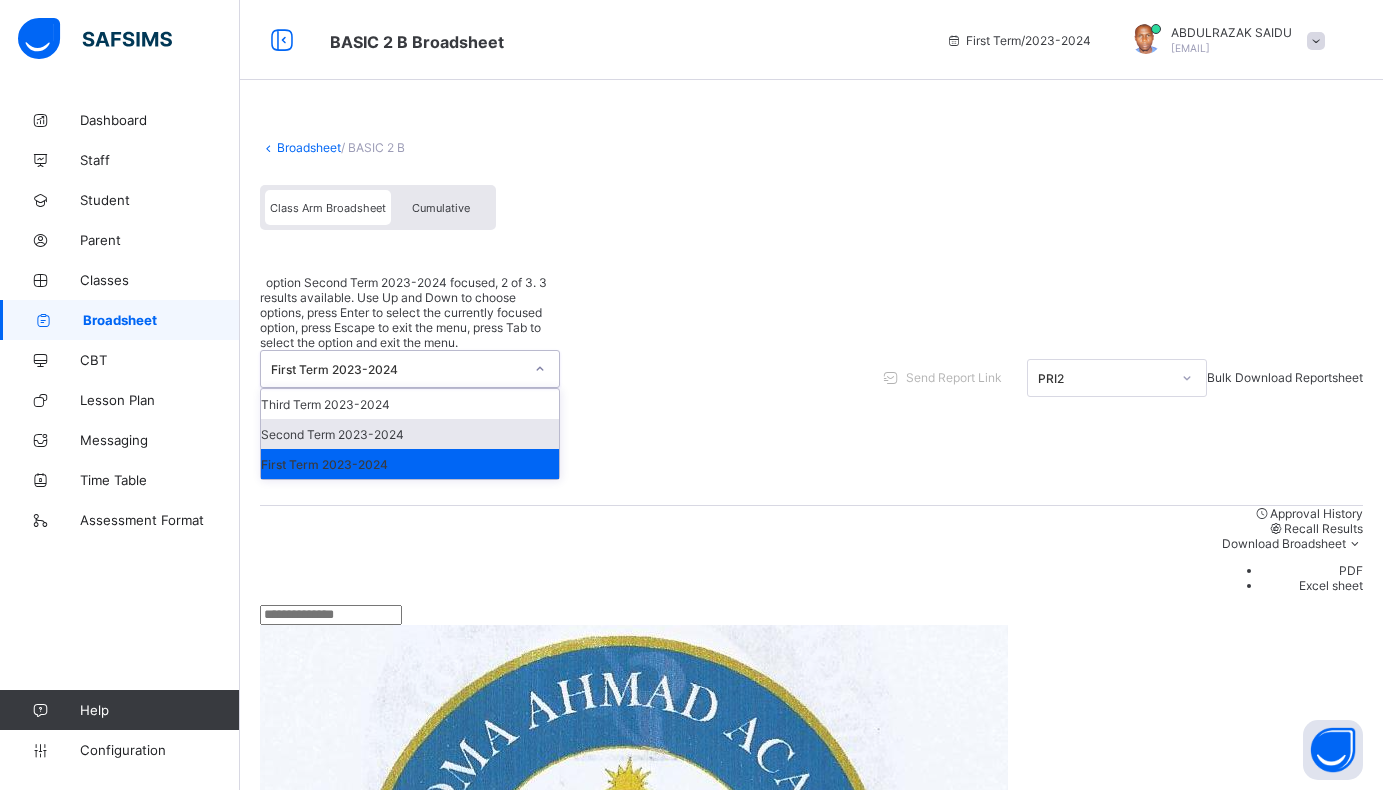 click on "Second Term 2023-2024" at bounding box center (410, 434) 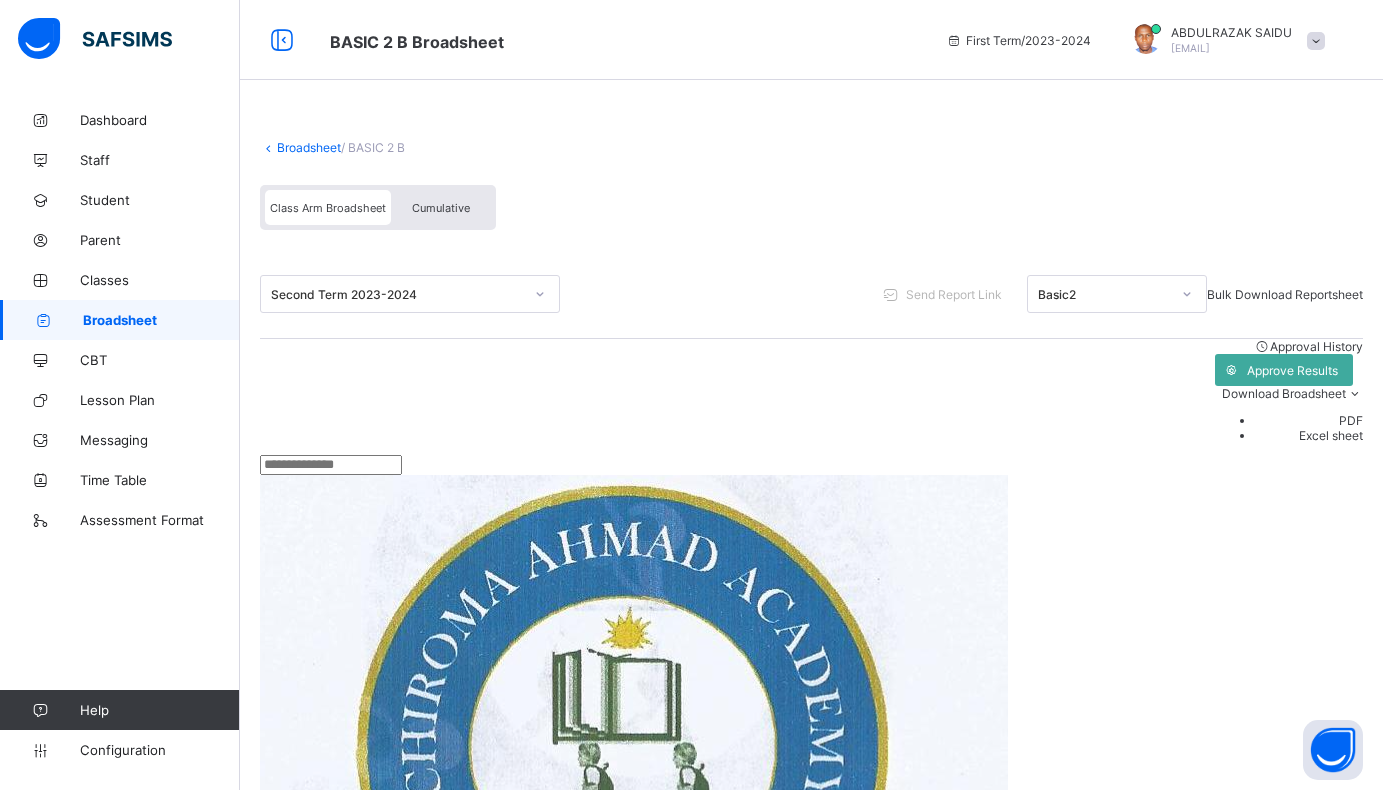 click on "PDF" at bounding box center [1309, 420] 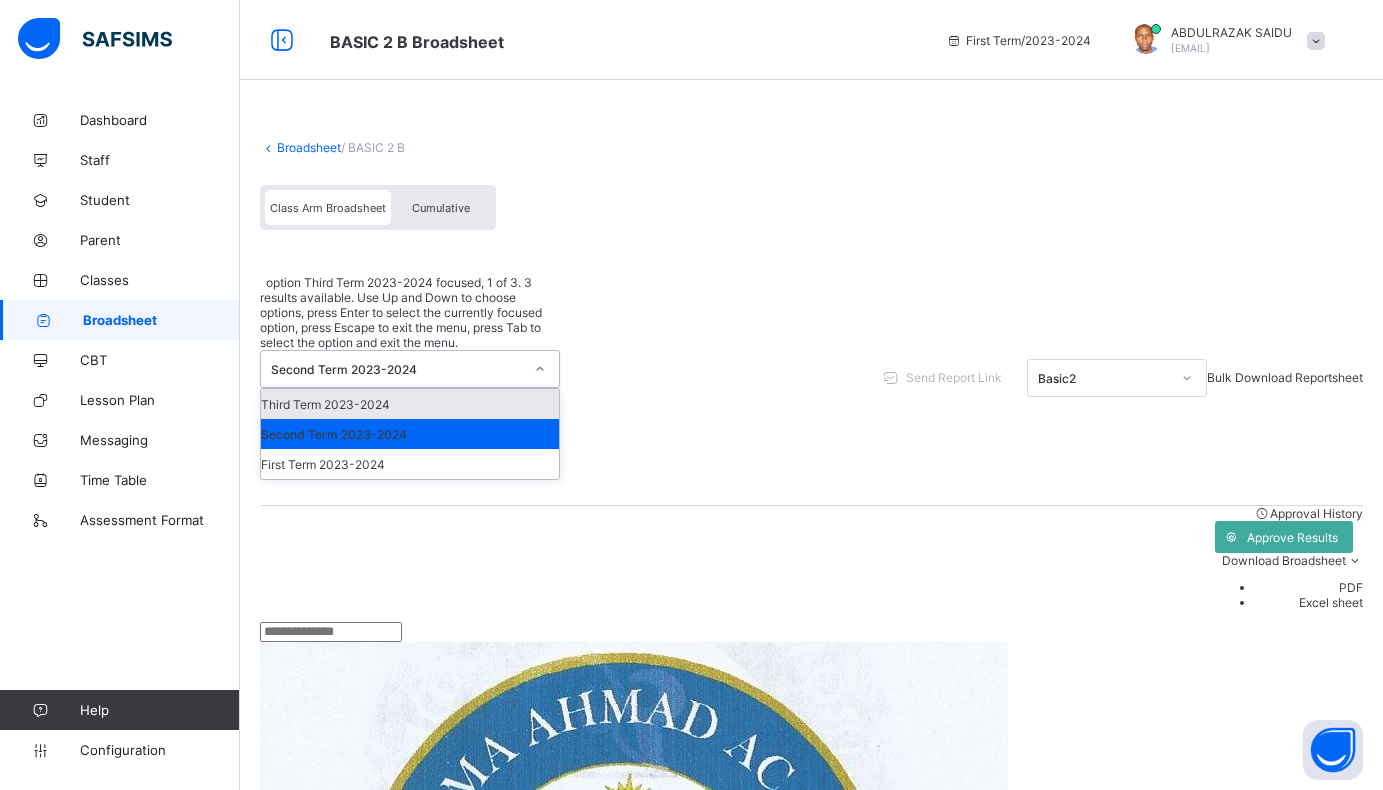 click on "Third Term 2023-2024" at bounding box center (410, 404) 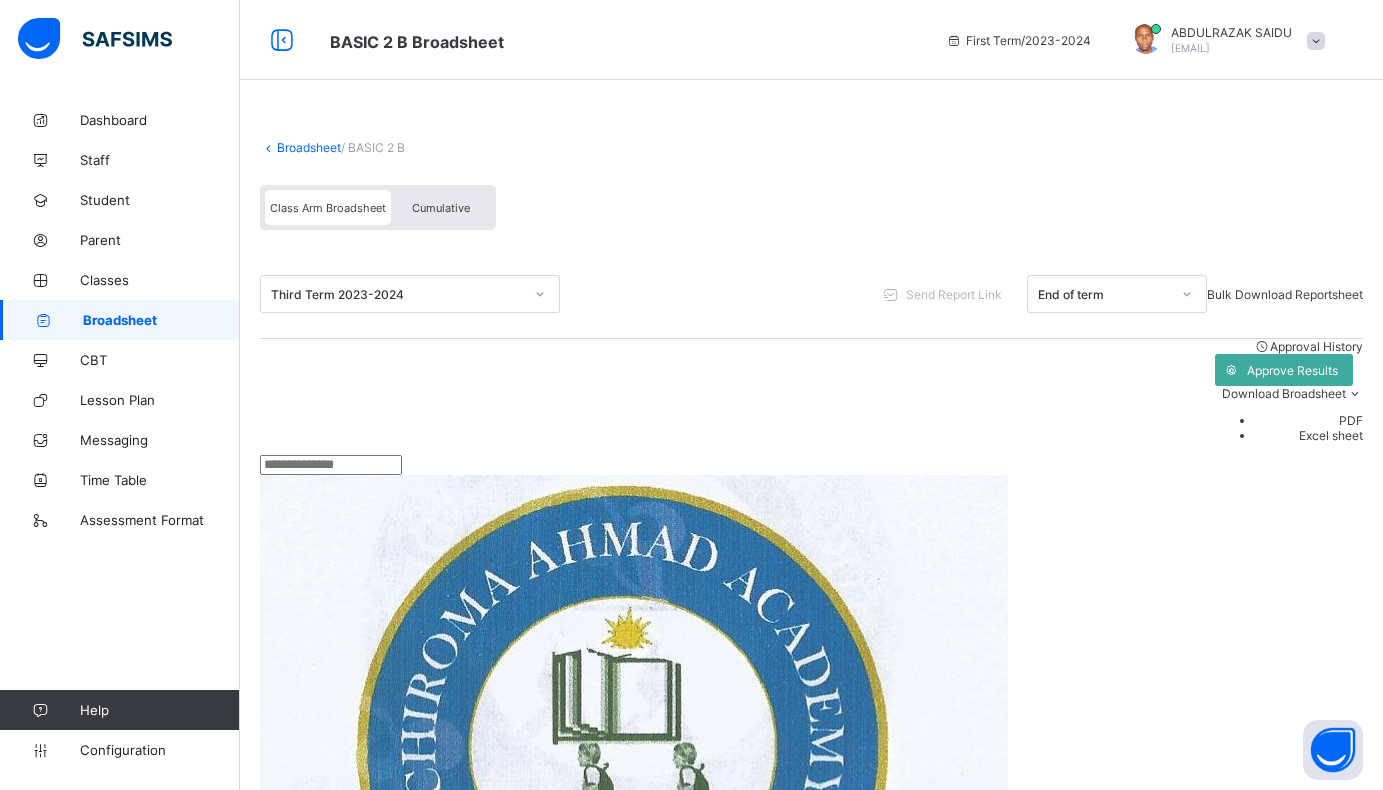 click on "PDF" at bounding box center (1309, 420) 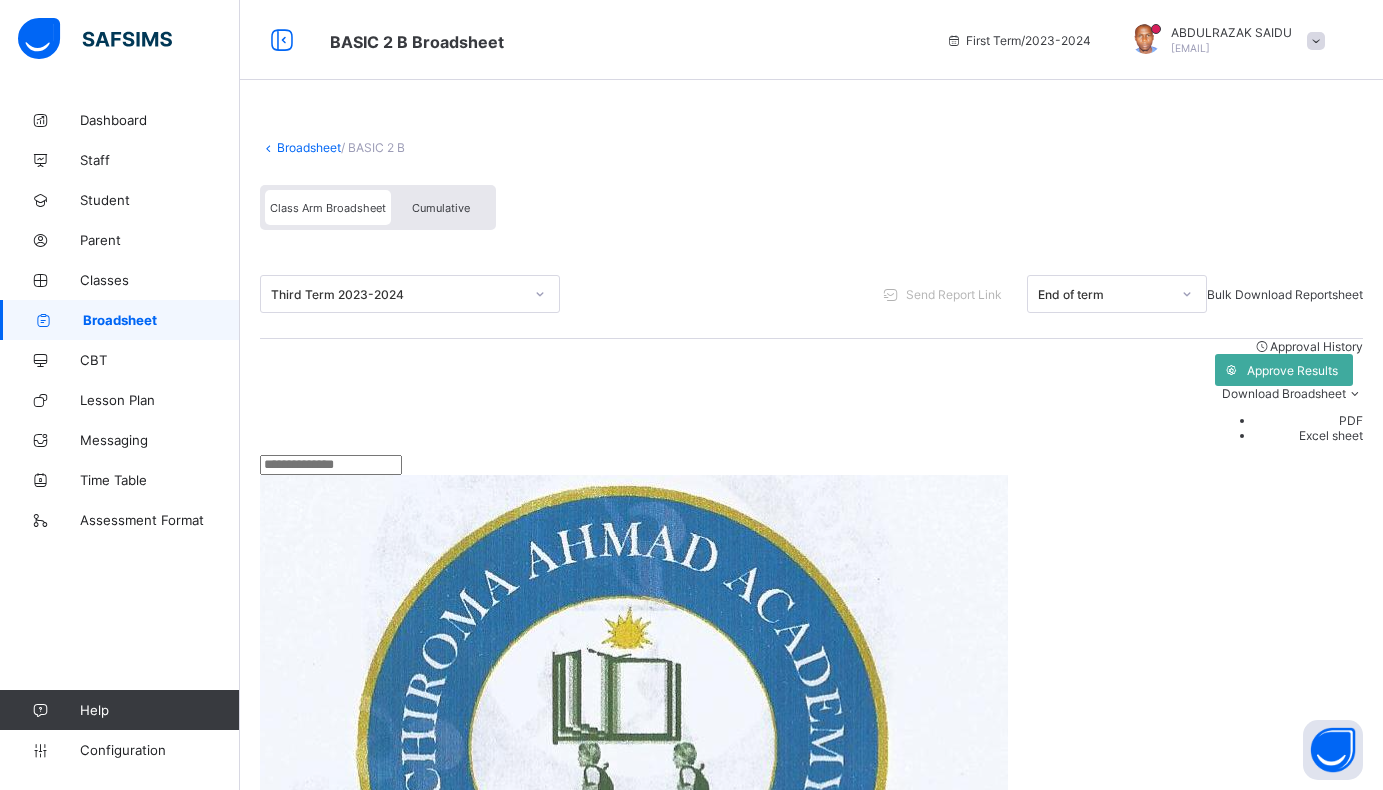 scroll, scrollTop: 0, scrollLeft: 0, axis: both 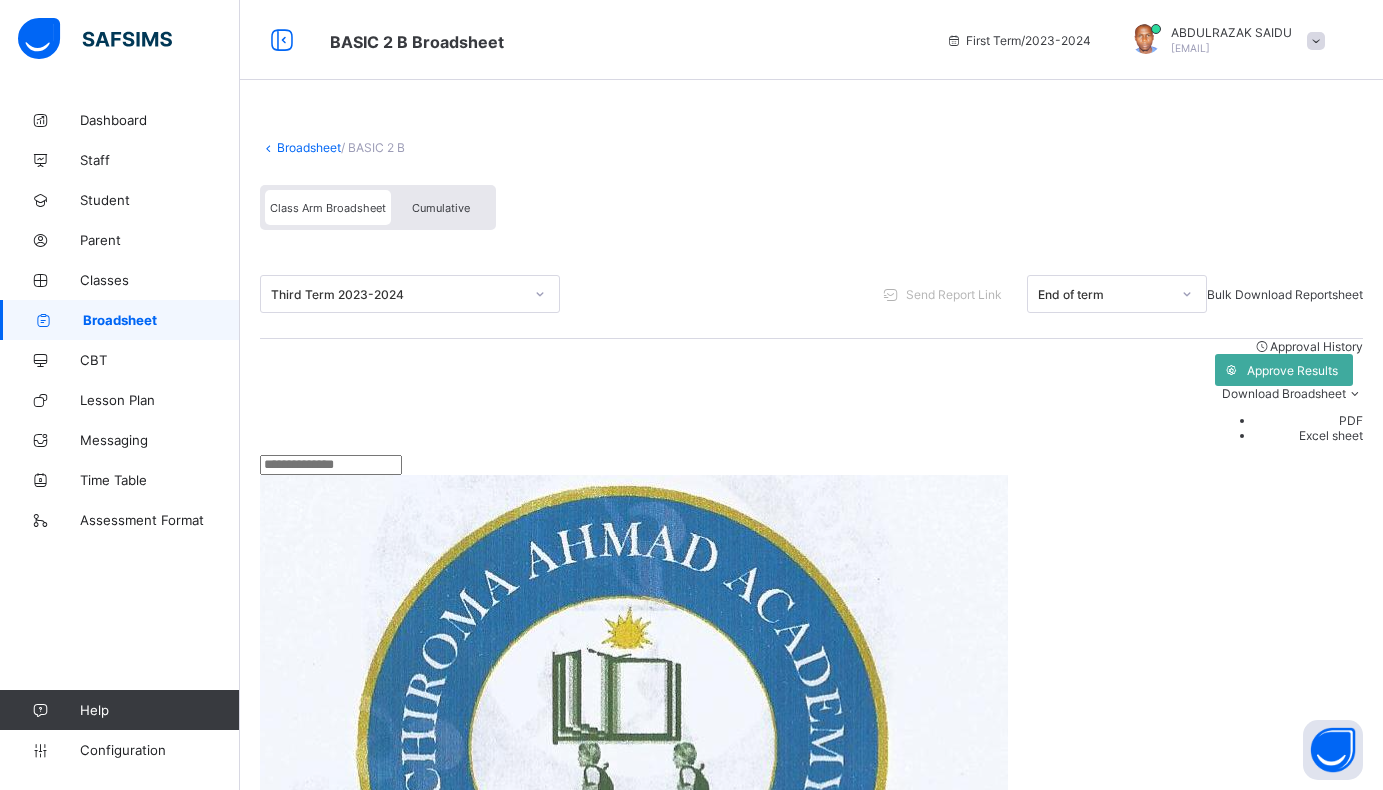 click on "Broadsheet" at bounding box center [309, 147] 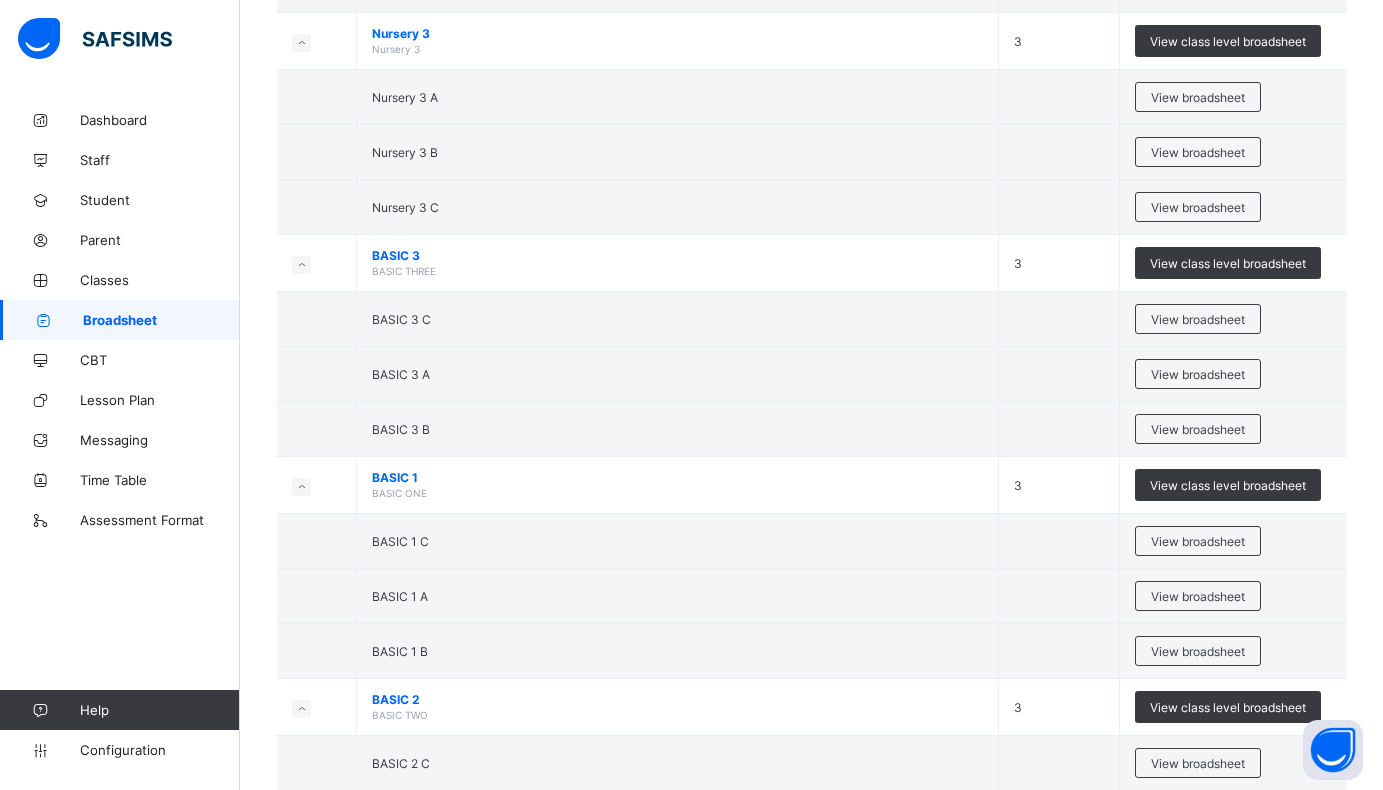 scroll, scrollTop: 1400, scrollLeft: 0, axis: vertical 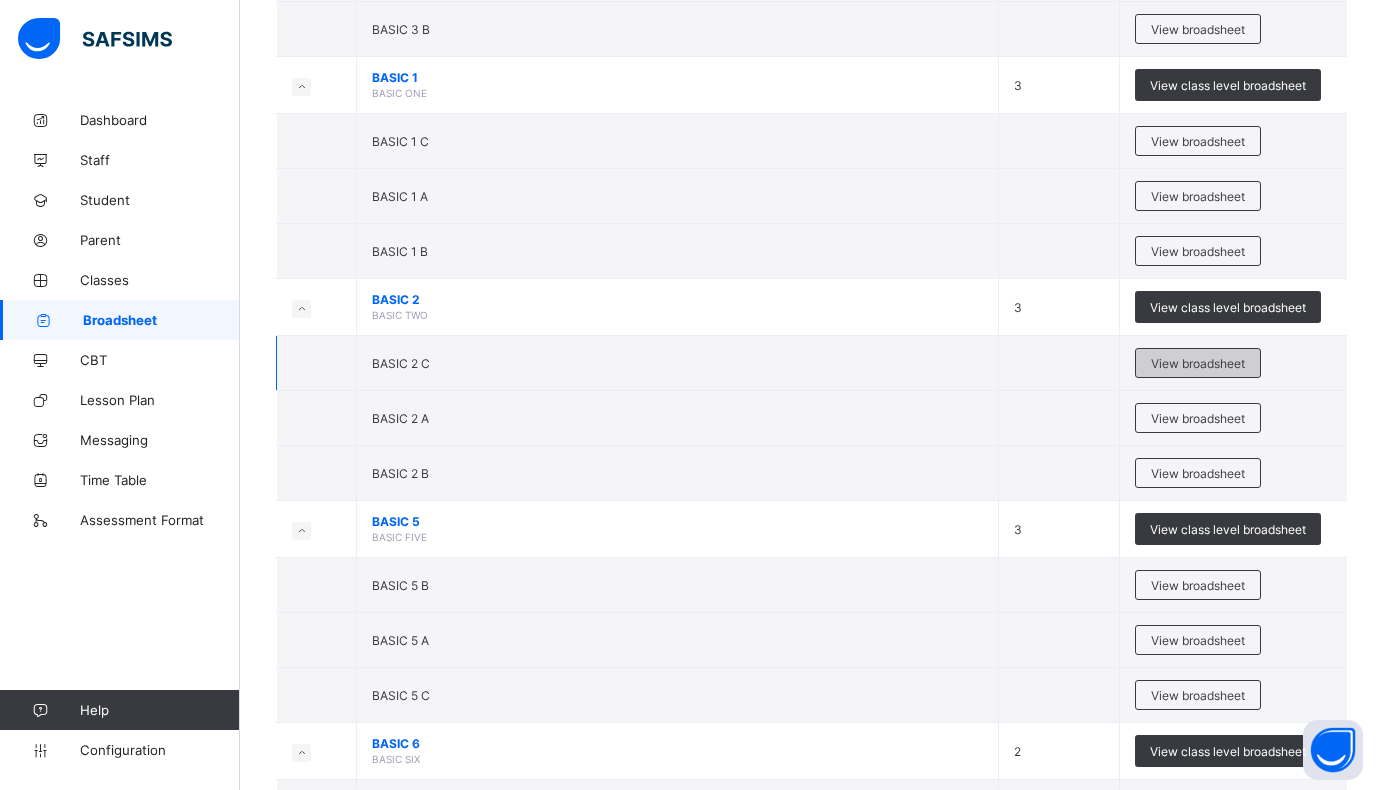 click on "View broadsheet" at bounding box center [1198, 363] 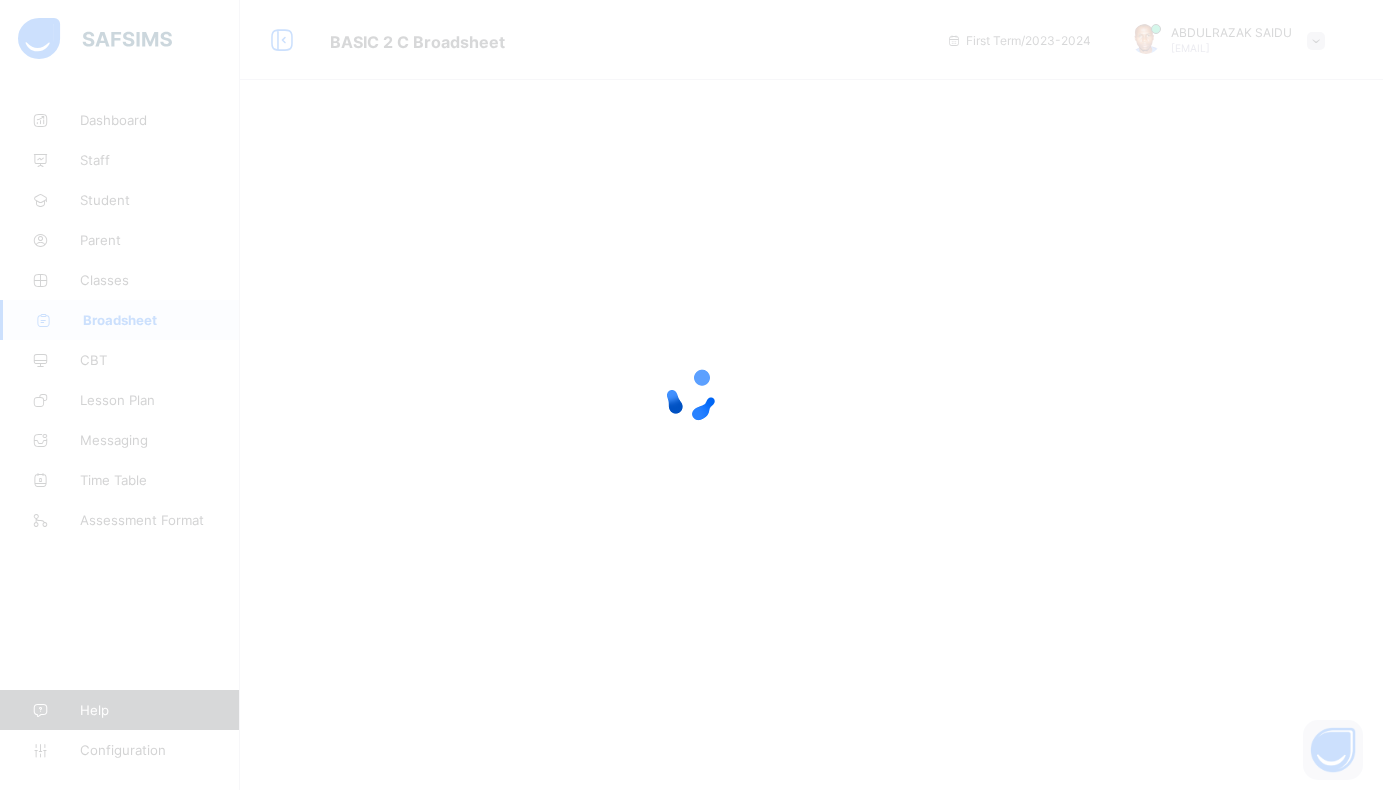 scroll, scrollTop: 0, scrollLeft: 0, axis: both 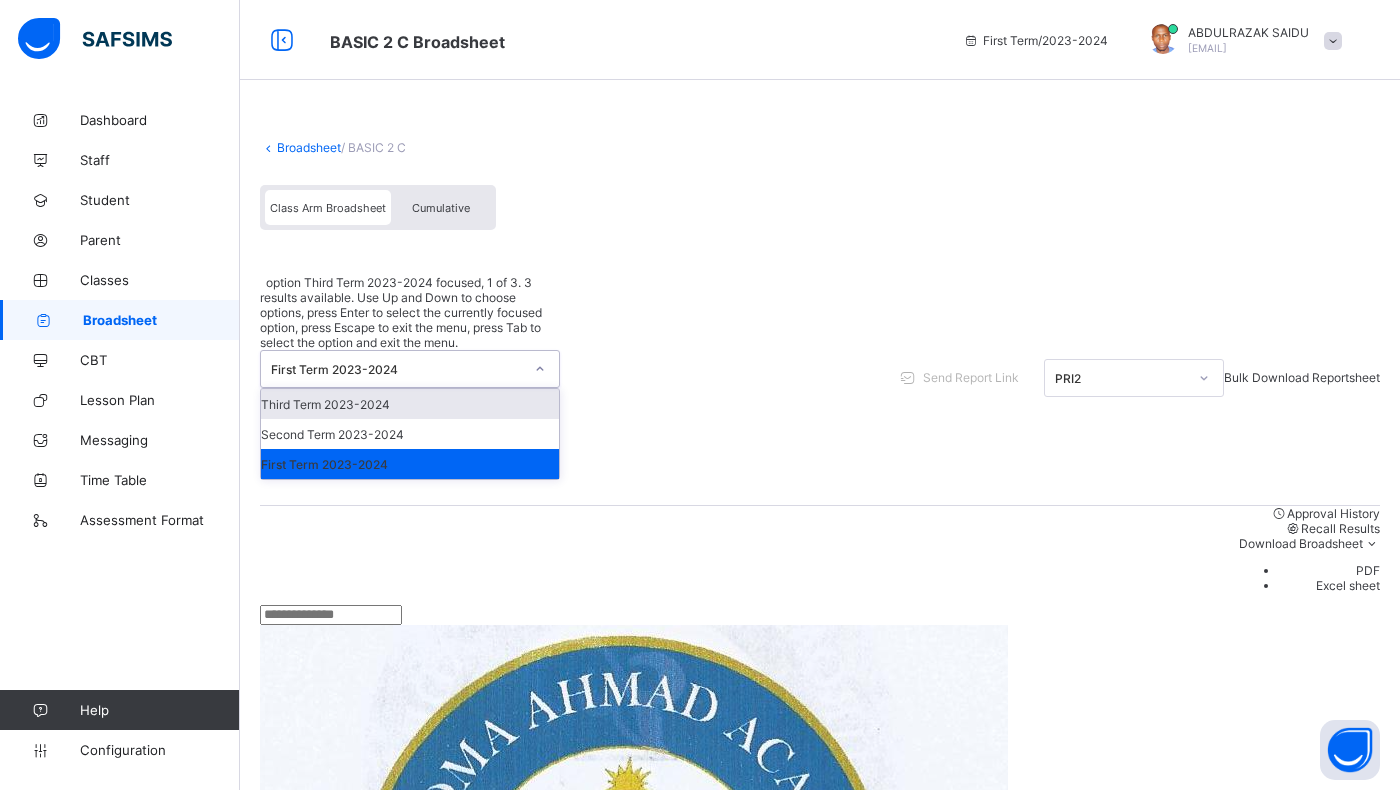 click 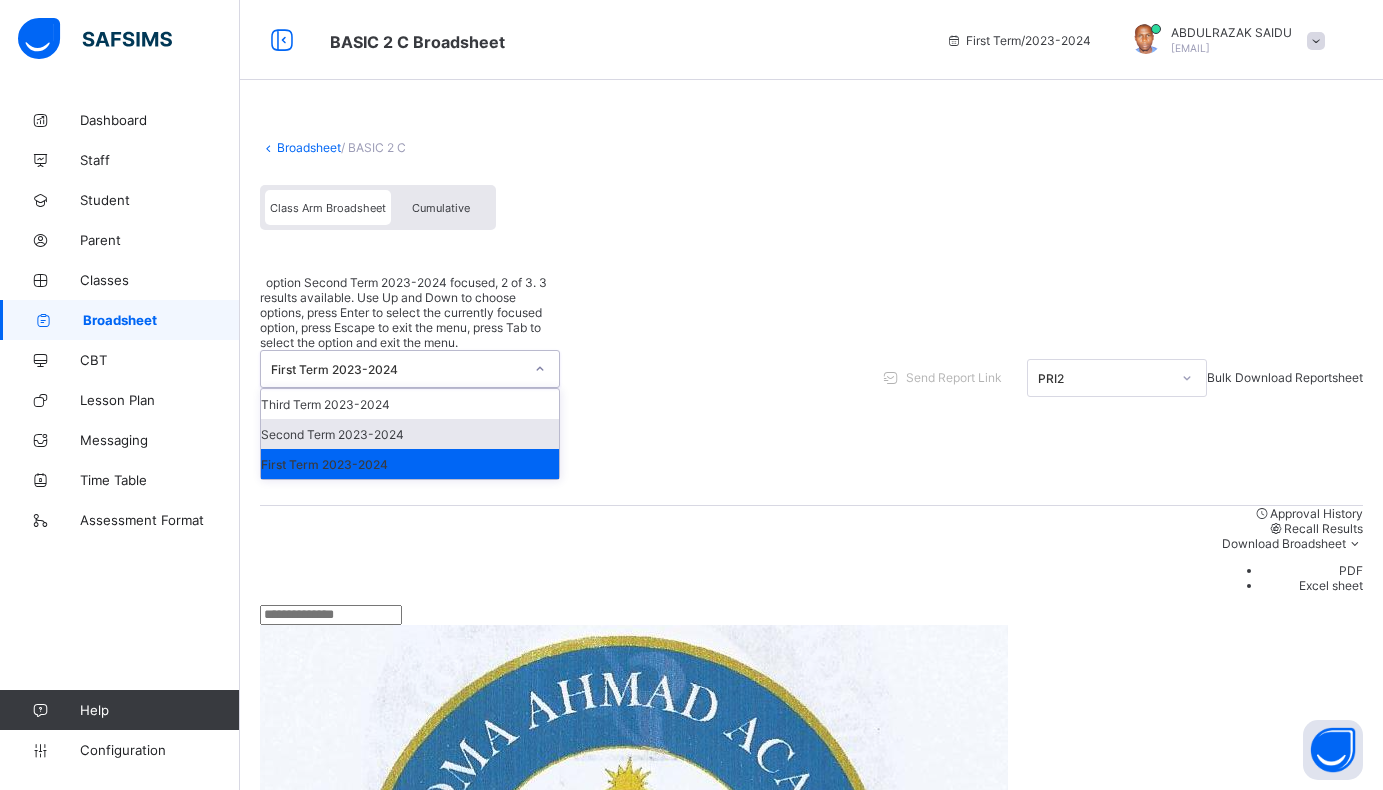 click on "Second Term 2023-2024" at bounding box center [410, 434] 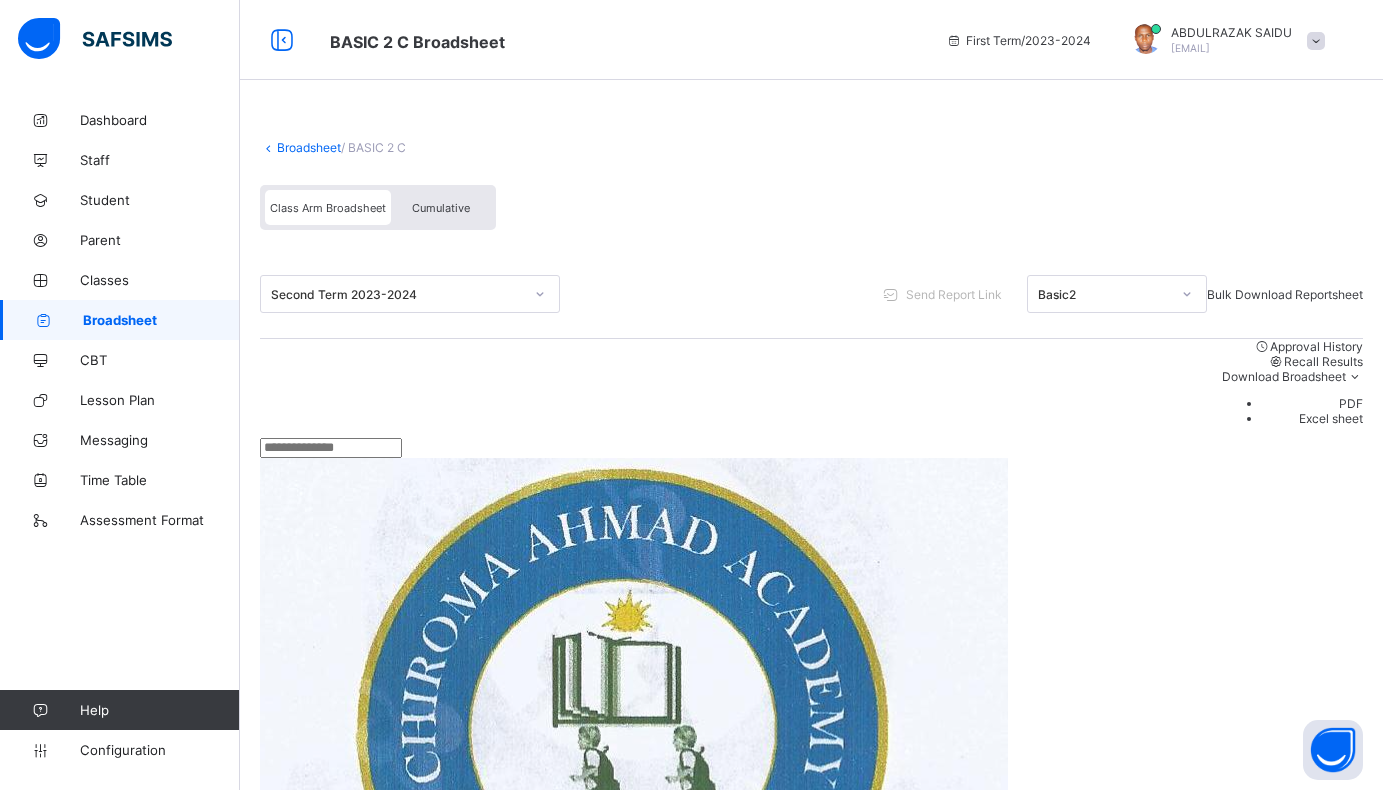 click on "PDF" at bounding box center [1312, 403] 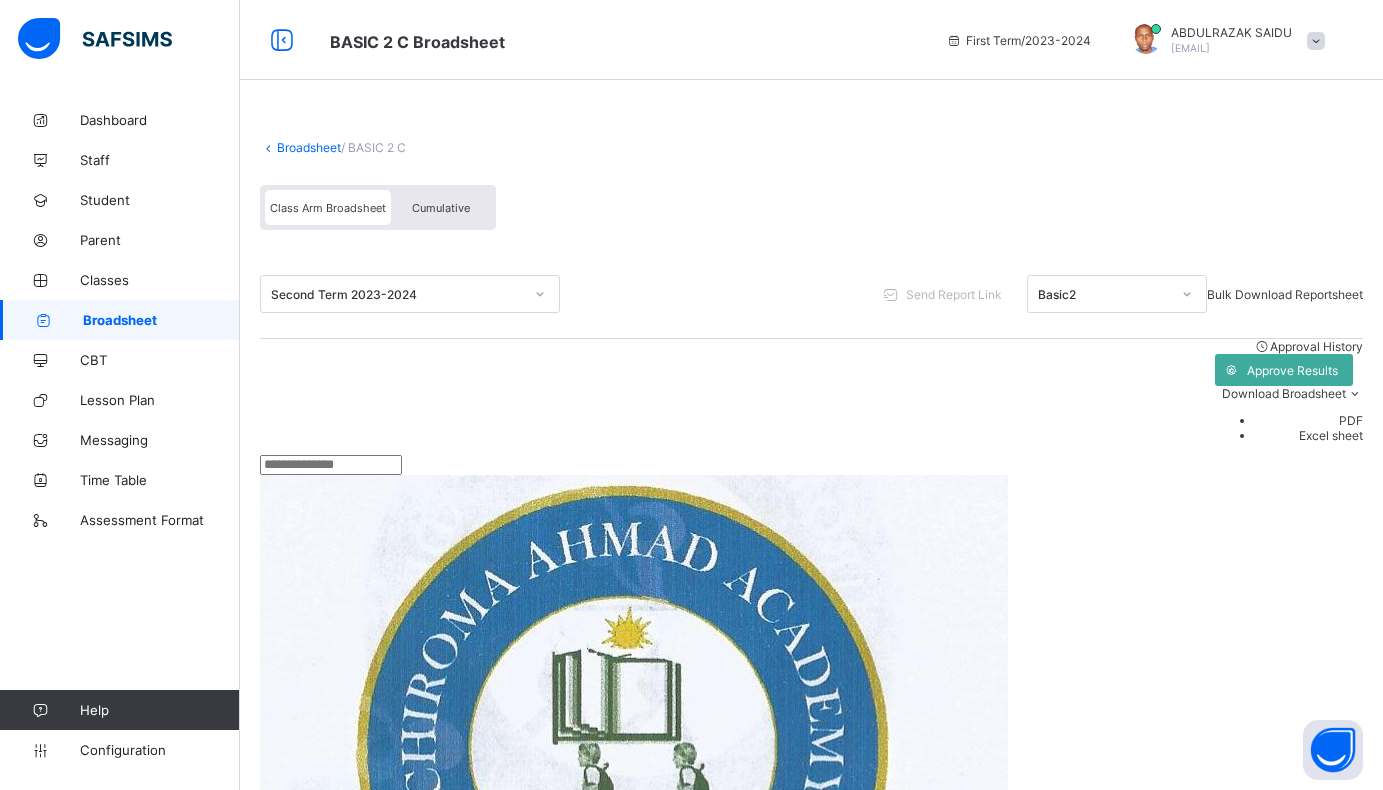 click 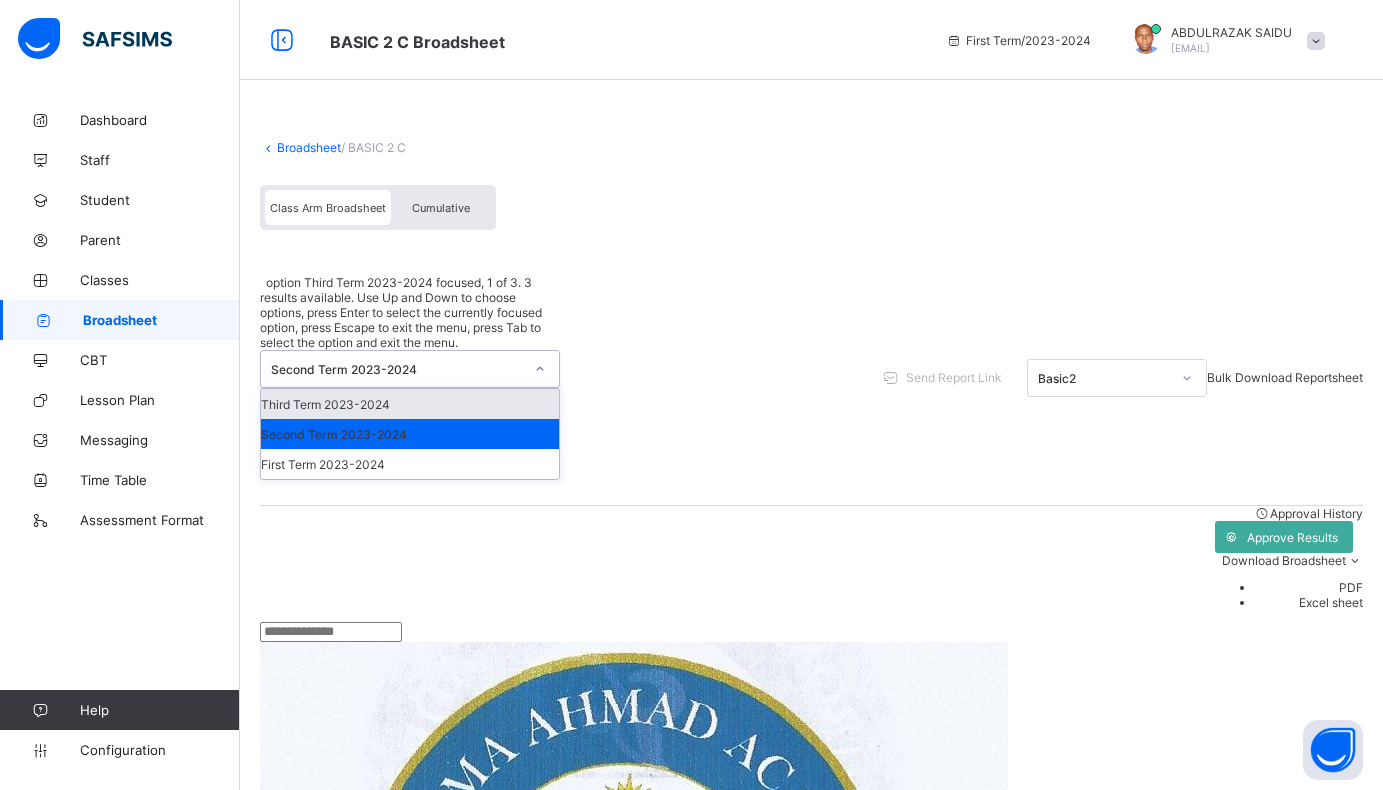 click on "Third Term 2023-2024" at bounding box center [410, 404] 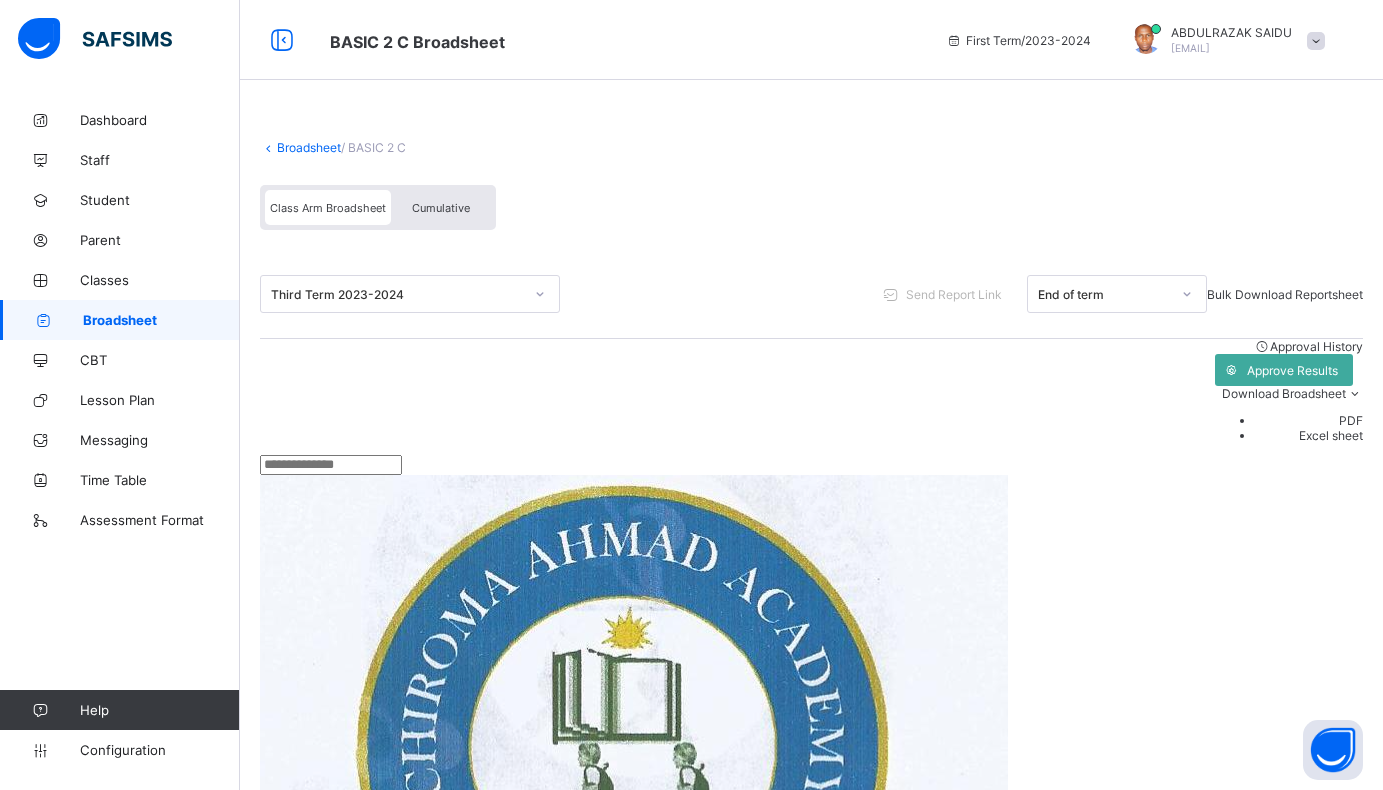 click on "PDF" at bounding box center [1309, 420] 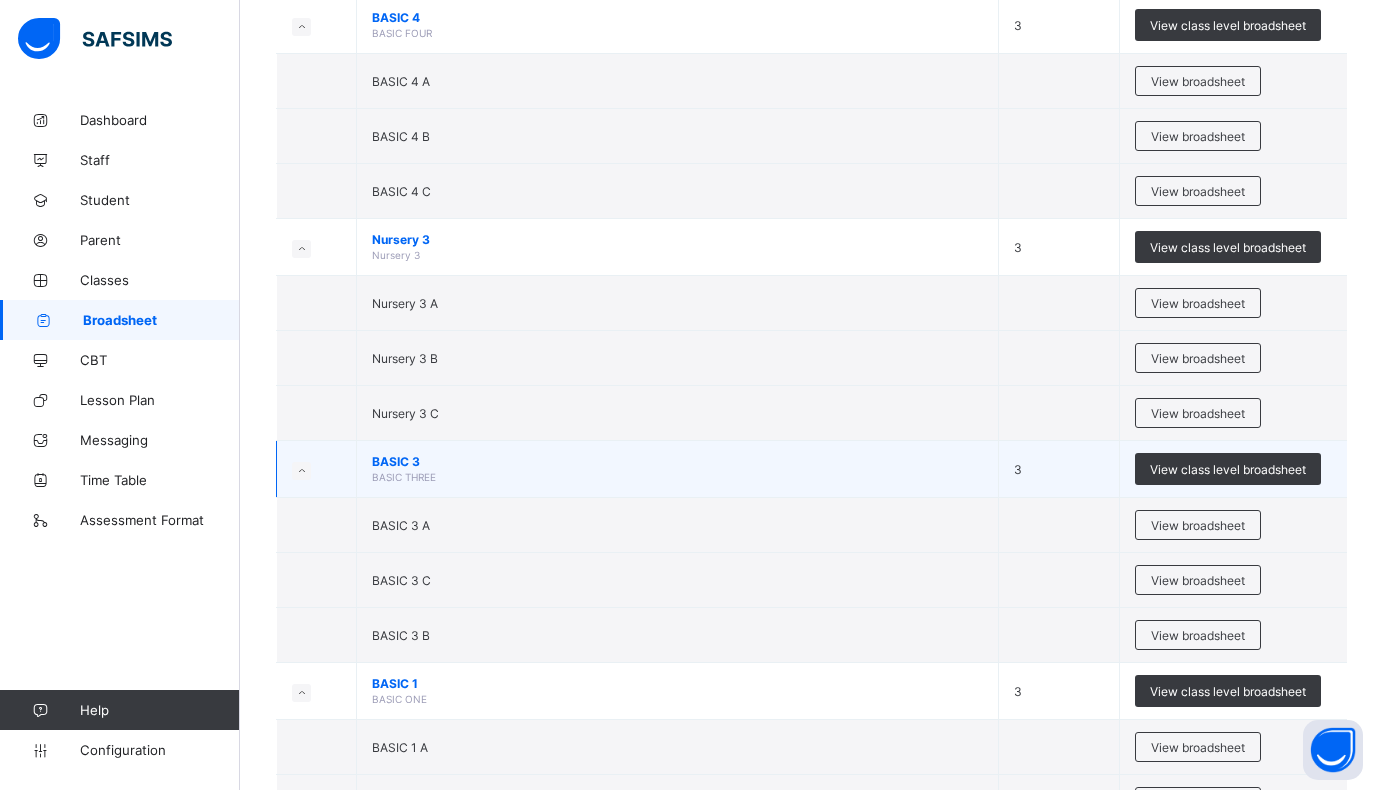 scroll, scrollTop: 800, scrollLeft: 0, axis: vertical 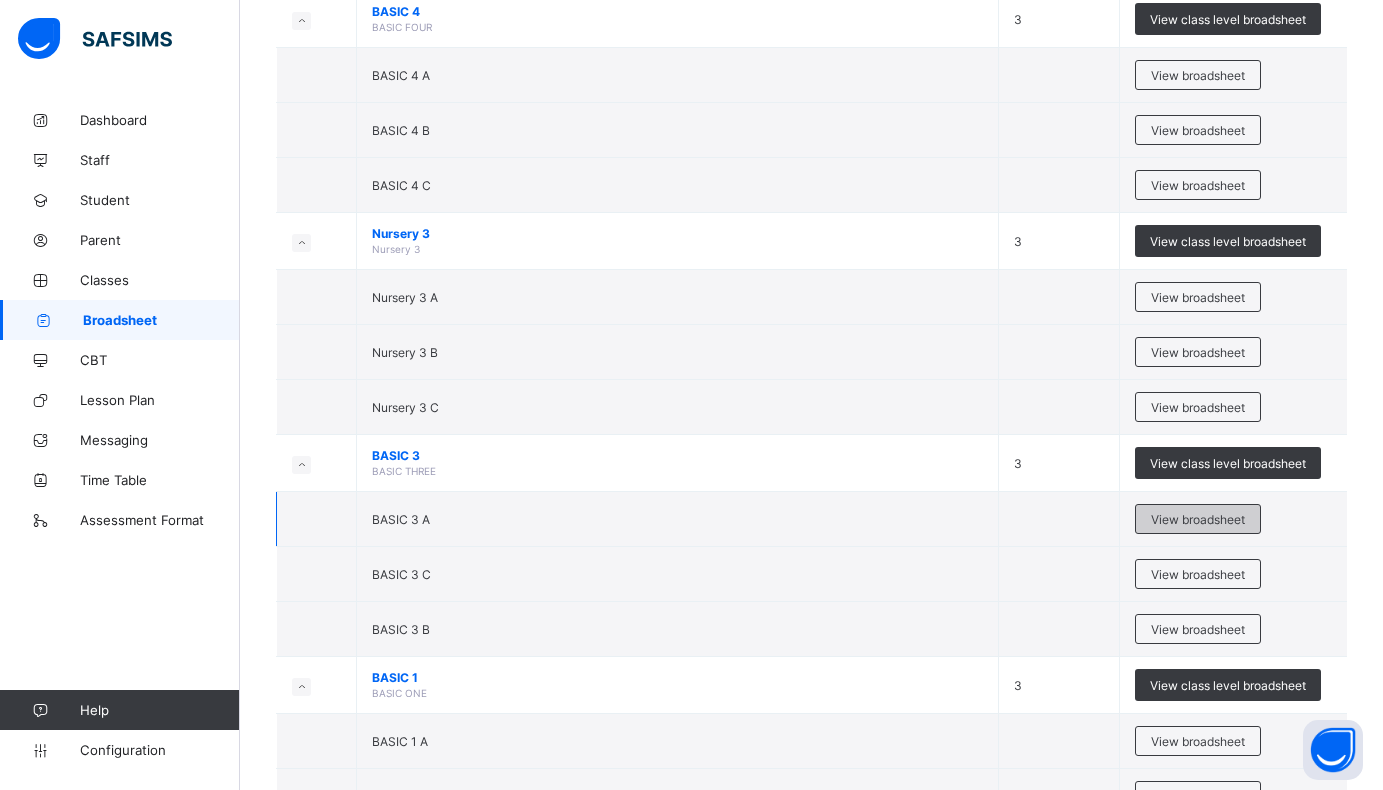 click on "View broadsheet" at bounding box center [1198, 519] 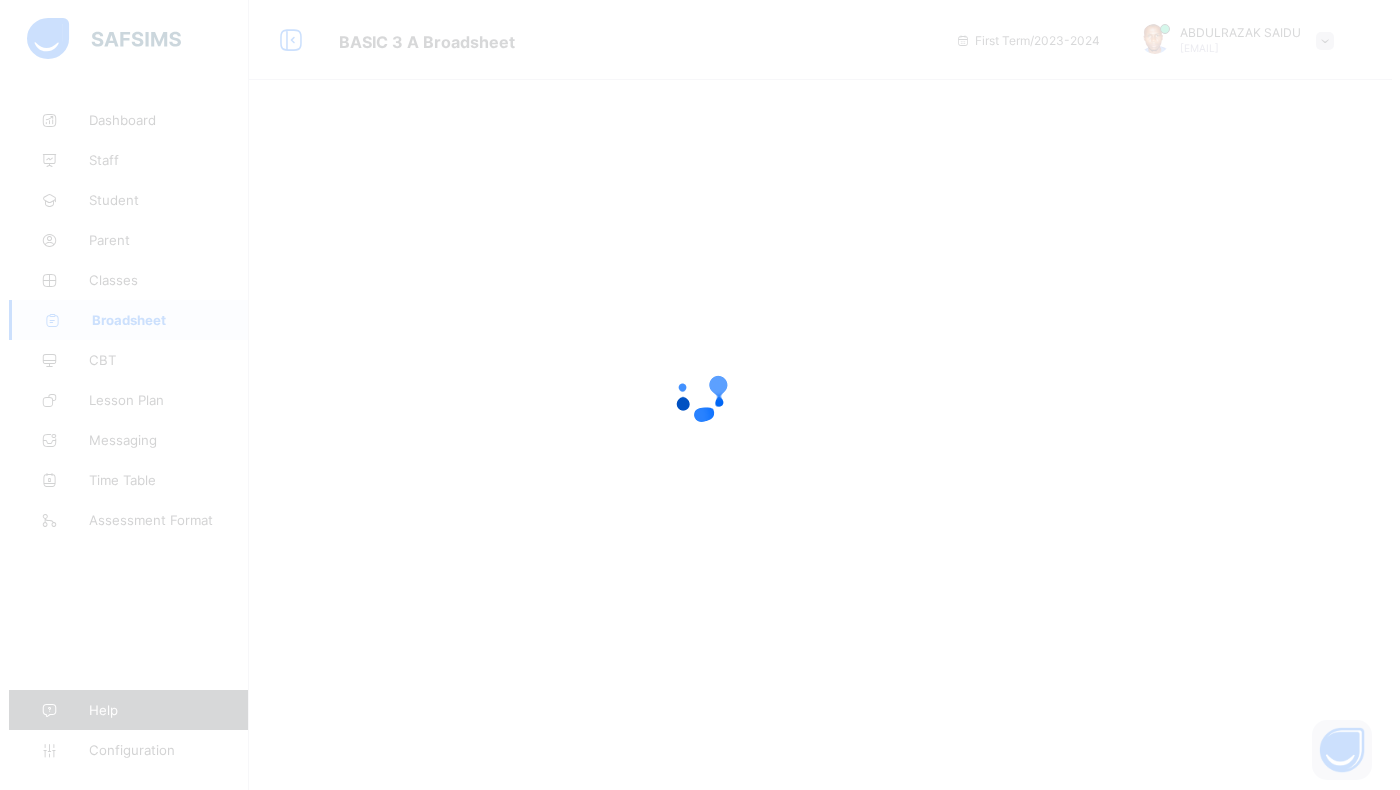 scroll, scrollTop: 0, scrollLeft: 0, axis: both 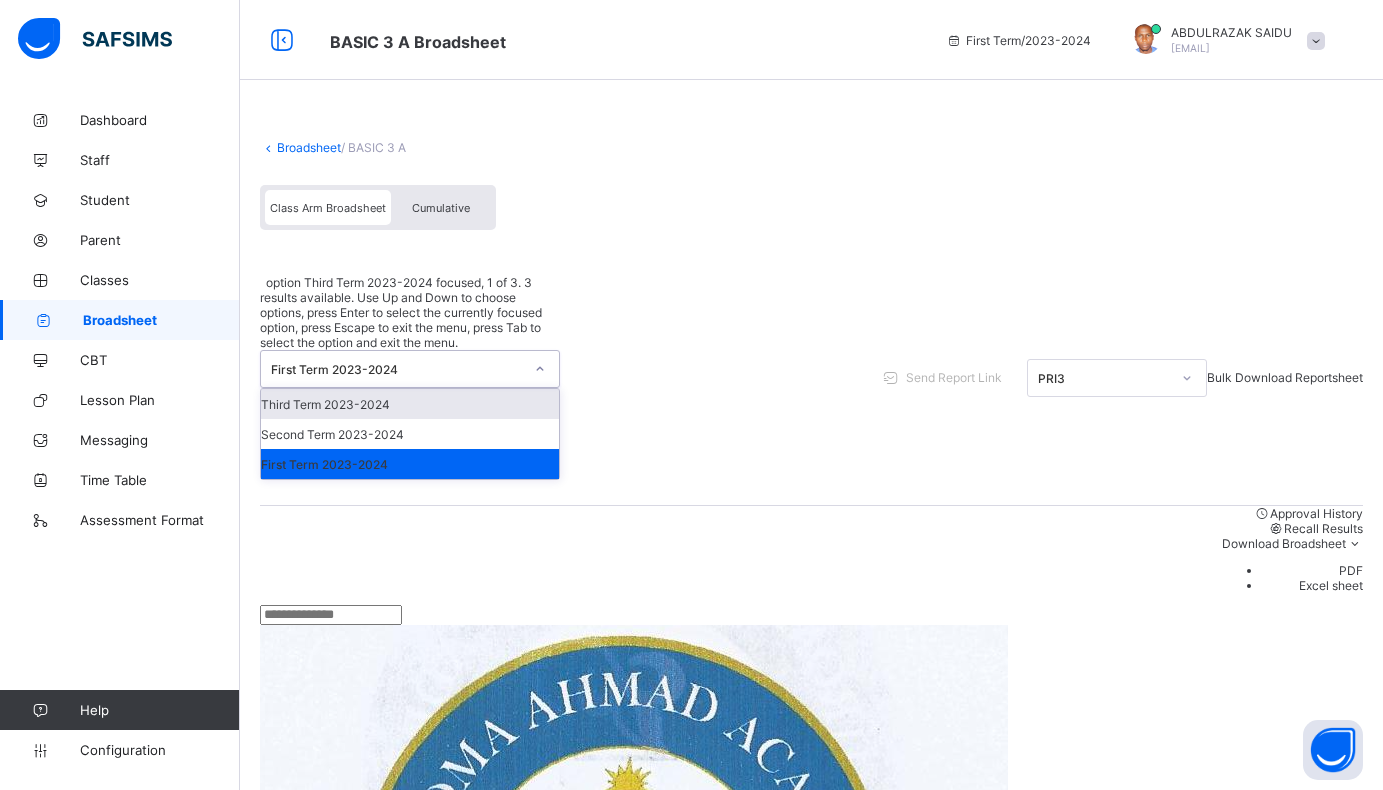 click 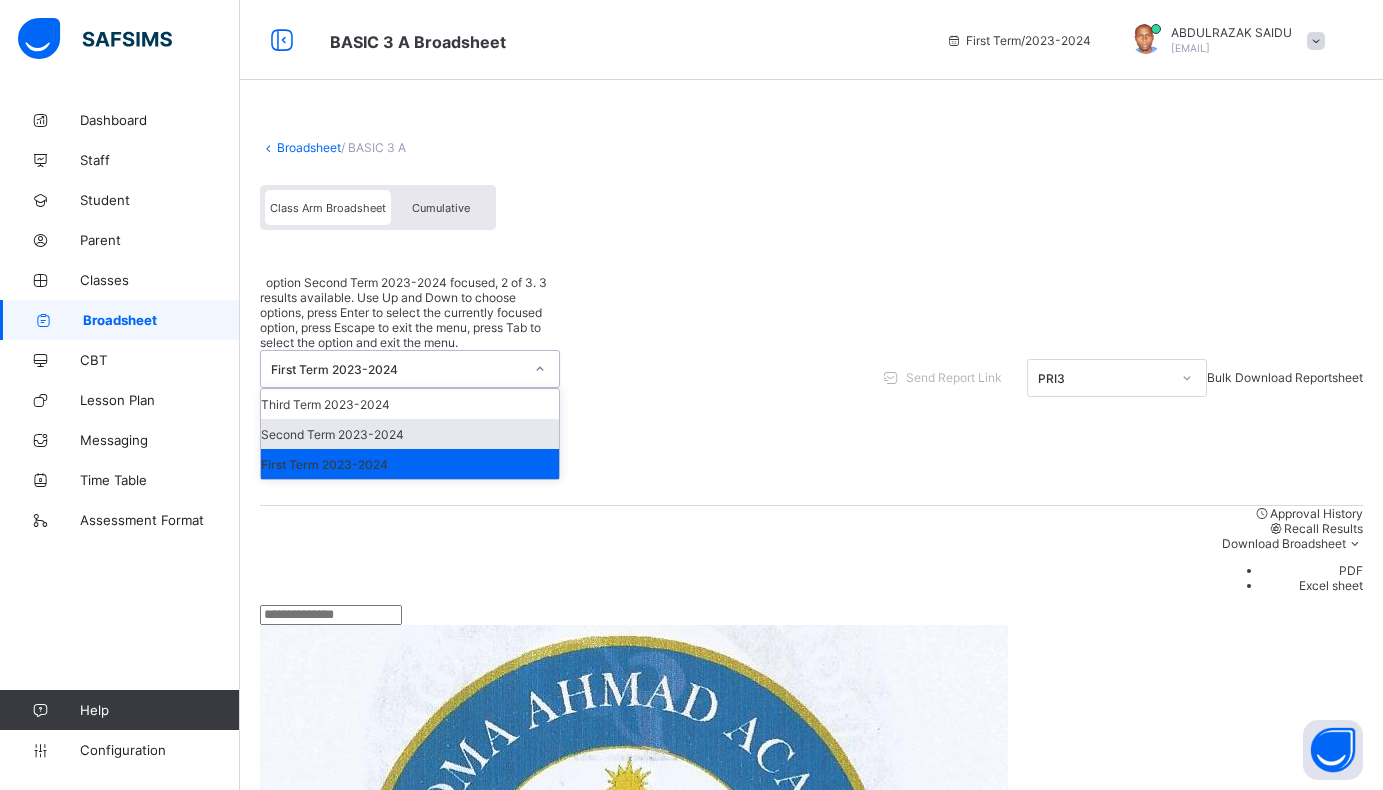 click on "Second Term 2023-2024" at bounding box center [410, 434] 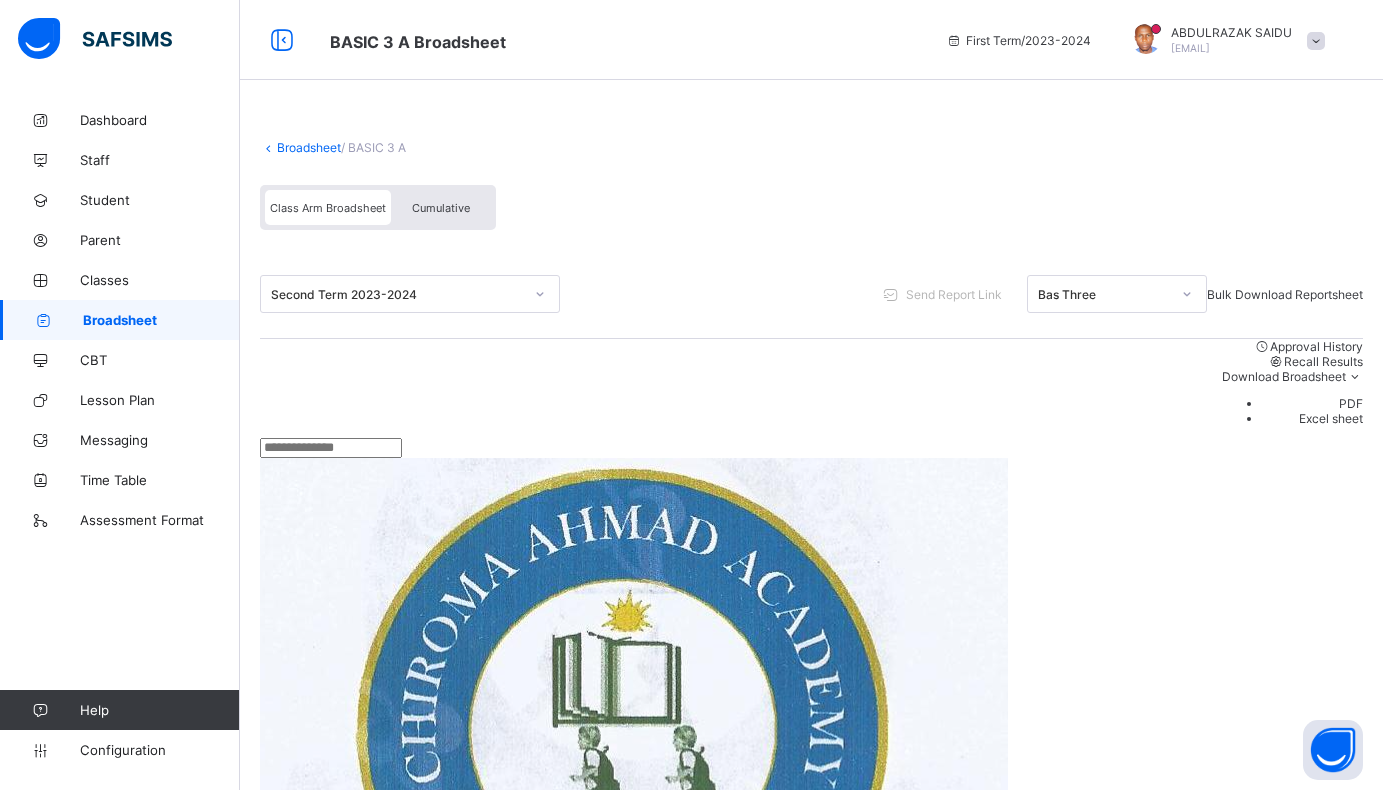 click on "PDF" at bounding box center (1312, 403) 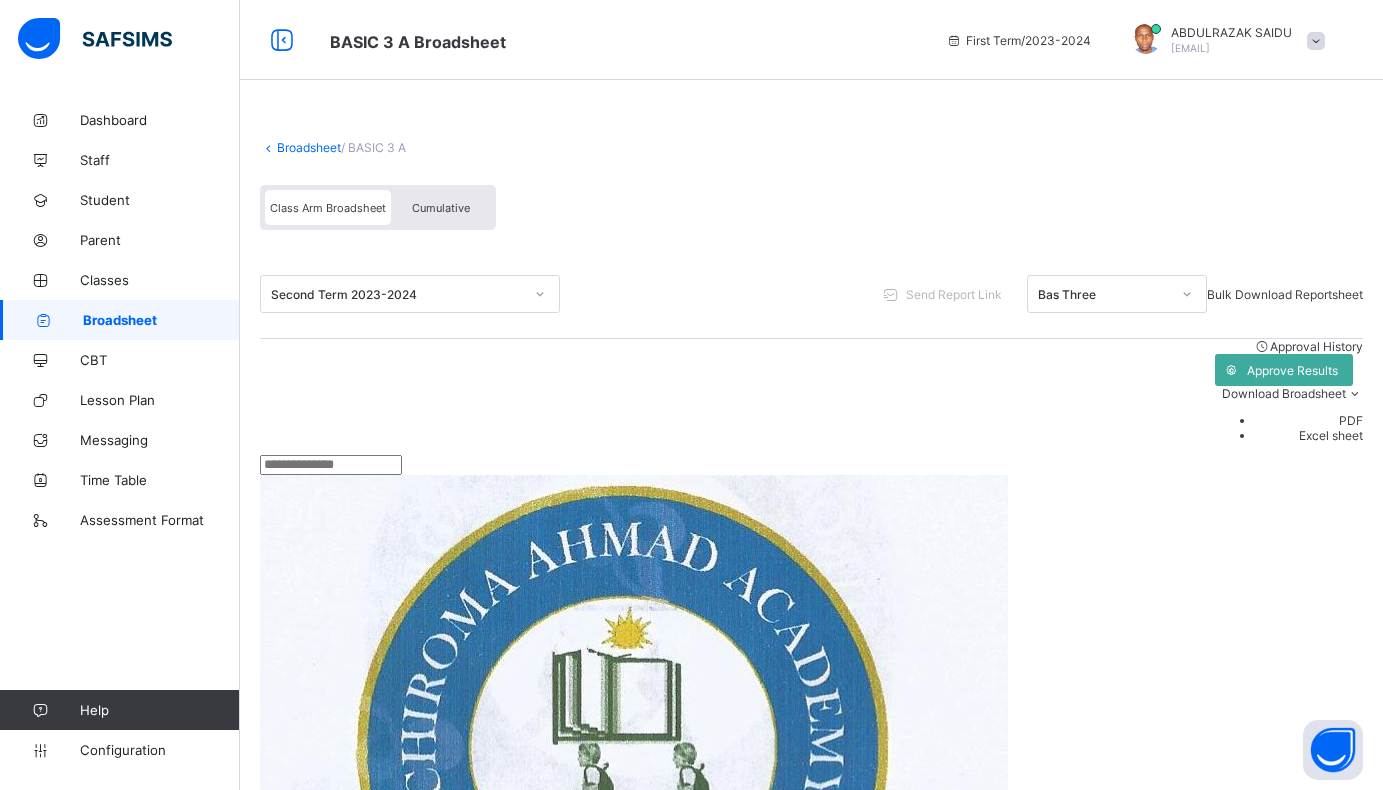 click 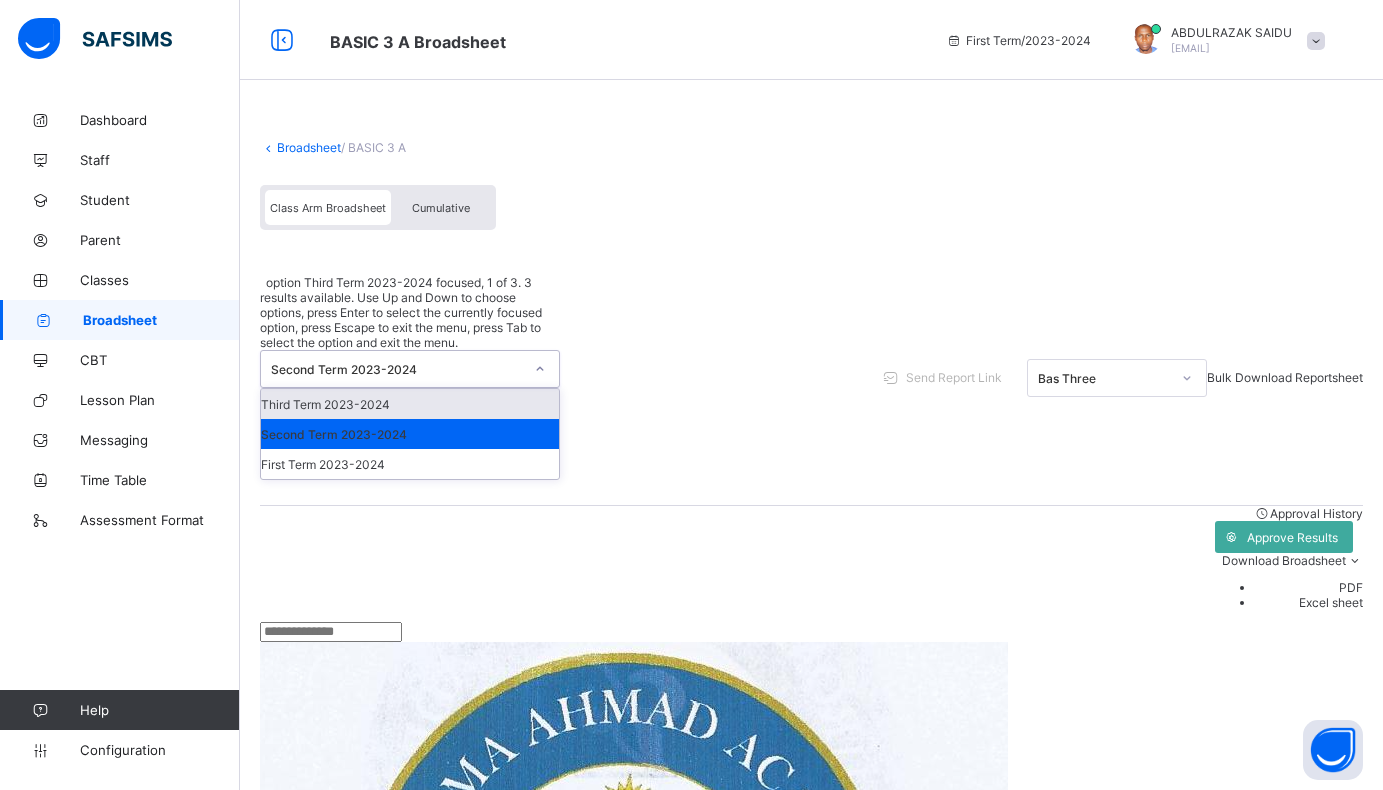 click on "Third Term 2023-2024" at bounding box center [410, 404] 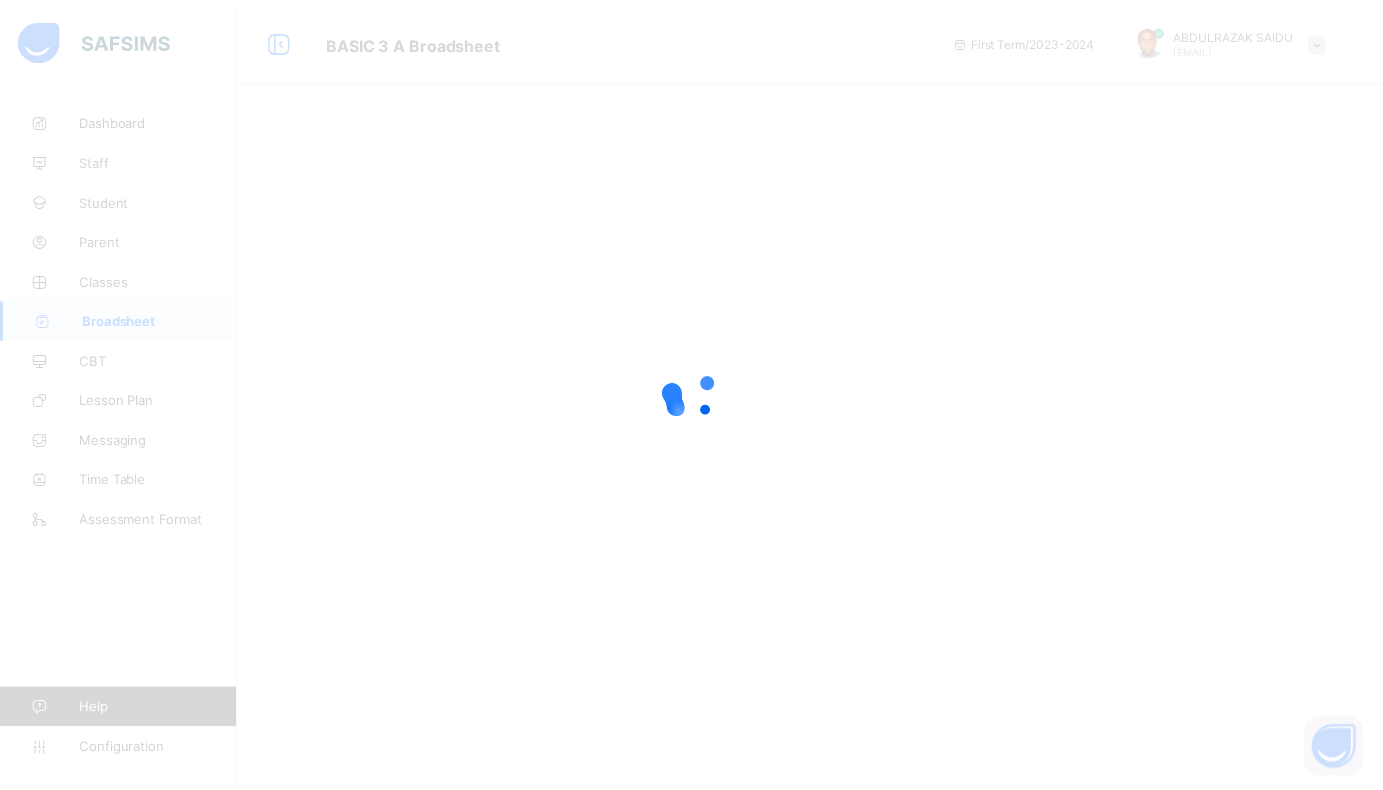 scroll, scrollTop: 0, scrollLeft: 0, axis: both 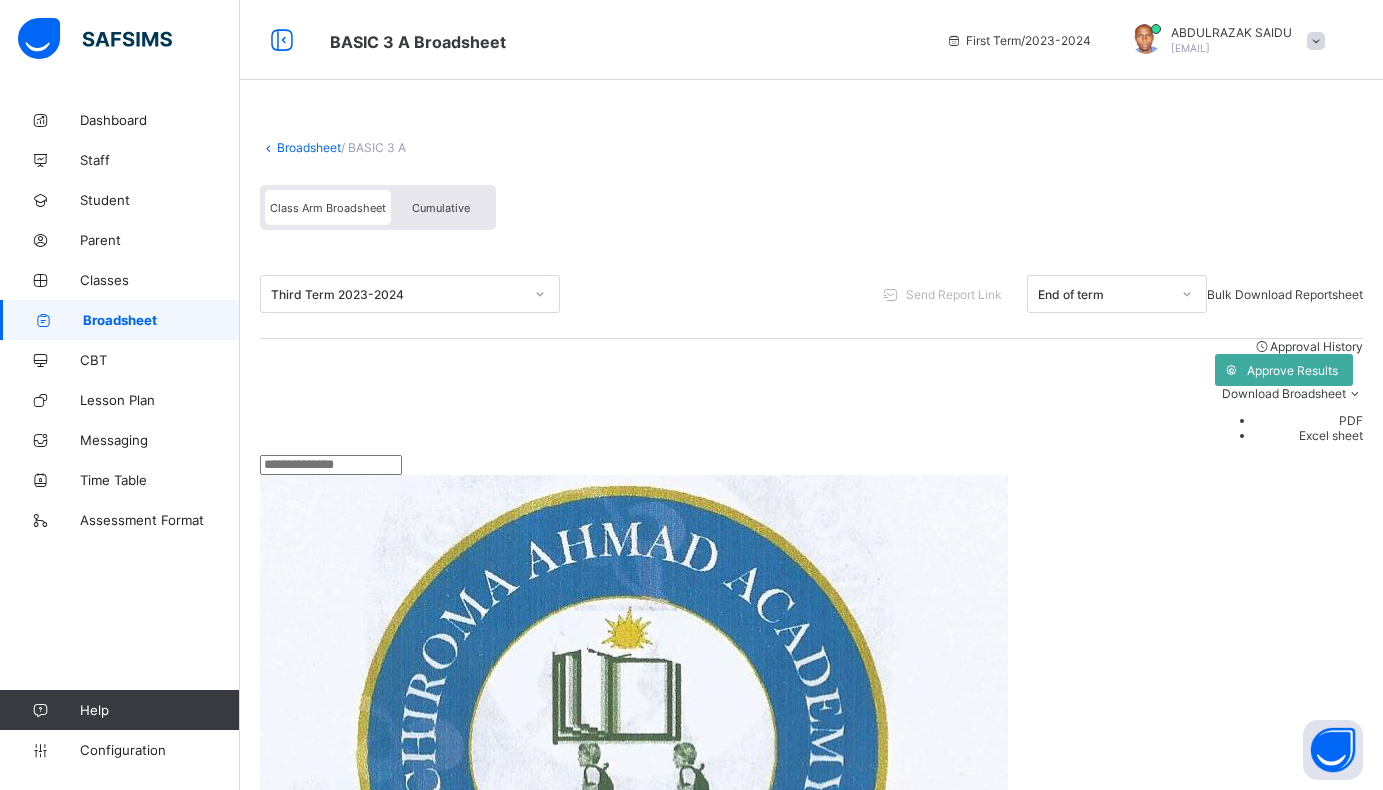 click on "PDF" at bounding box center [1309, 420] 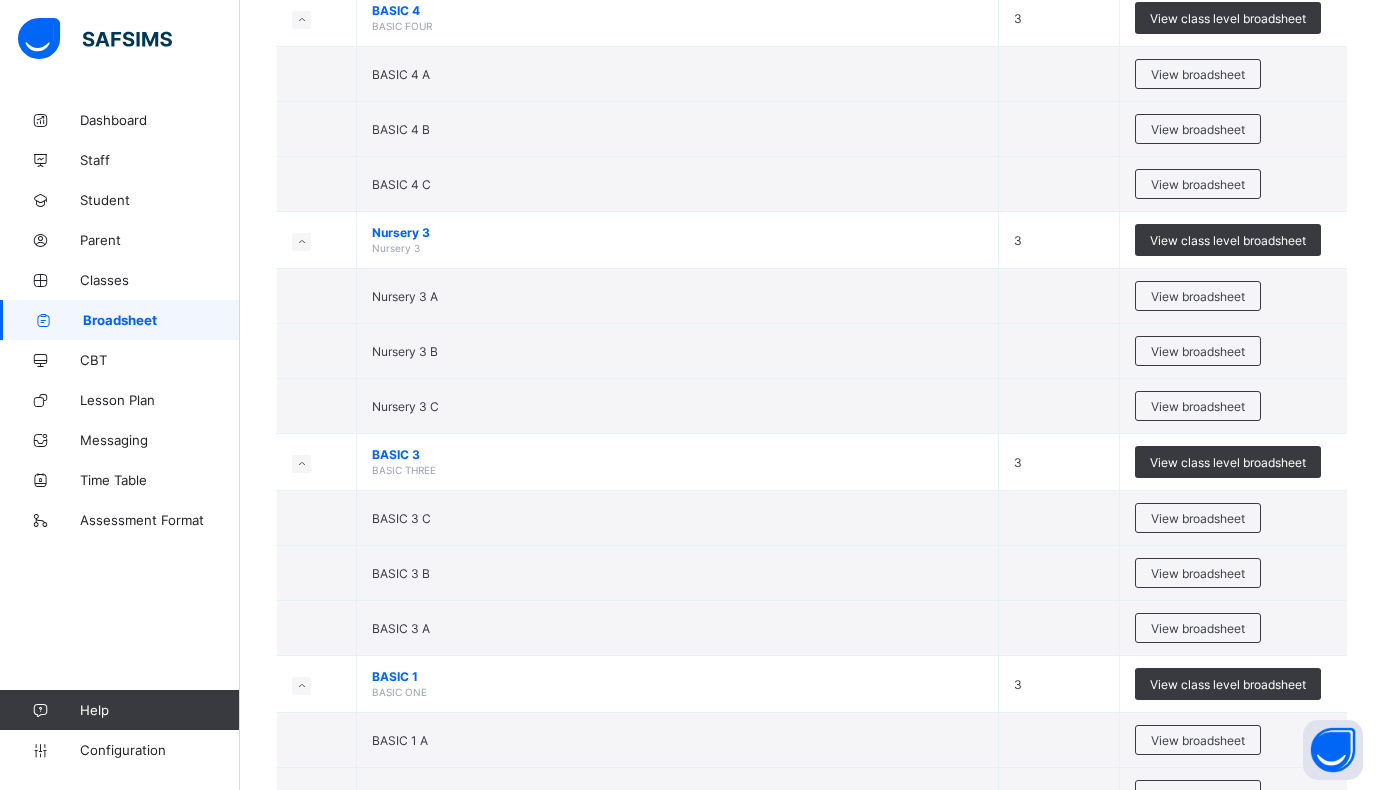 scroll, scrollTop: 1100, scrollLeft: 0, axis: vertical 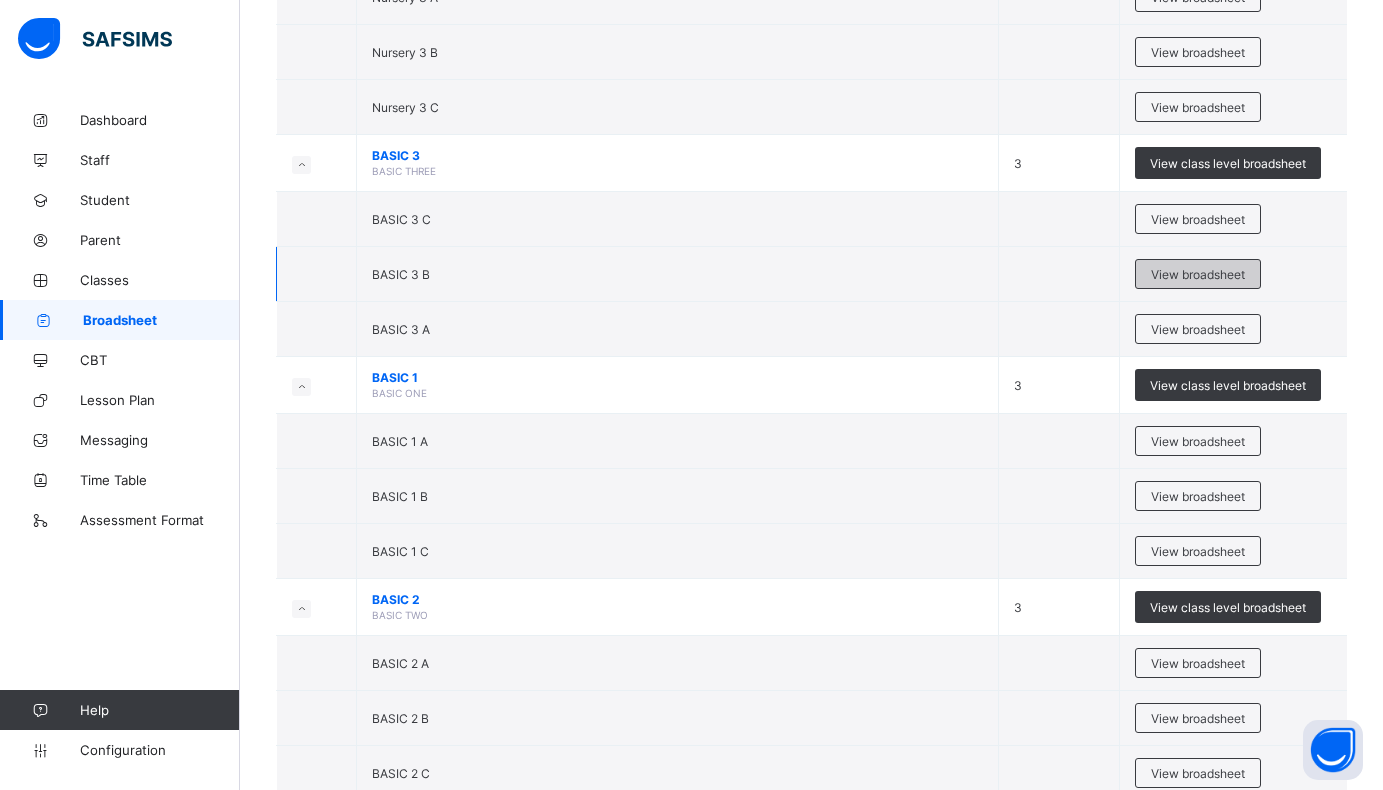 click on "View broadsheet" at bounding box center (1198, 274) 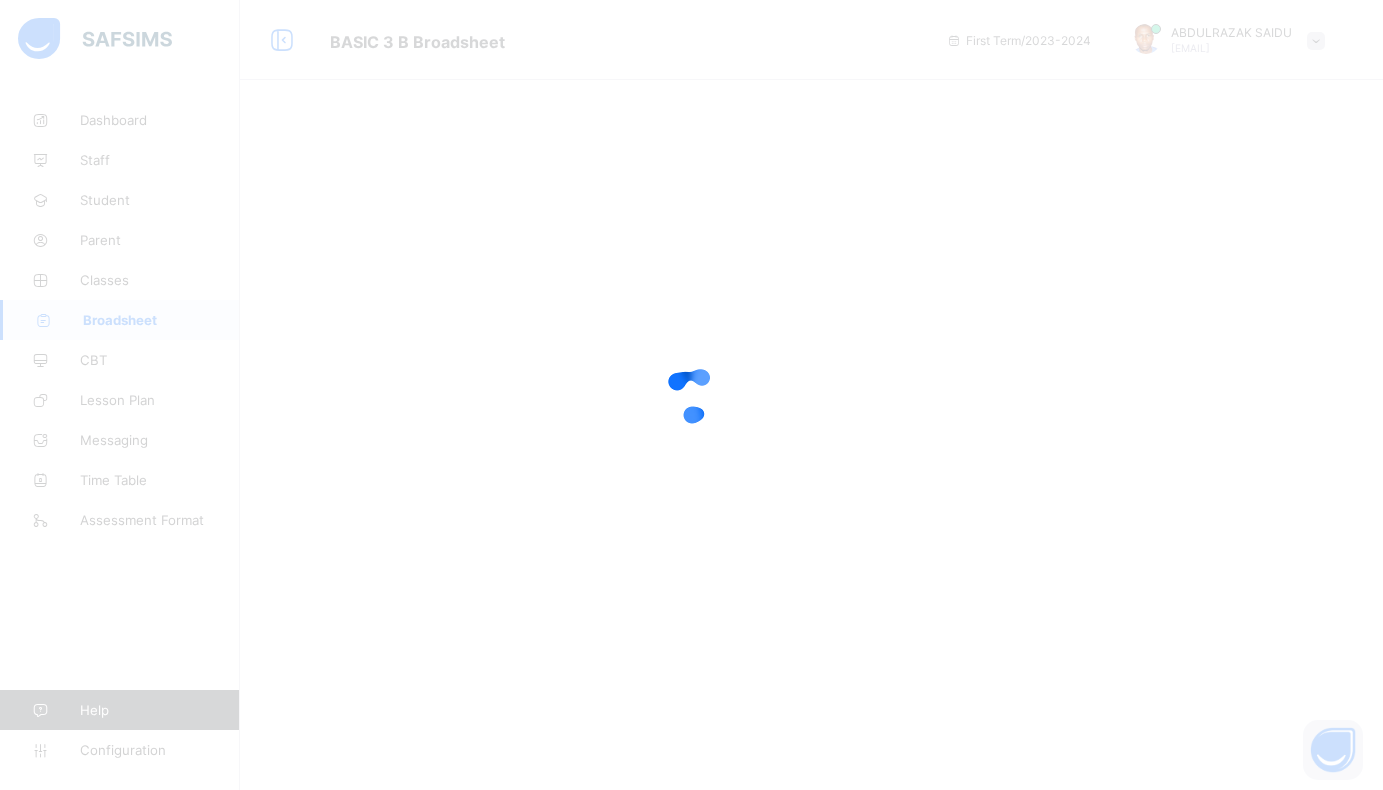 scroll, scrollTop: 0, scrollLeft: 0, axis: both 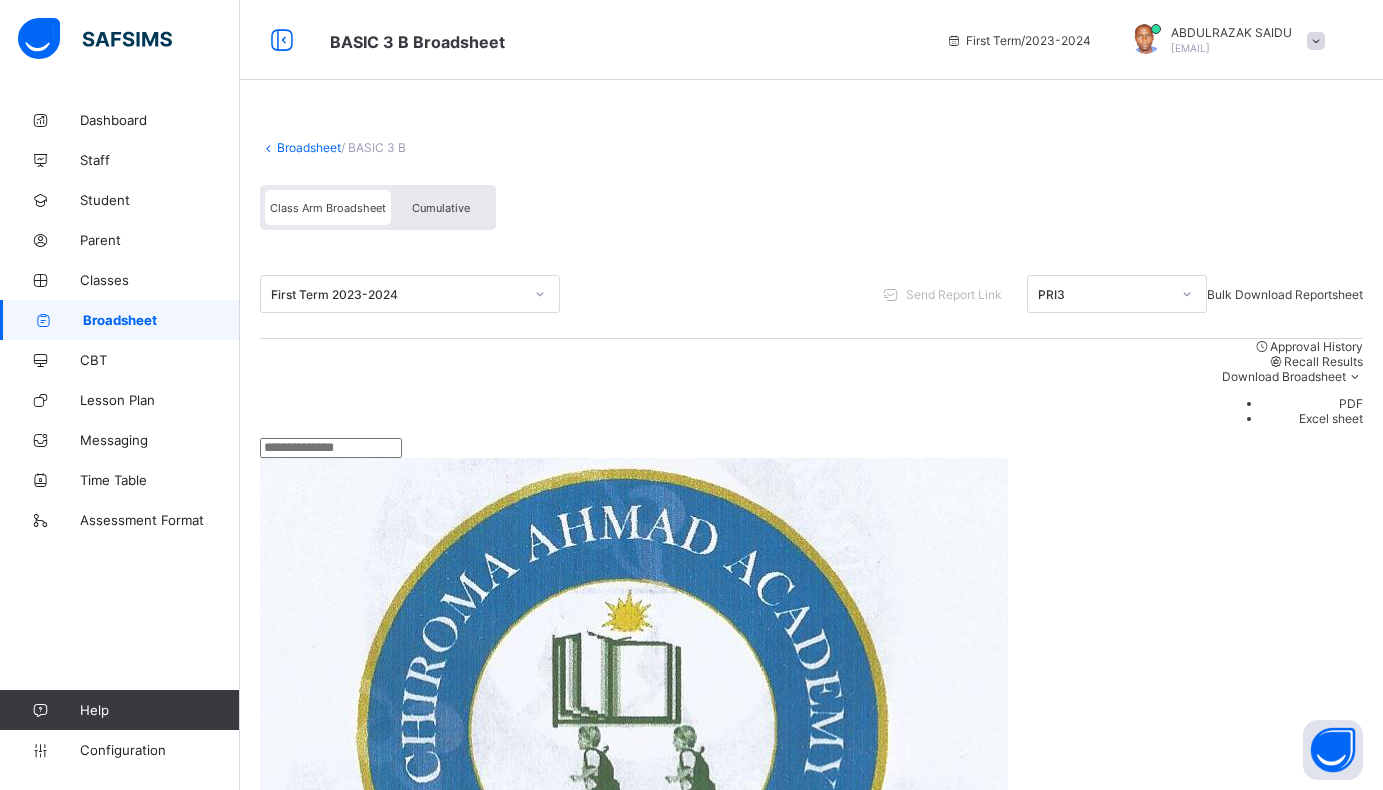 click 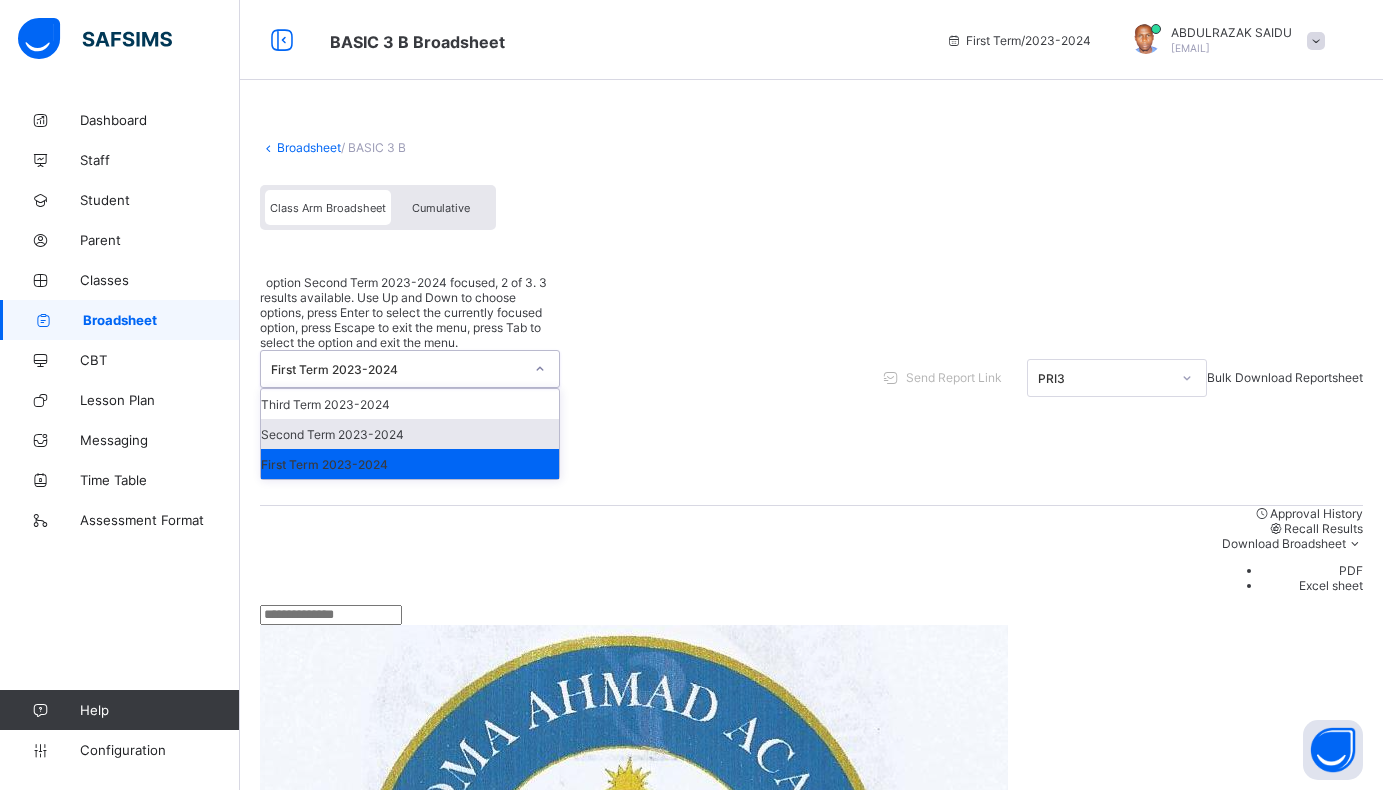 click on "Second Term 2023-2024" at bounding box center [410, 434] 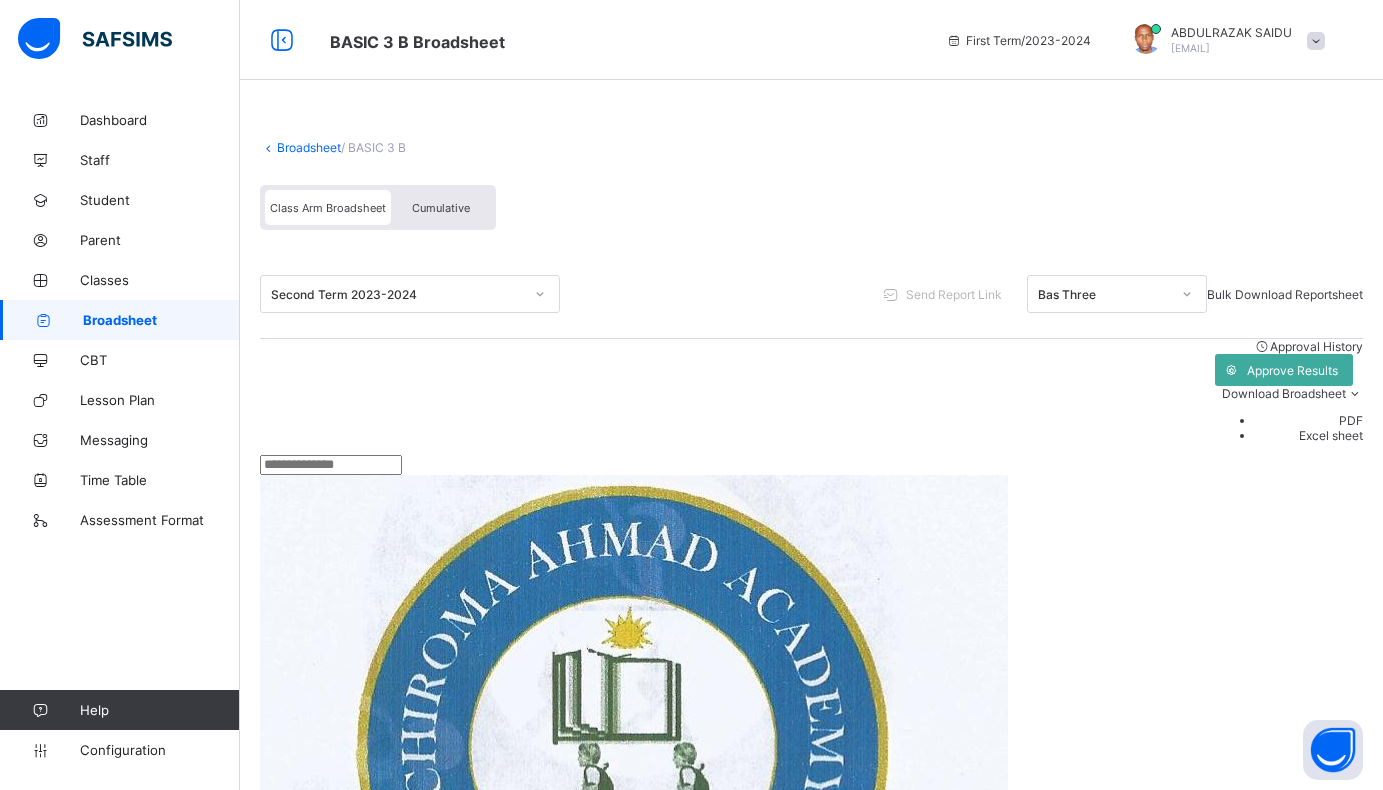 click on "PDF" at bounding box center [1309, 420] 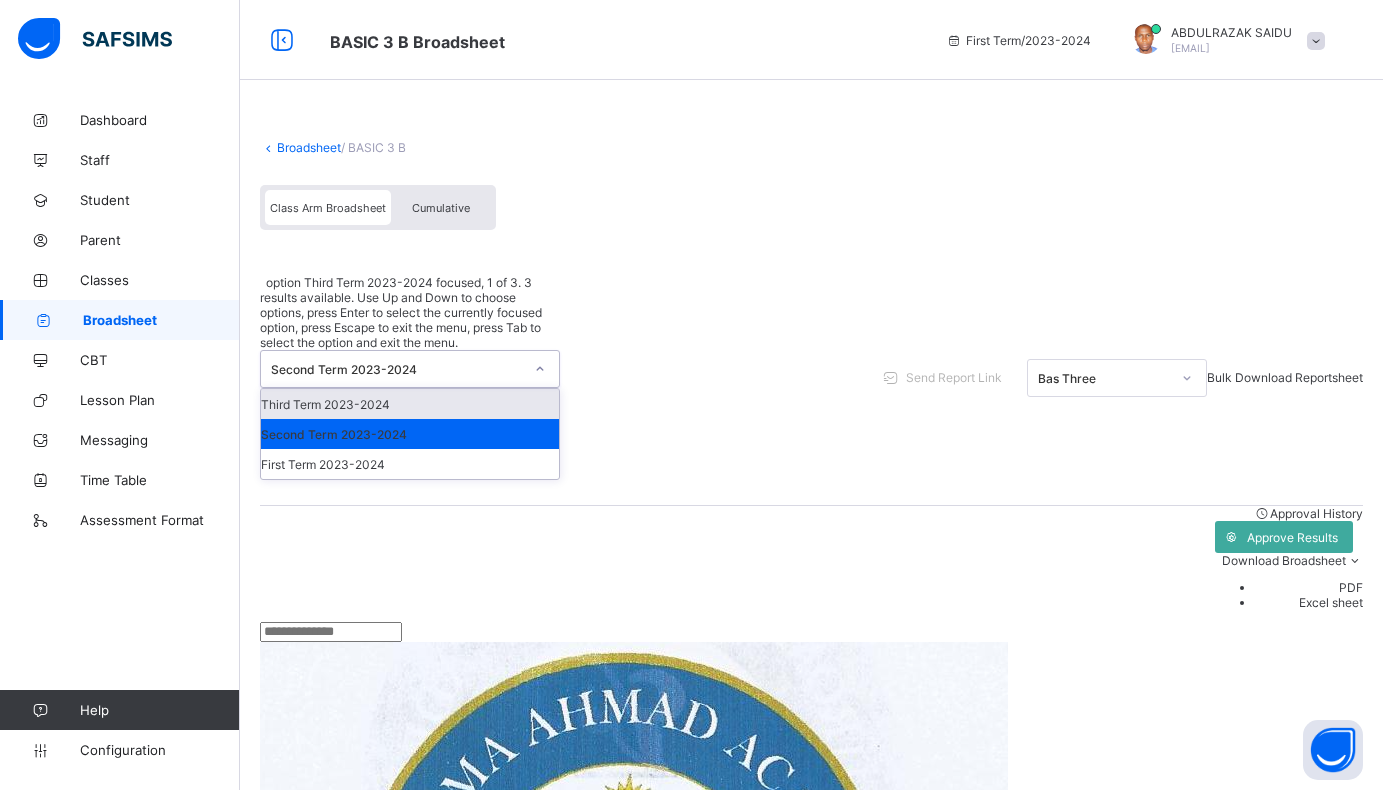 click on "Third Term 2023-2024" at bounding box center [410, 404] 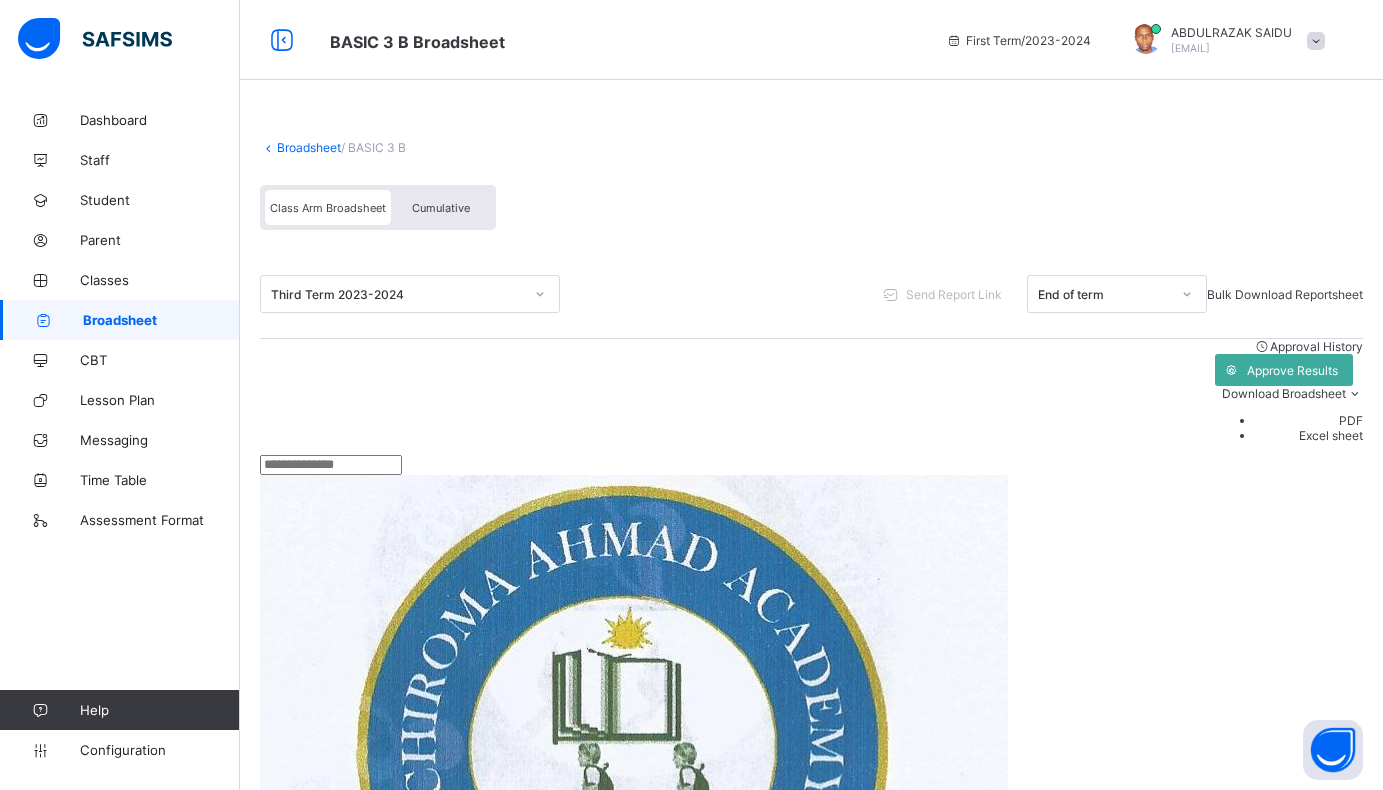 click on "PDF" at bounding box center [1309, 420] 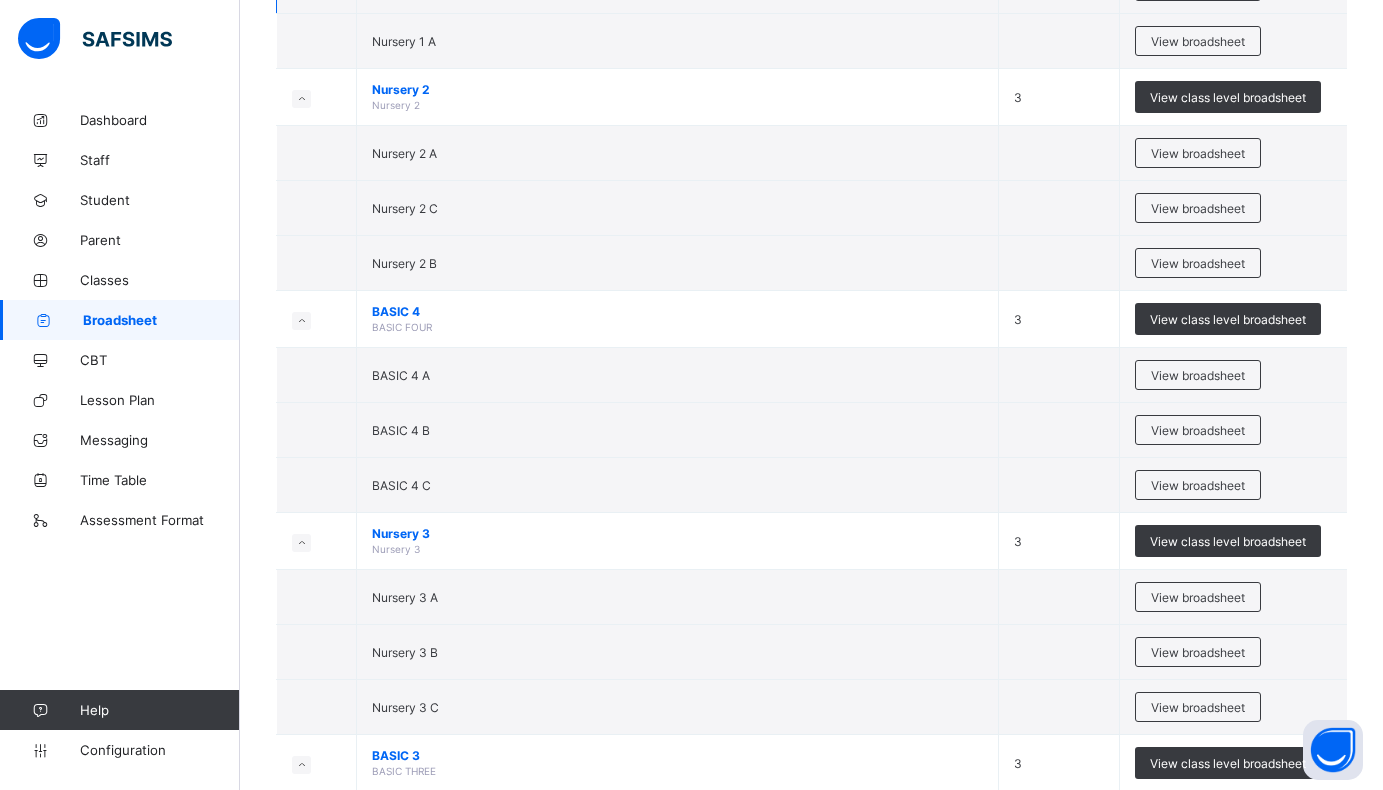 scroll, scrollTop: 800, scrollLeft: 0, axis: vertical 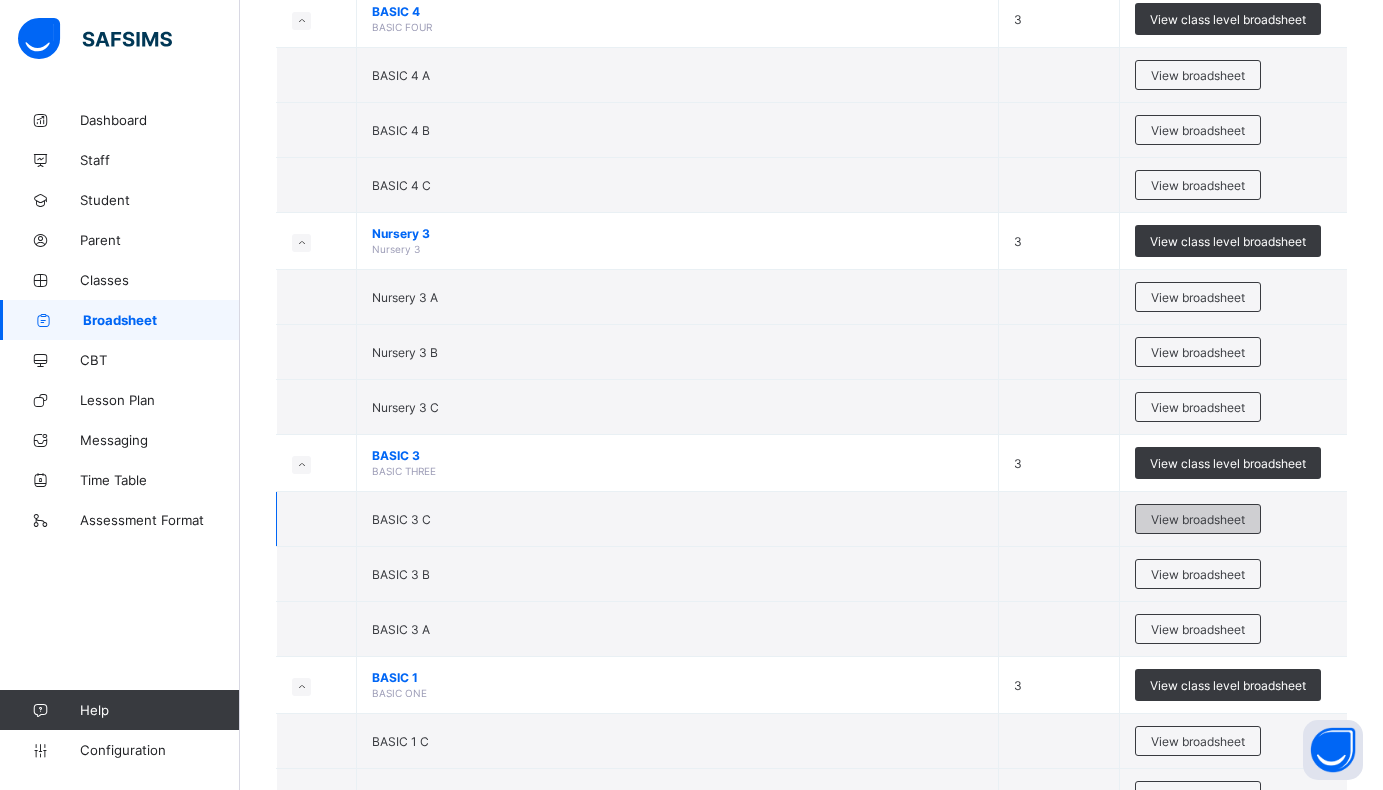 click on "View broadsheet" at bounding box center (1198, 519) 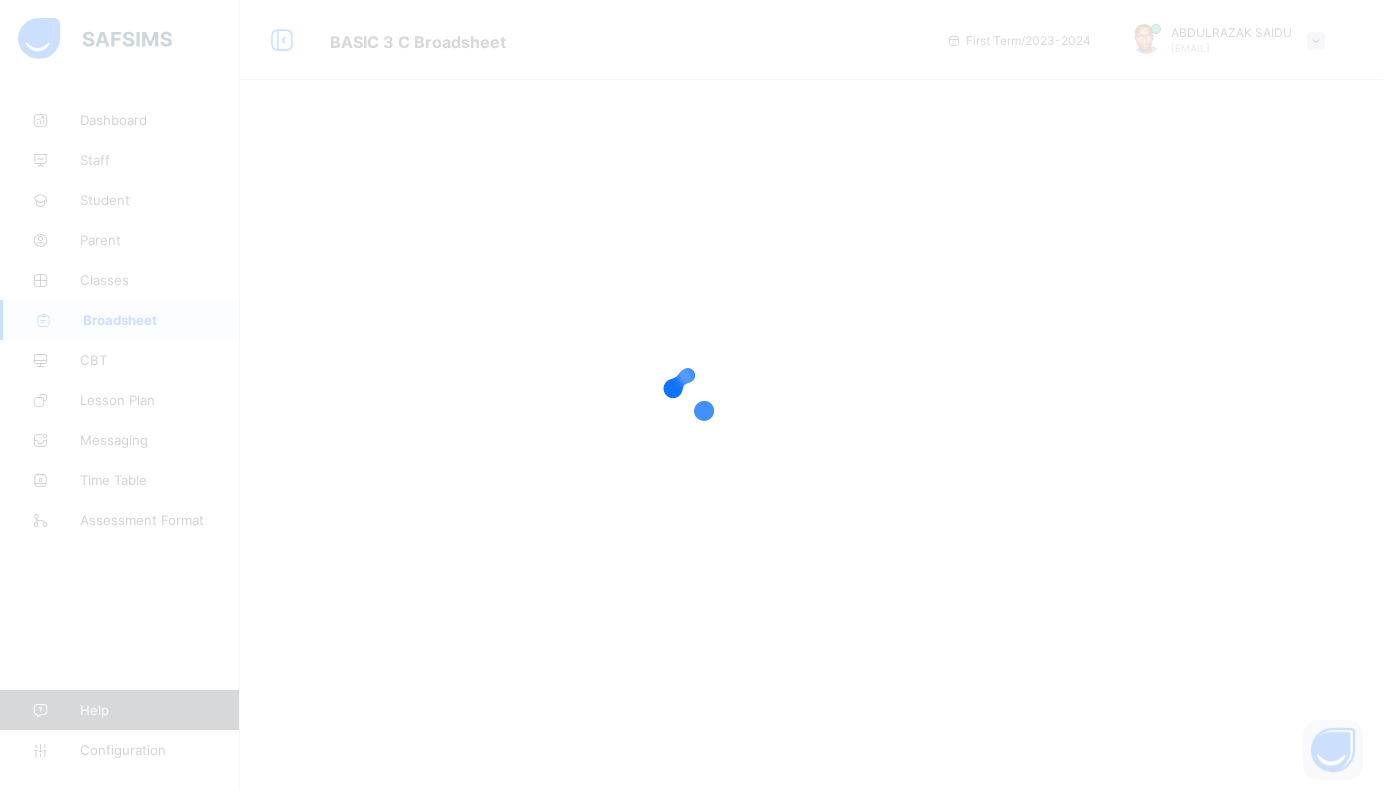 scroll, scrollTop: 0, scrollLeft: 0, axis: both 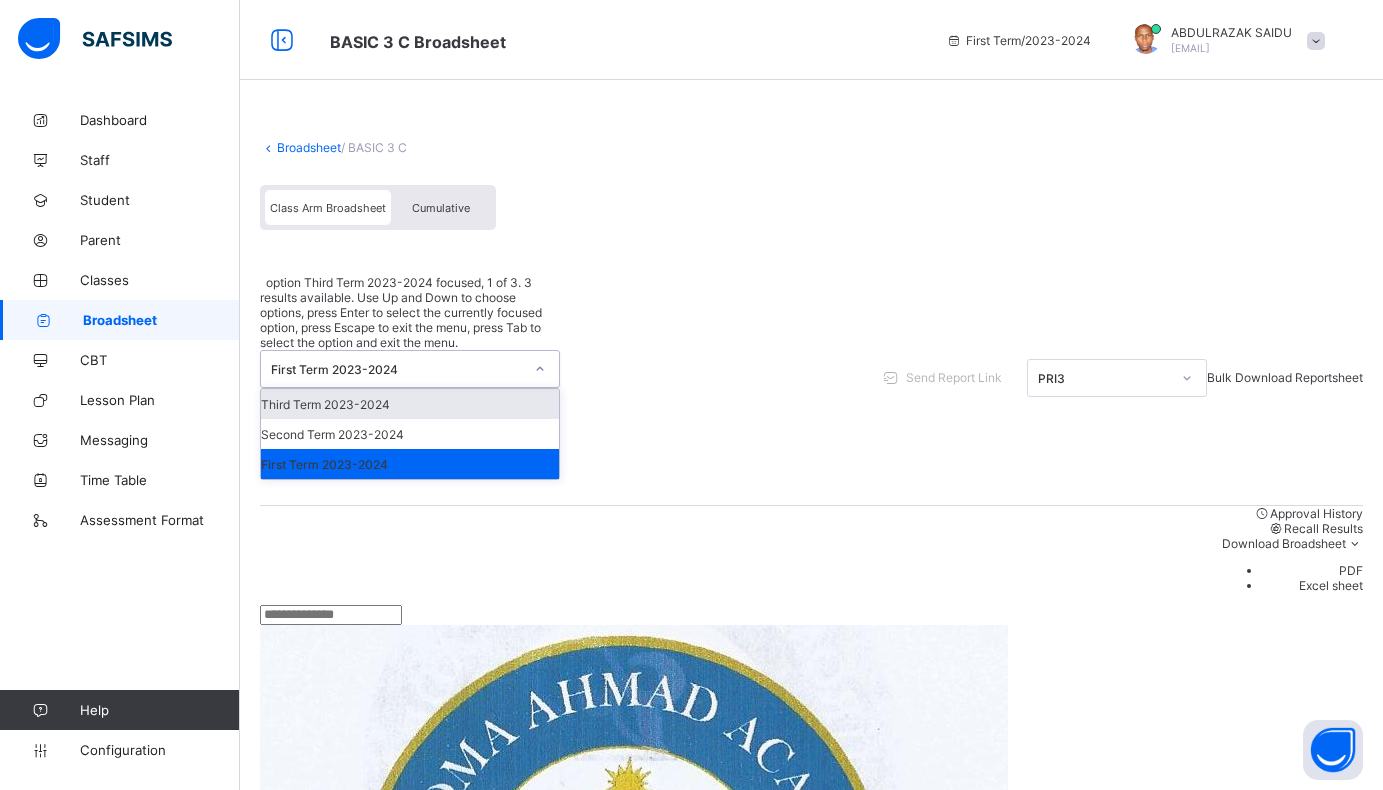 click 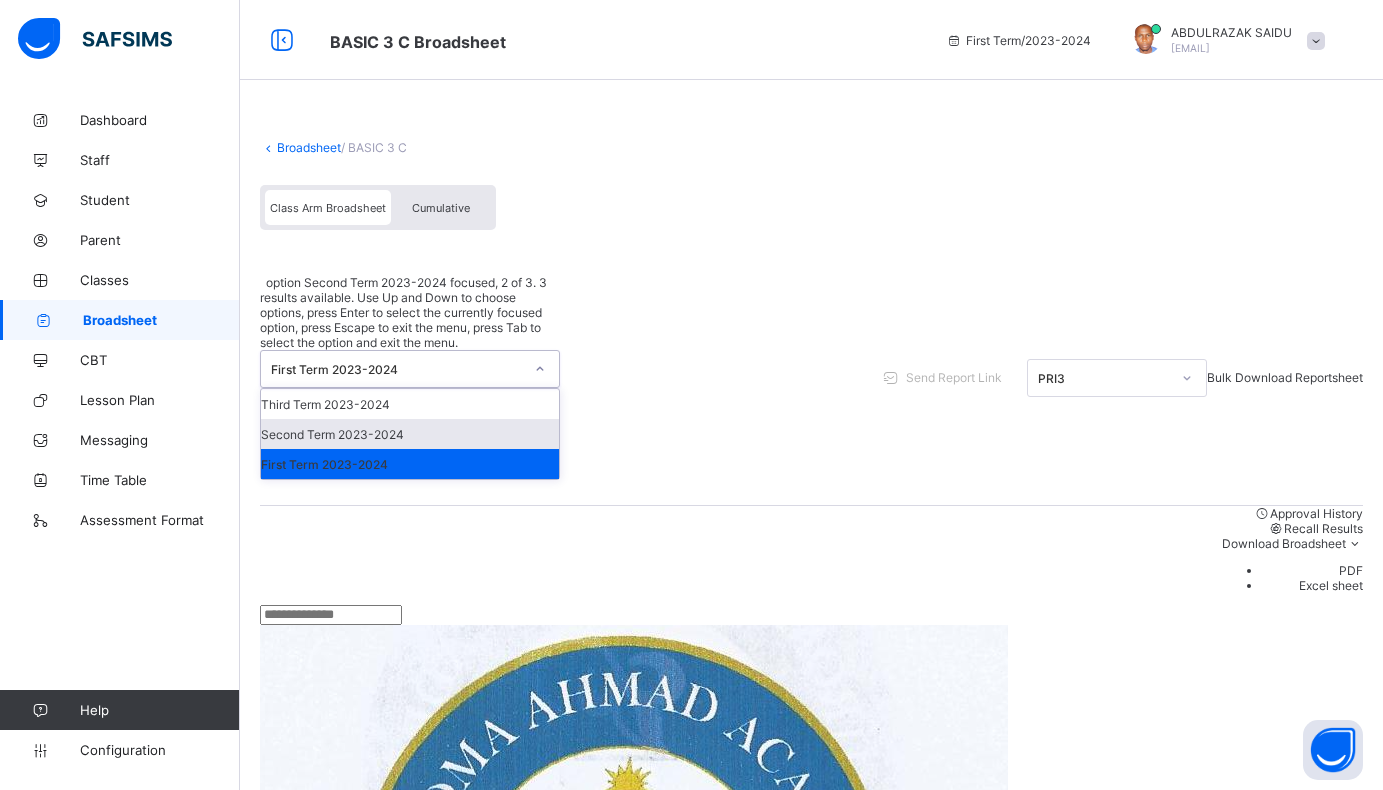 click on "Second Term 2023-2024" at bounding box center (410, 434) 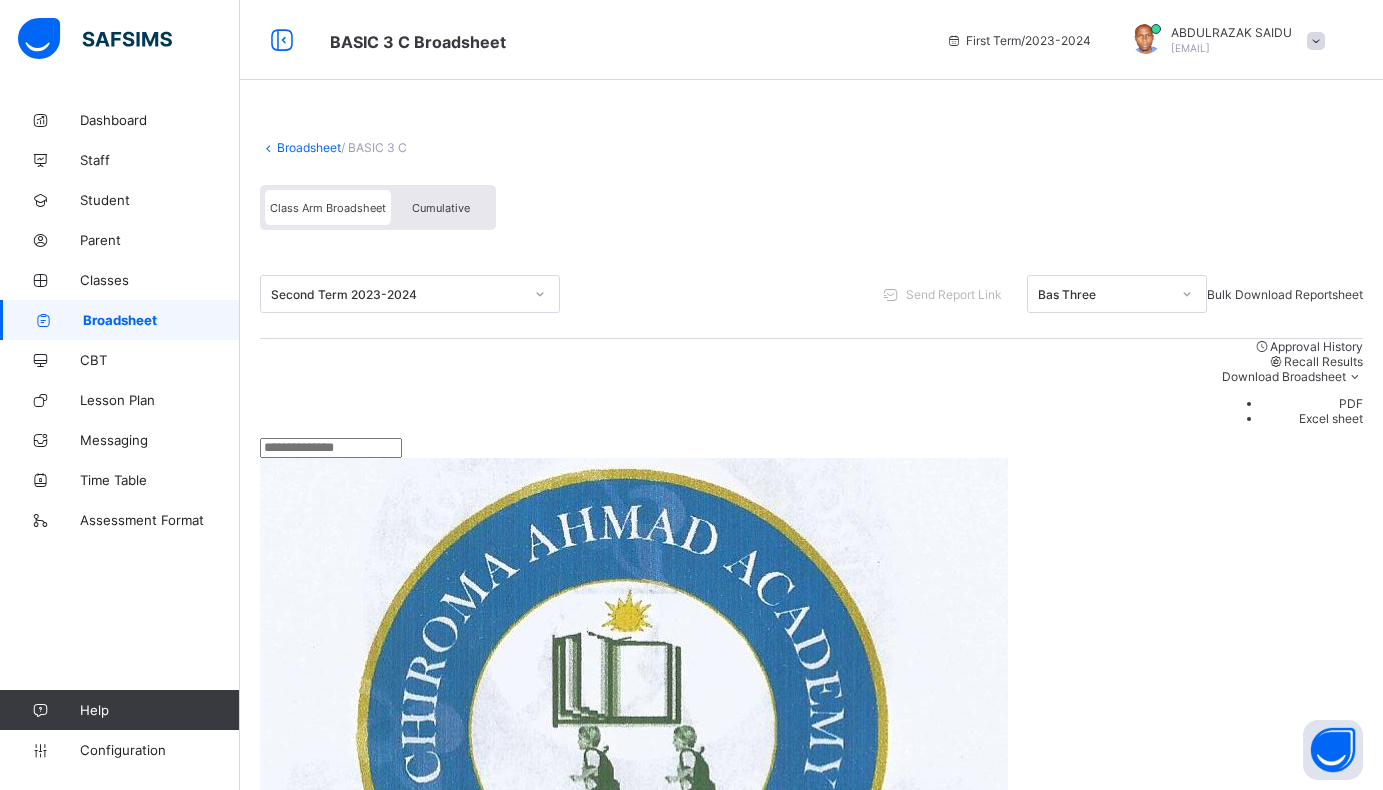 click on "PDF" at bounding box center (1312, 403) 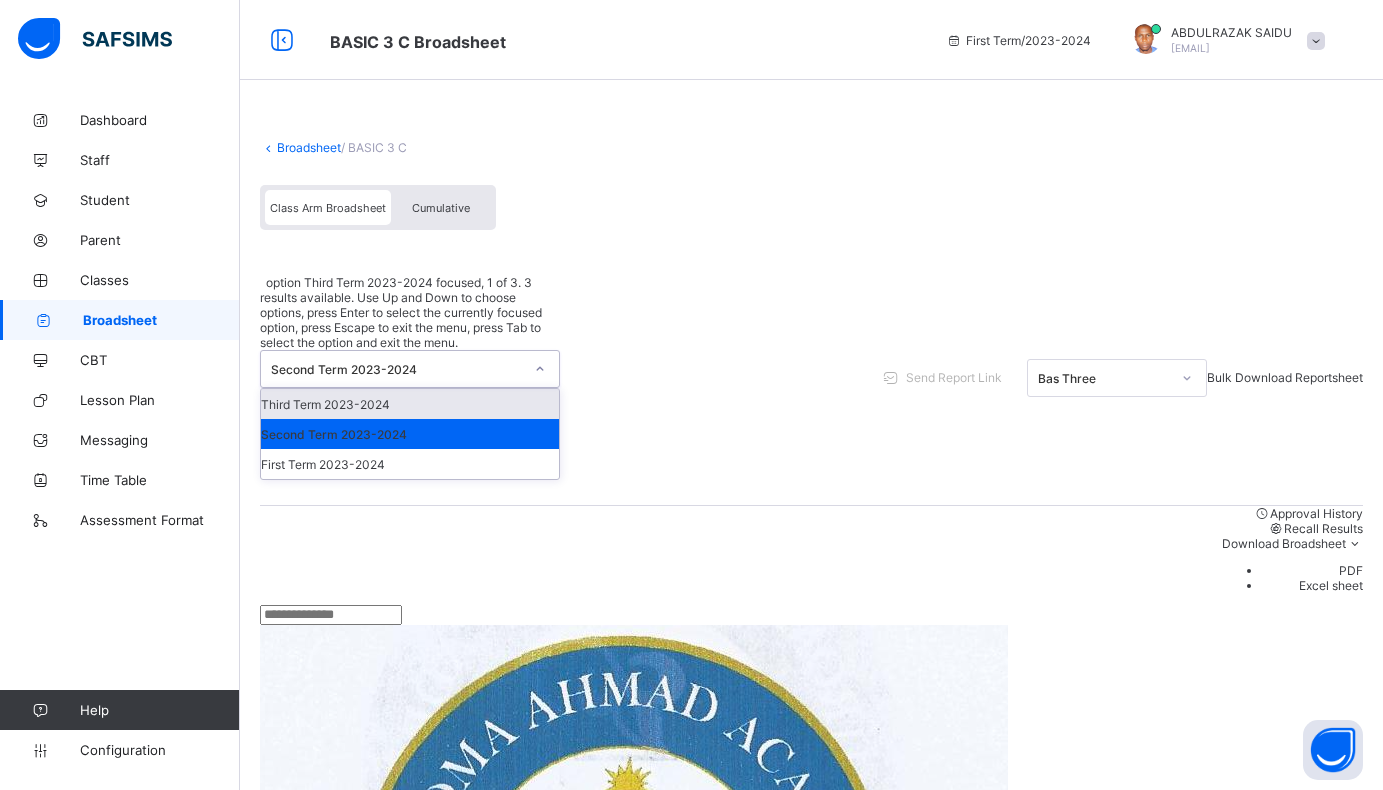 click on "Third Term 2023-2024" at bounding box center [410, 404] 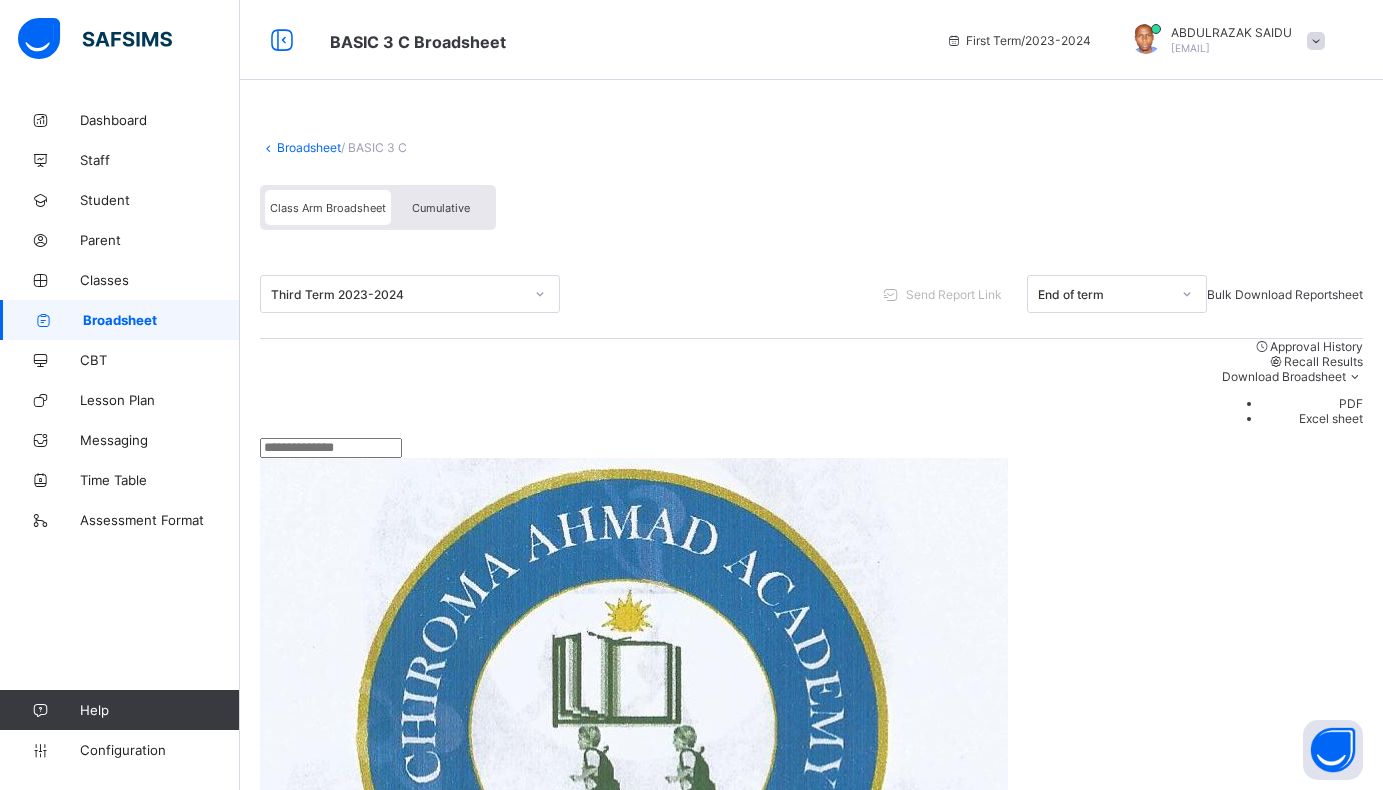 click on "PDF" at bounding box center [1312, 403] 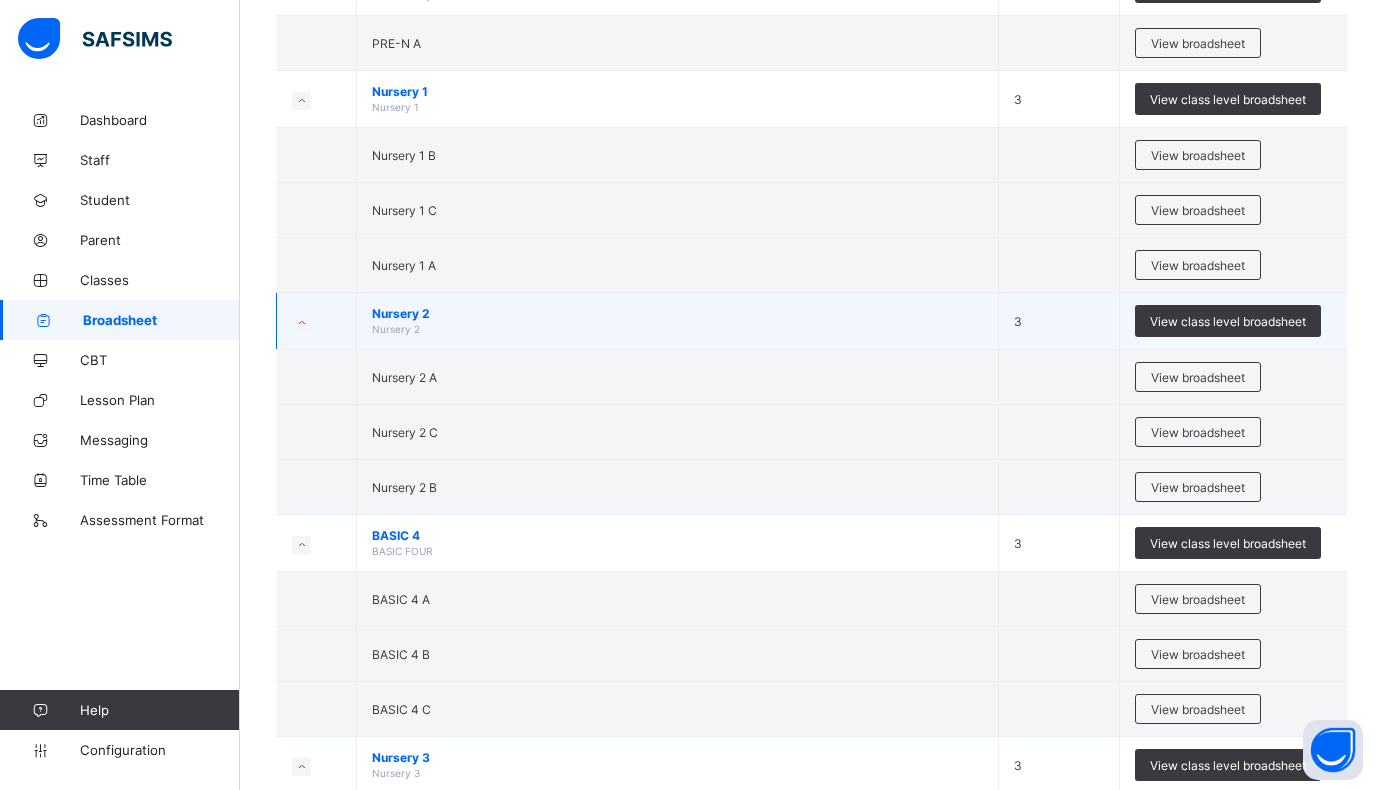 scroll, scrollTop: 300, scrollLeft: 0, axis: vertical 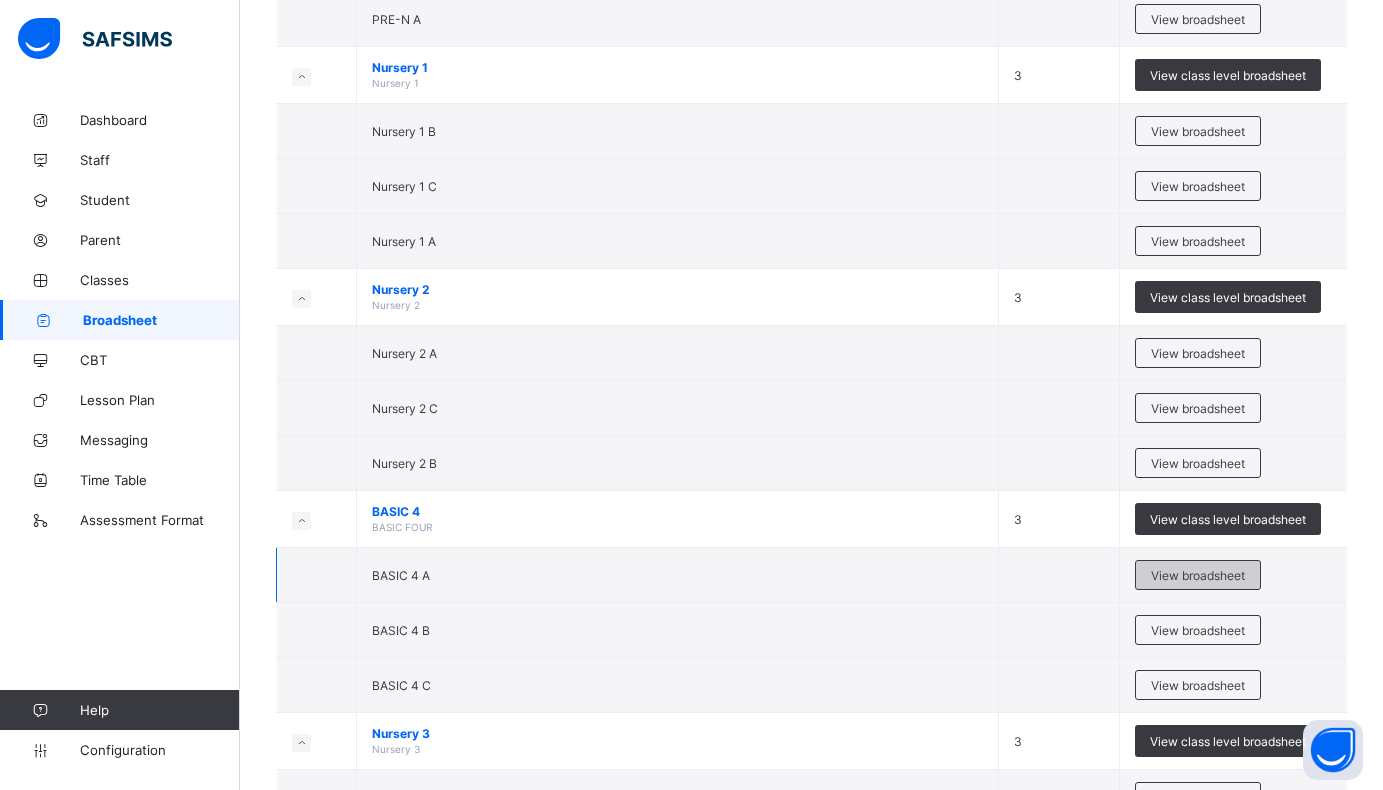 click on "View broadsheet" at bounding box center (1198, 575) 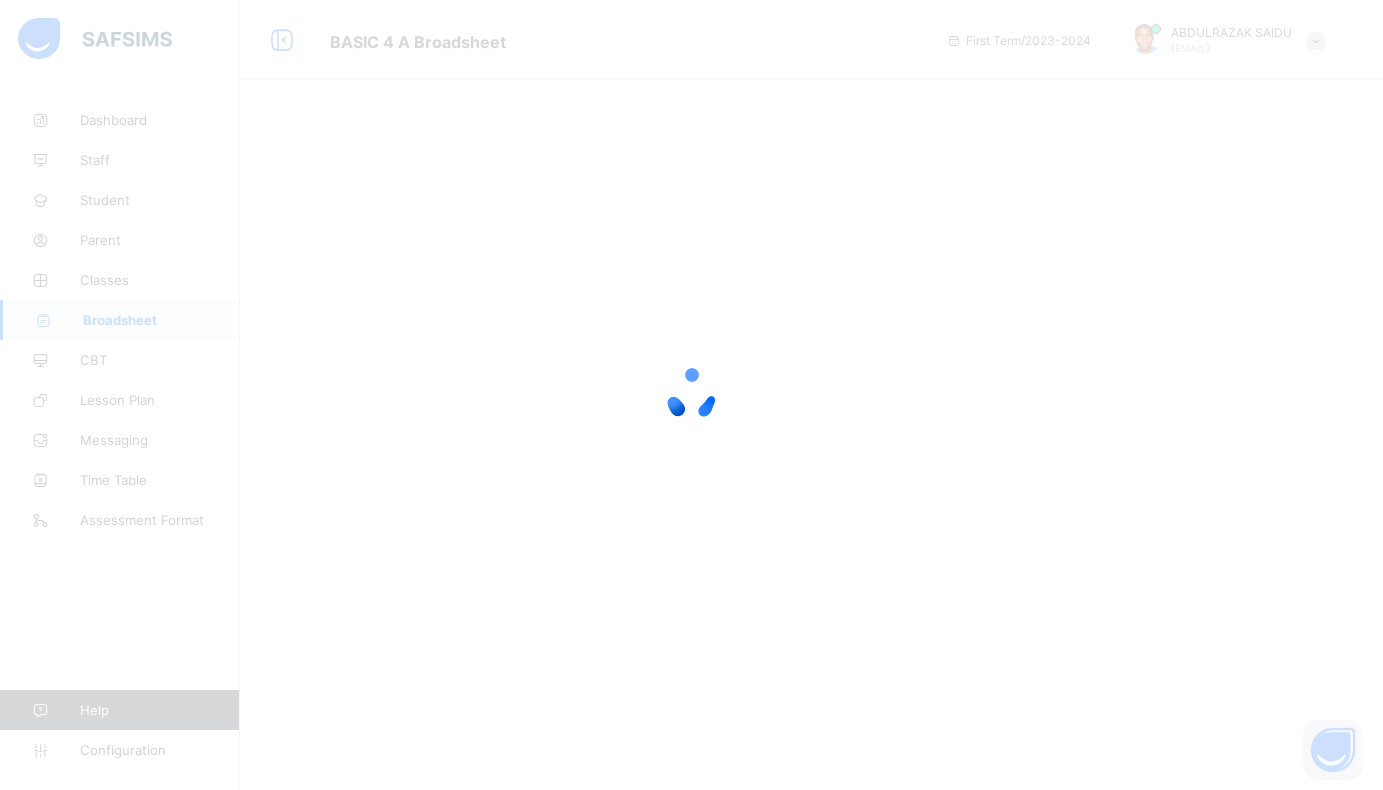 scroll, scrollTop: 0, scrollLeft: 0, axis: both 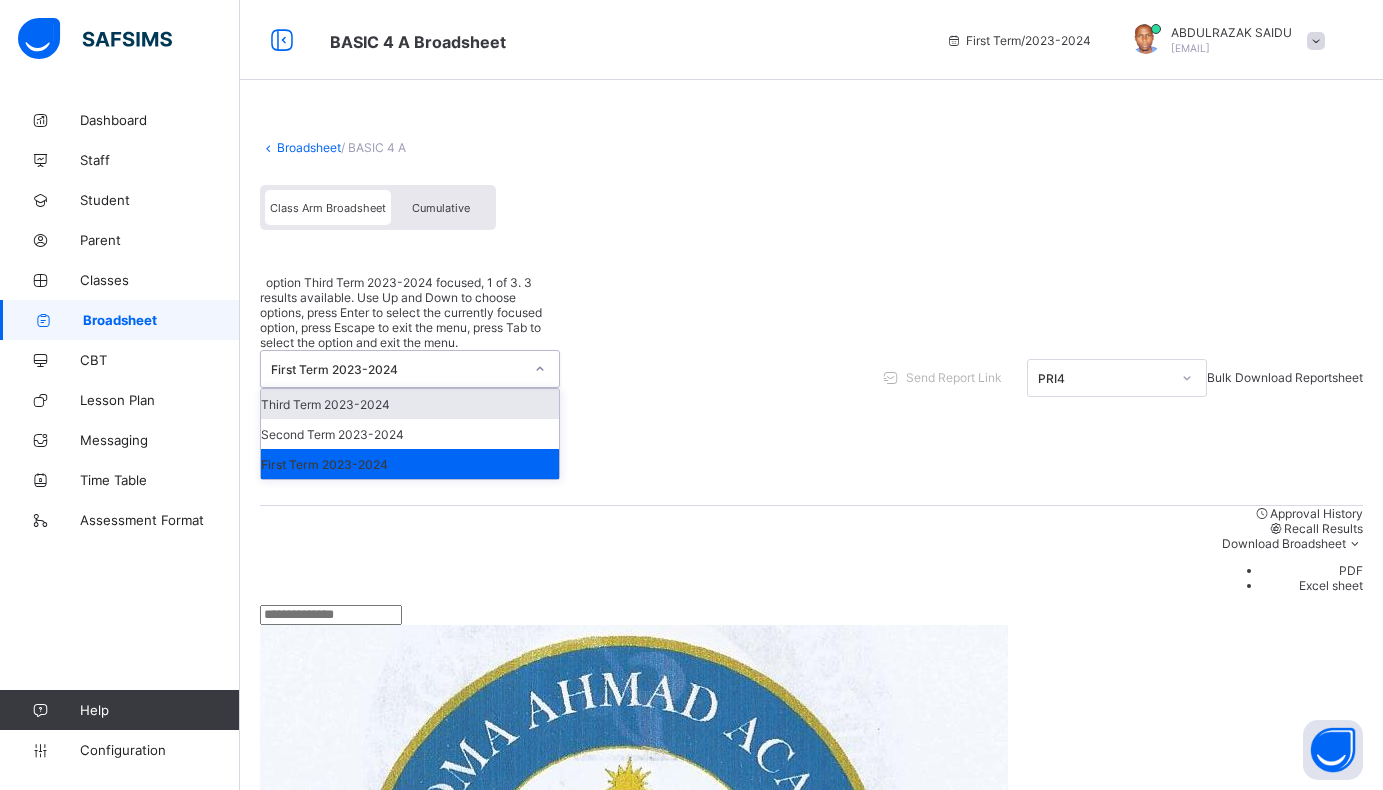 click 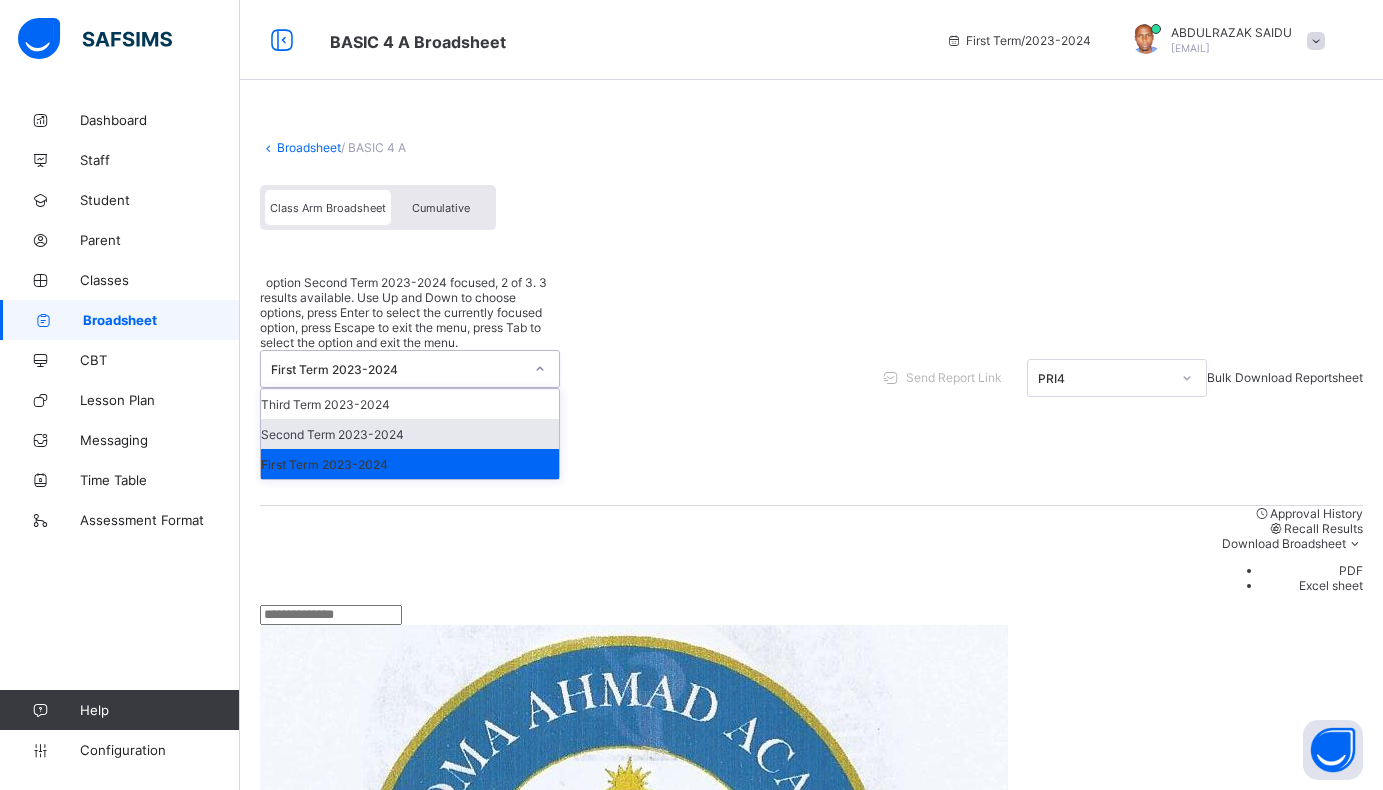 click on "Second Term 2023-2024" at bounding box center (410, 434) 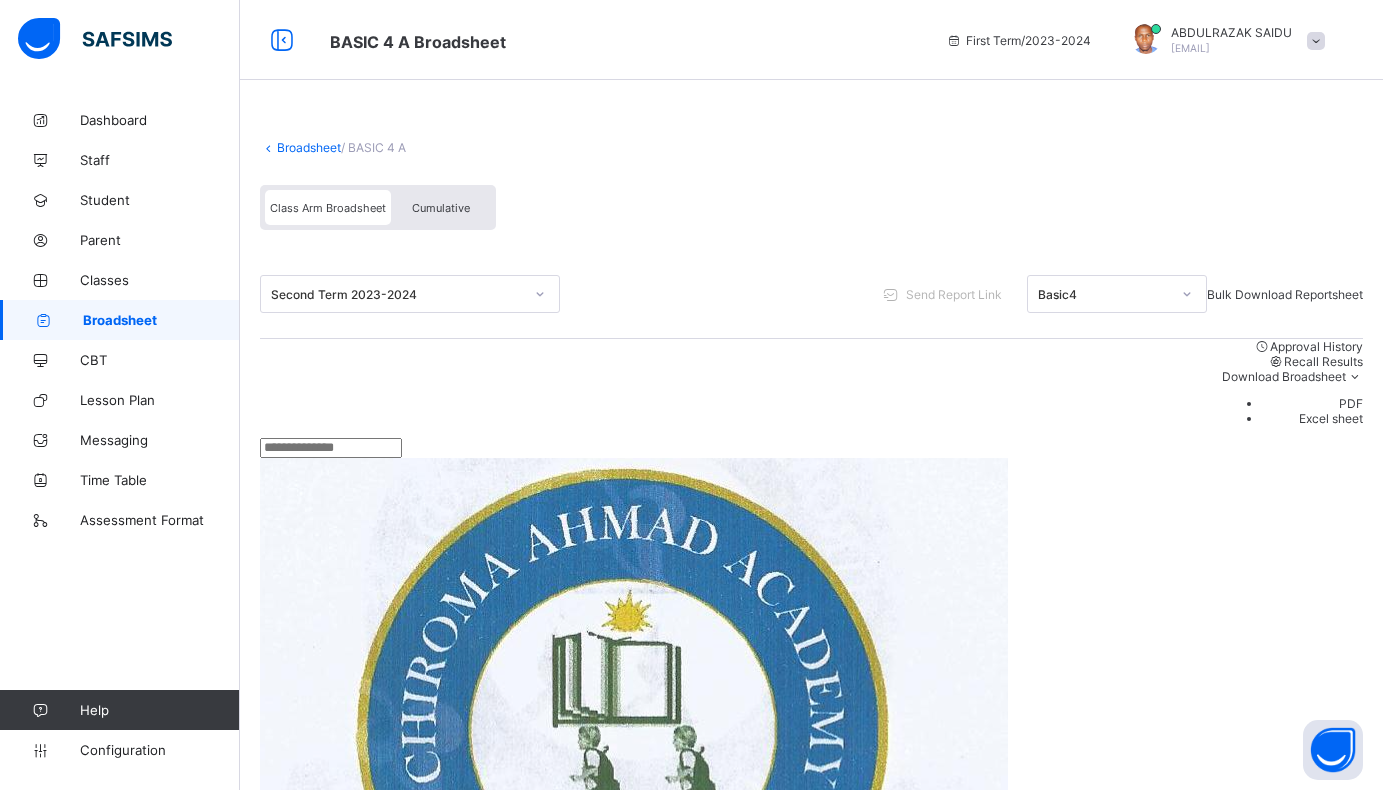 click on "PDF" at bounding box center [1312, 403] 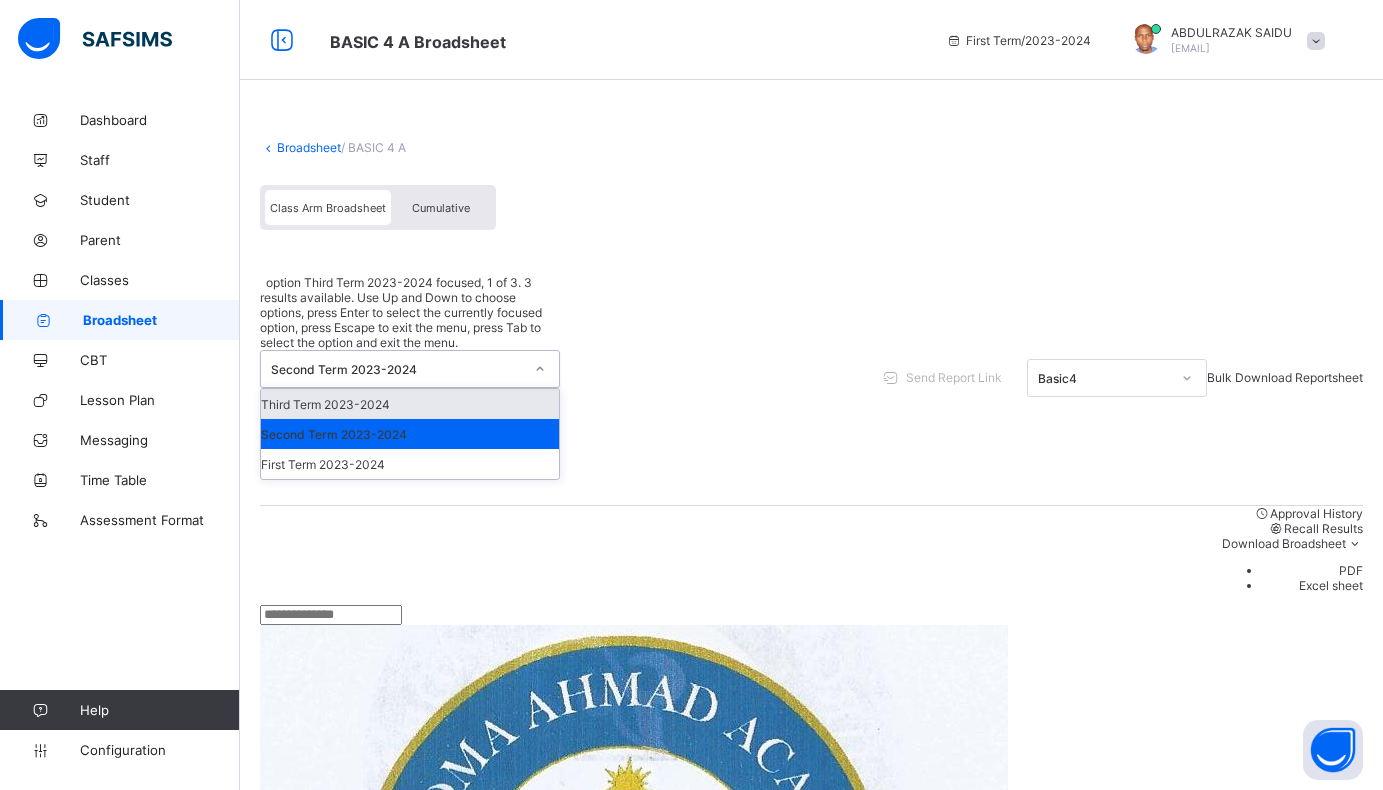 click on "Third Term 2023-2024" at bounding box center [410, 404] 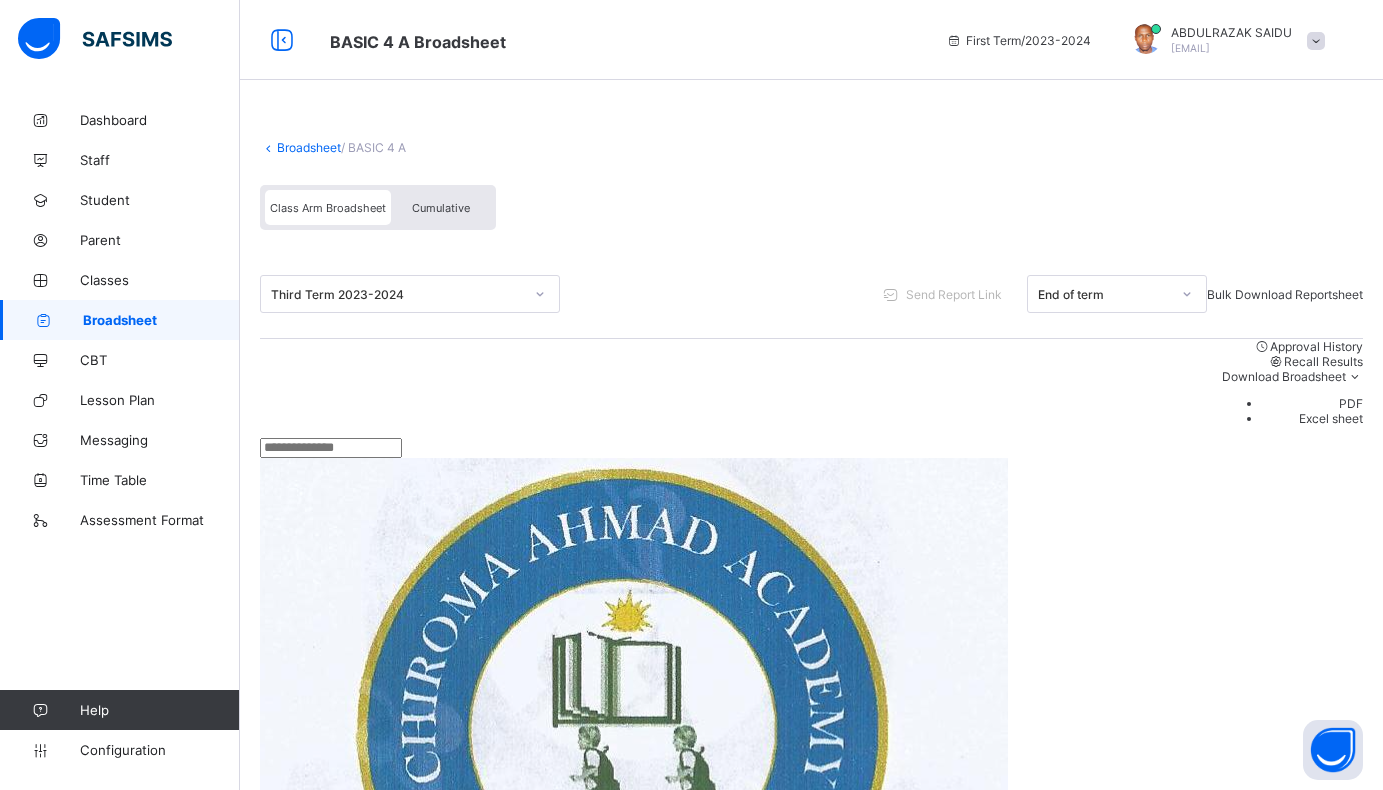click on "PDF" at bounding box center [1312, 403] 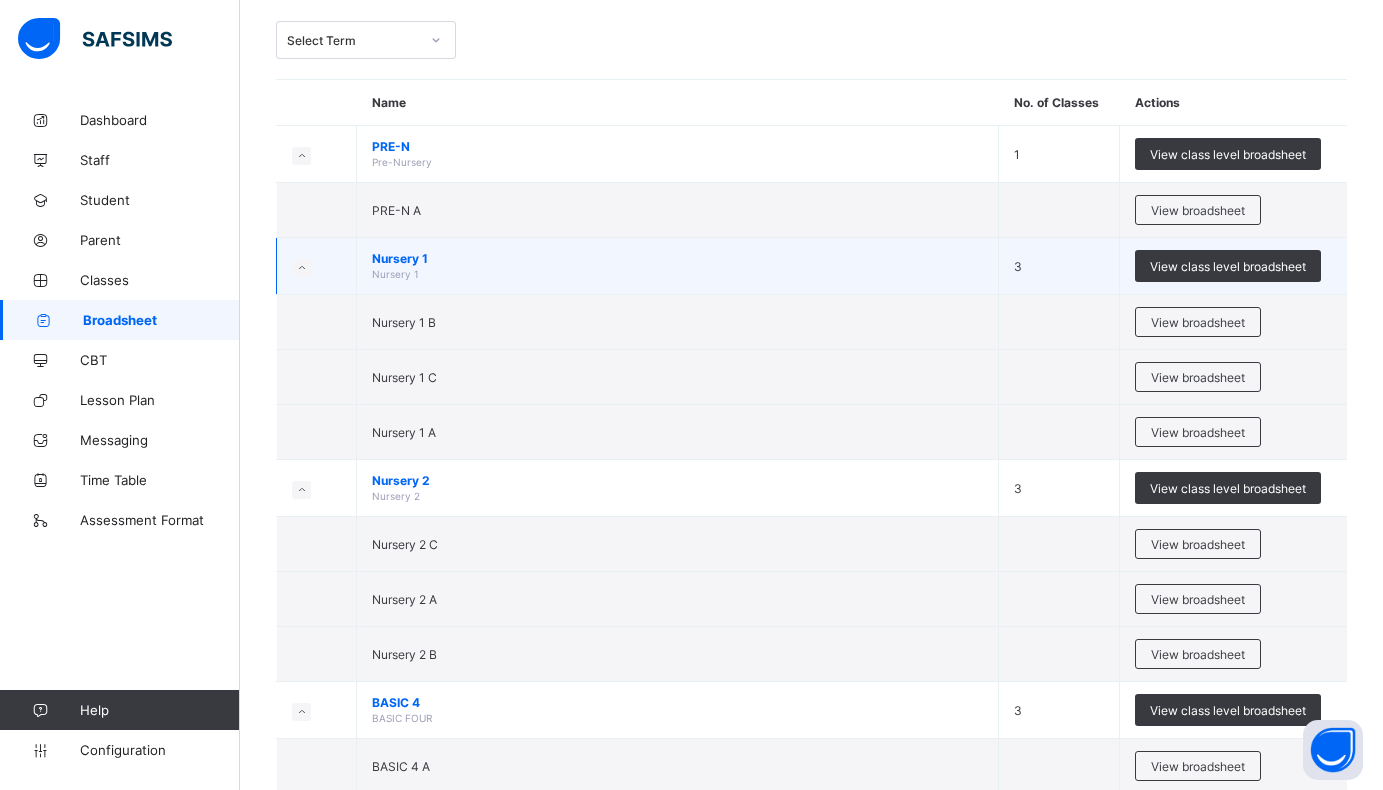 scroll, scrollTop: 400, scrollLeft: 0, axis: vertical 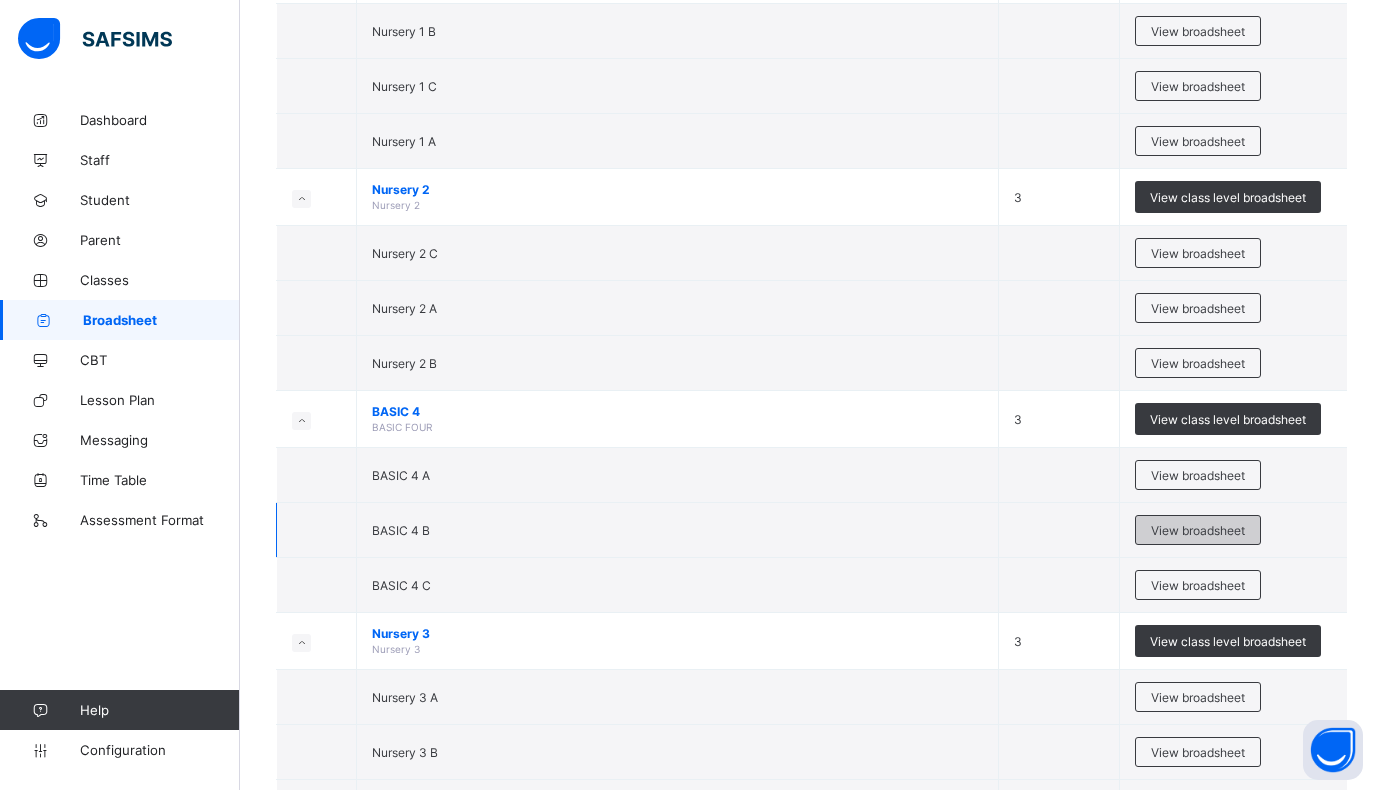 click on "View broadsheet" at bounding box center [1198, 530] 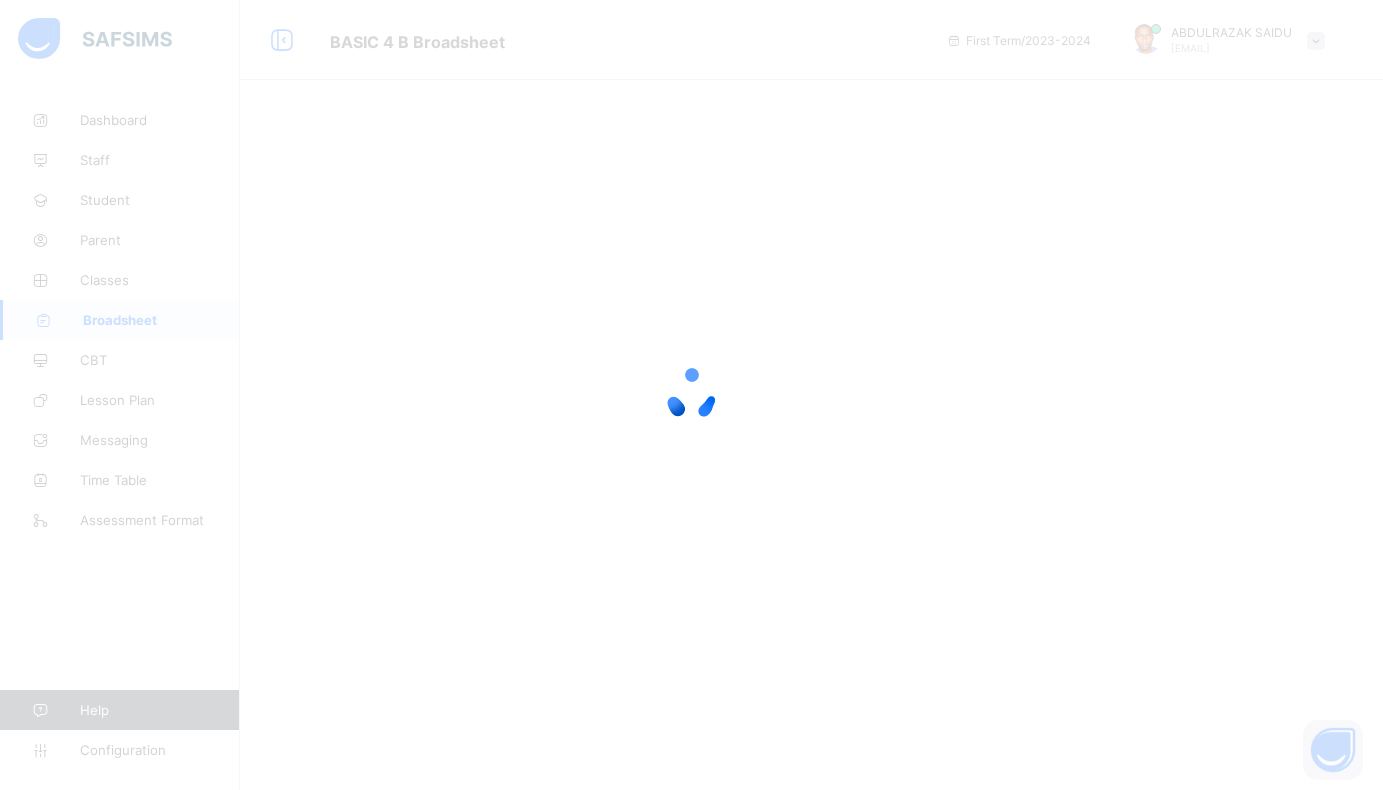 scroll, scrollTop: 0, scrollLeft: 0, axis: both 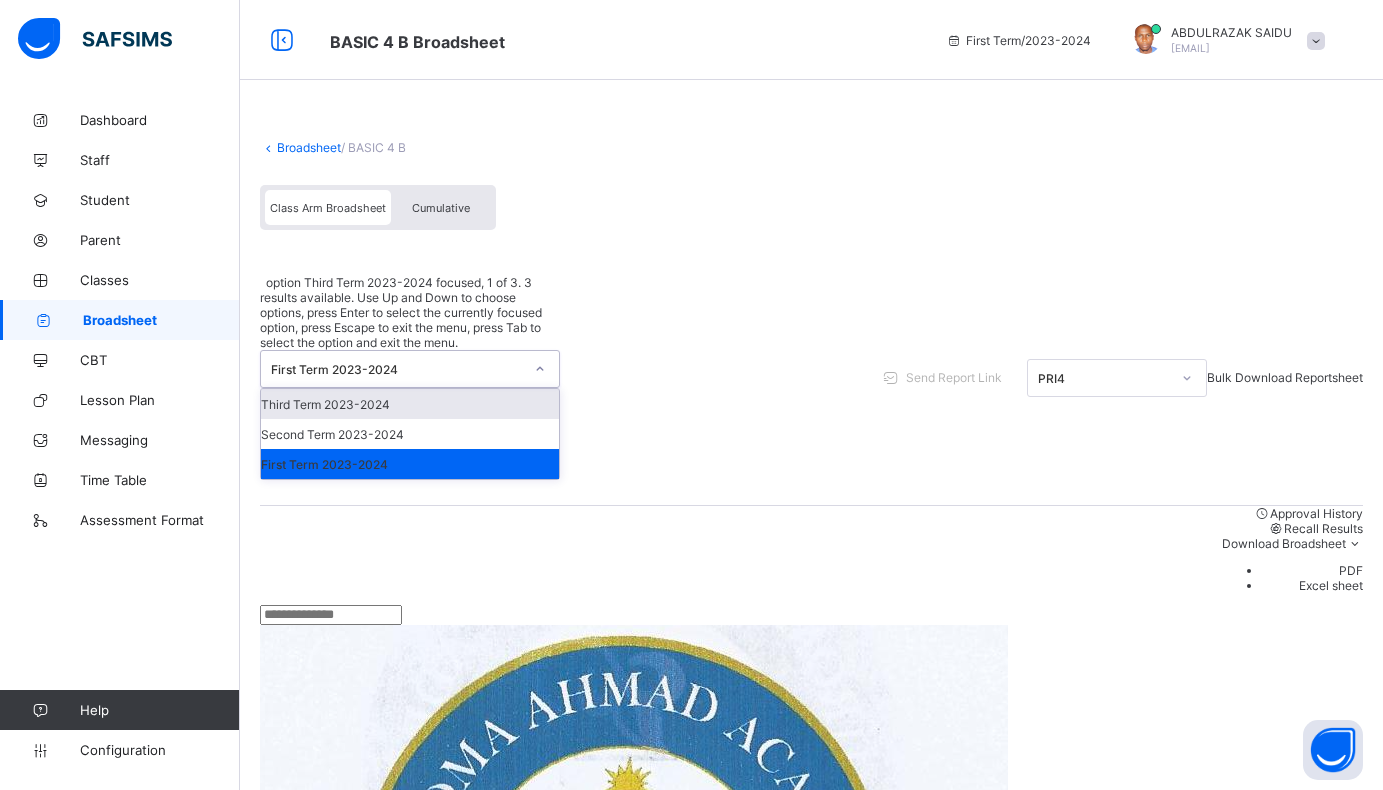 click 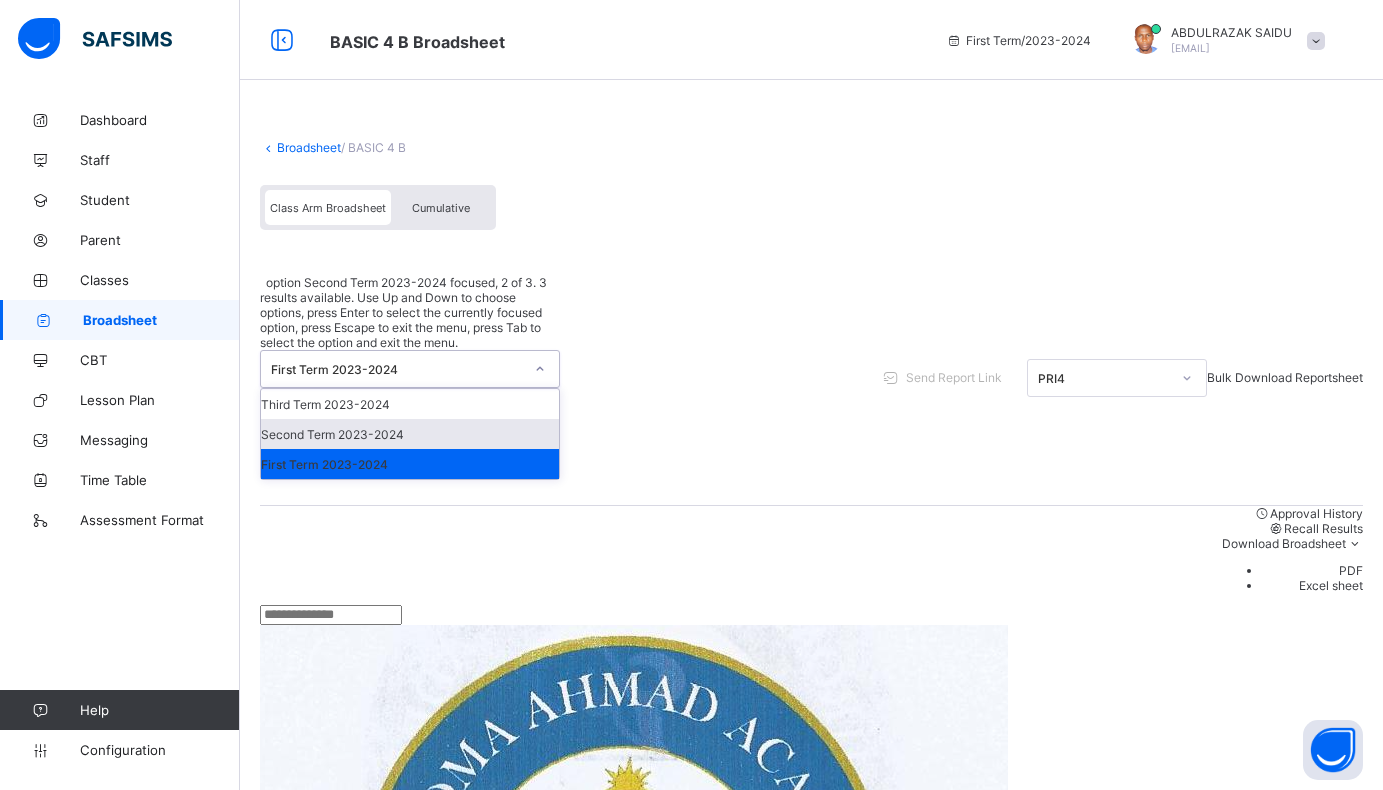 click on "Second Term 2023-2024" at bounding box center (410, 434) 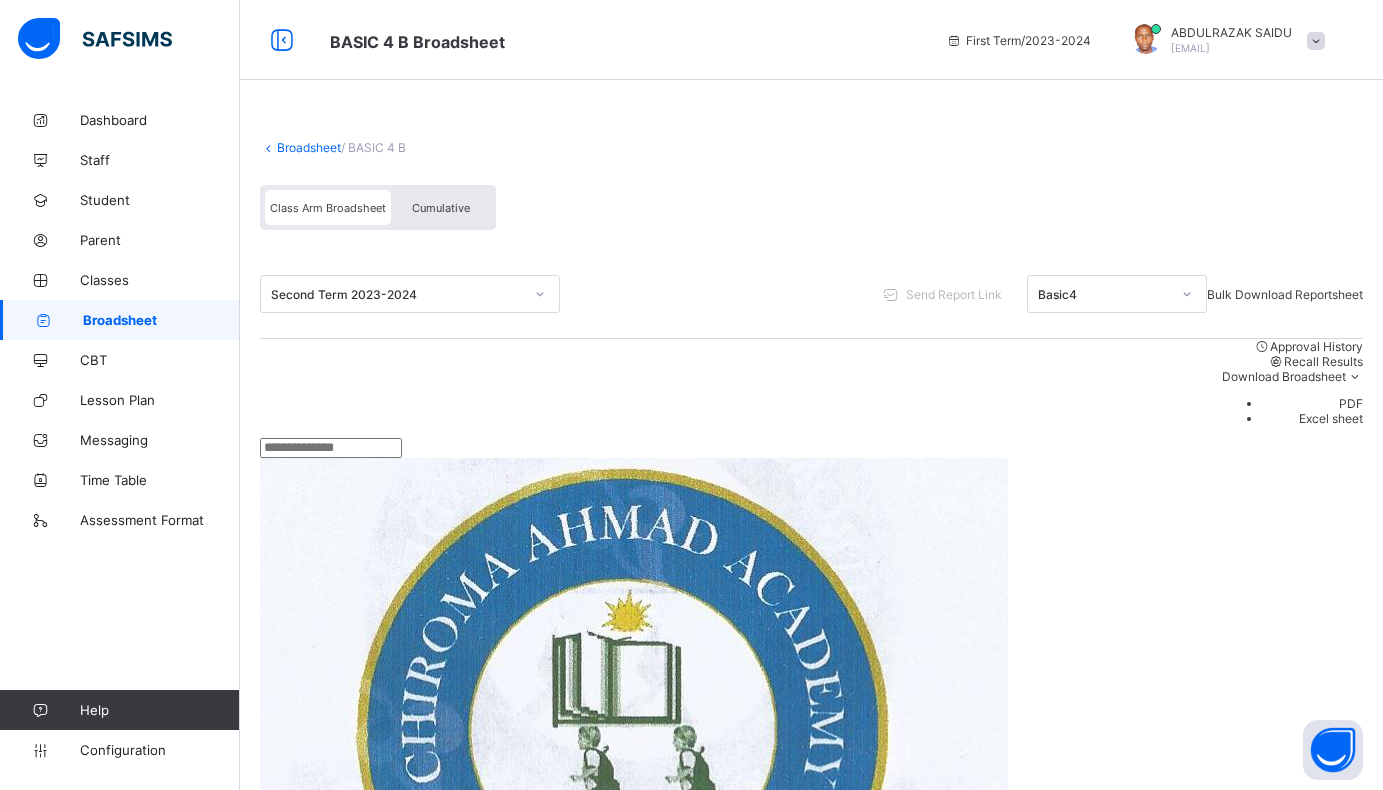 click on "PDF" at bounding box center (1312, 403) 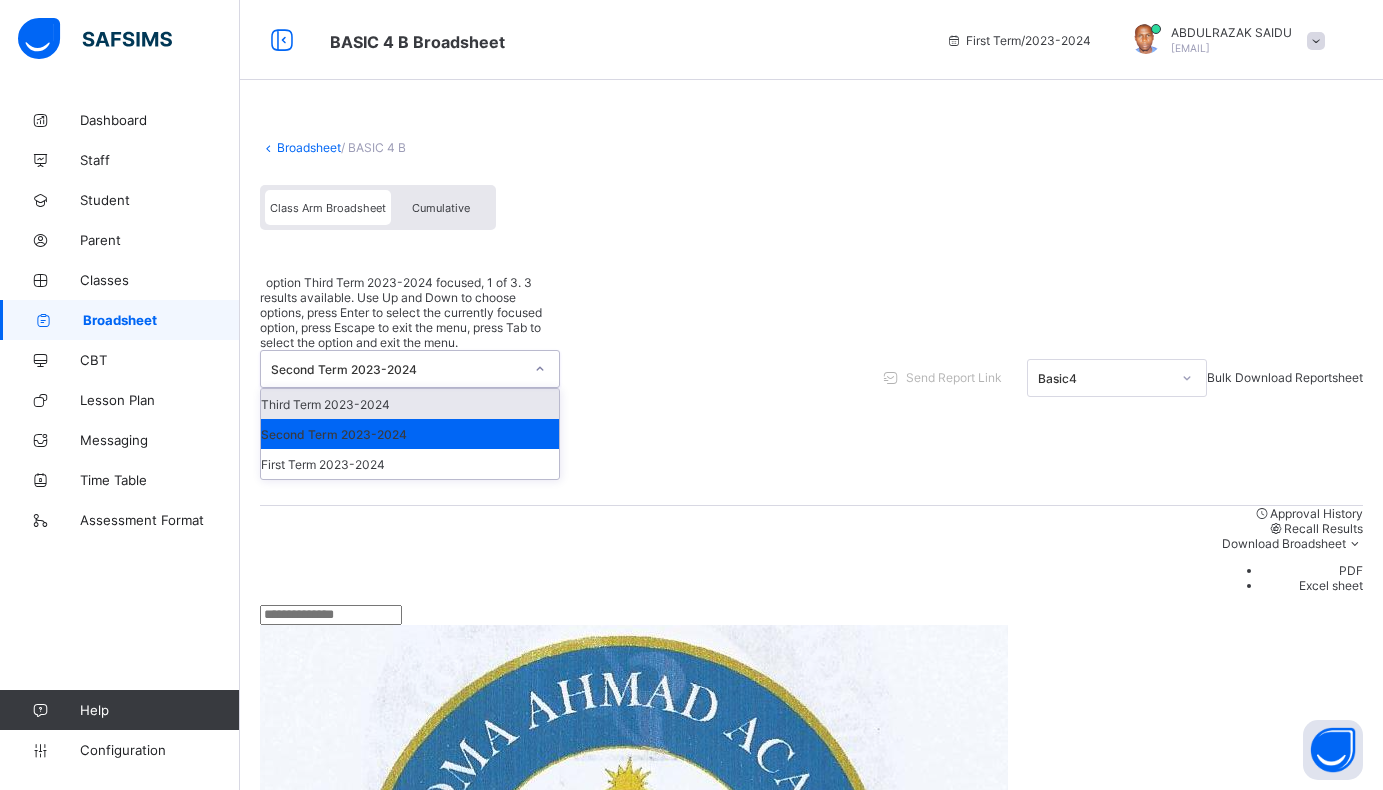 click 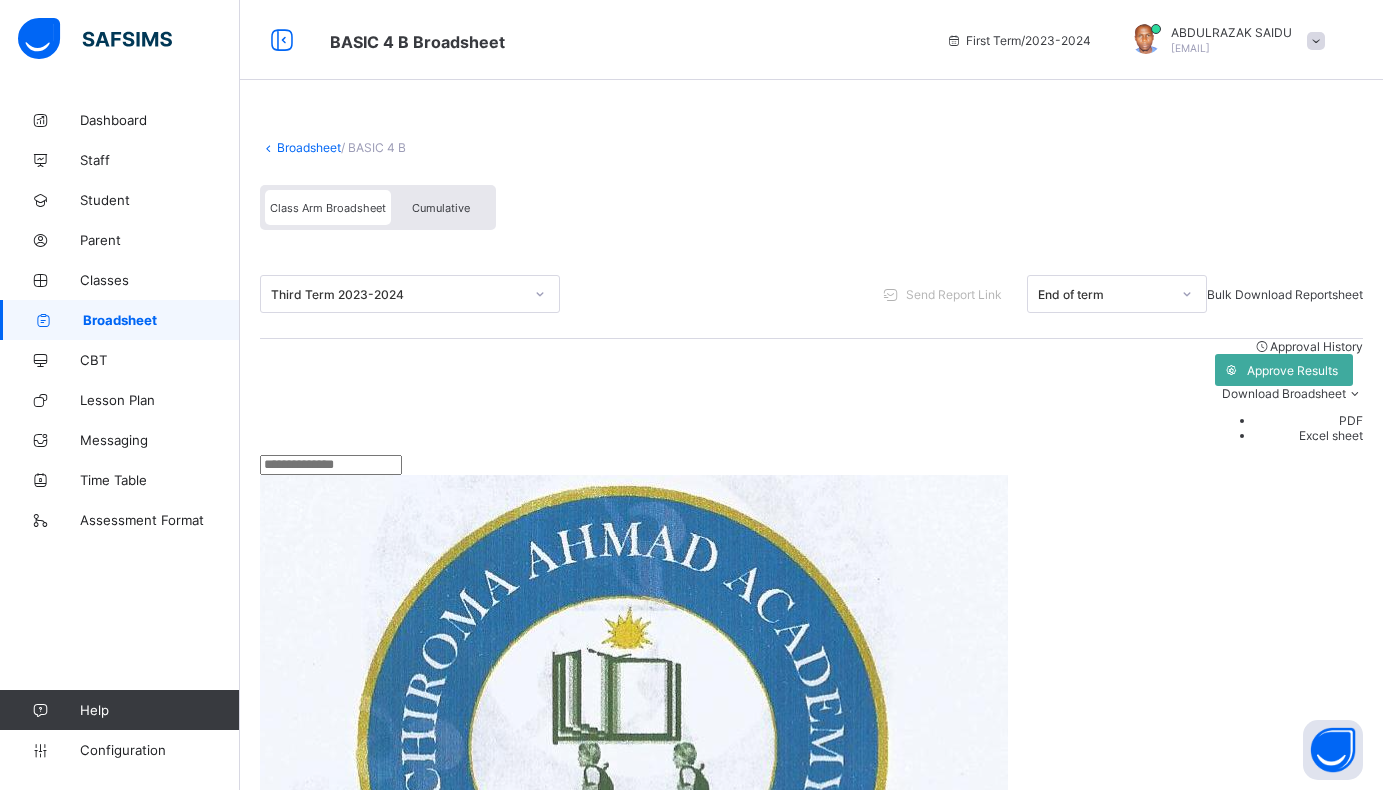 click on "PDF" at bounding box center [1309, 420] 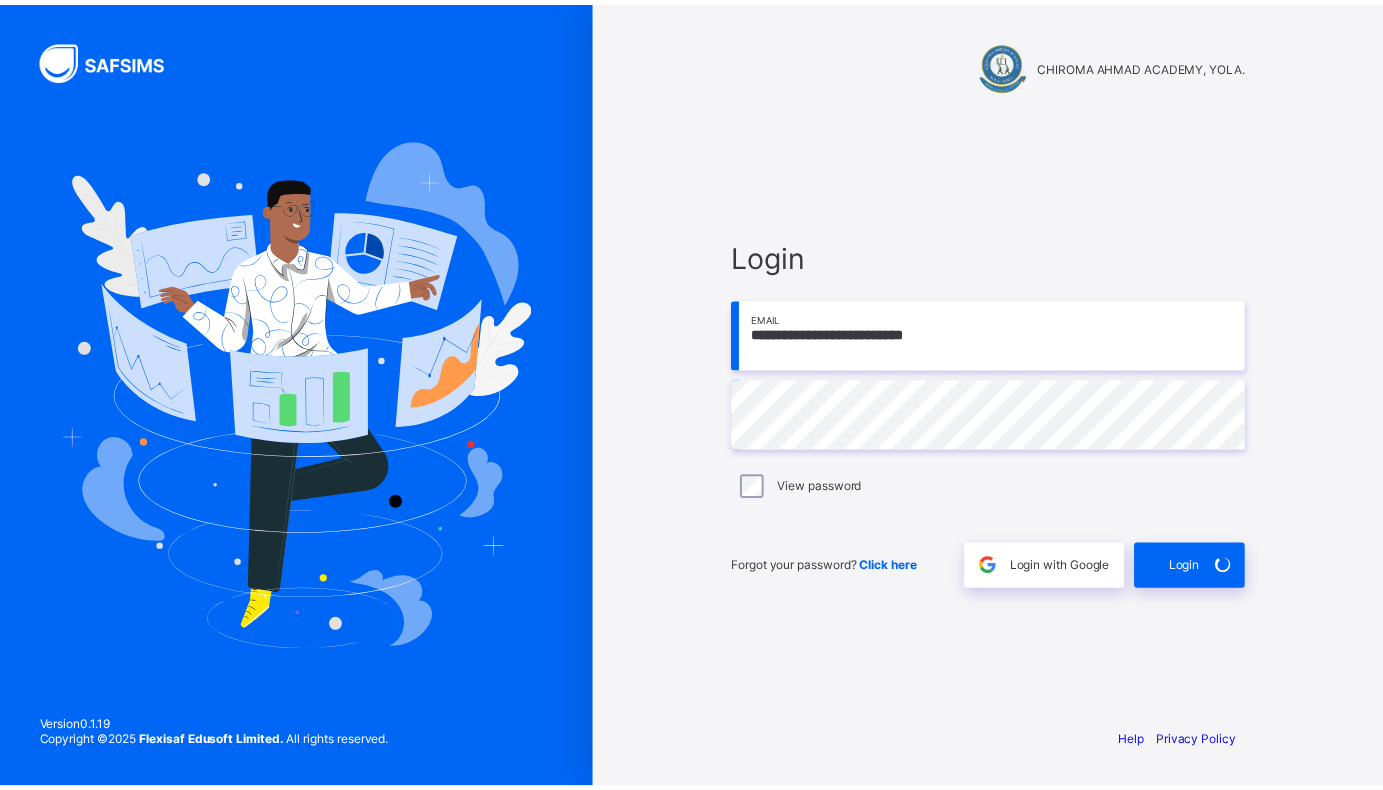 scroll, scrollTop: 0, scrollLeft: 0, axis: both 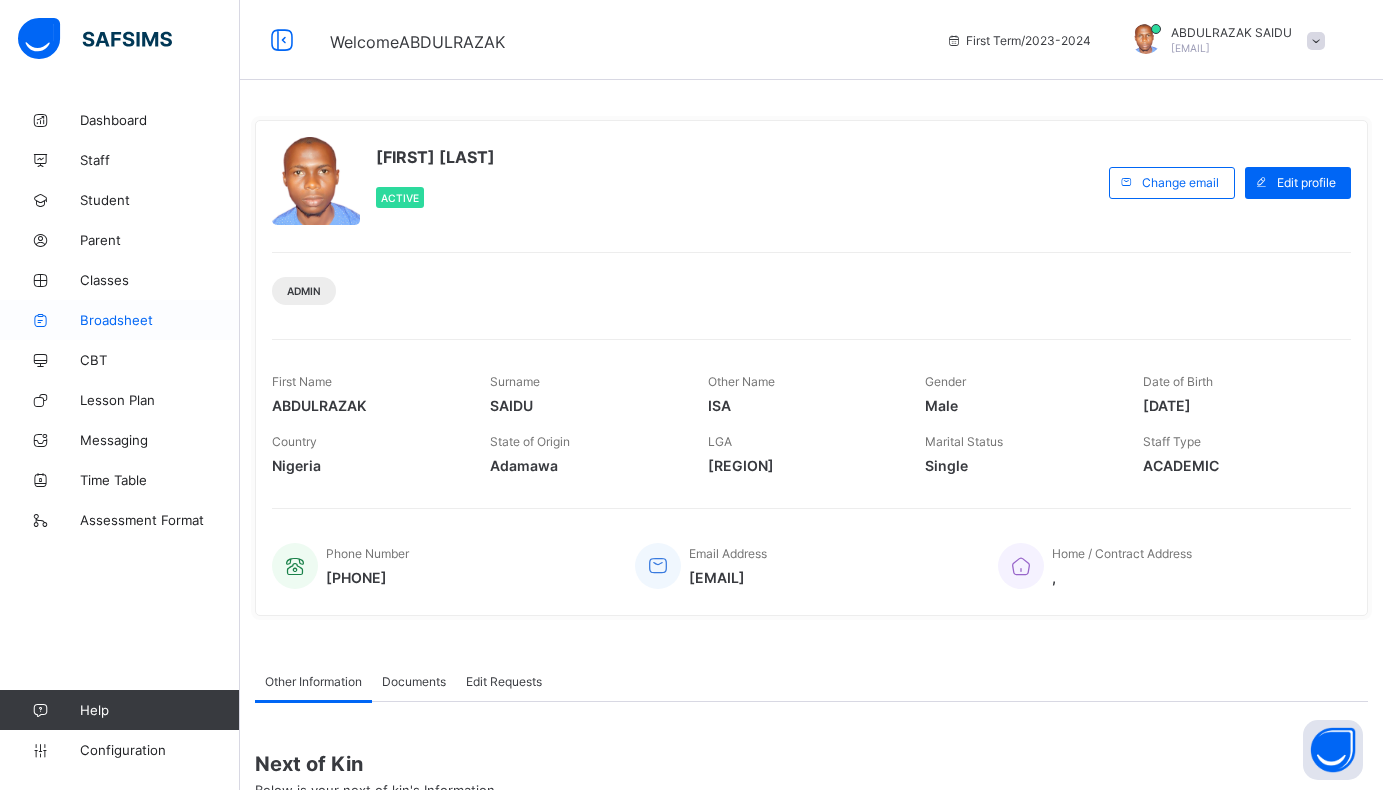 click on "Broadsheet" at bounding box center (160, 320) 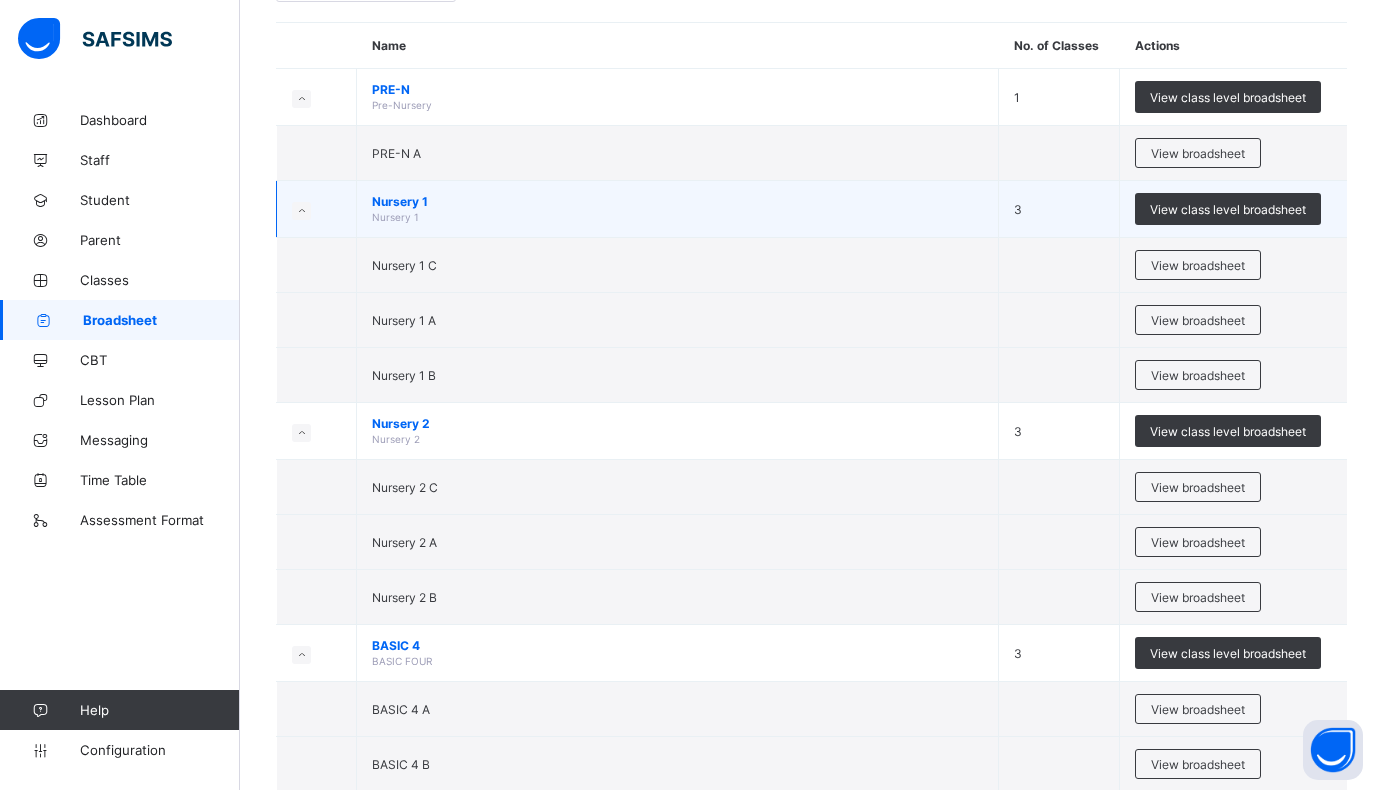 scroll, scrollTop: 500, scrollLeft: 0, axis: vertical 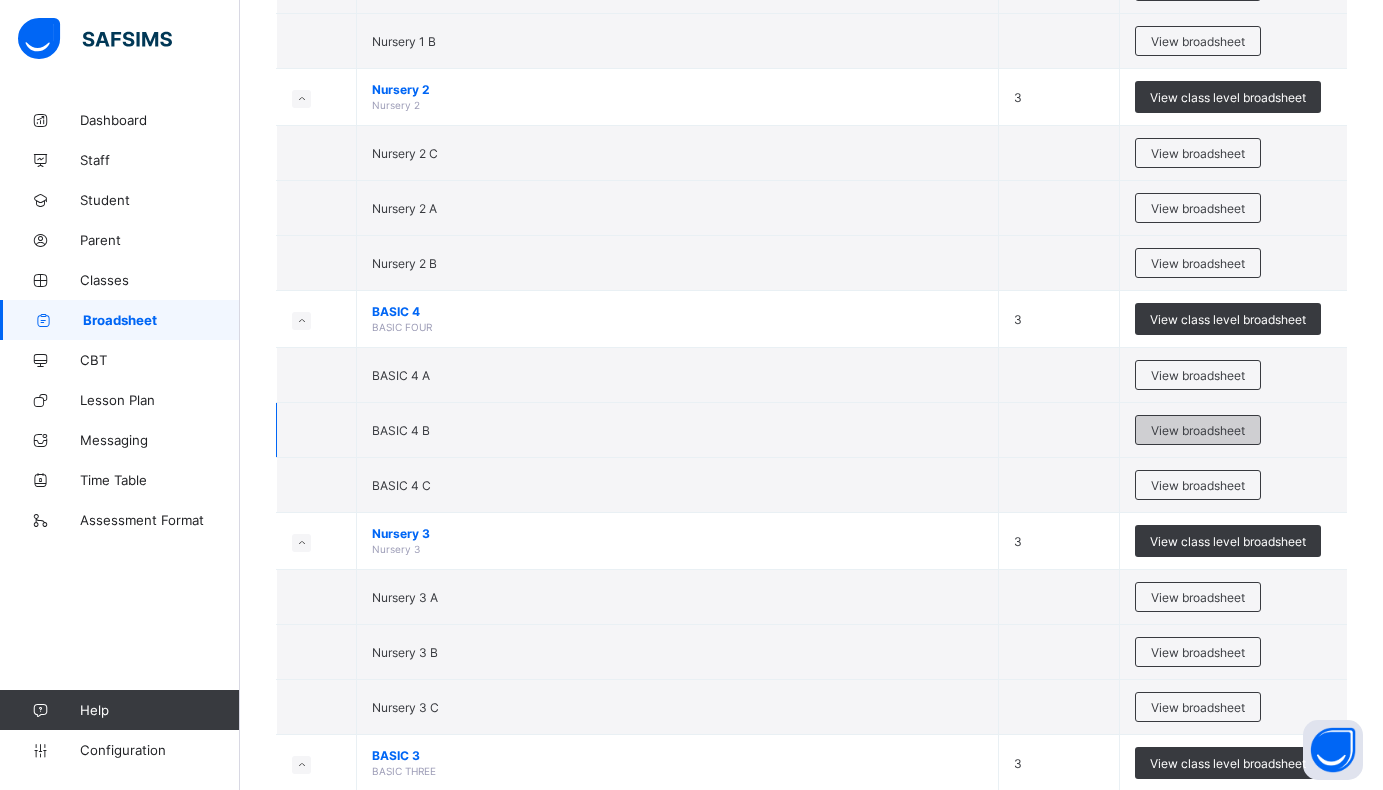 click on "View broadsheet" at bounding box center (1198, 430) 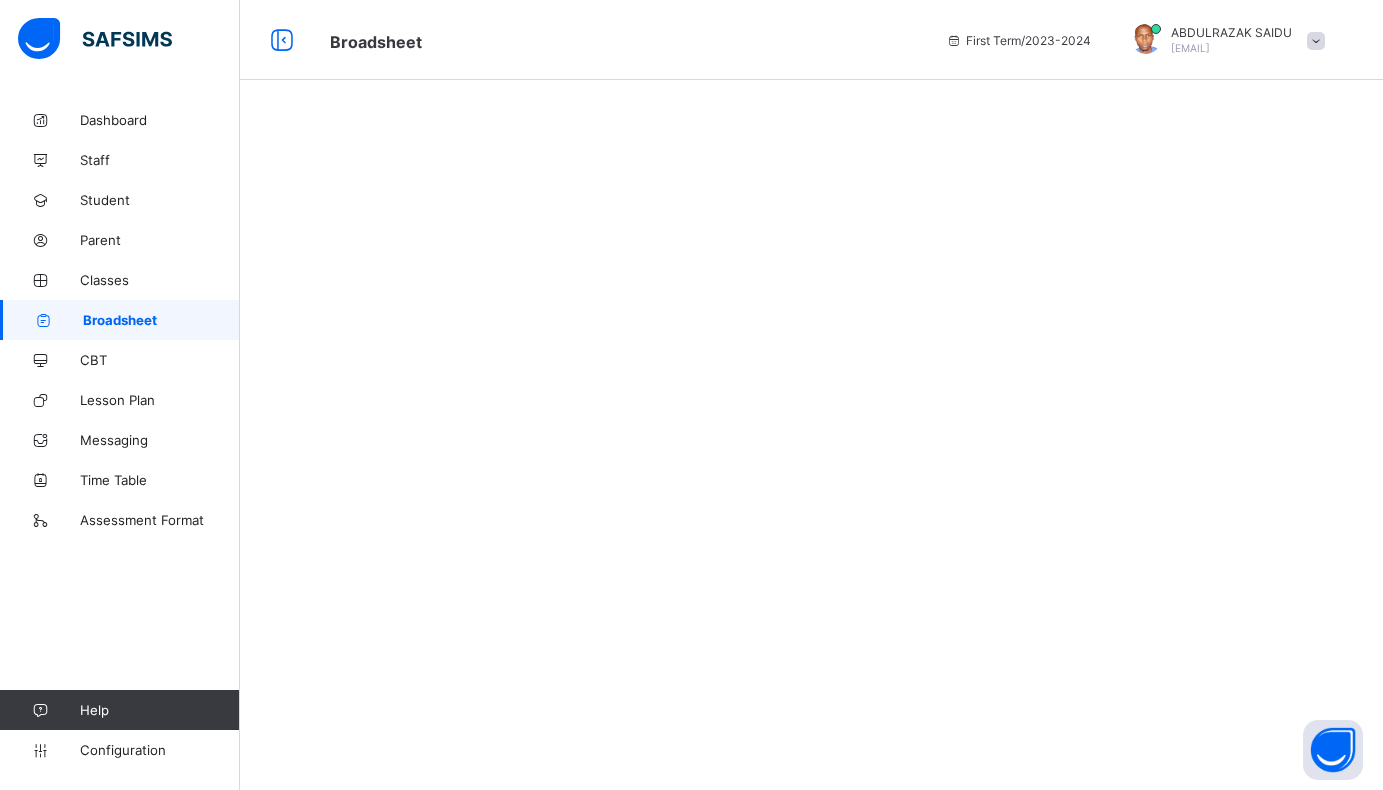 scroll, scrollTop: 0, scrollLeft: 0, axis: both 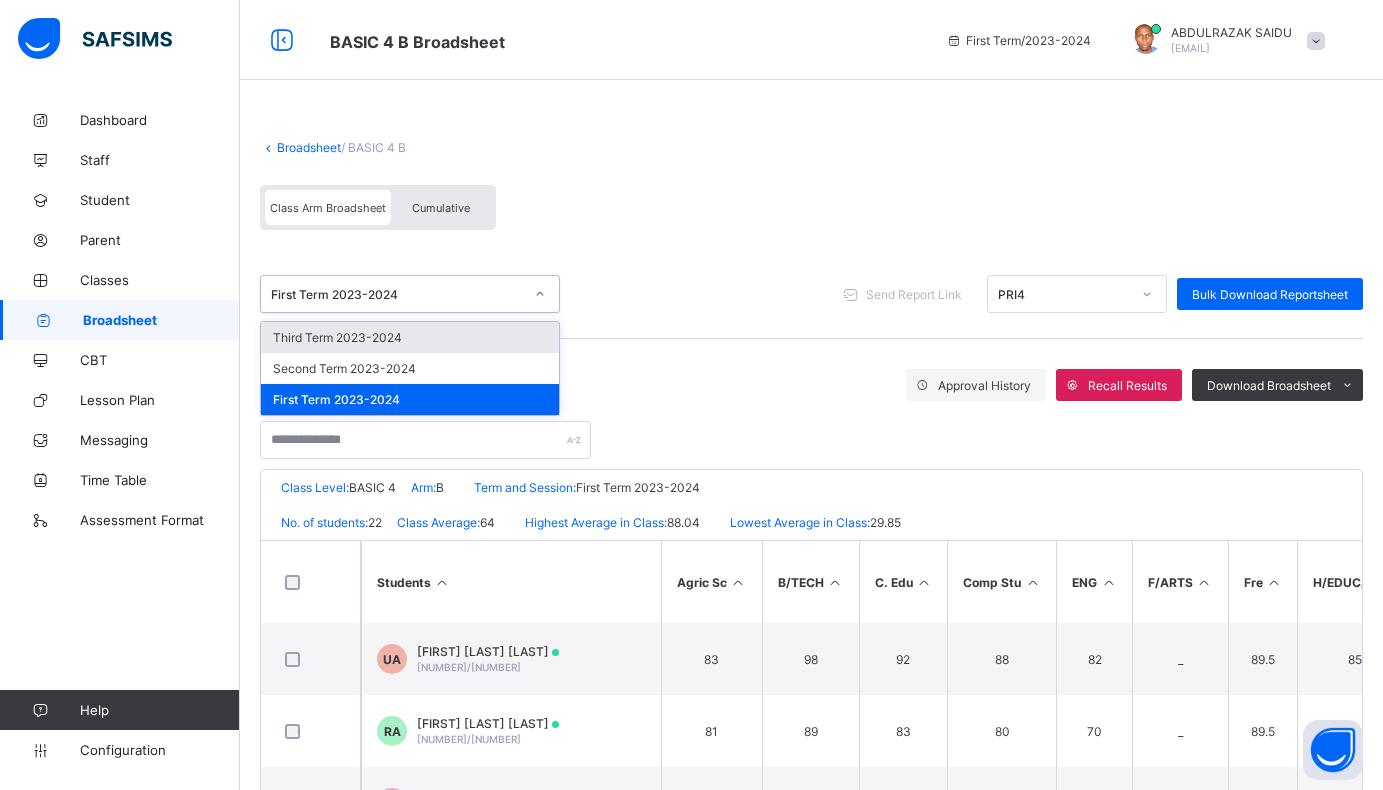 click 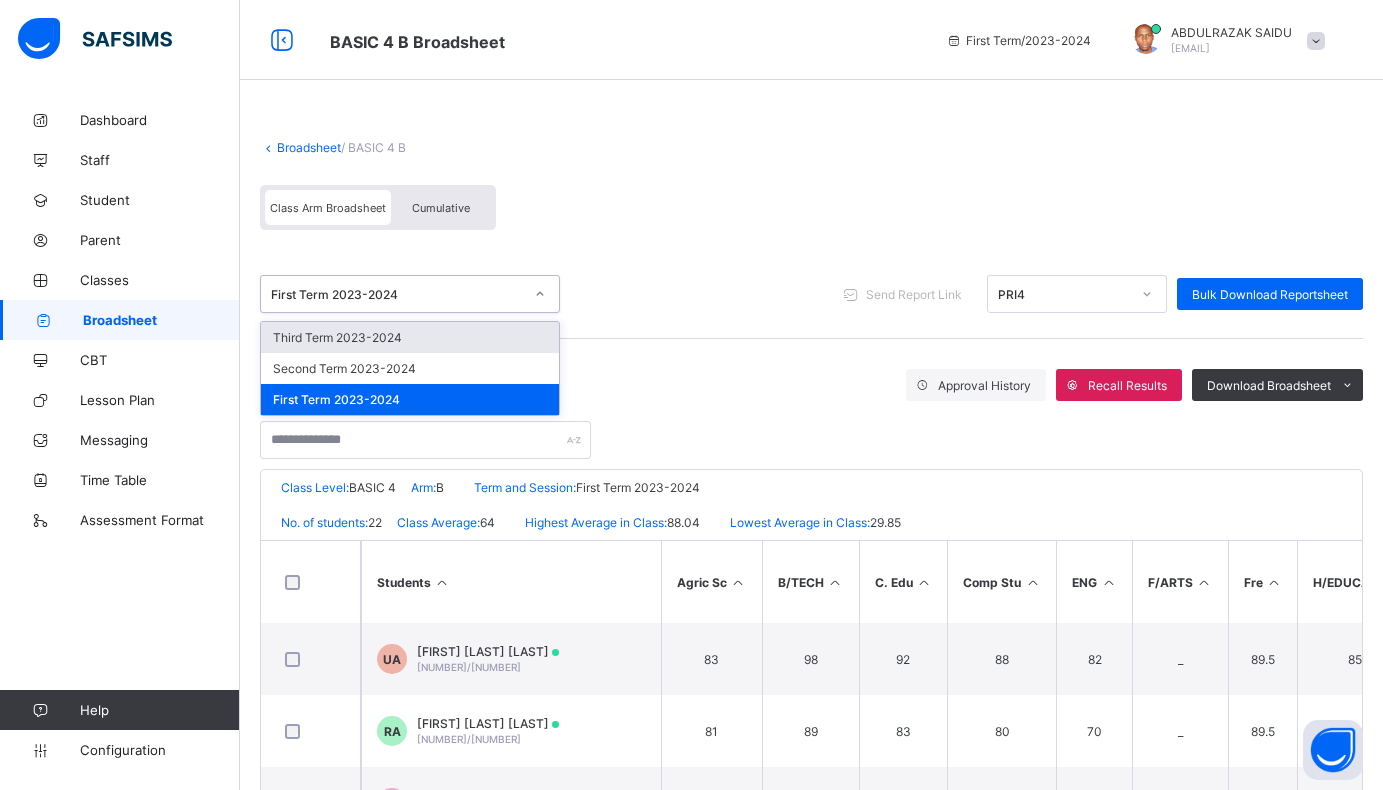 click on "Third Term 2023-2024" at bounding box center (410, 337) 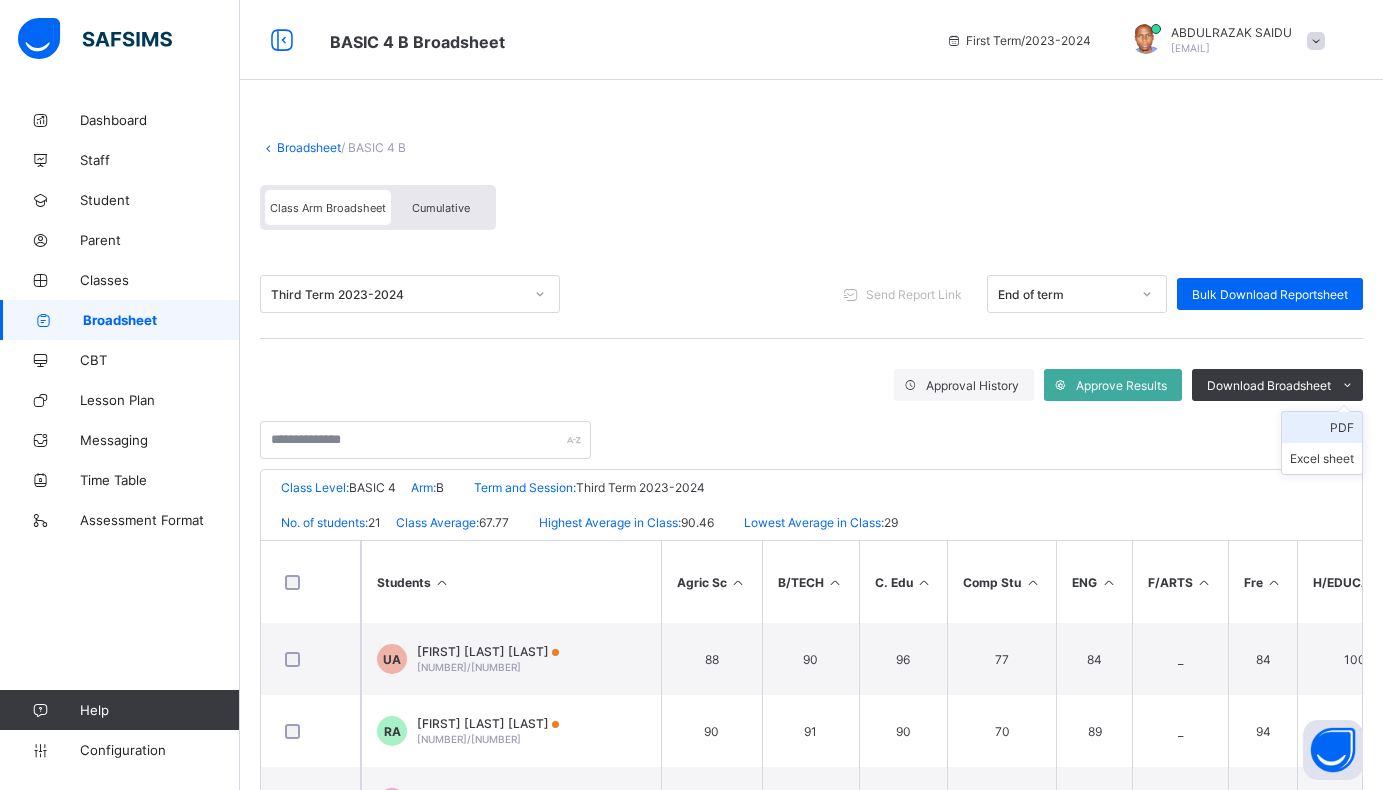 click on "PDF" at bounding box center [1322, 427] 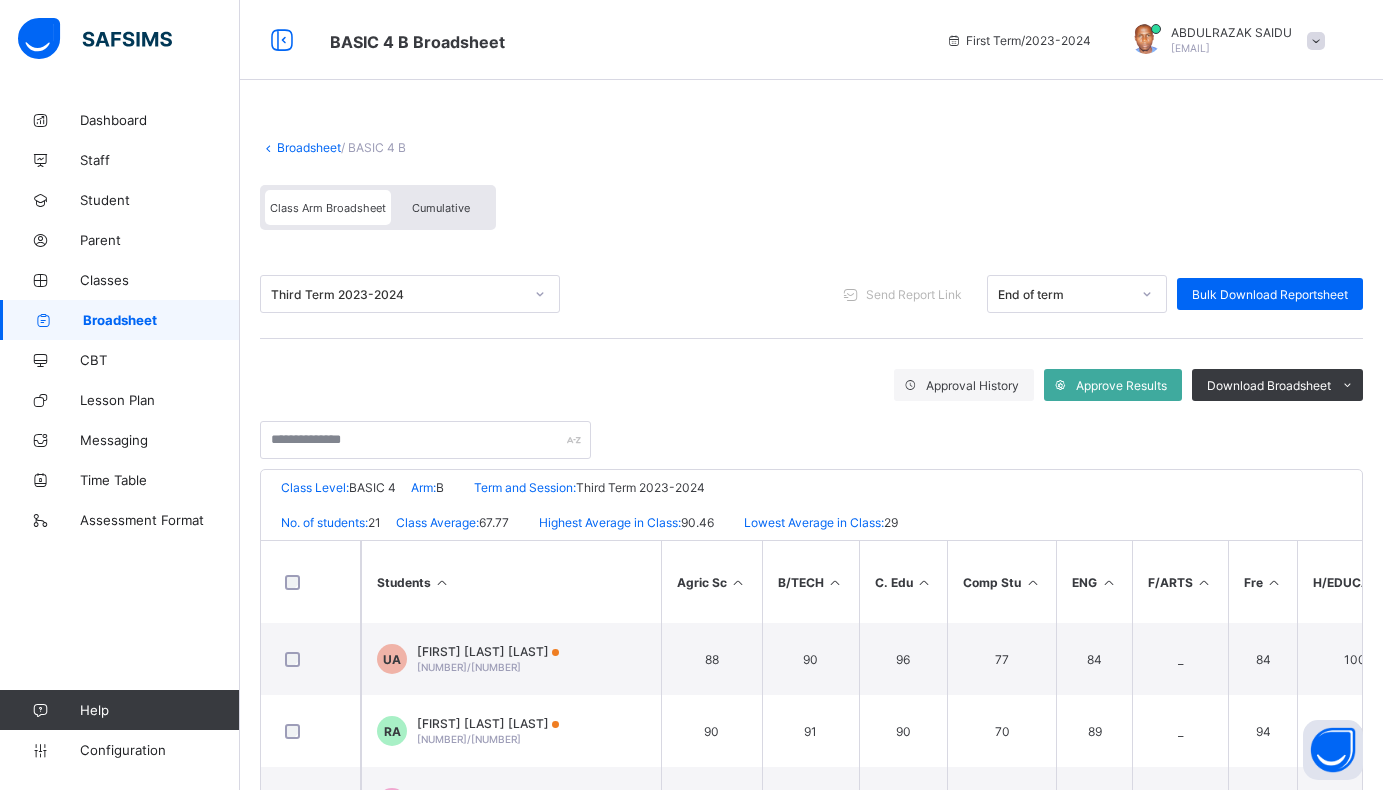 scroll, scrollTop: 0, scrollLeft: 0, axis: both 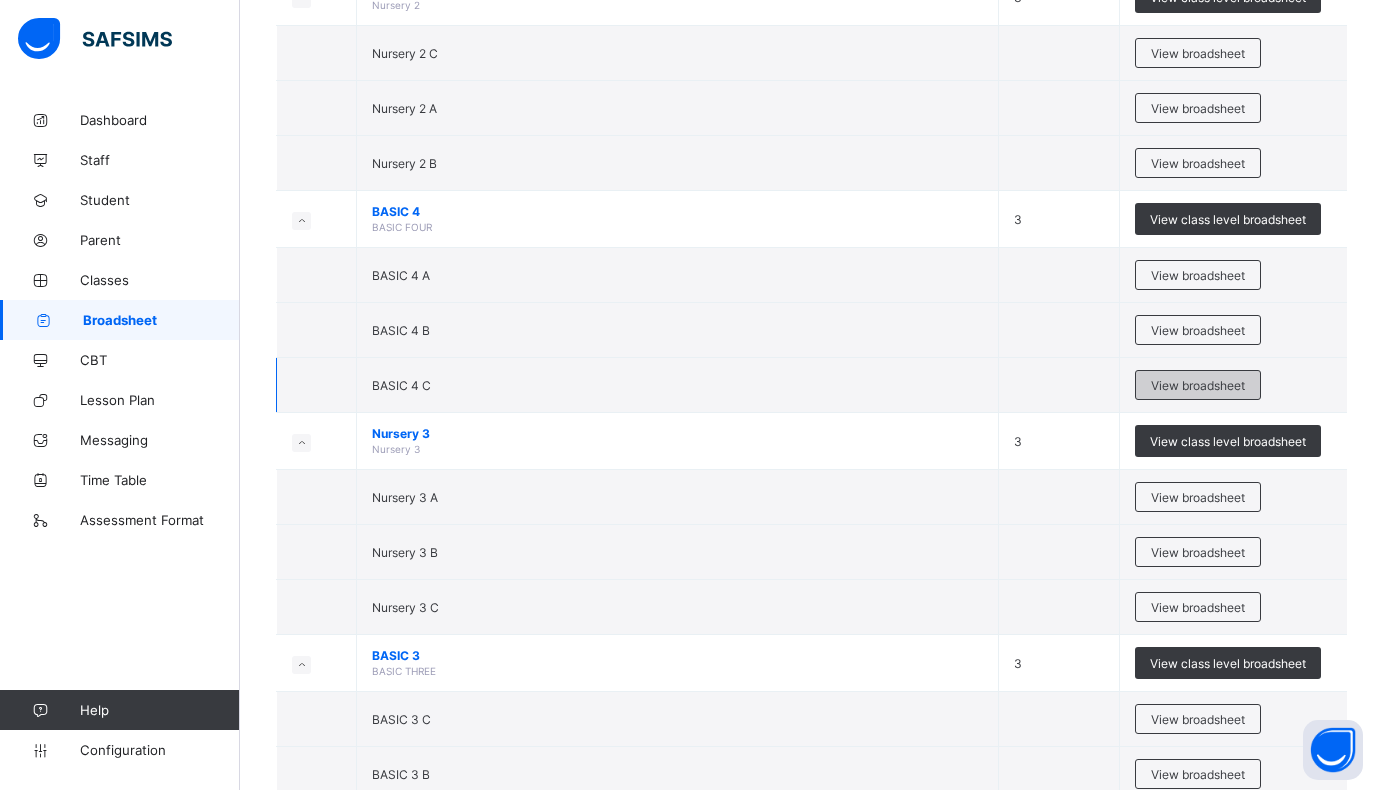 click on "View broadsheet" at bounding box center [1198, 385] 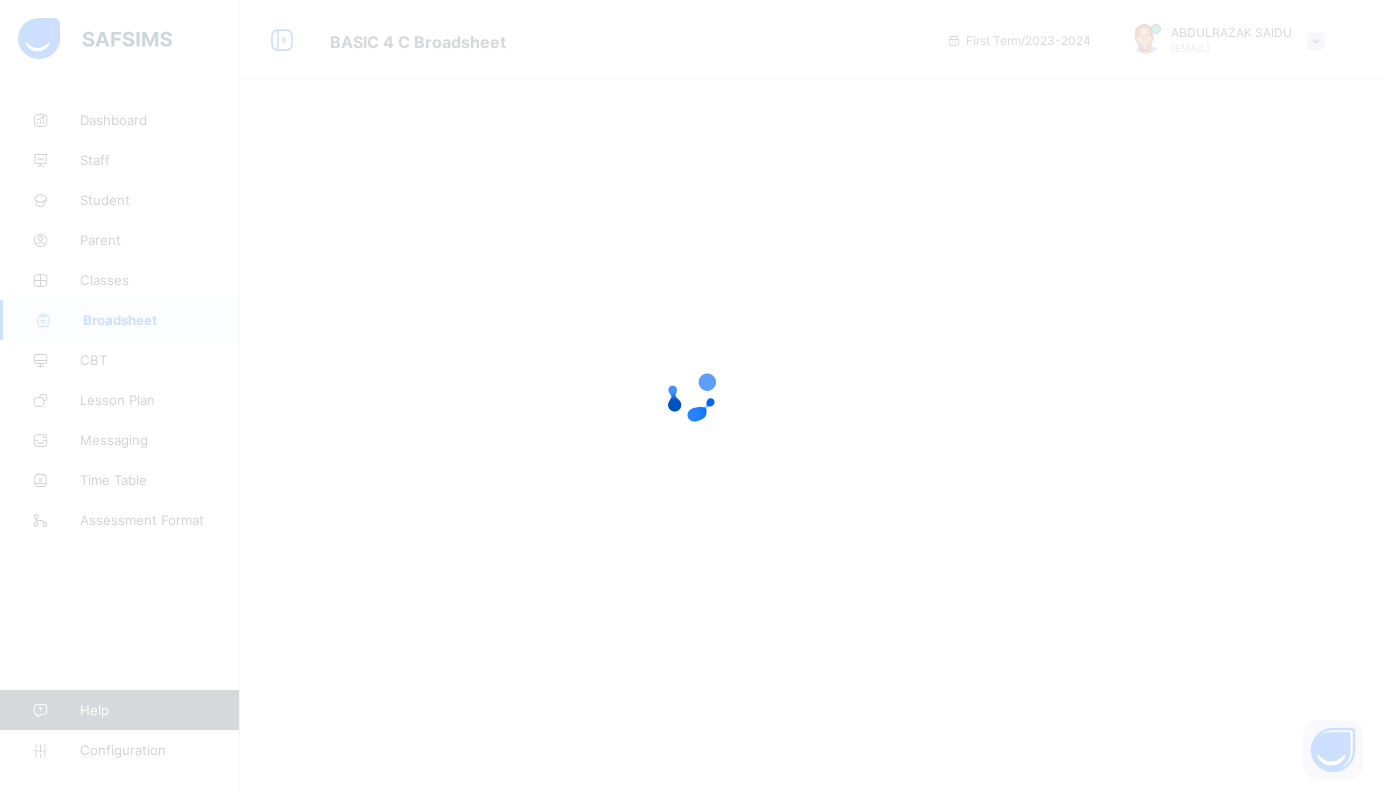 scroll, scrollTop: 0, scrollLeft: 0, axis: both 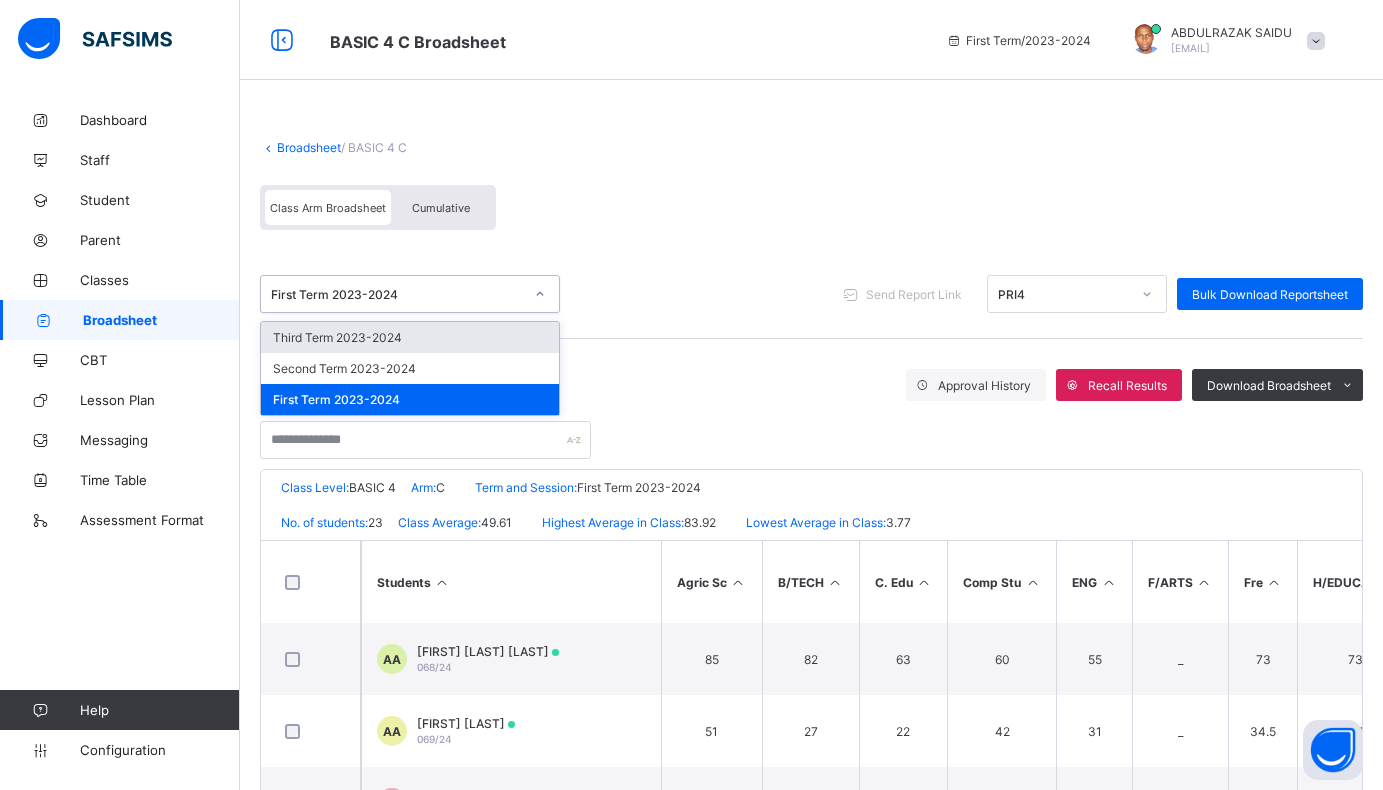 click 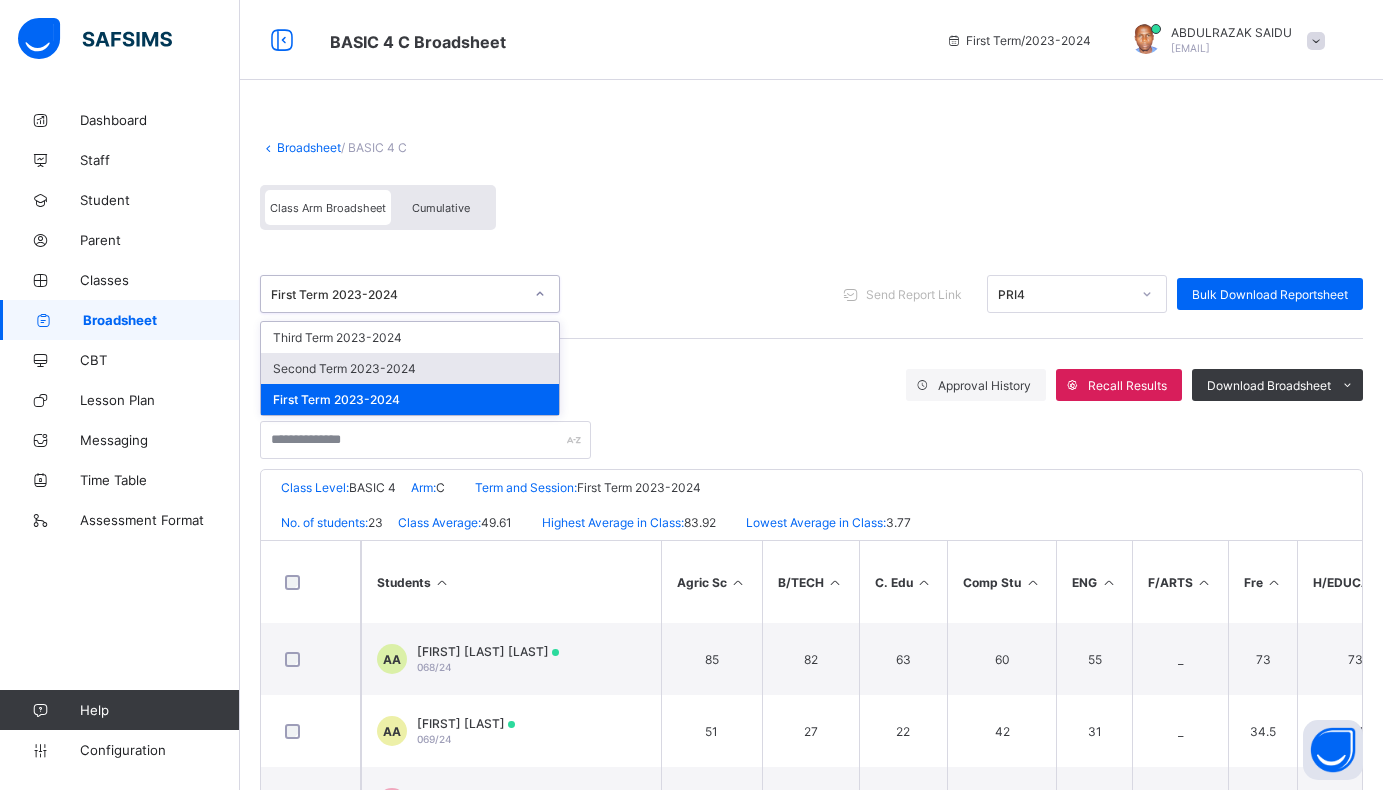 click on "Second Term 2023-2024" at bounding box center (410, 368) 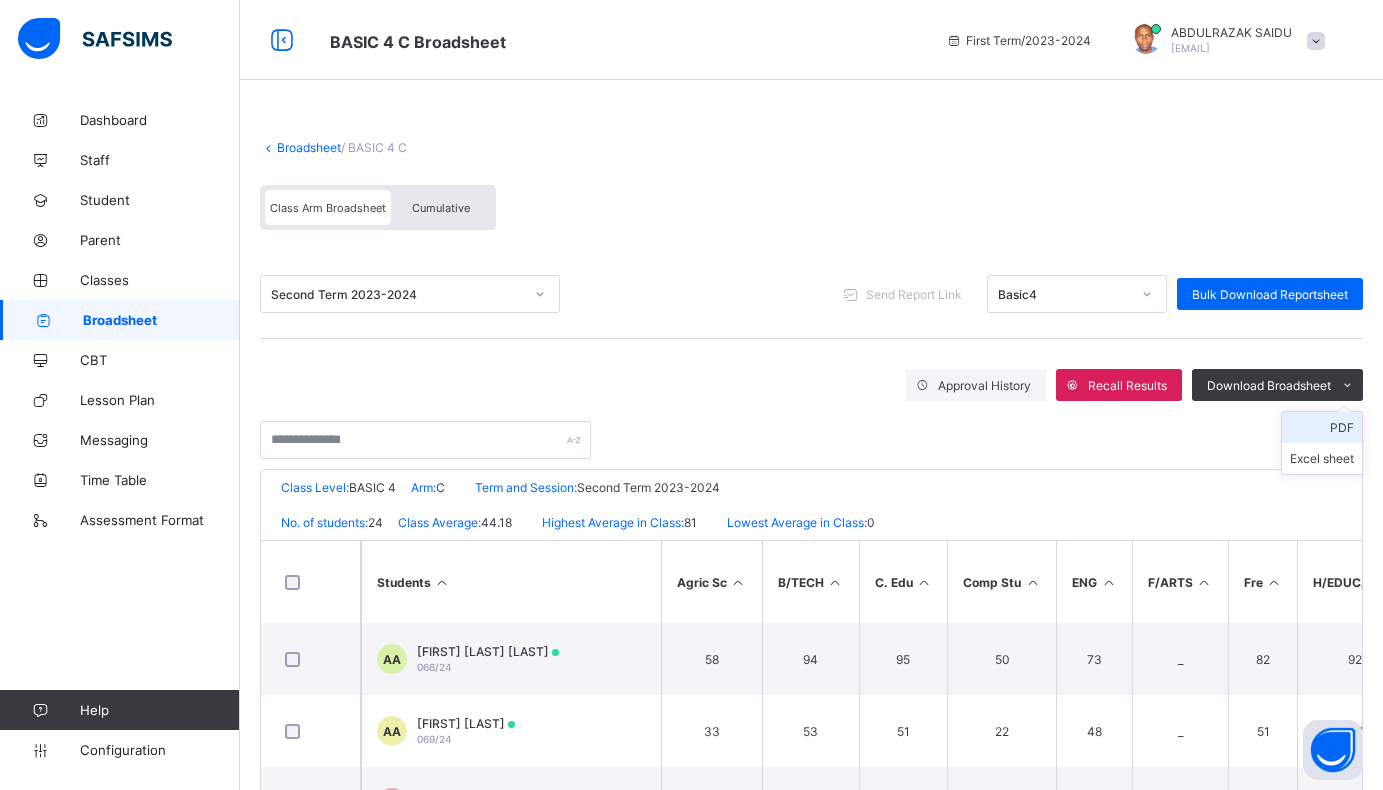 click on "PDF" at bounding box center (1322, 427) 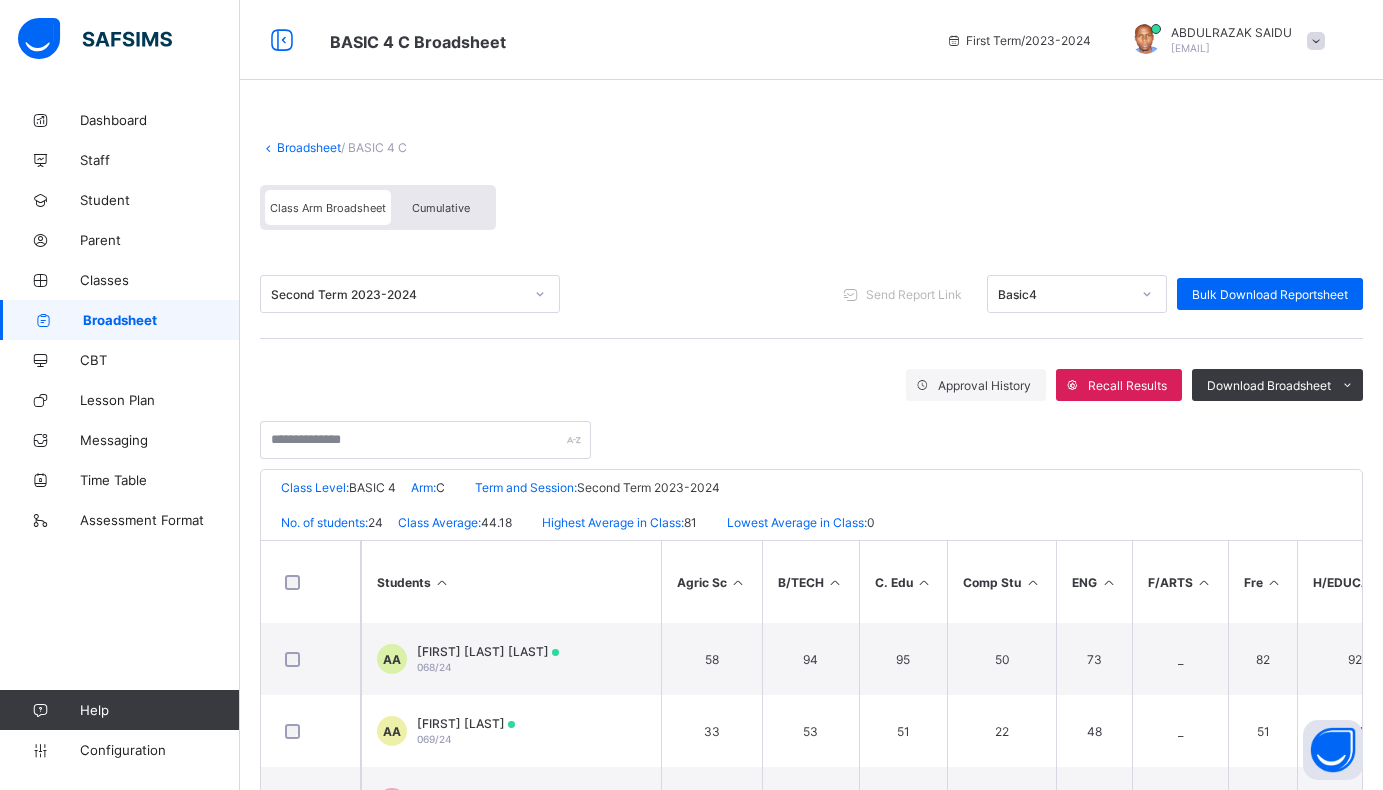 click 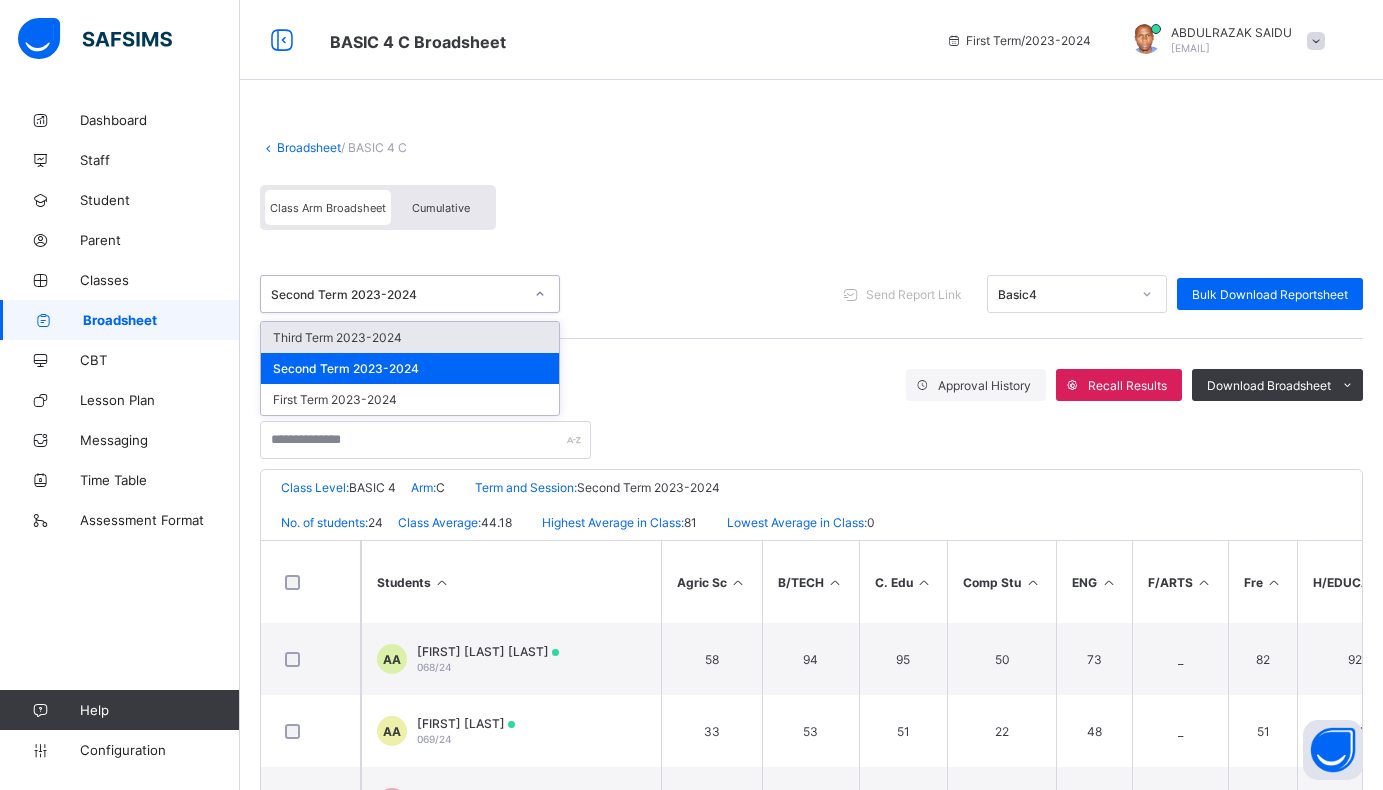 click on "Third Term 2023-2024" at bounding box center (410, 337) 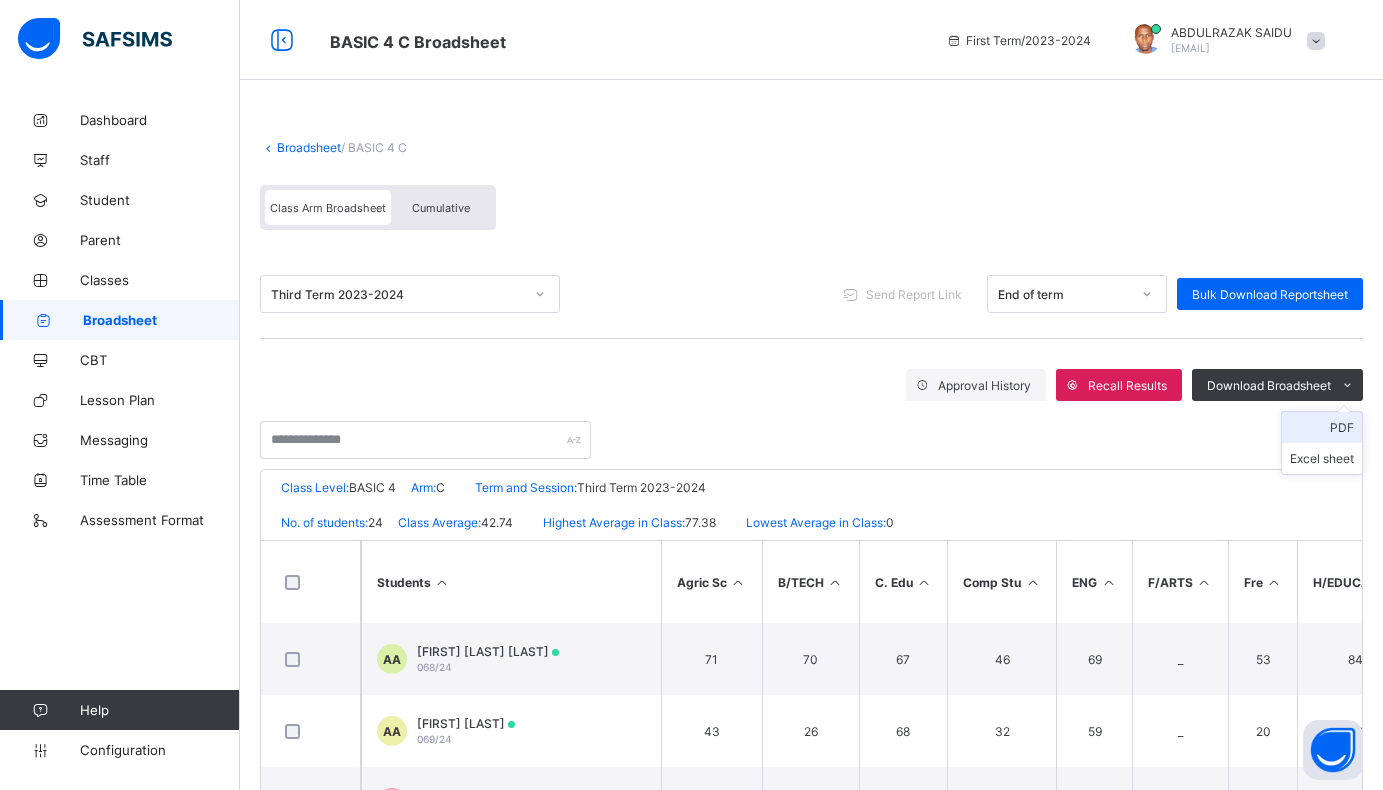 click on "PDF" at bounding box center (1322, 427) 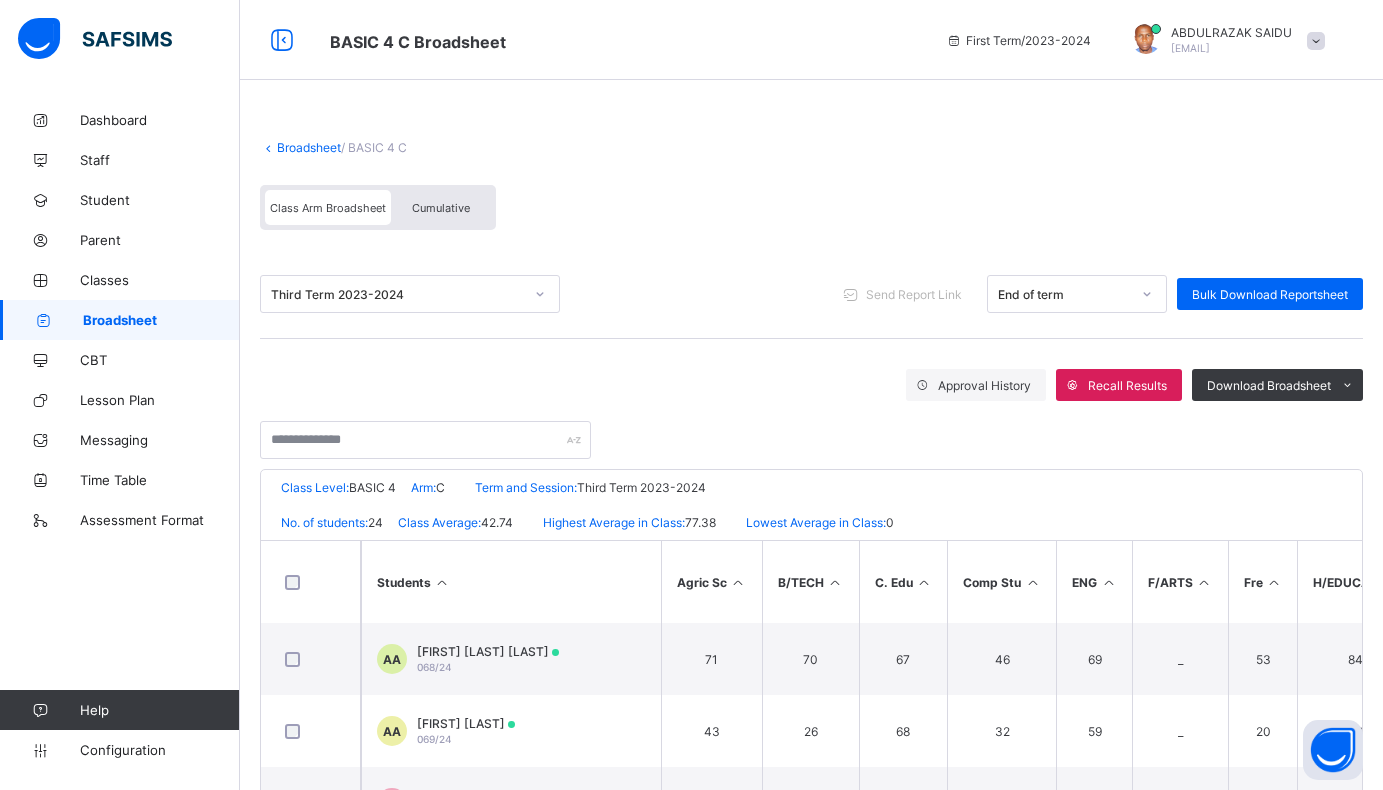 scroll, scrollTop: 0, scrollLeft: 0, axis: both 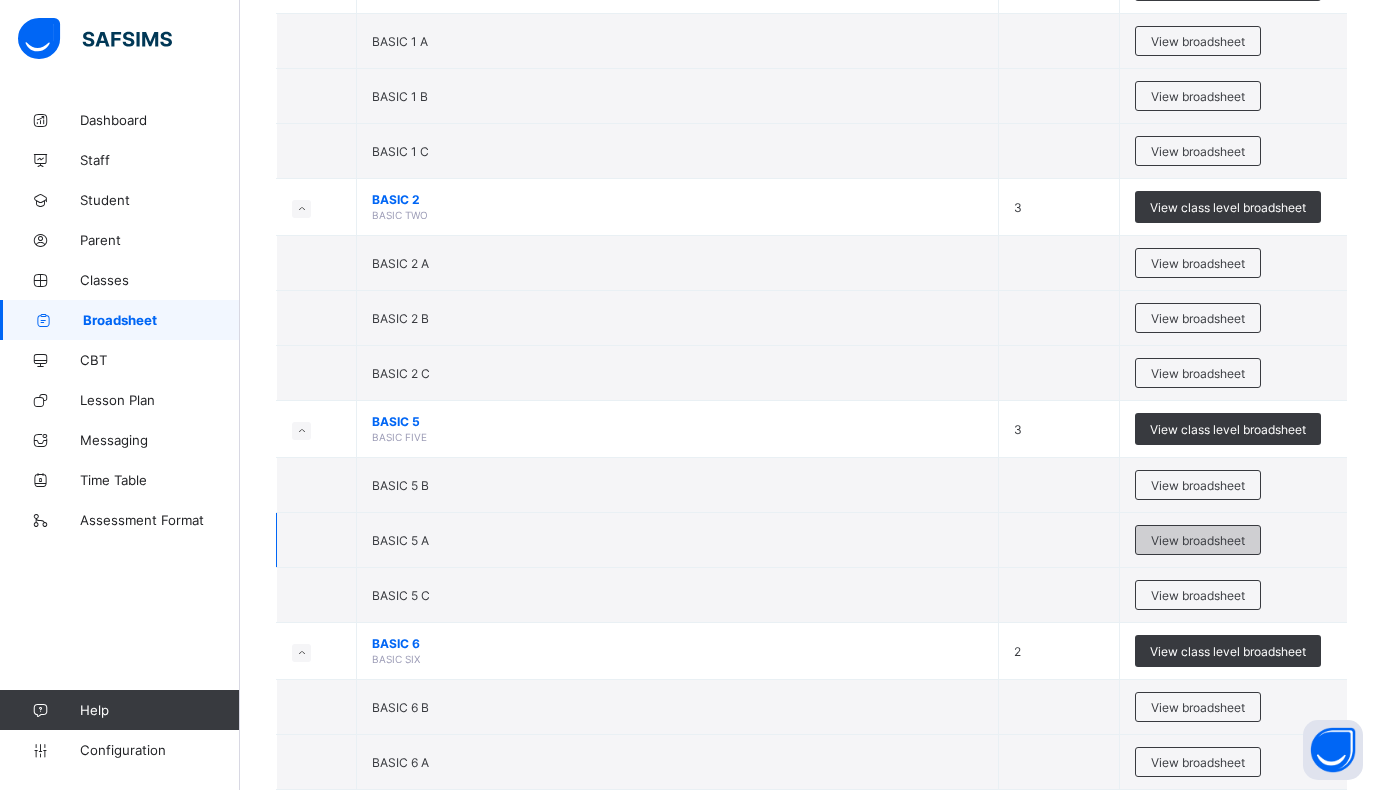 click on "View broadsheet" at bounding box center (1198, 540) 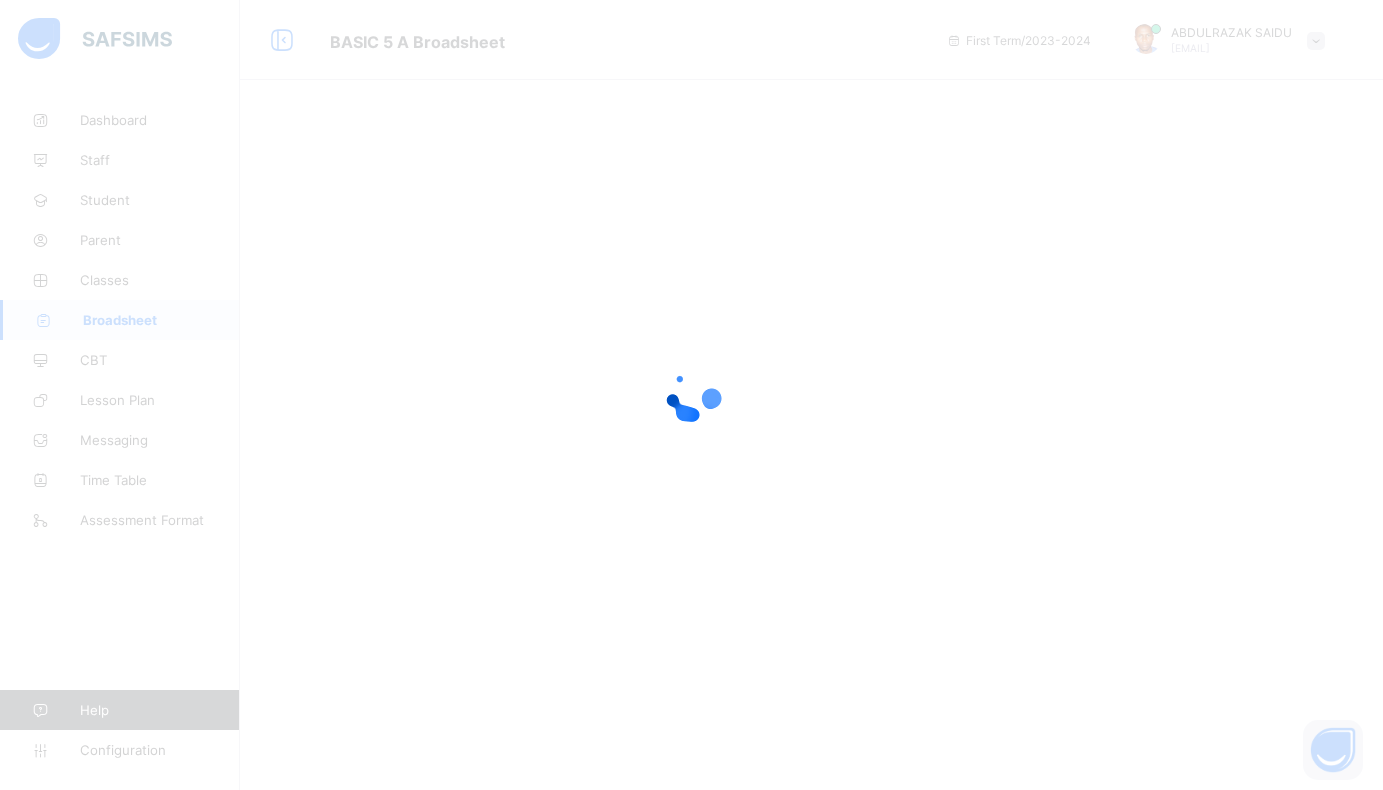scroll, scrollTop: 0, scrollLeft: 0, axis: both 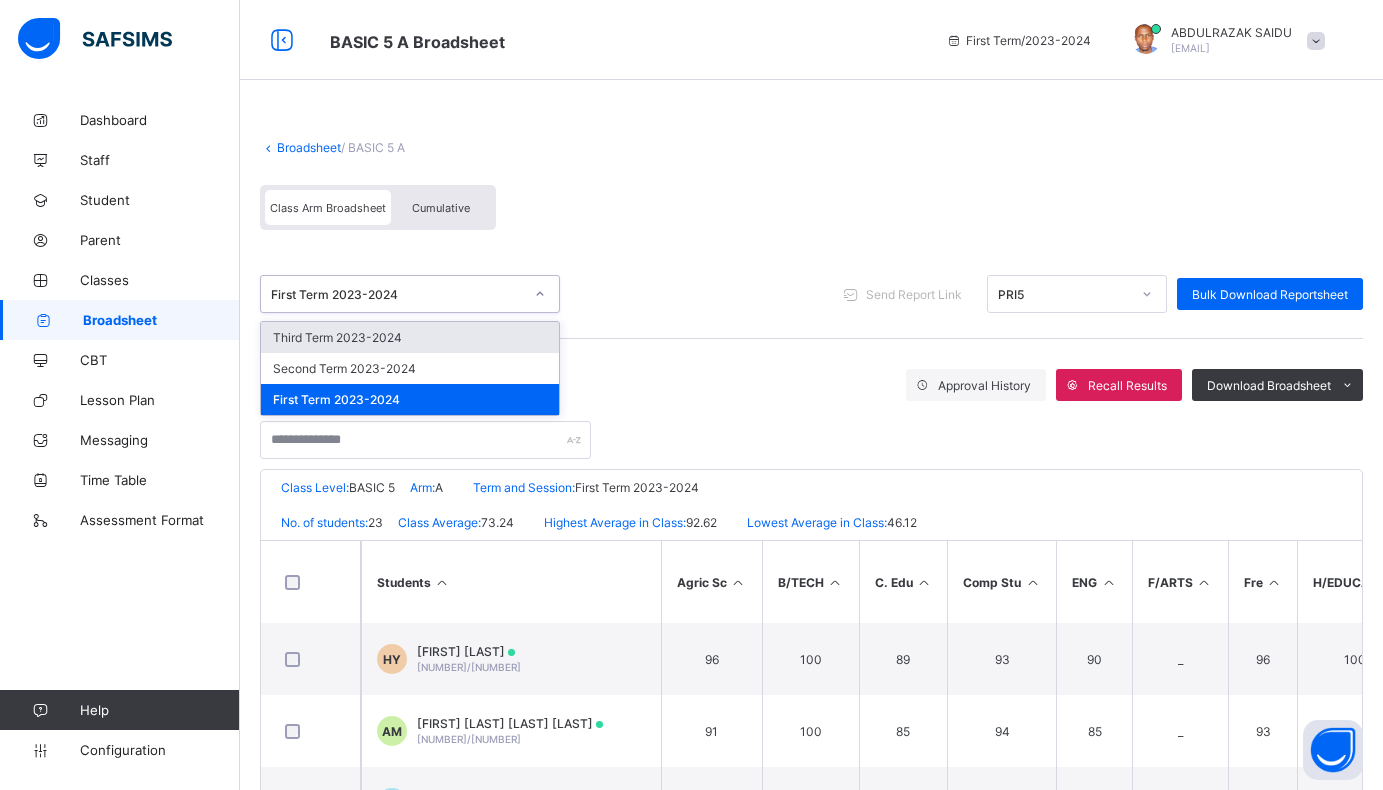 click 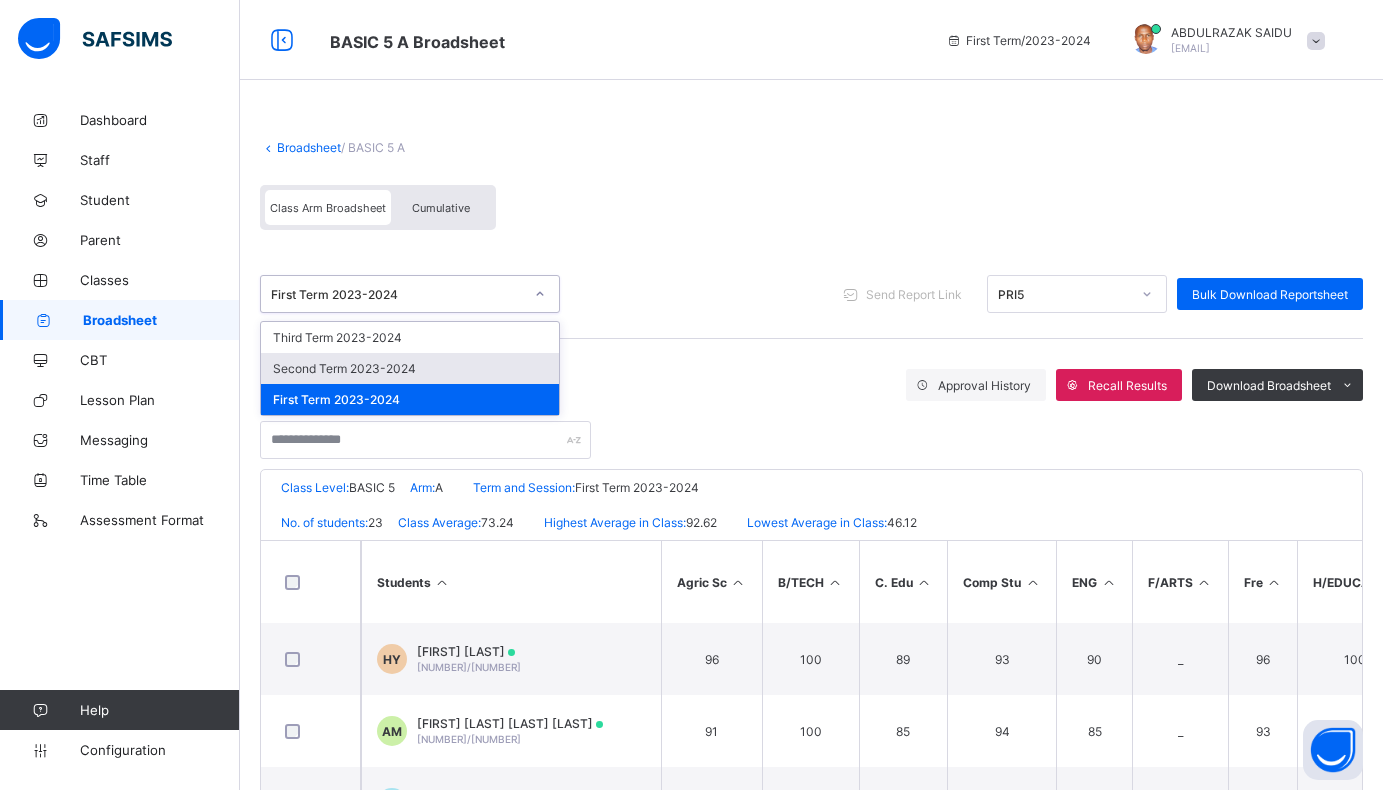 click on "Second Term 2023-2024" at bounding box center (410, 368) 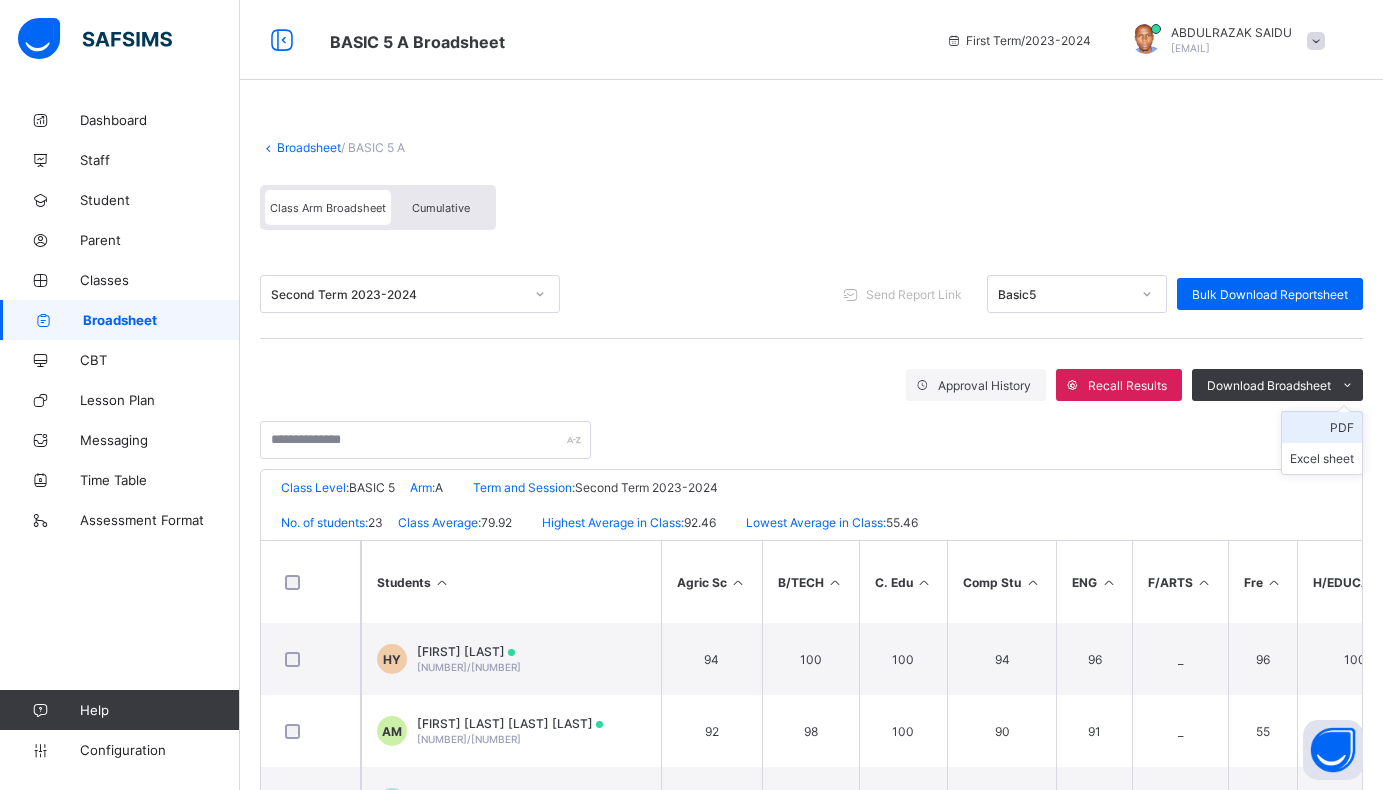 click on "PDF" at bounding box center [1322, 427] 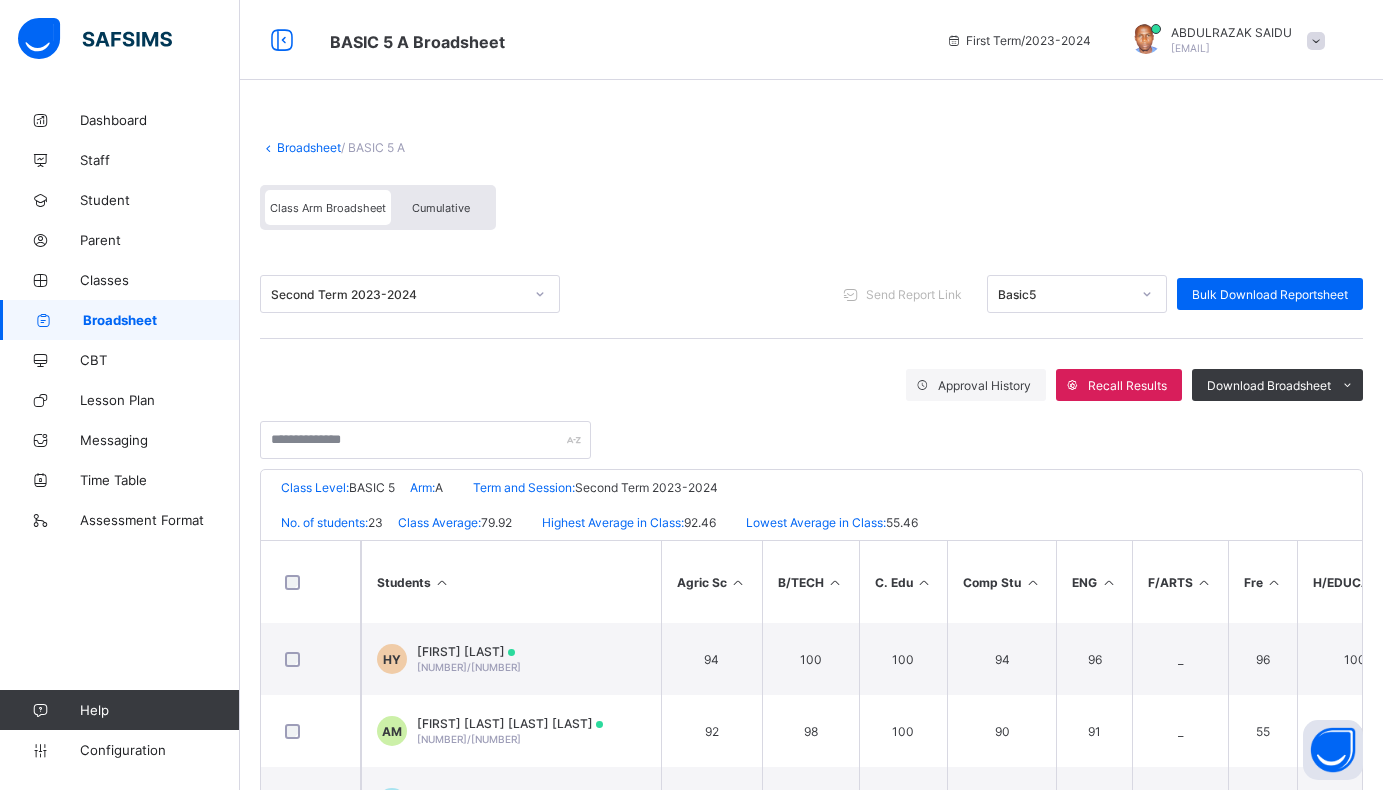 click 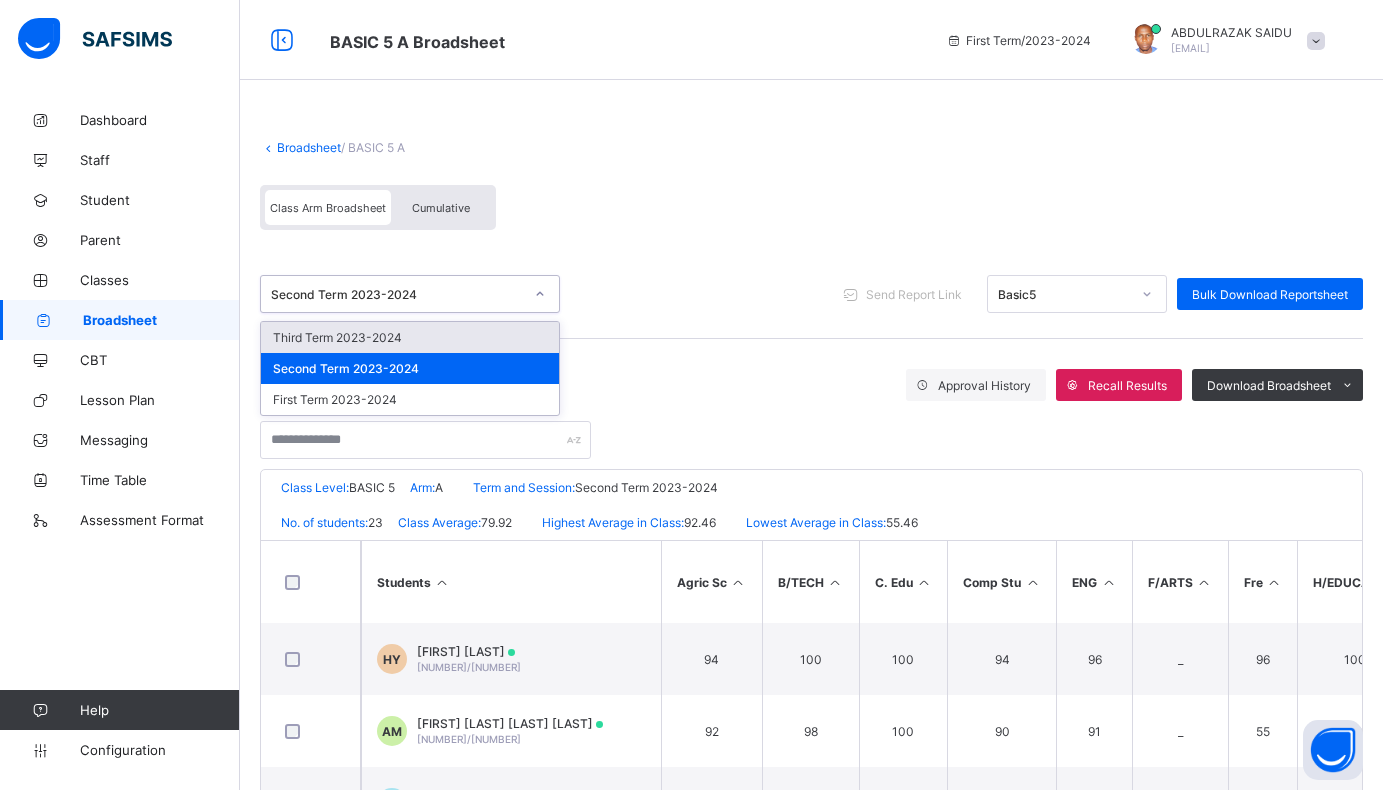 click on "Third Term 2023-2024" at bounding box center (410, 337) 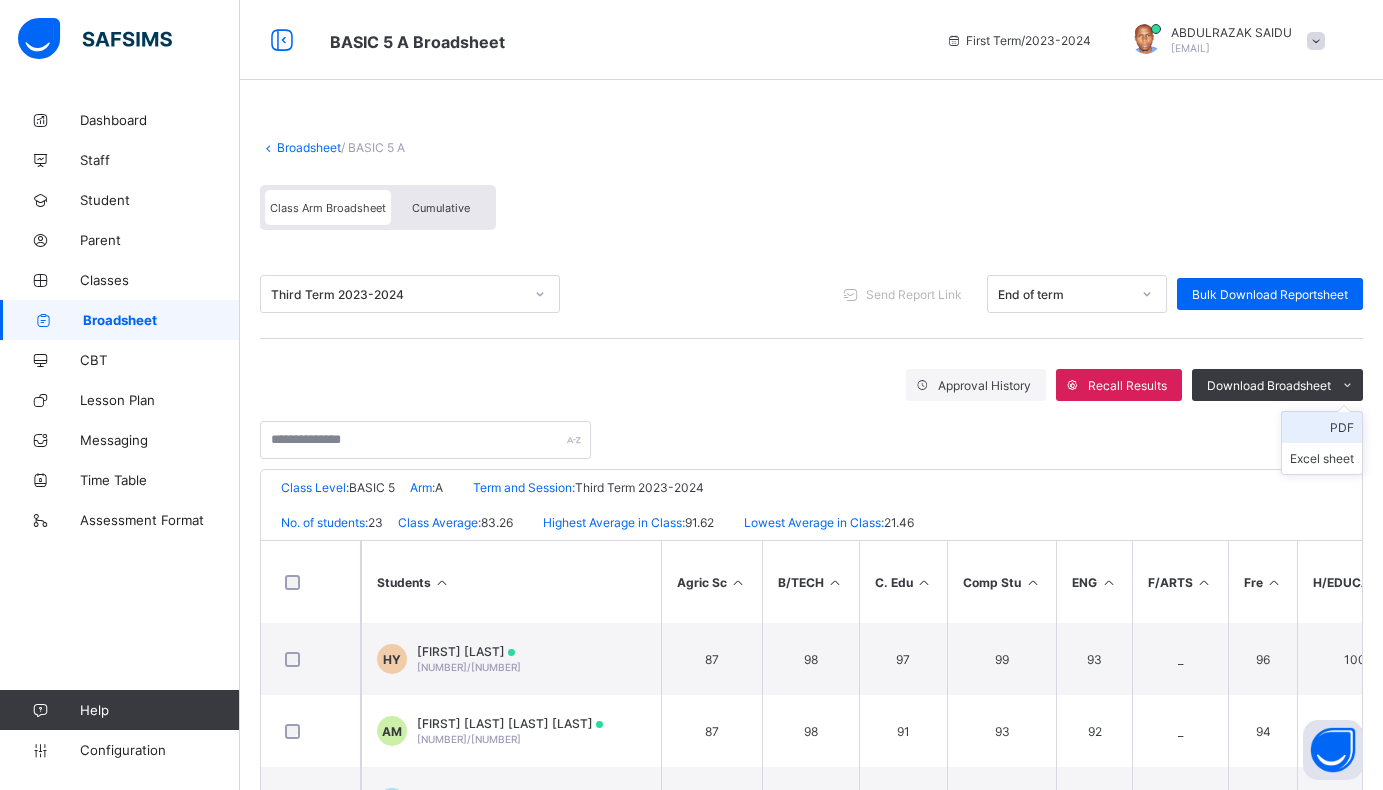 click on "PDF" at bounding box center (1322, 427) 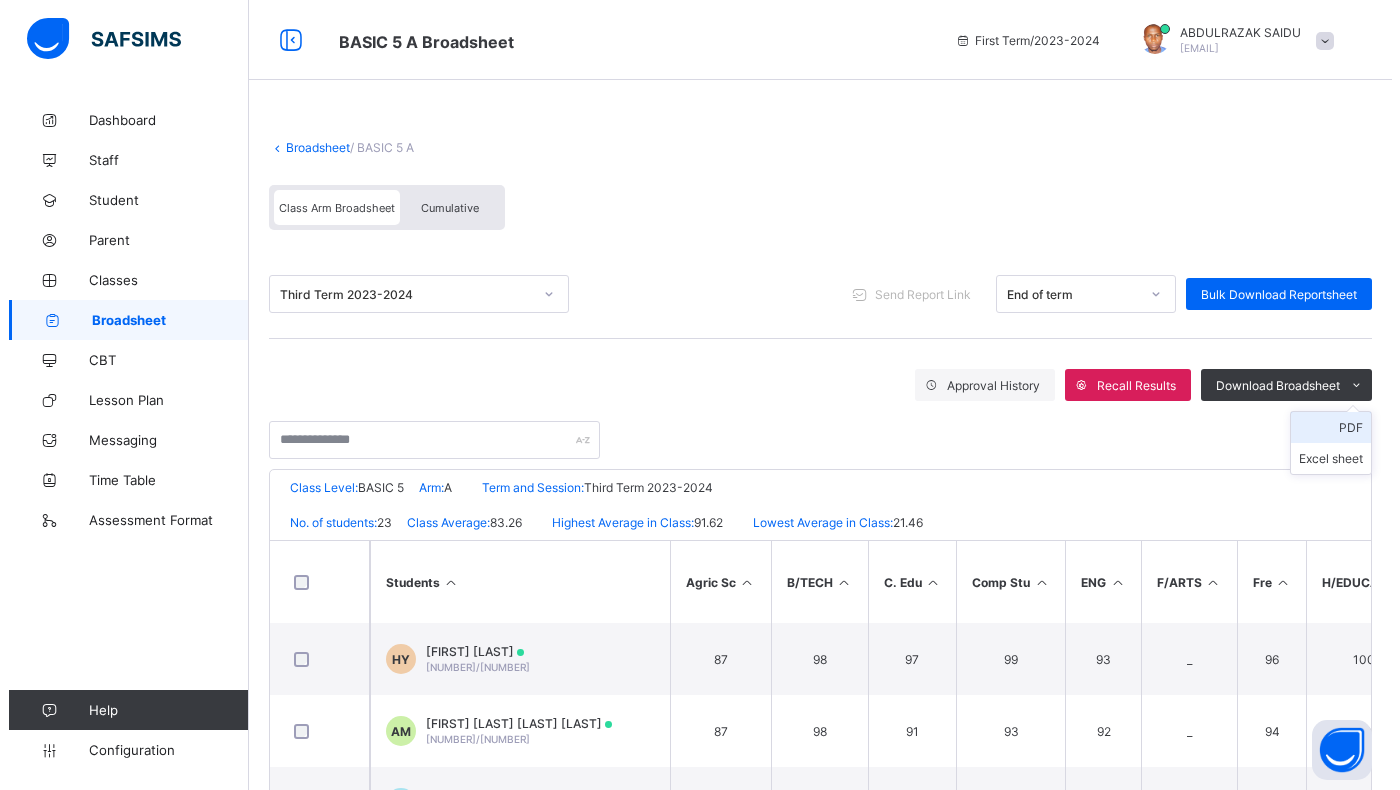 scroll, scrollTop: 0, scrollLeft: 0, axis: both 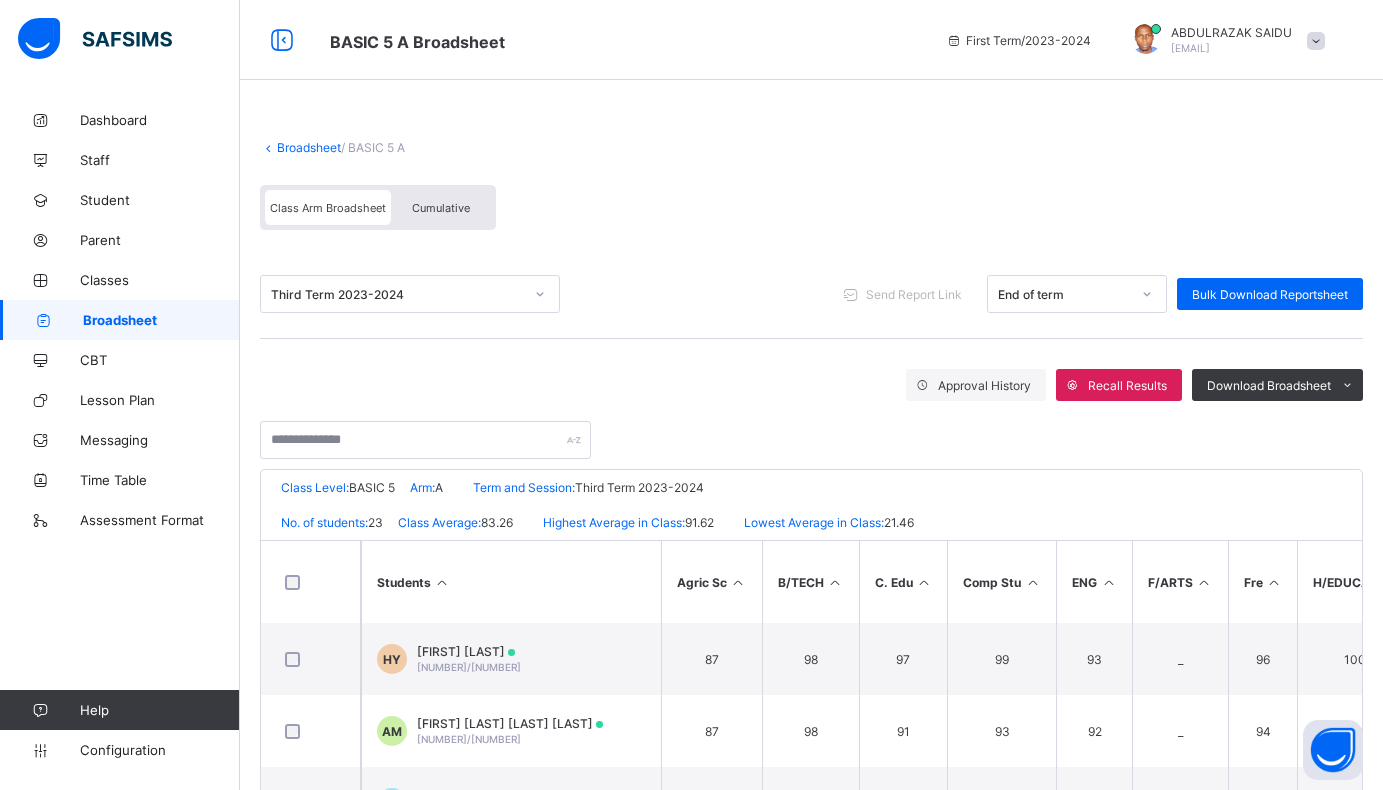 click on "Broadsheet" at bounding box center (309, 147) 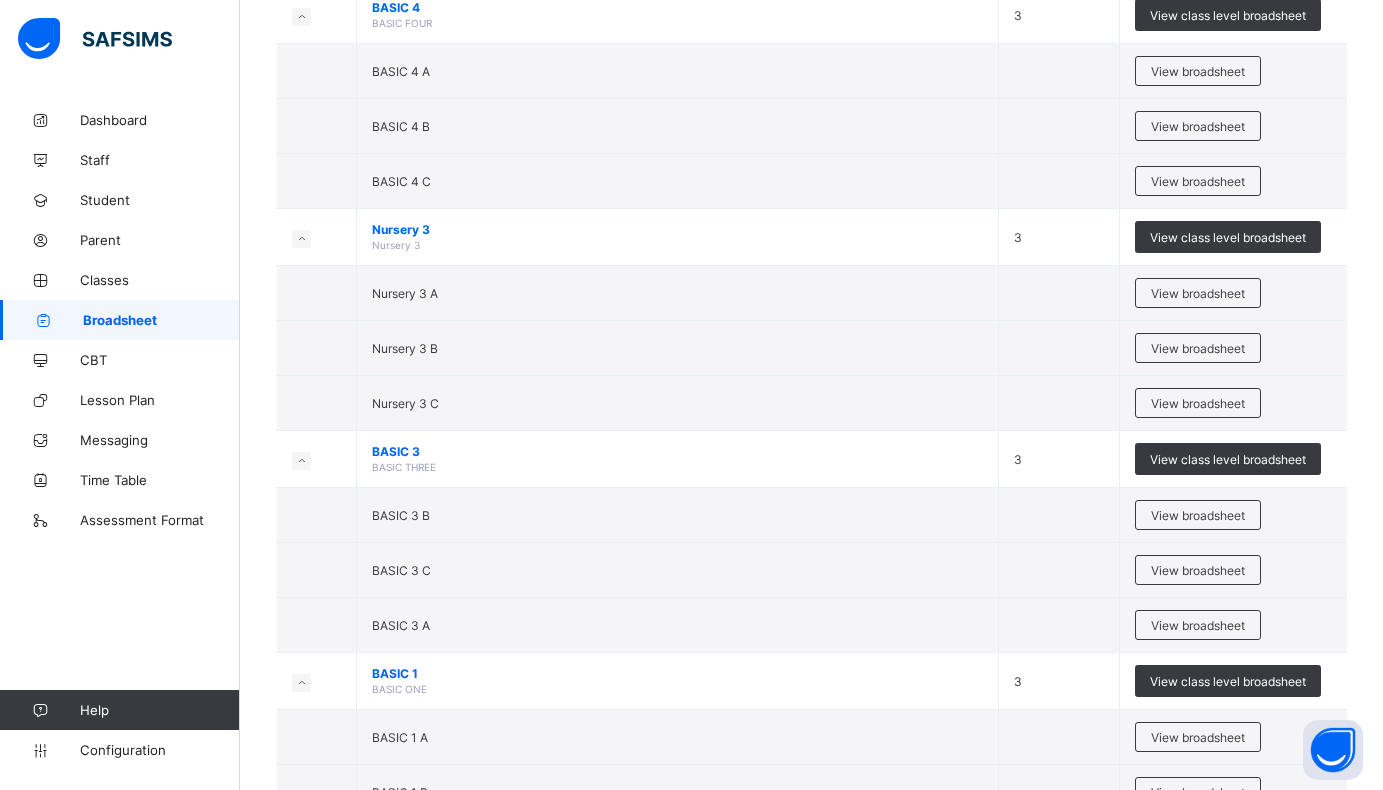 scroll, scrollTop: 1400, scrollLeft: 0, axis: vertical 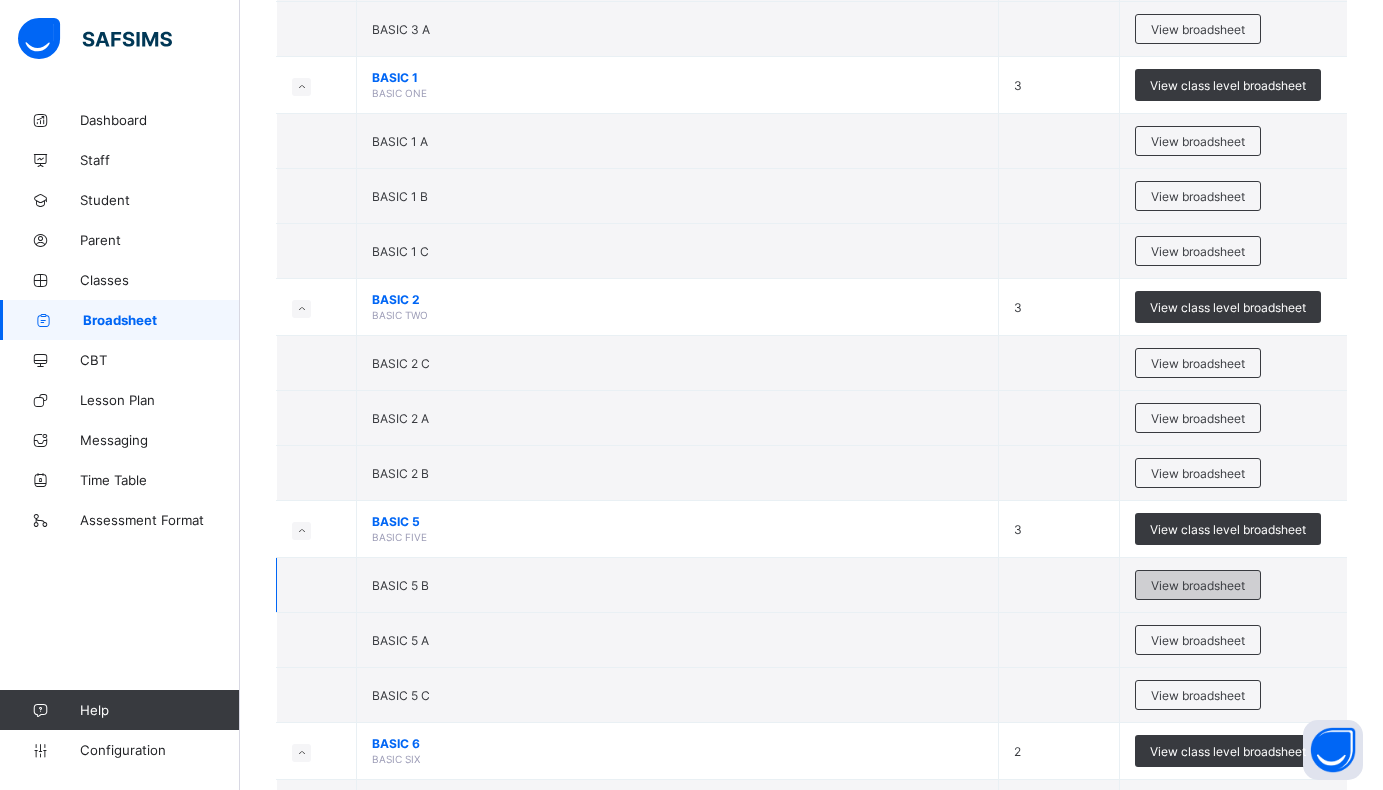 click on "View broadsheet" at bounding box center (1198, 585) 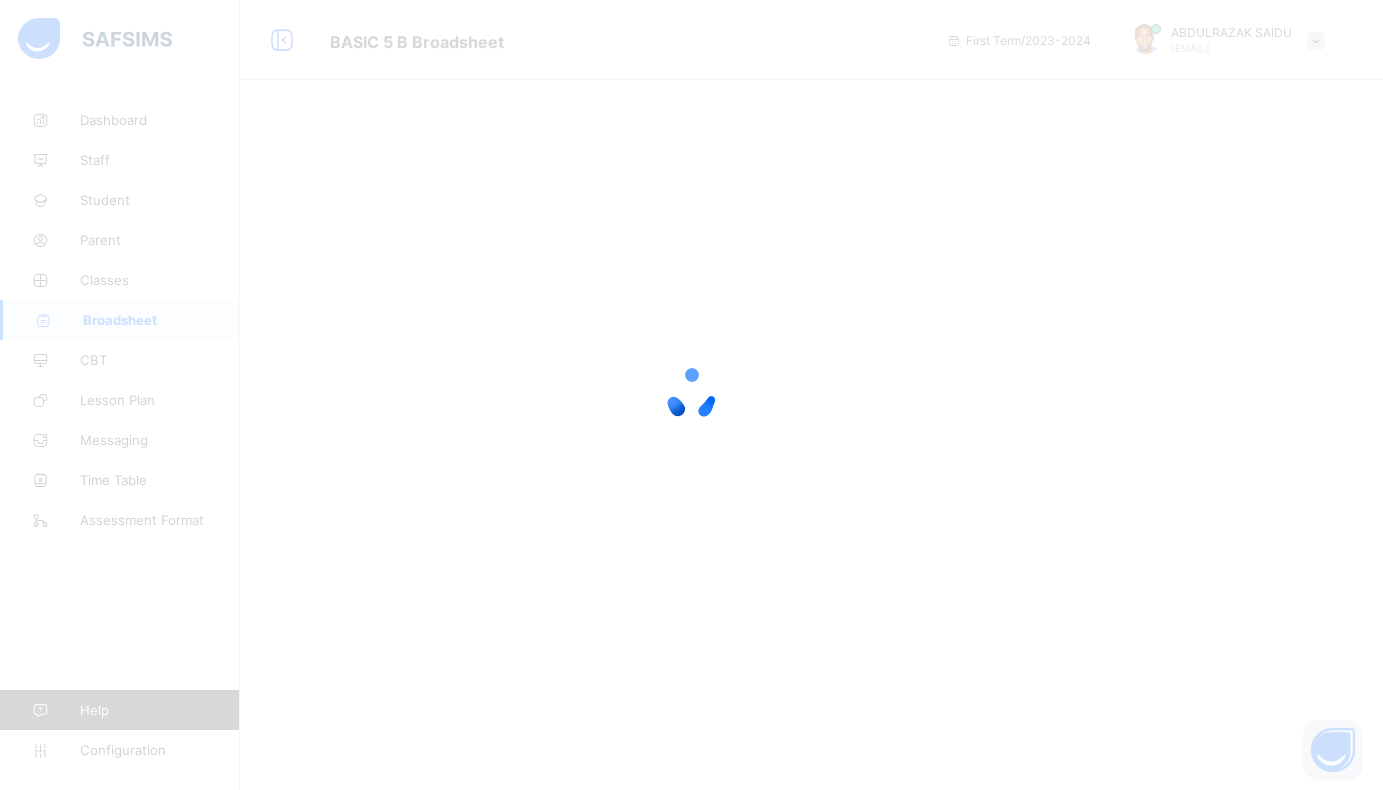 scroll, scrollTop: 0, scrollLeft: 0, axis: both 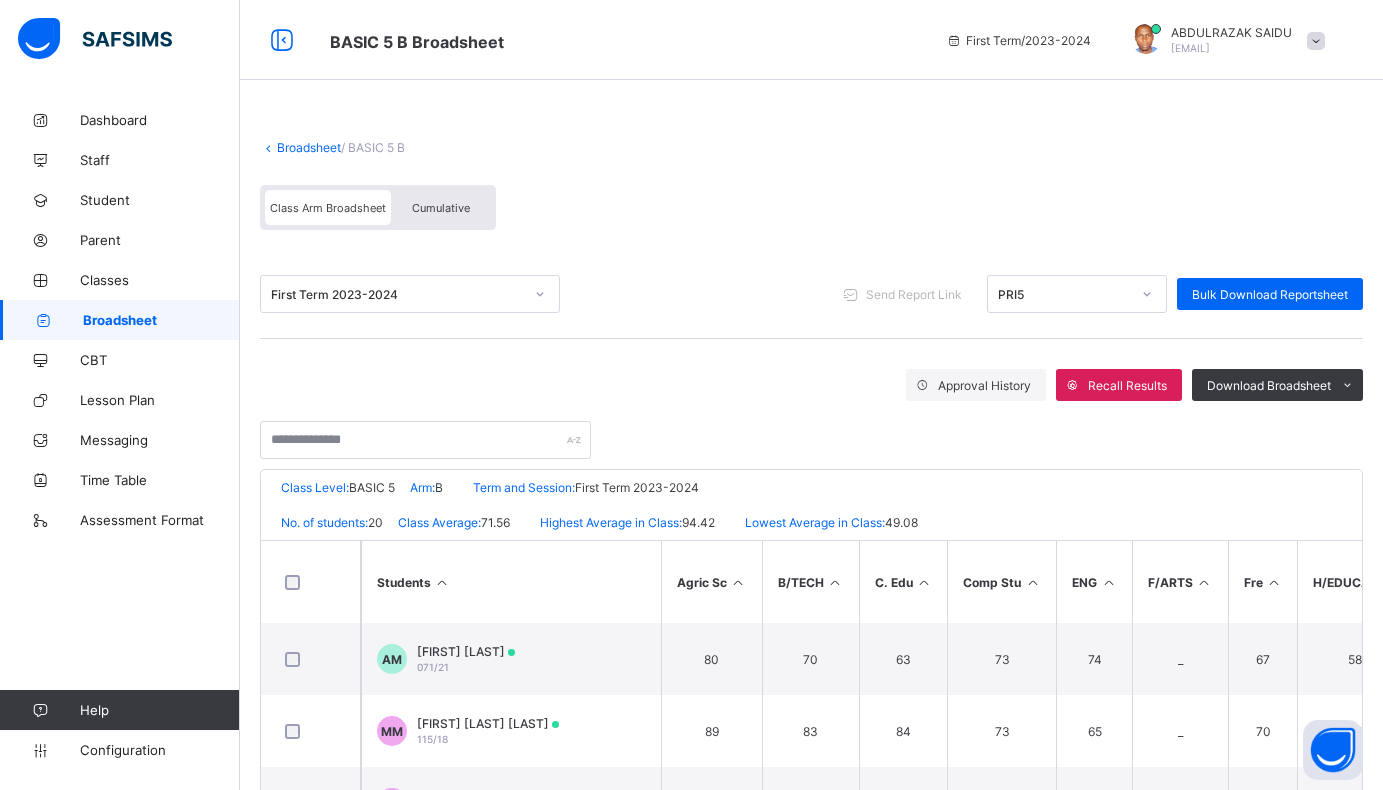click 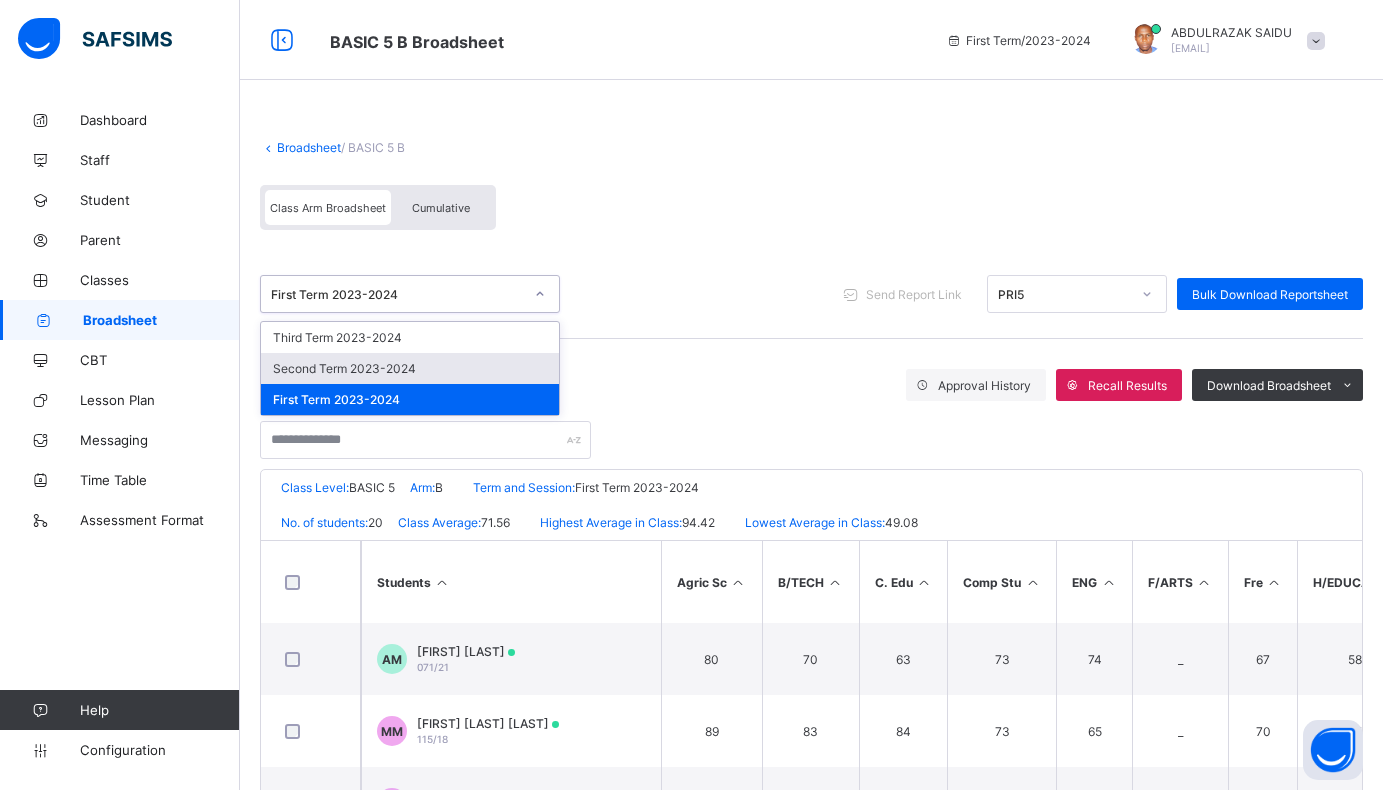click on "Second Term 2023-2024" at bounding box center (410, 368) 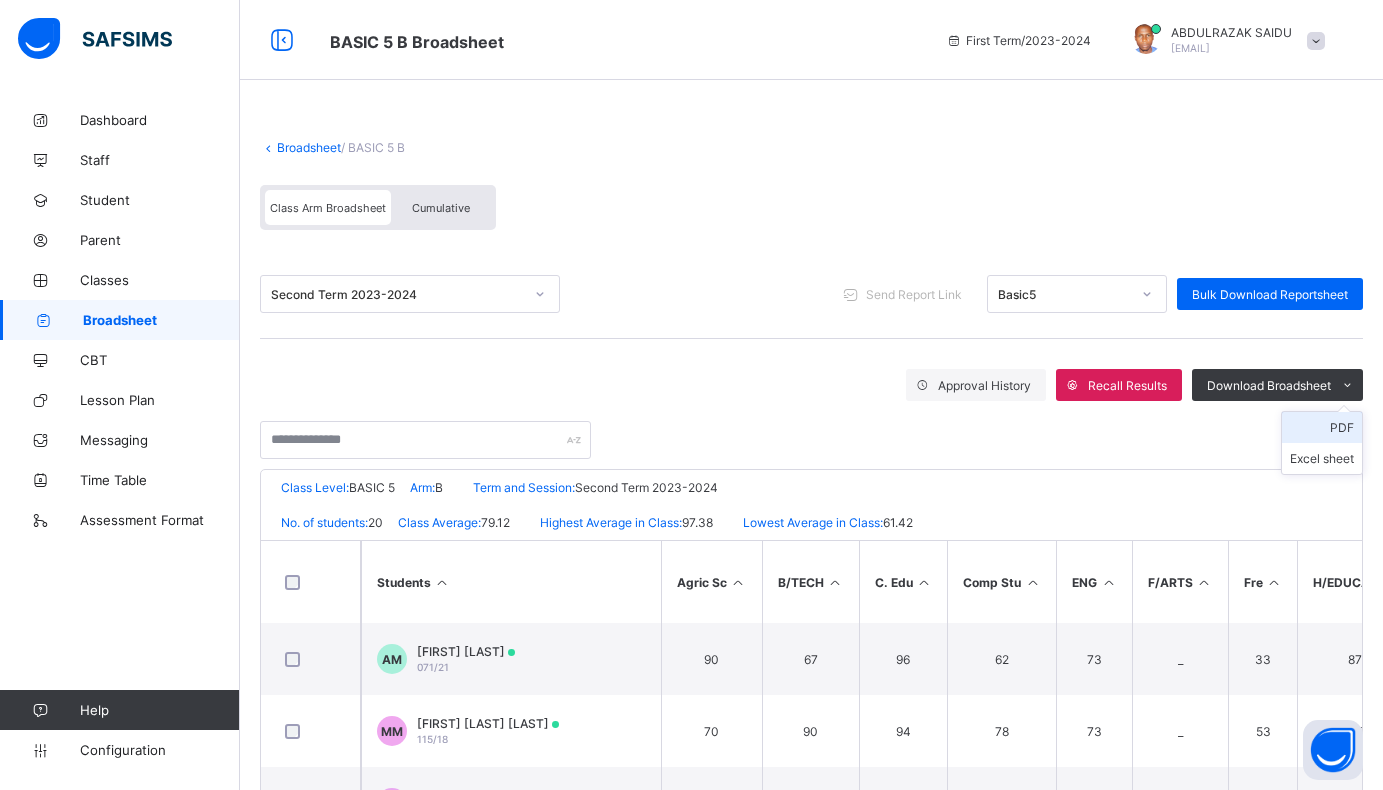 click on "PDF" at bounding box center [1322, 427] 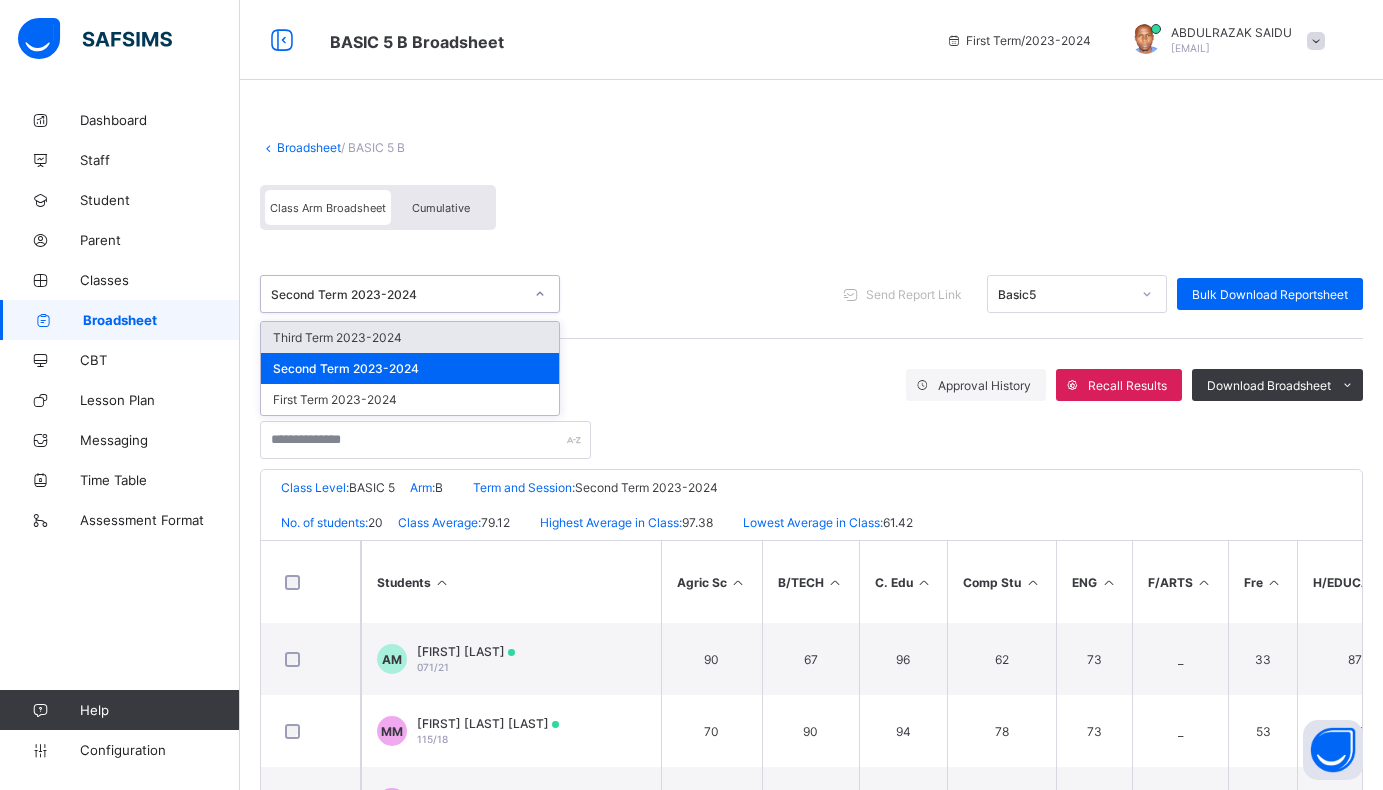 click 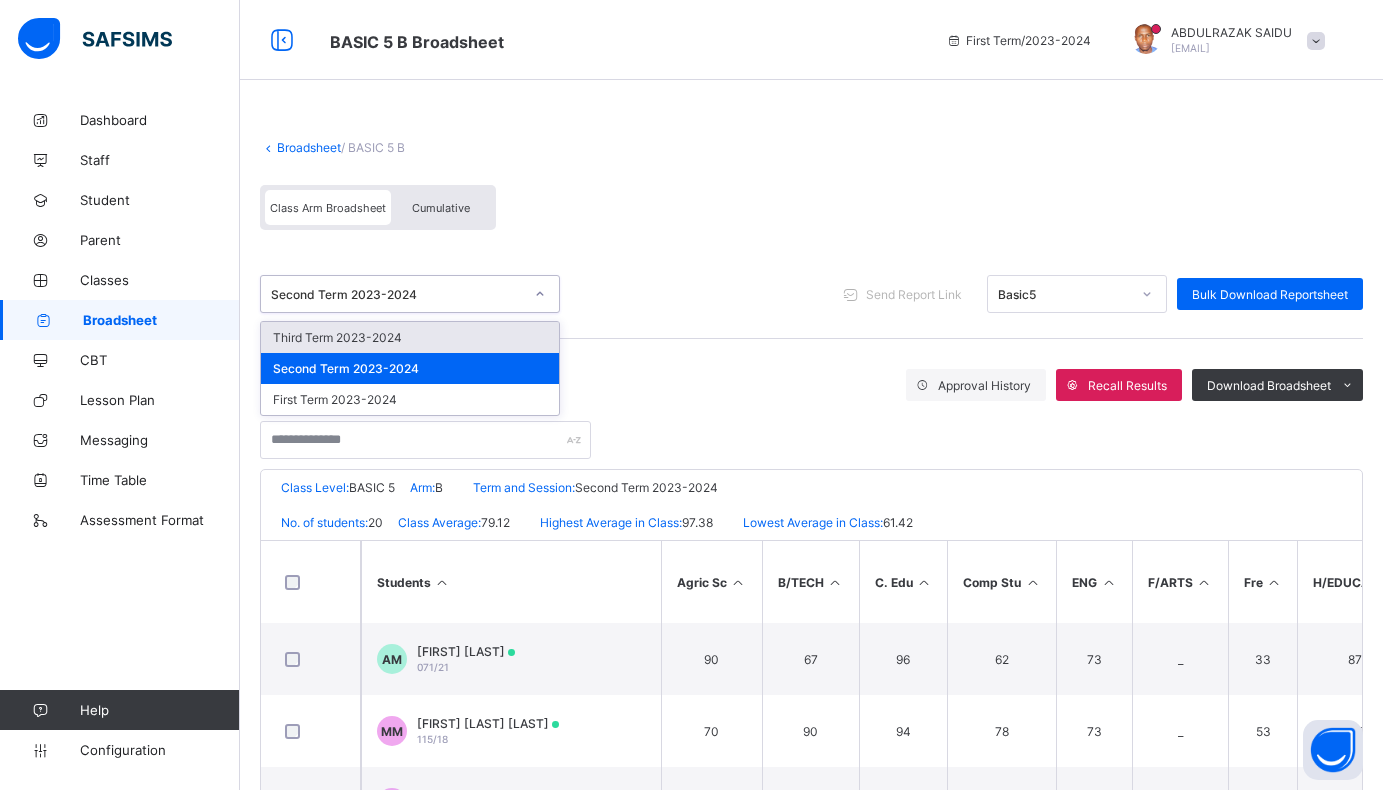 click on "Third Term 2023-2024" at bounding box center [410, 337] 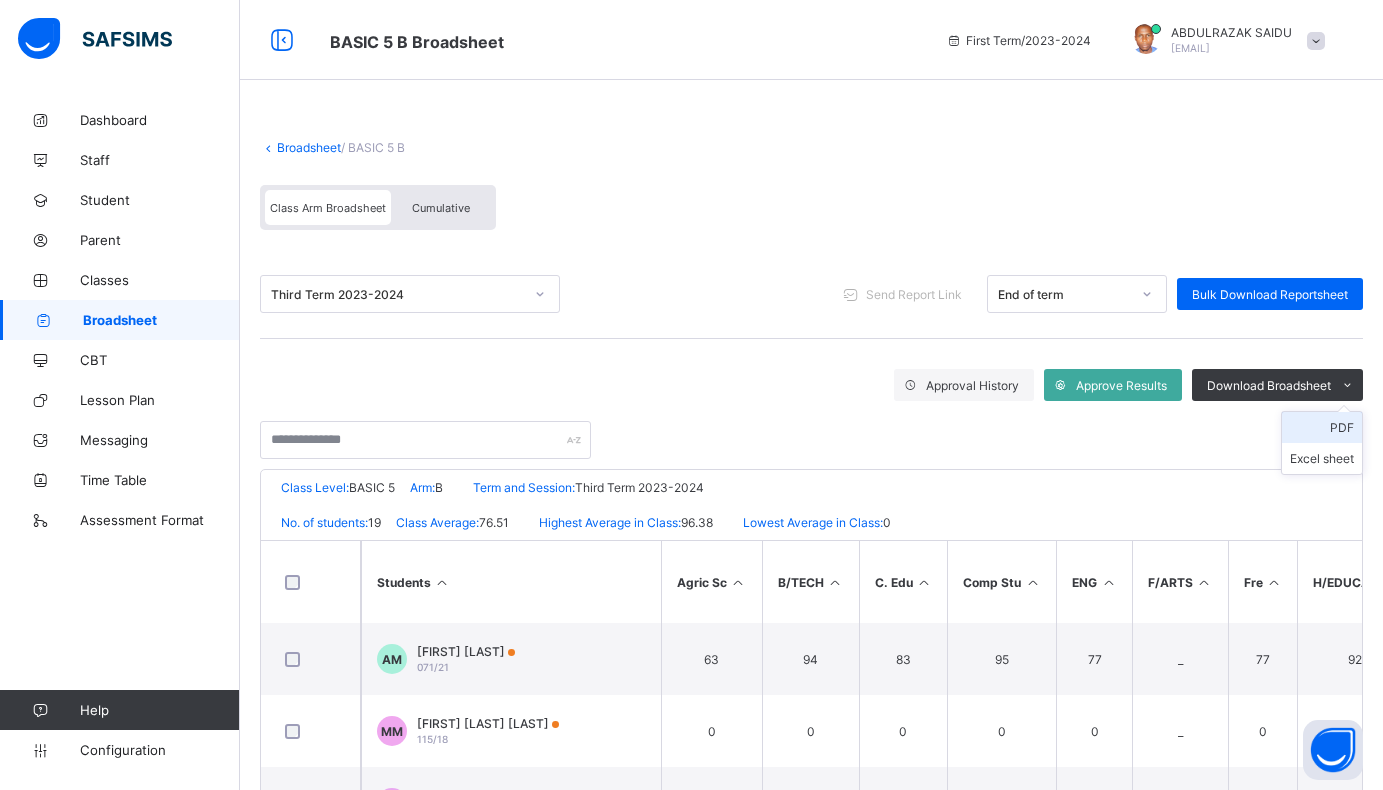 click on "PDF" at bounding box center (1322, 427) 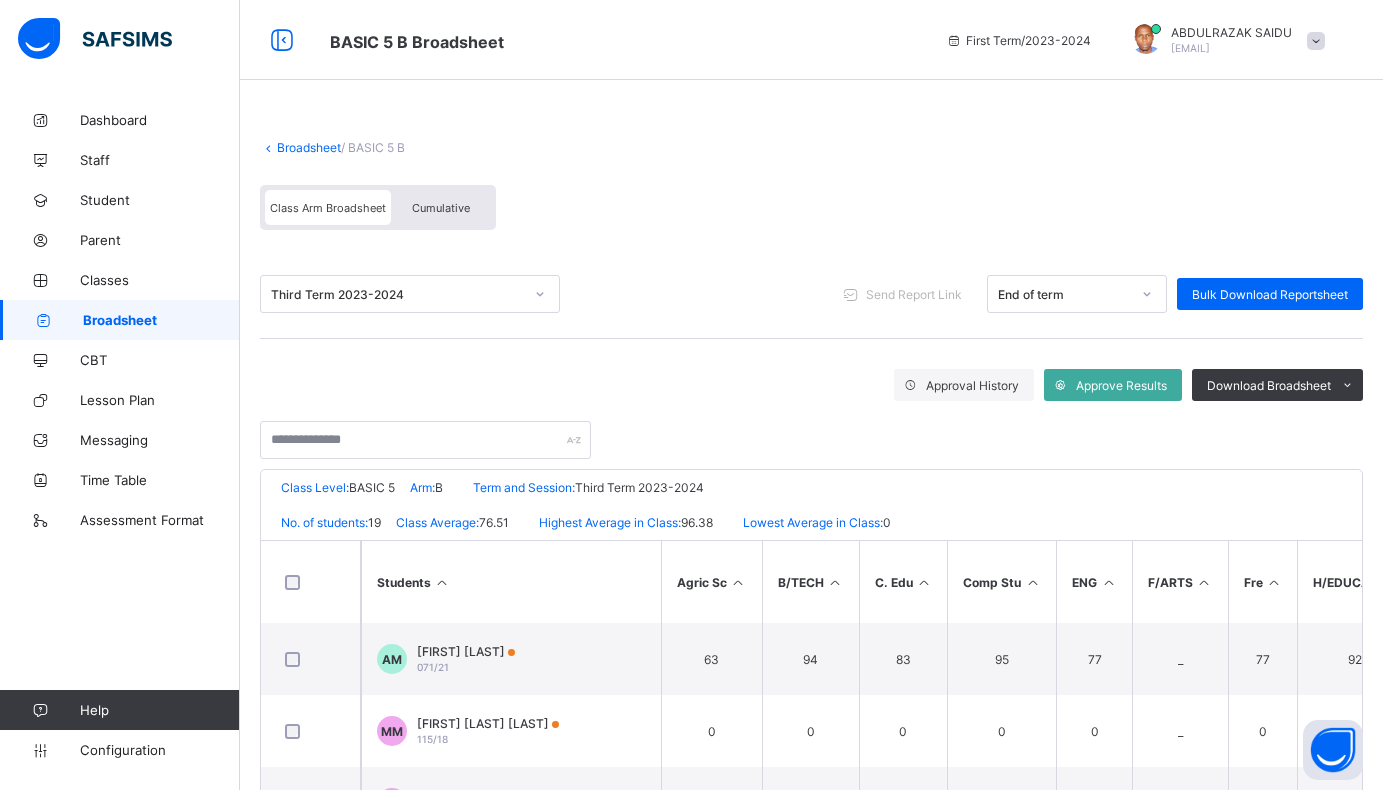 click on "Broadsheet" at bounding box center (309, 147) 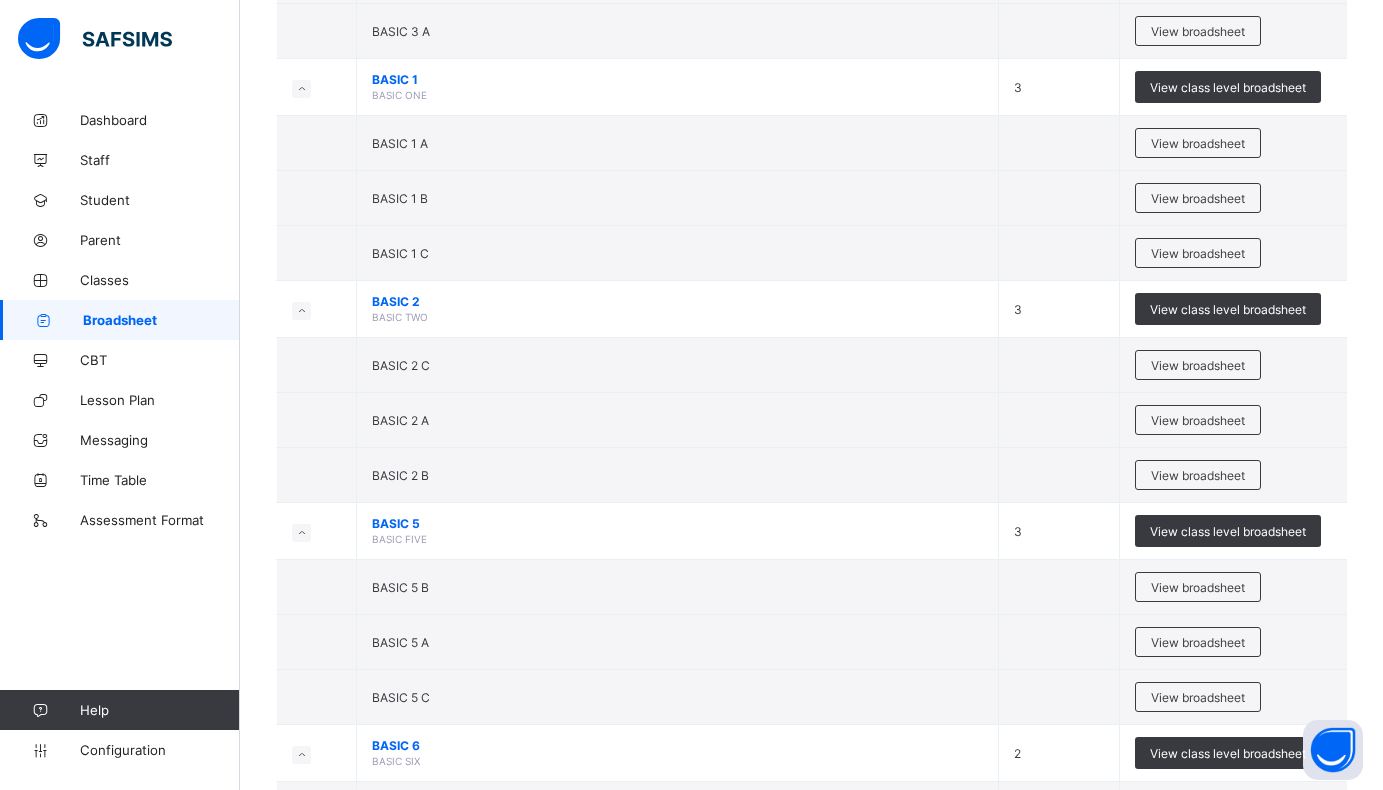 scroll, scrollTop: 1500, scrollLeft: 0, axis: vertical 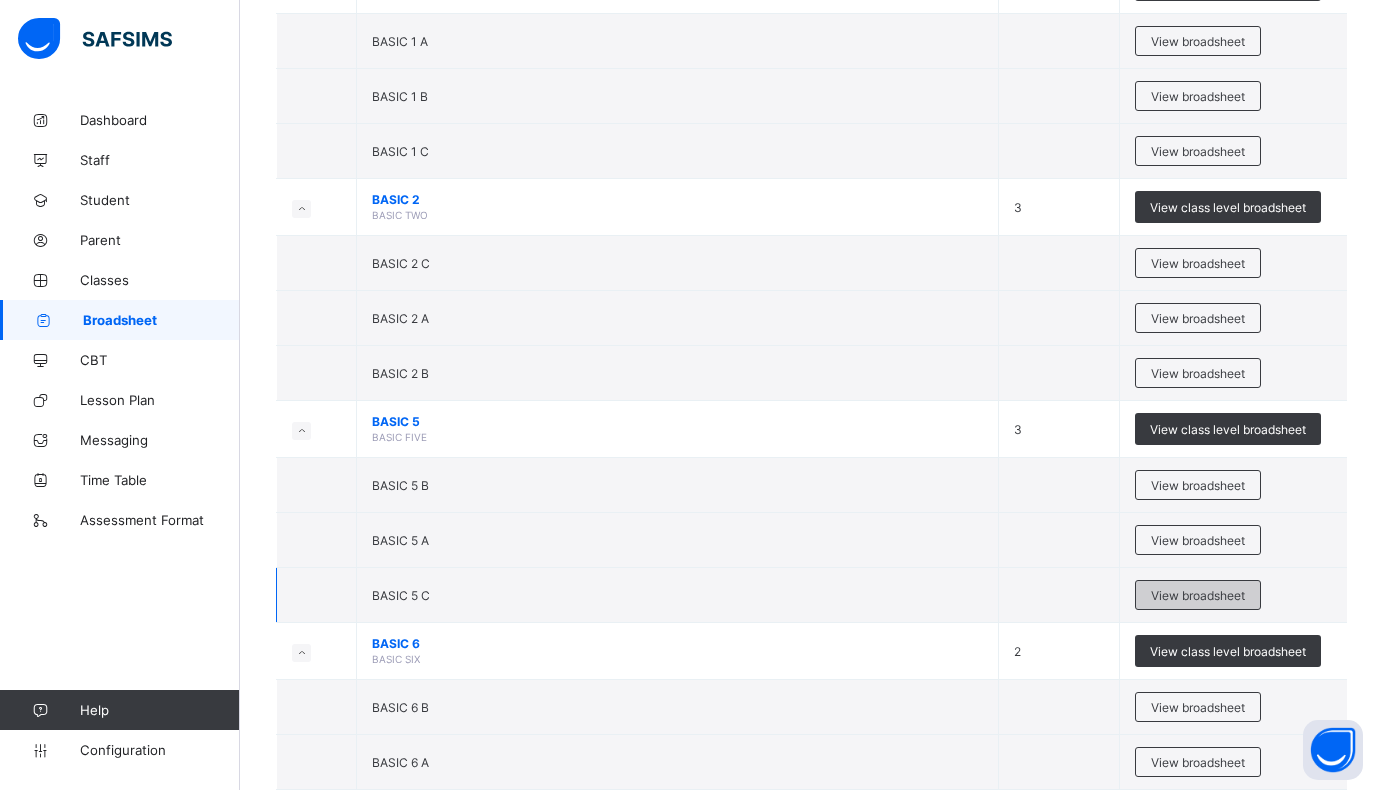 click on "View broadsheet" at bounding box center [1198, 595] 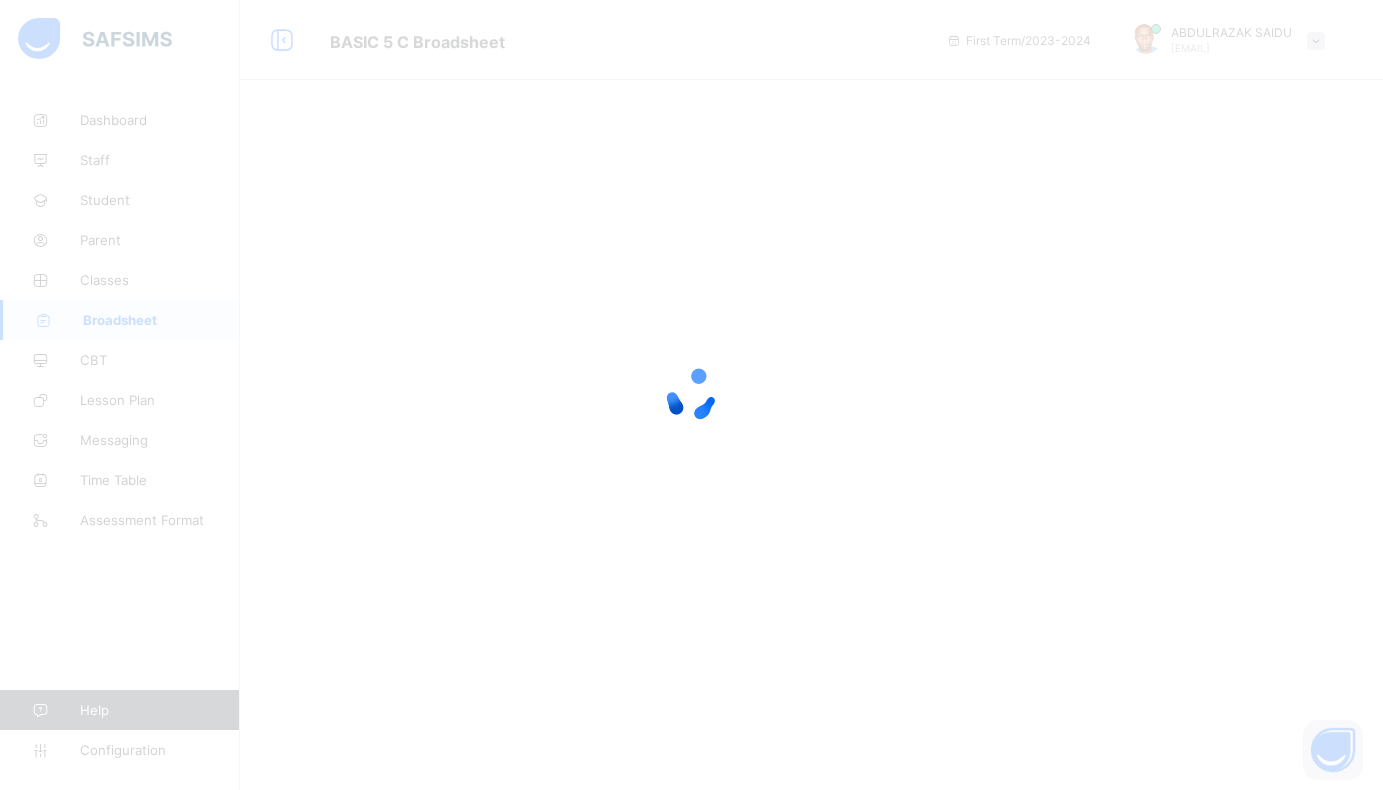 scroll, scrollTop: 0, scrollLeft: 0, axis: both 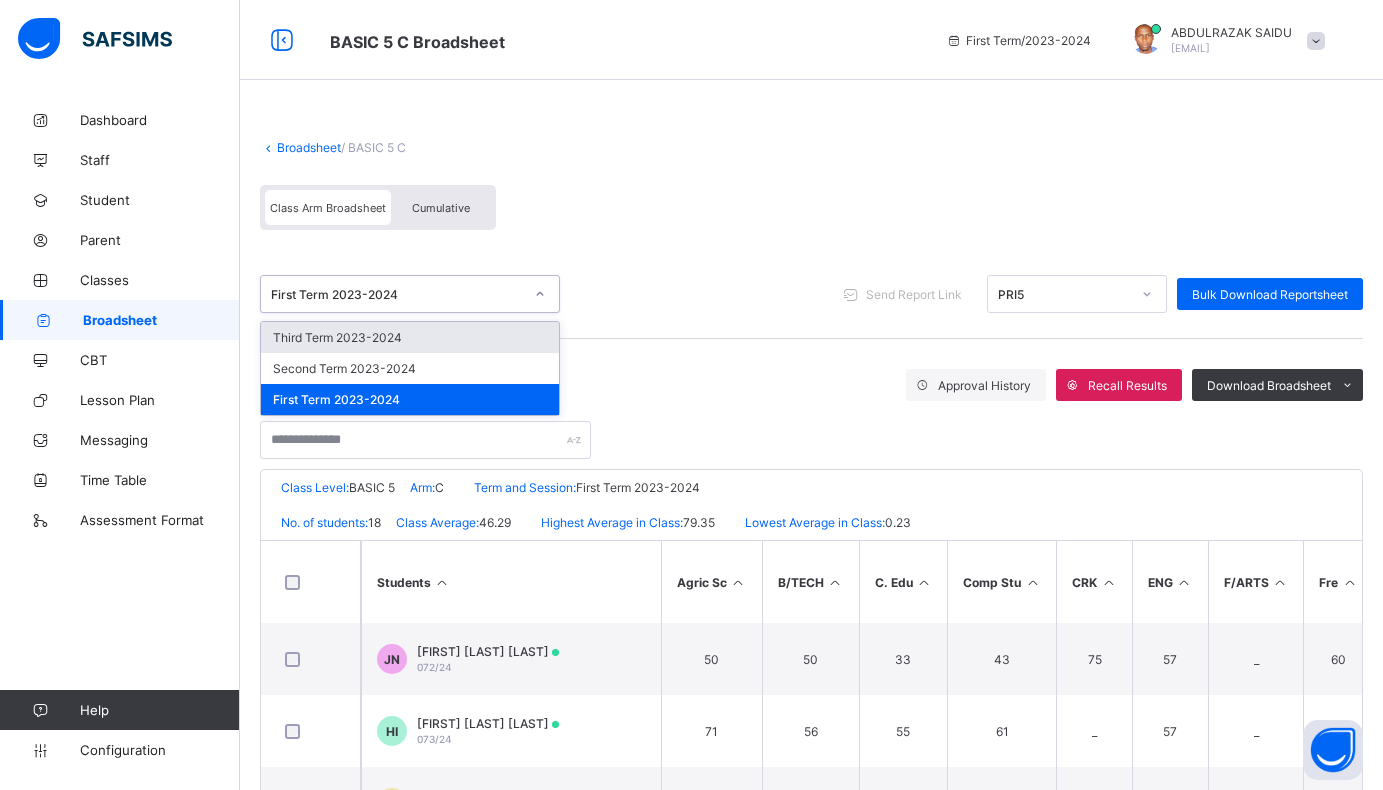 click 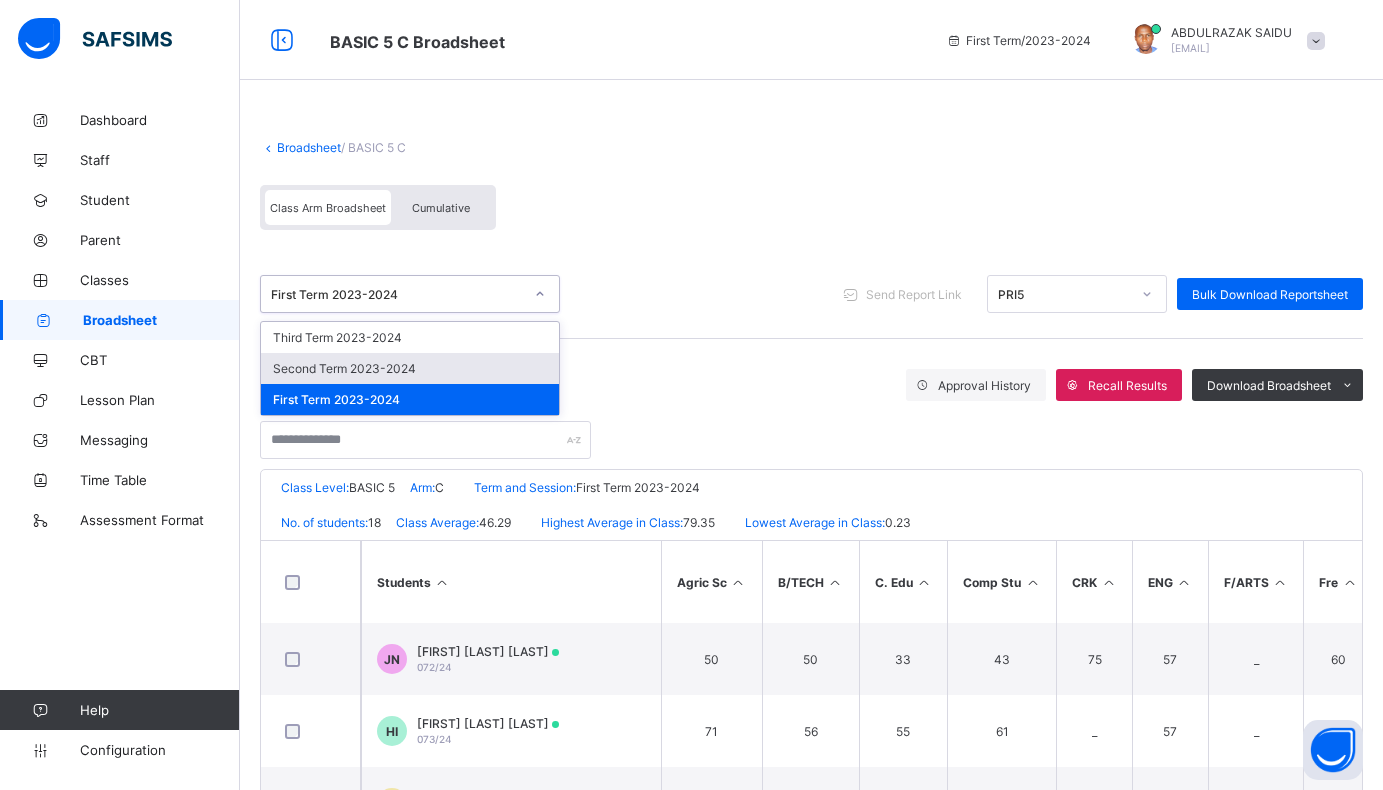 click on "Second Term 2023-2024" at bounding box center [410, 368] 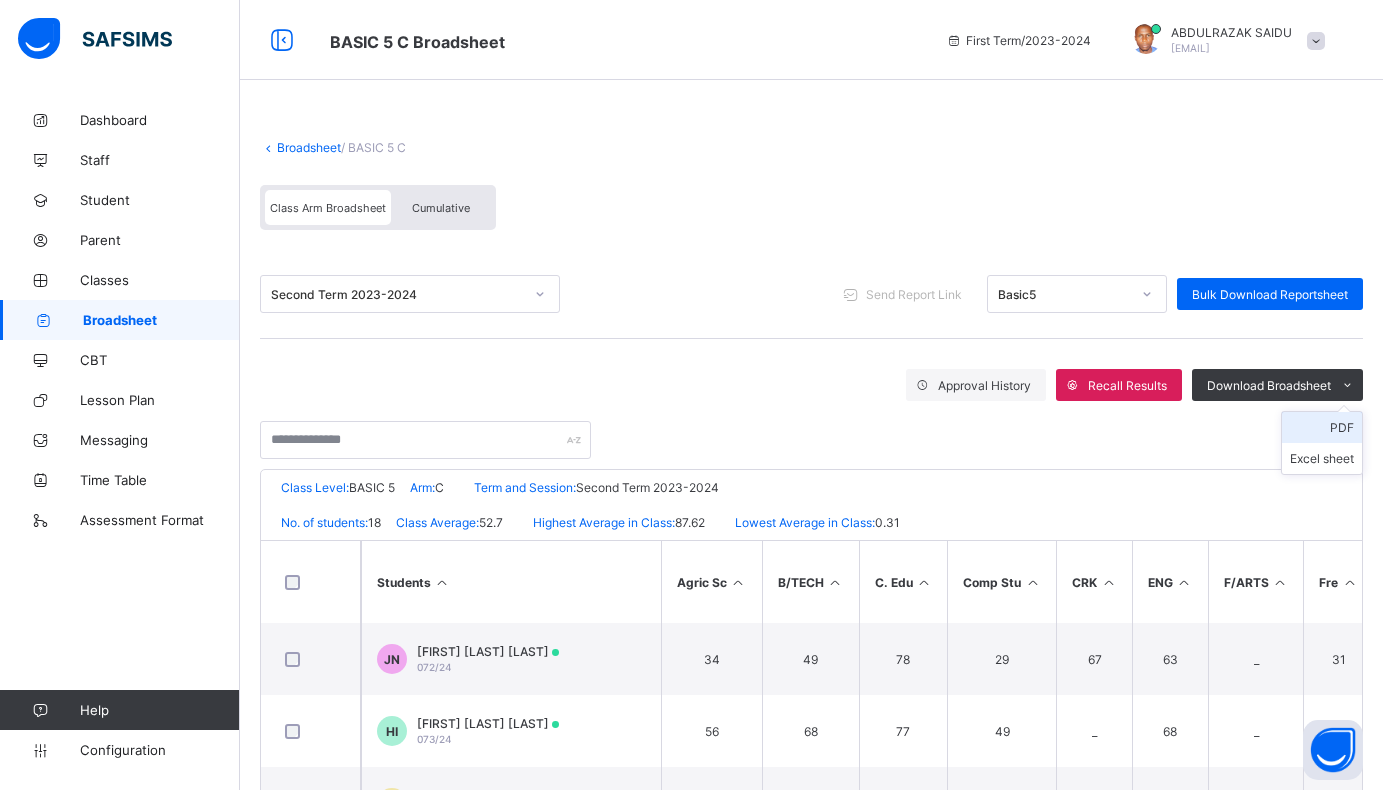 click on "PDF" at bounding box center [1322, 427] 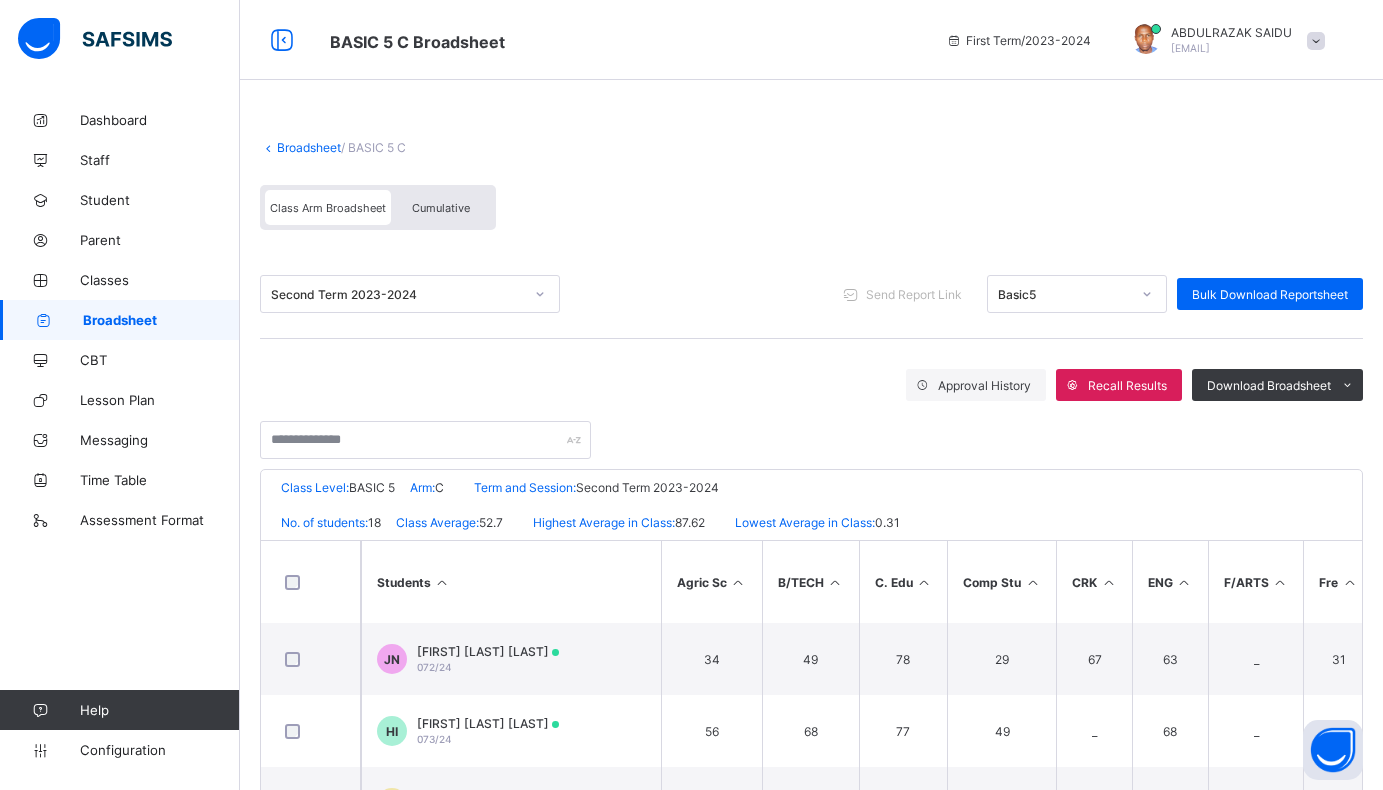 click 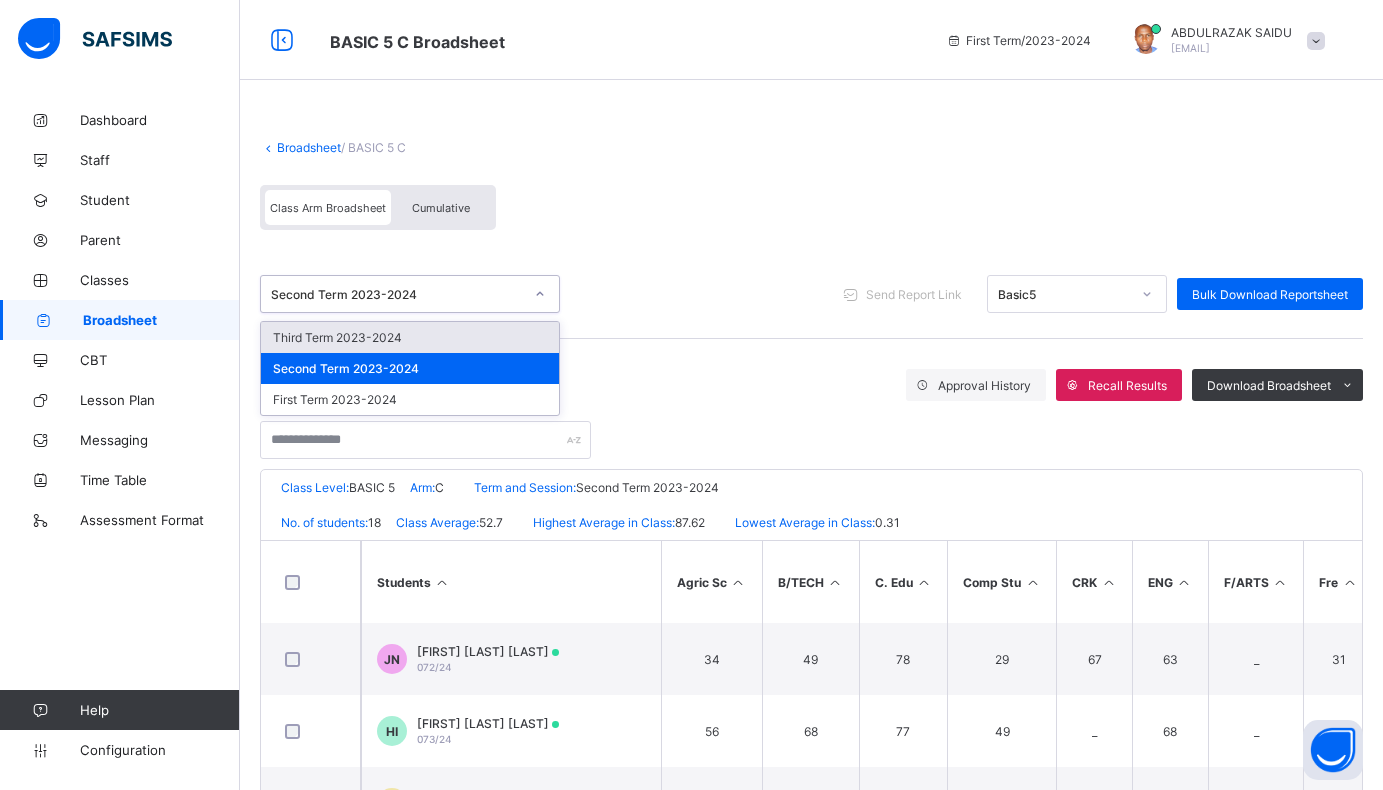 click on "Third Term 2023-2024" at bounding box center [410, 337] 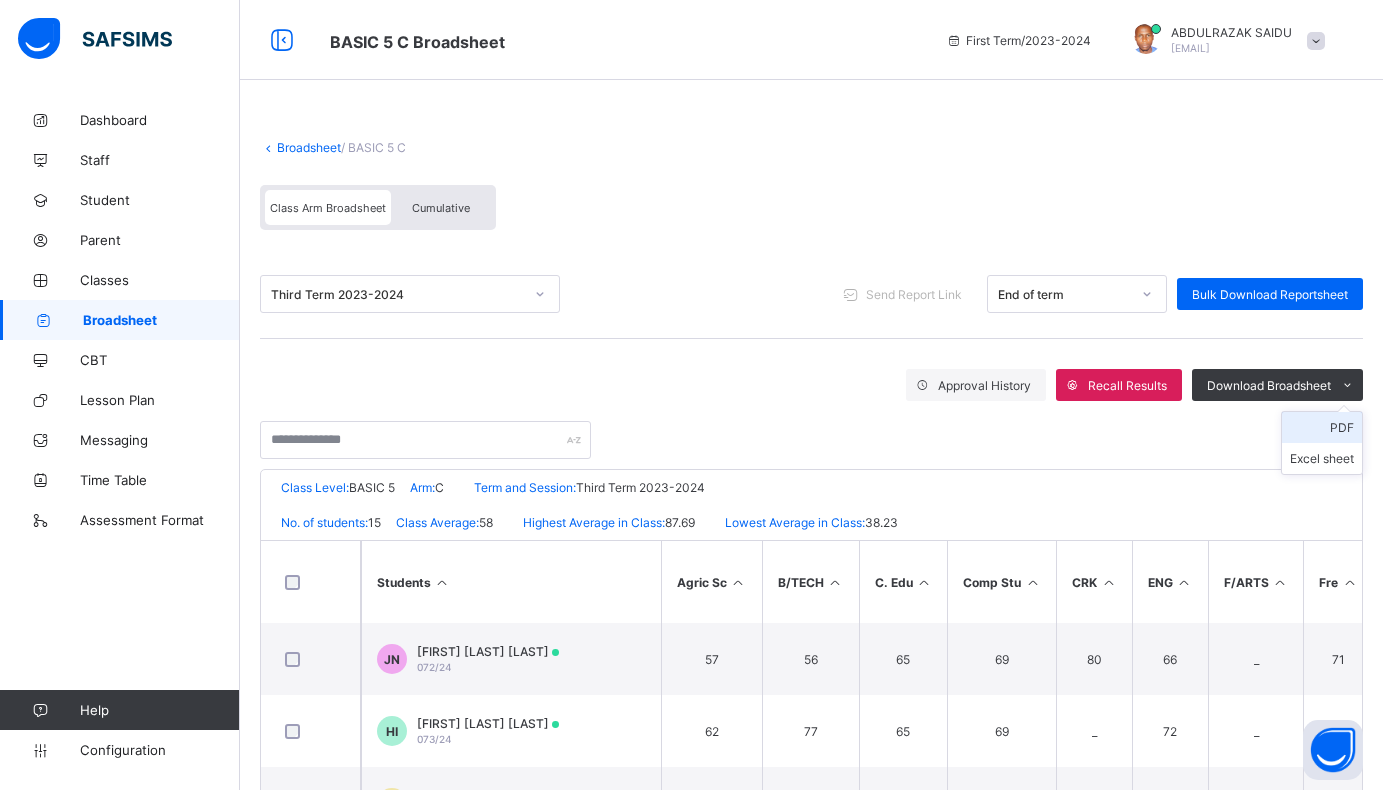 click on "PDF" at bounding box center (1322, 427) 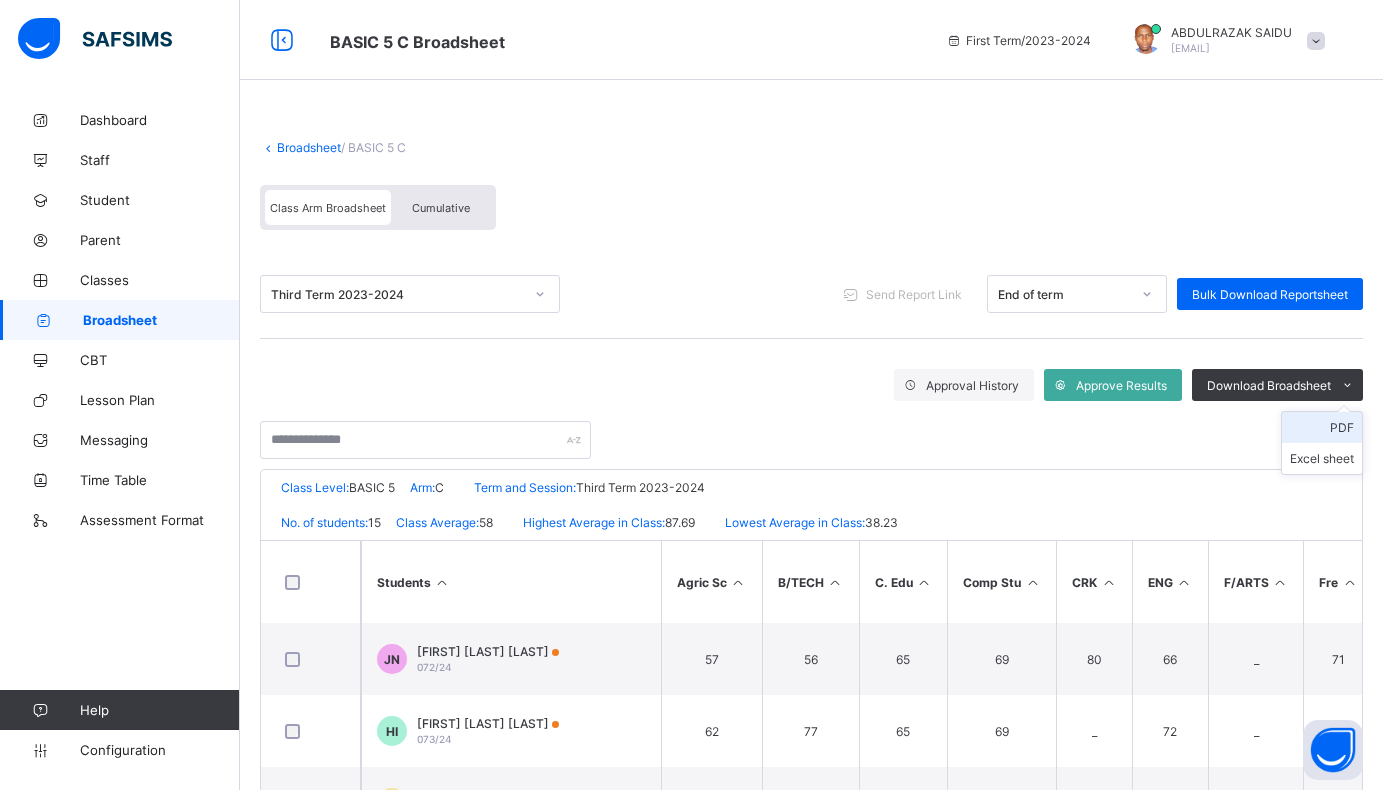 scroll, scrollTop: 0, scrollLeft: 0, axis: both 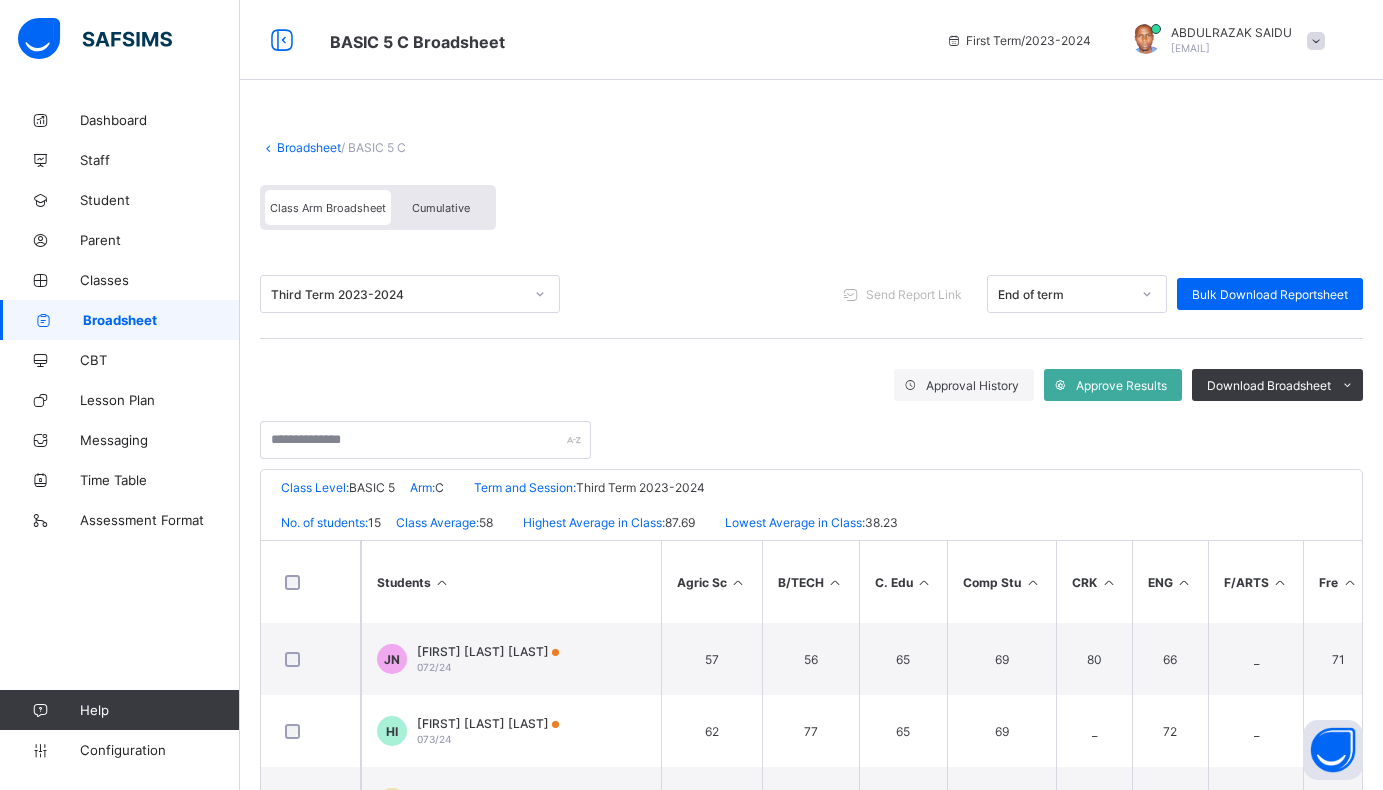 click on "Broadsheet" at bounding box center (309, 147) 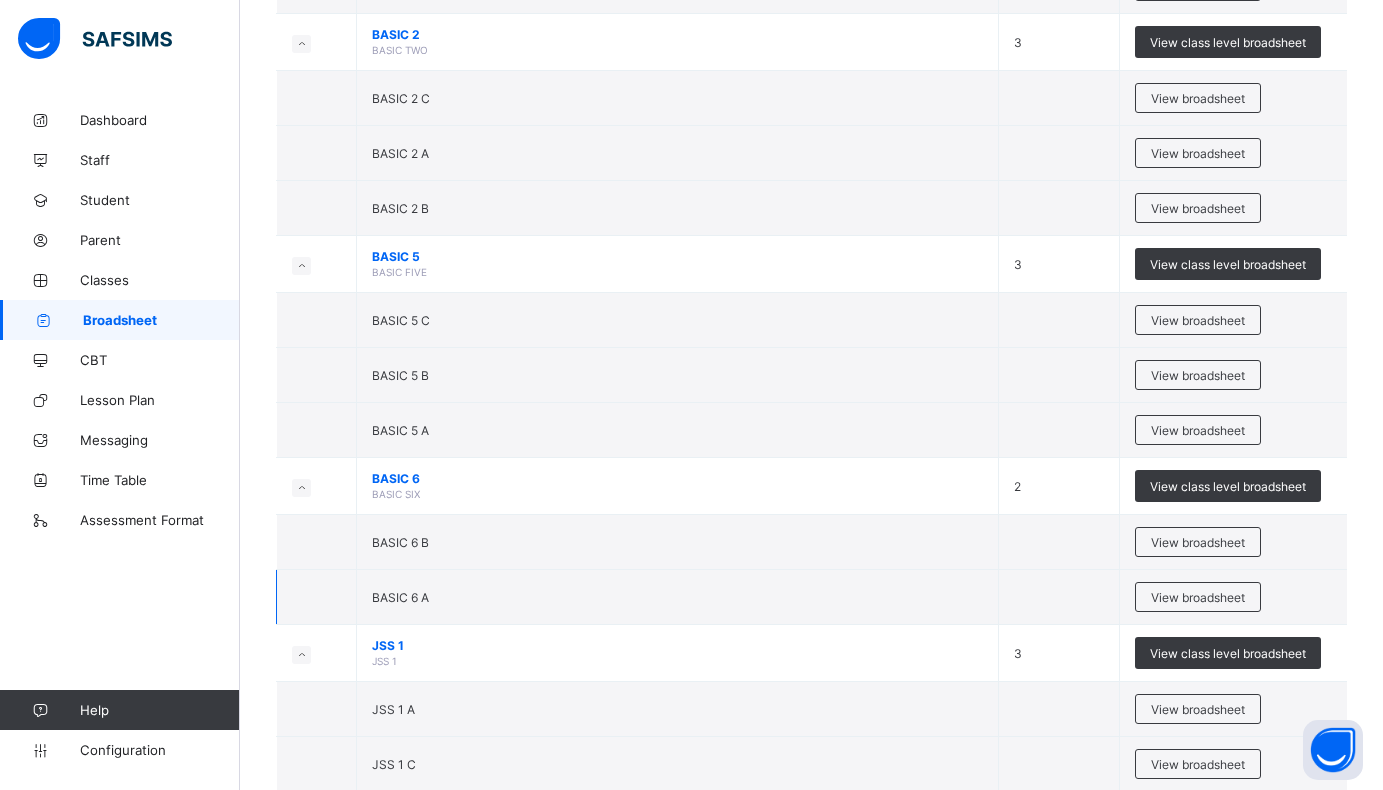 scroll, scrollTop: 1701, scrollLeft: 0, axis: vertical 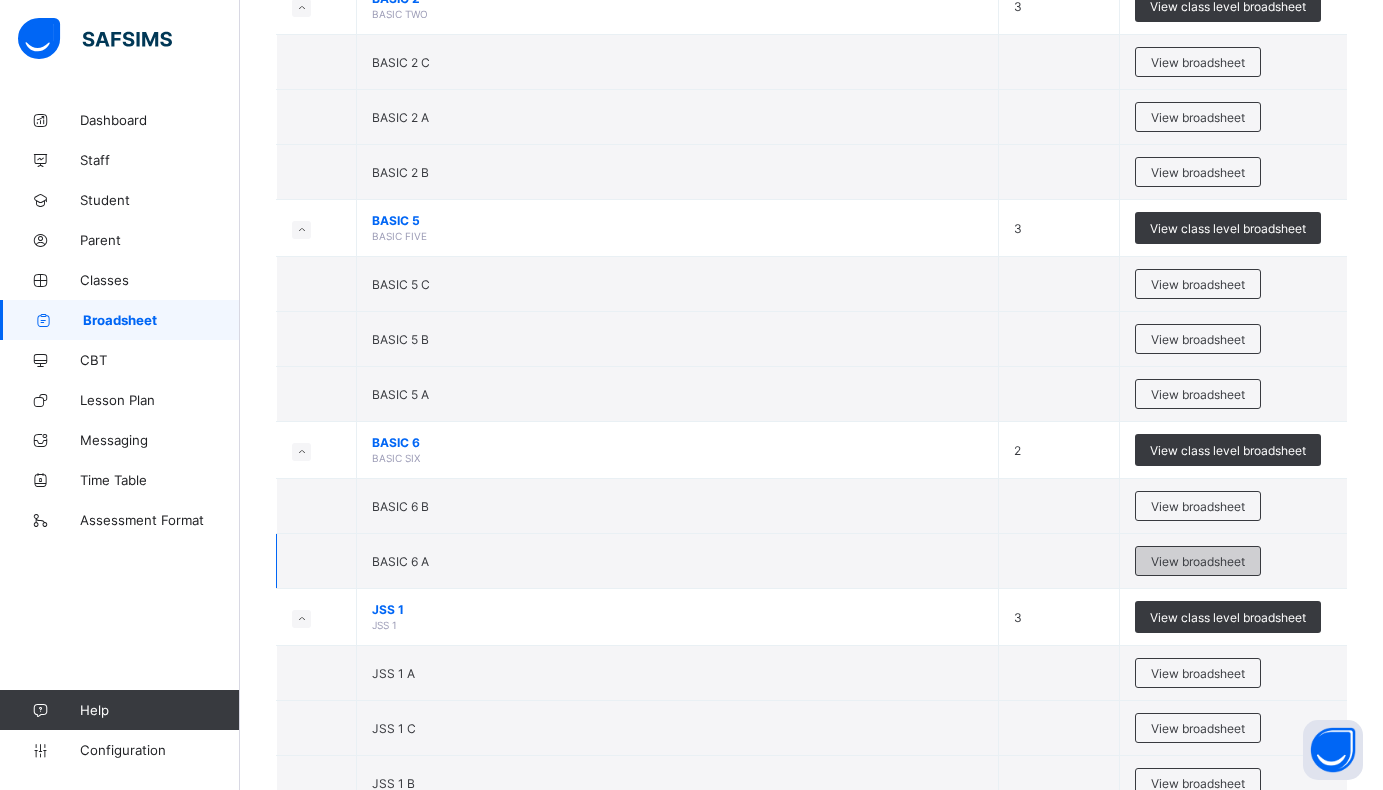 click on "View broadsheet" at bounding box center [1198, 561] 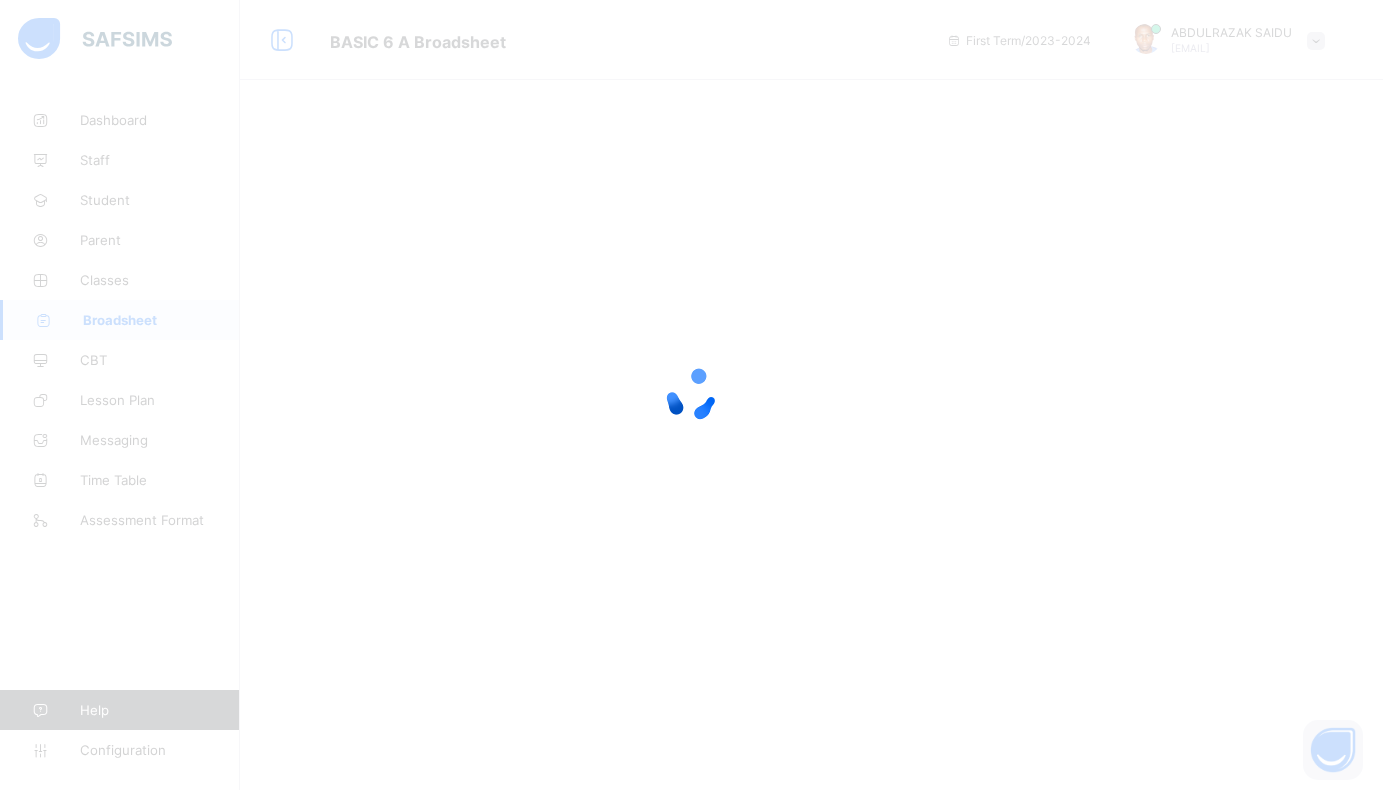 scroll, scrollTop: 0, scrollLeft: 0, axis: both 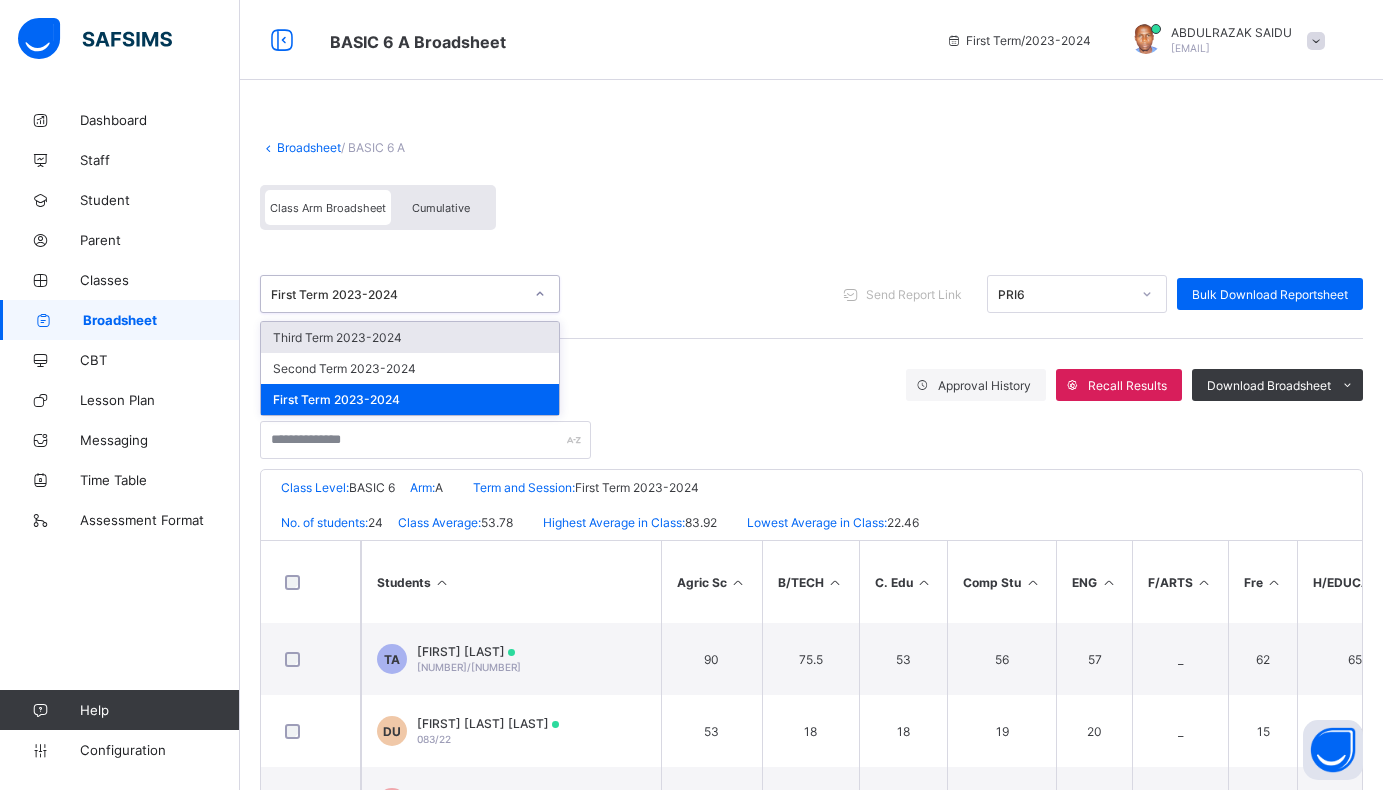 click 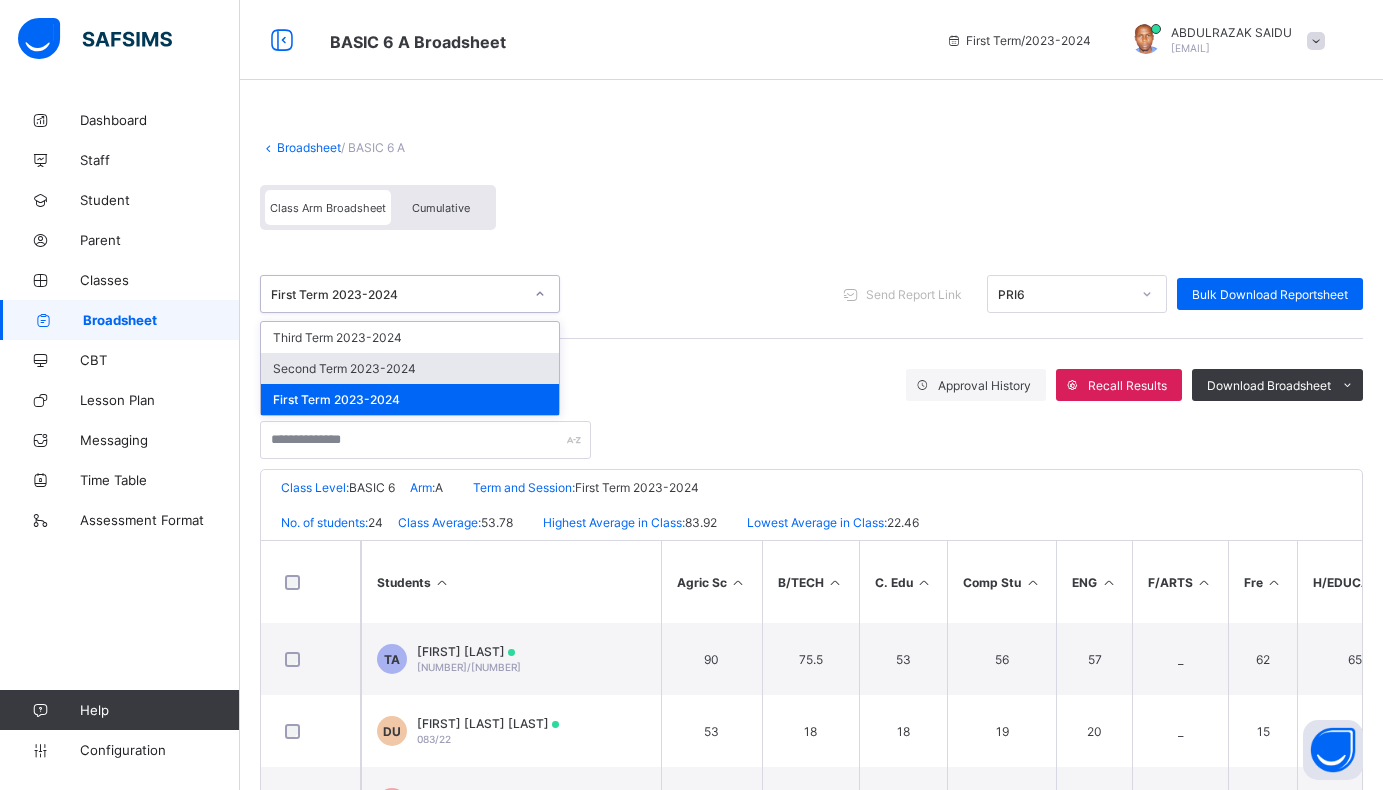 click on "Second Term 2023-2024" at bounding box center [410, 368] 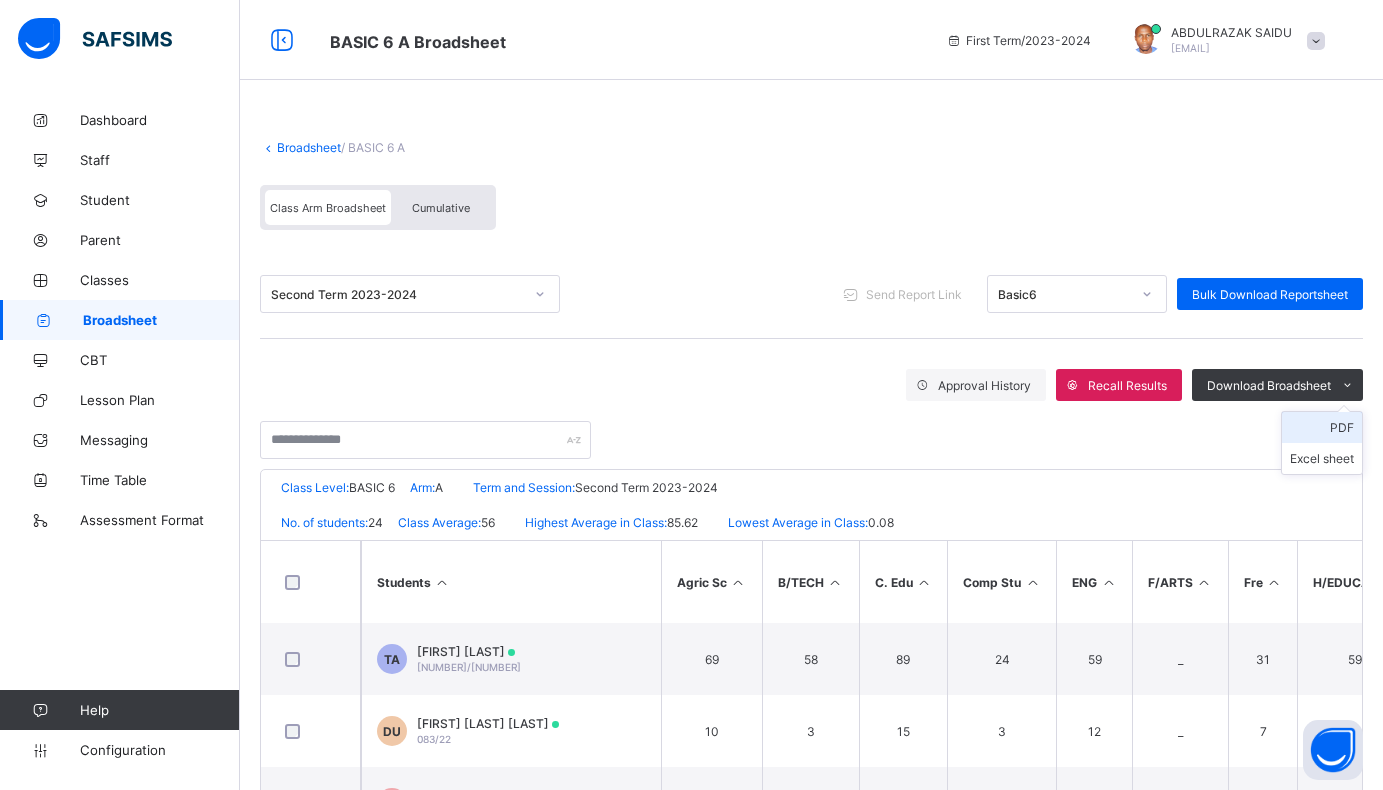 click on "PDF" at bounding box center [1322, 427] 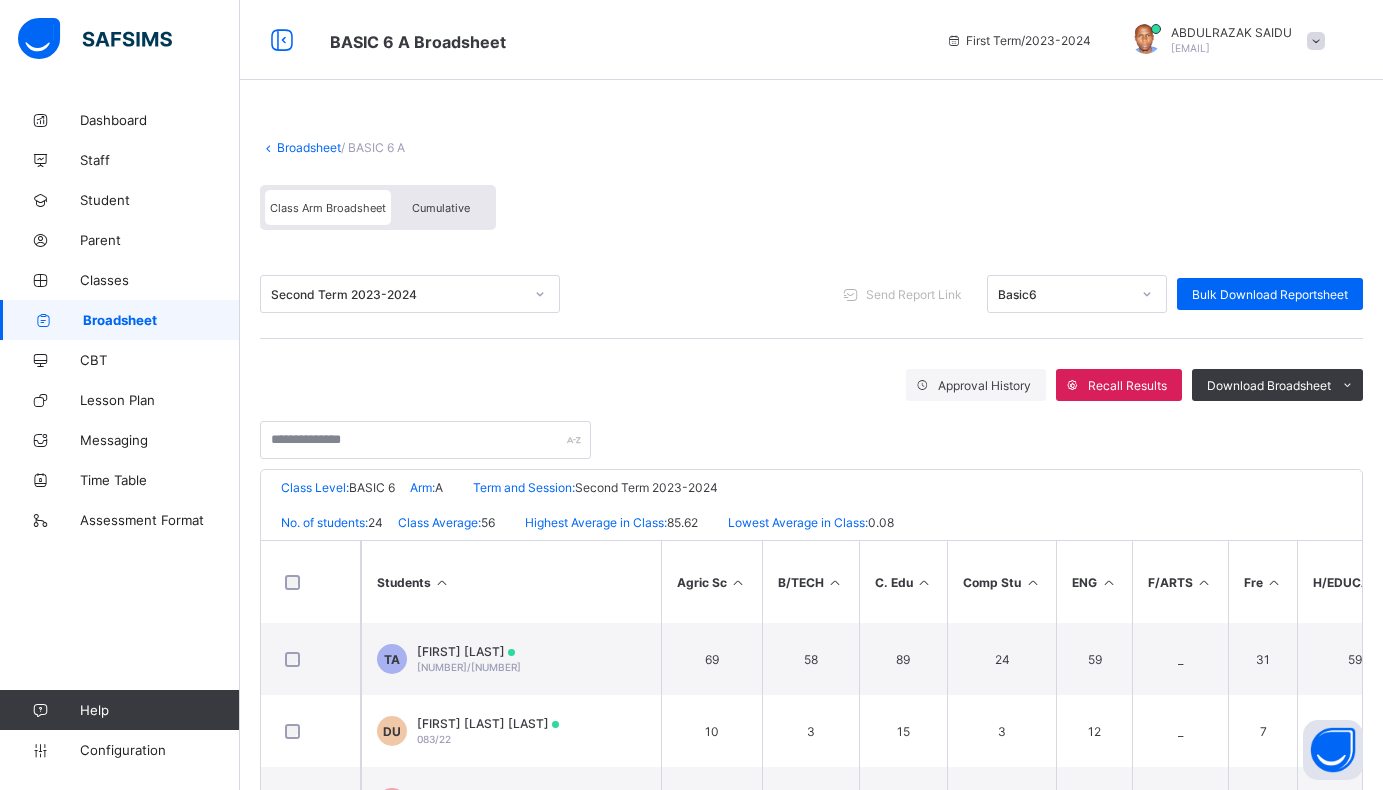 scroll, scrollTop: 0, scrollLeft: 0, axis: both 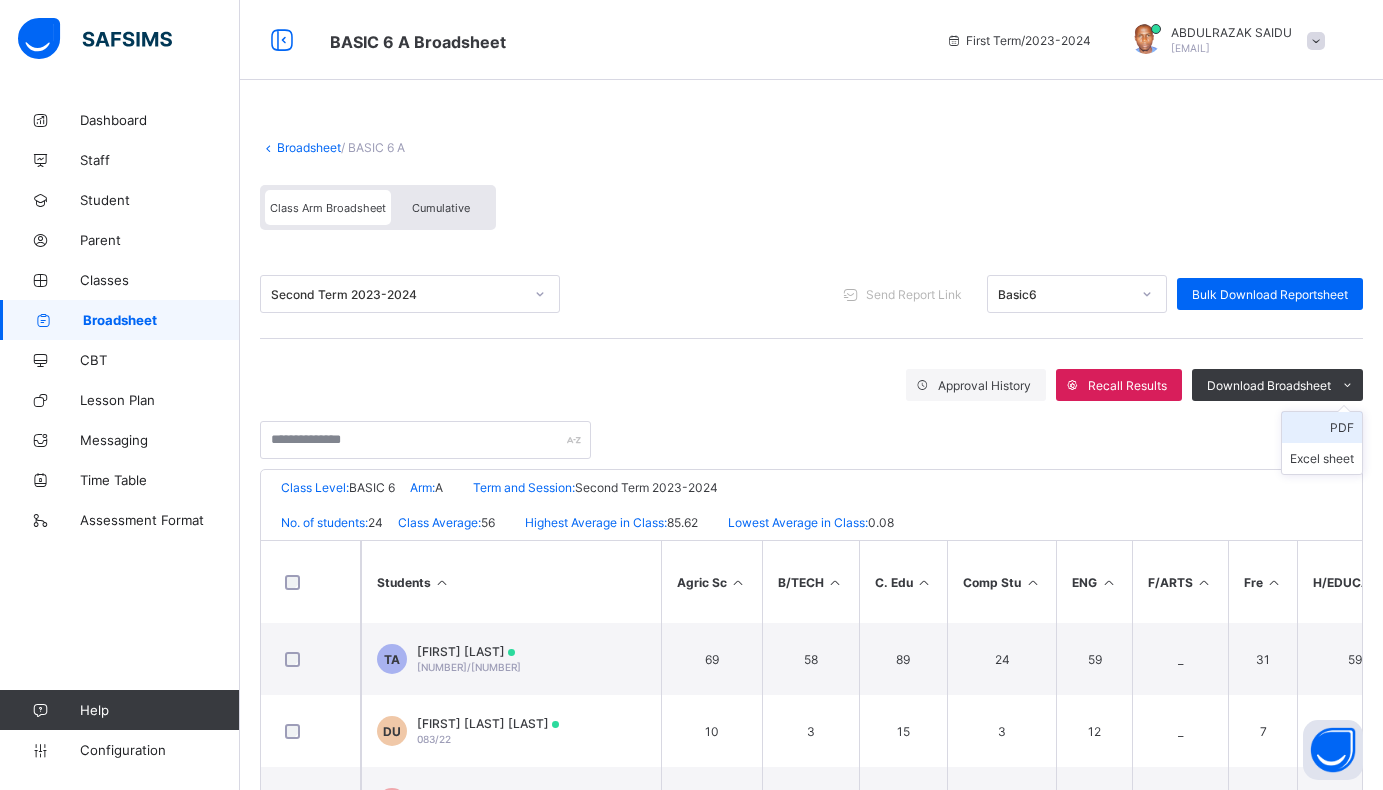 click on "PDF" at bounding box center [1322, 427] 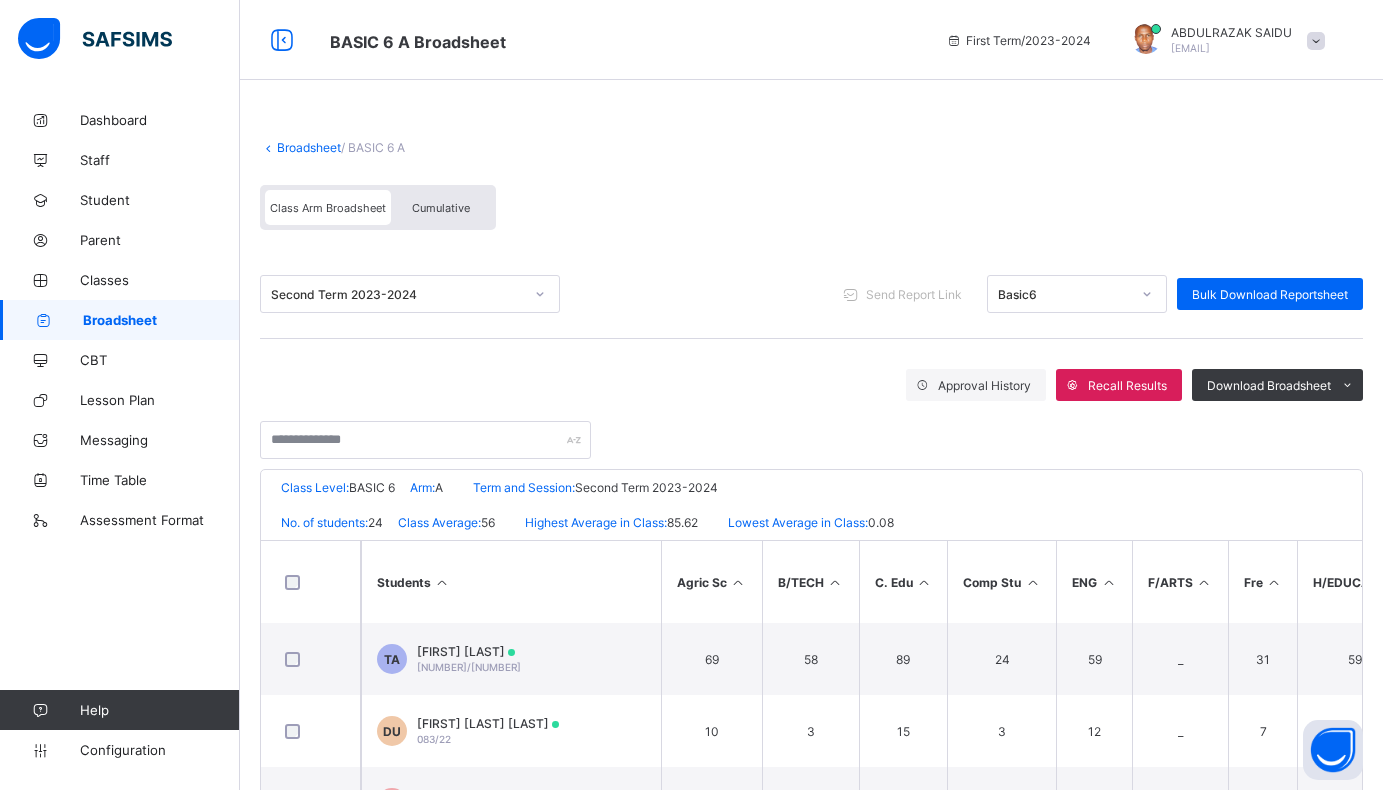 click 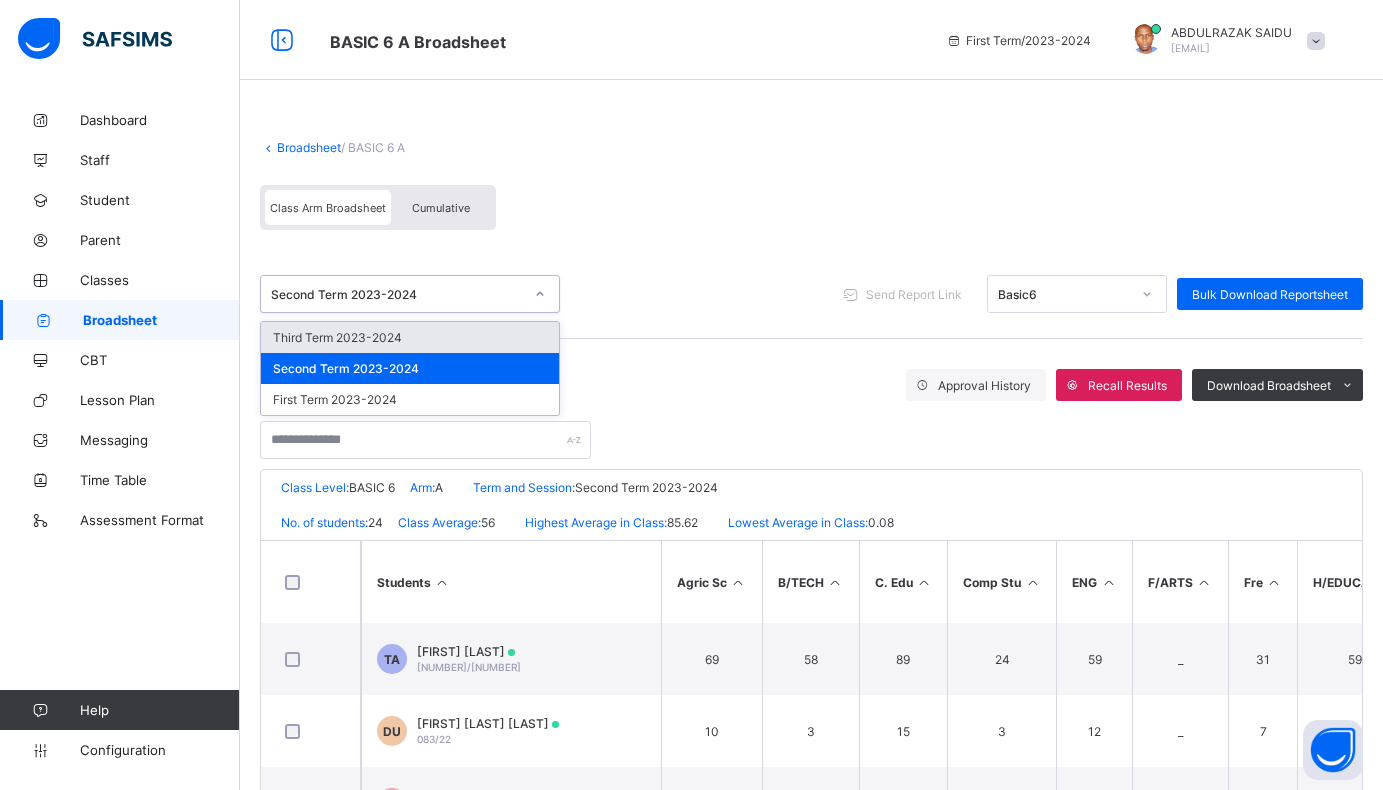 click on "Third Term 2023-2024" at bounding box center [410, 337] 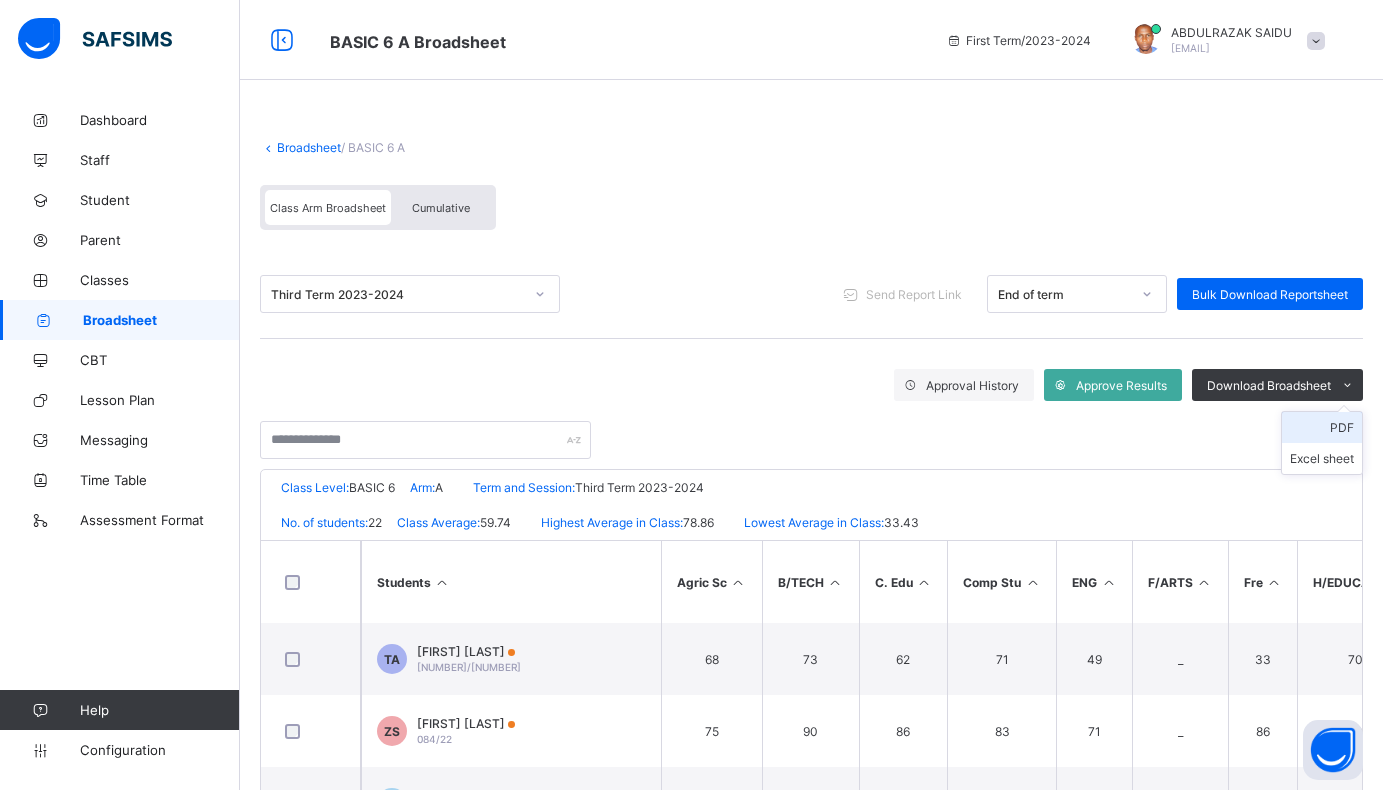 click on "PDF" at bounding box center (1322, 427) 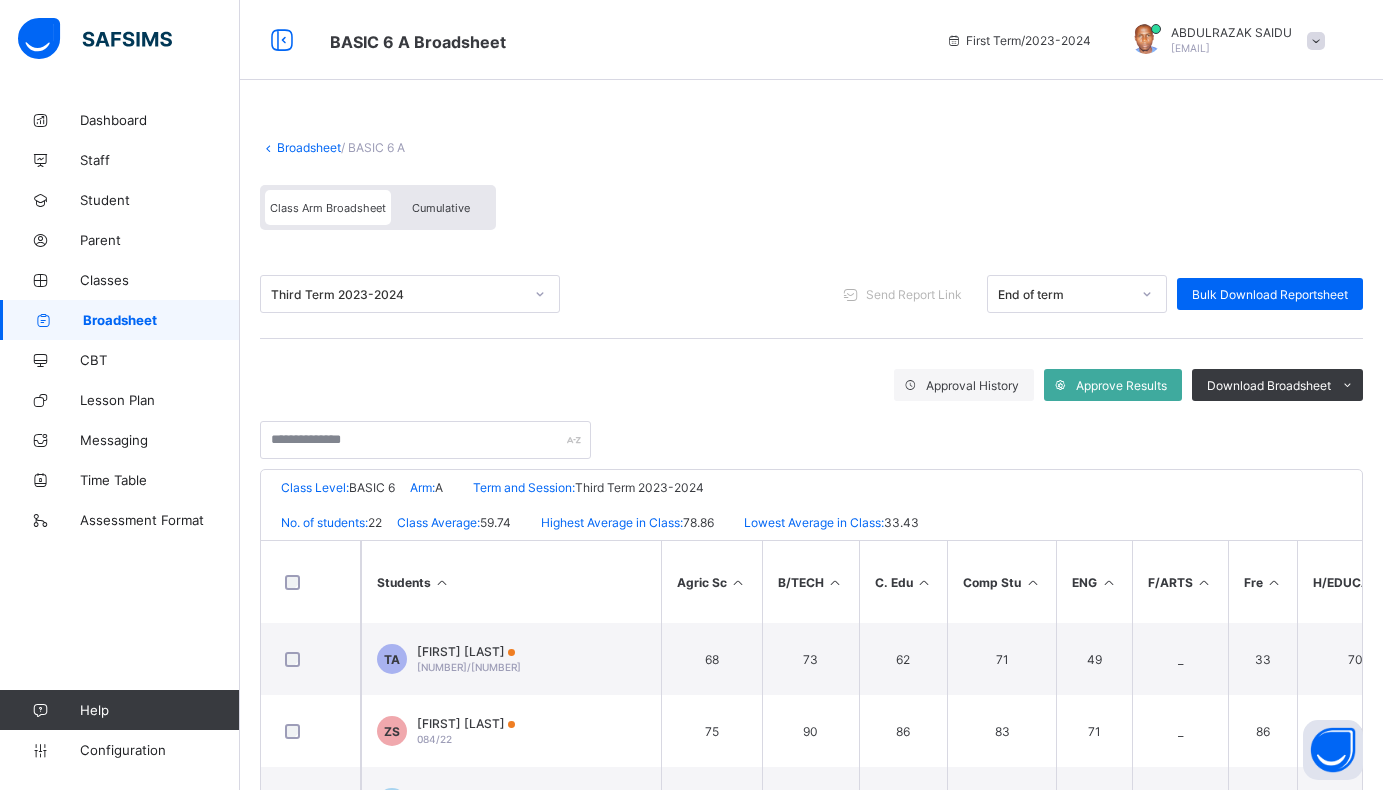 scroll, scrollTop: 0, scrollLeft: 0, axis: both 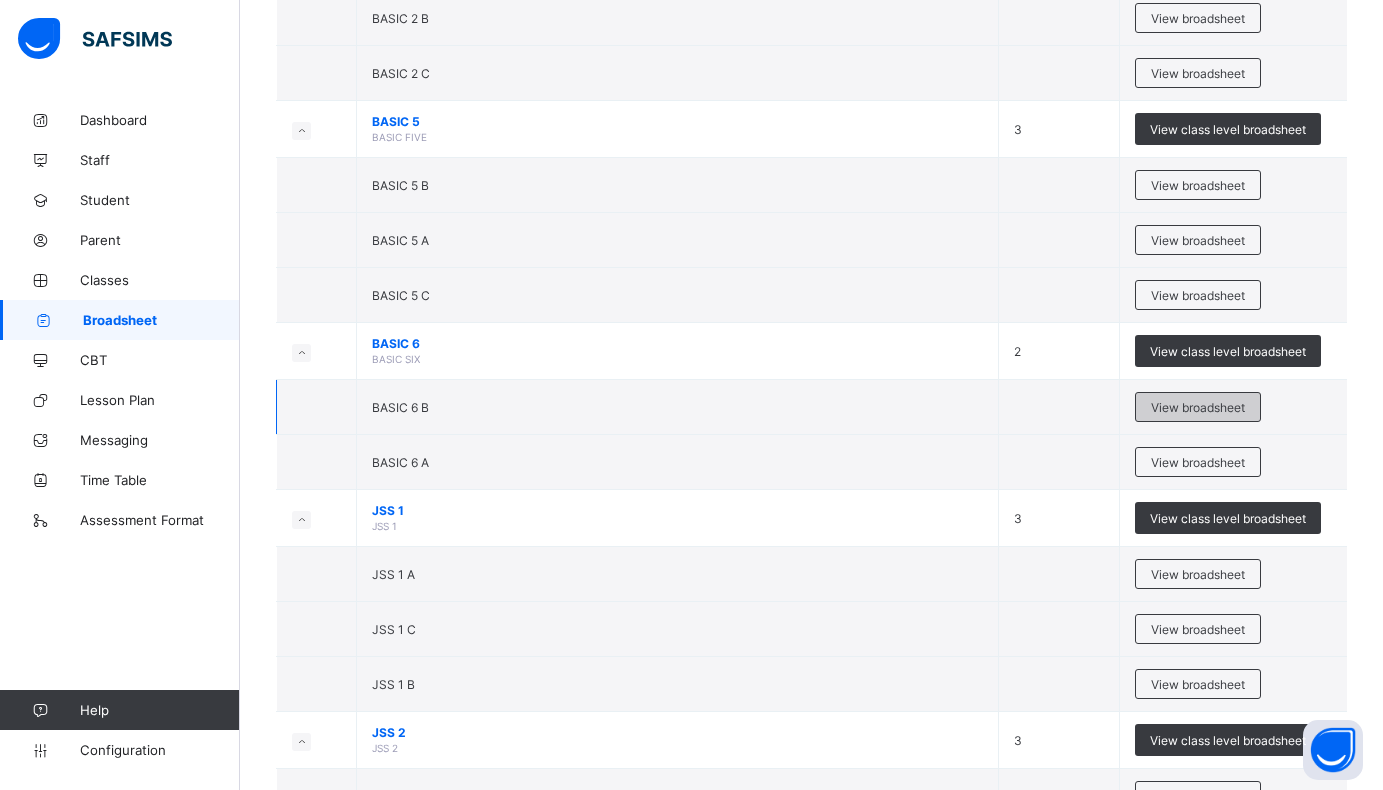 click on "View broadsheet" at bounding box center [1198, 407] 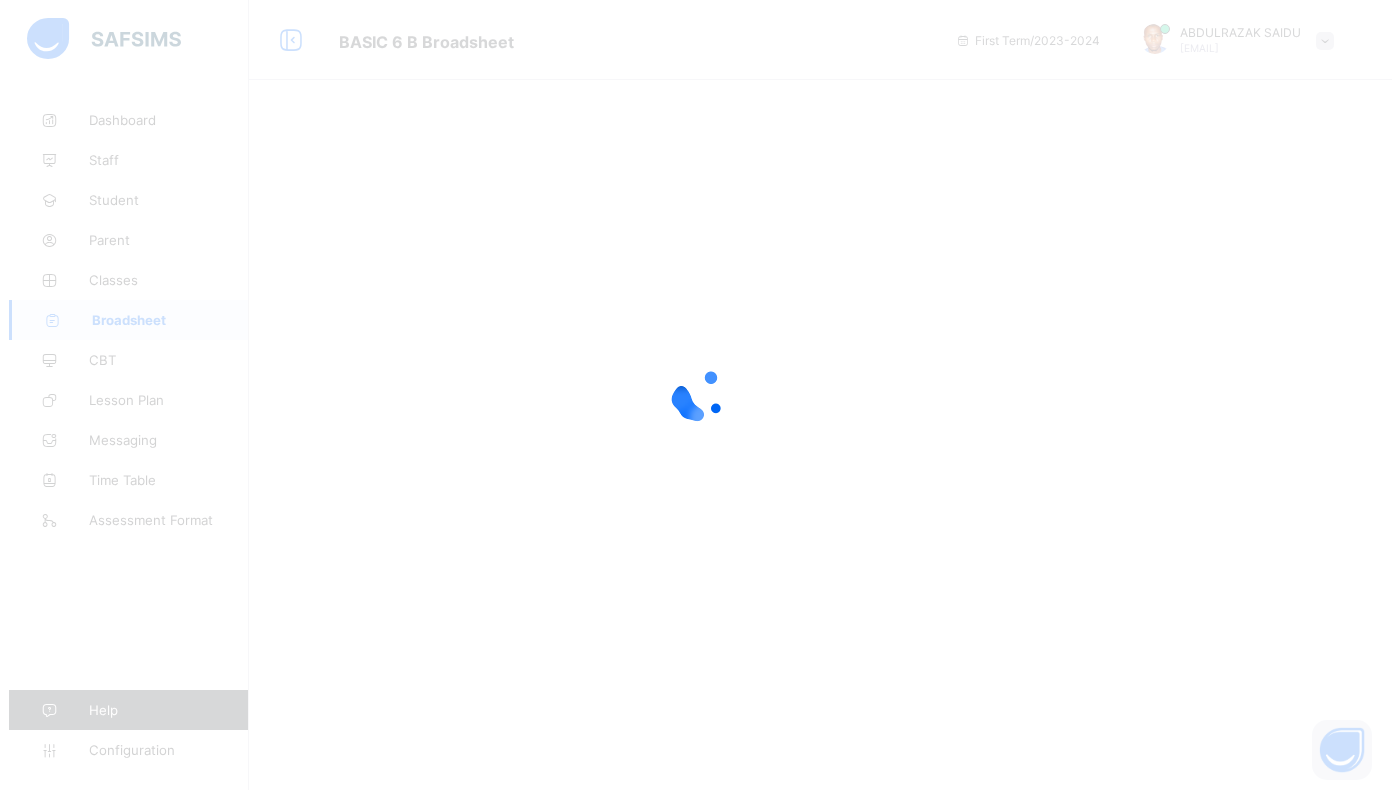 scroll, scrollTop: 0, scrollLeft: 0, axis: both 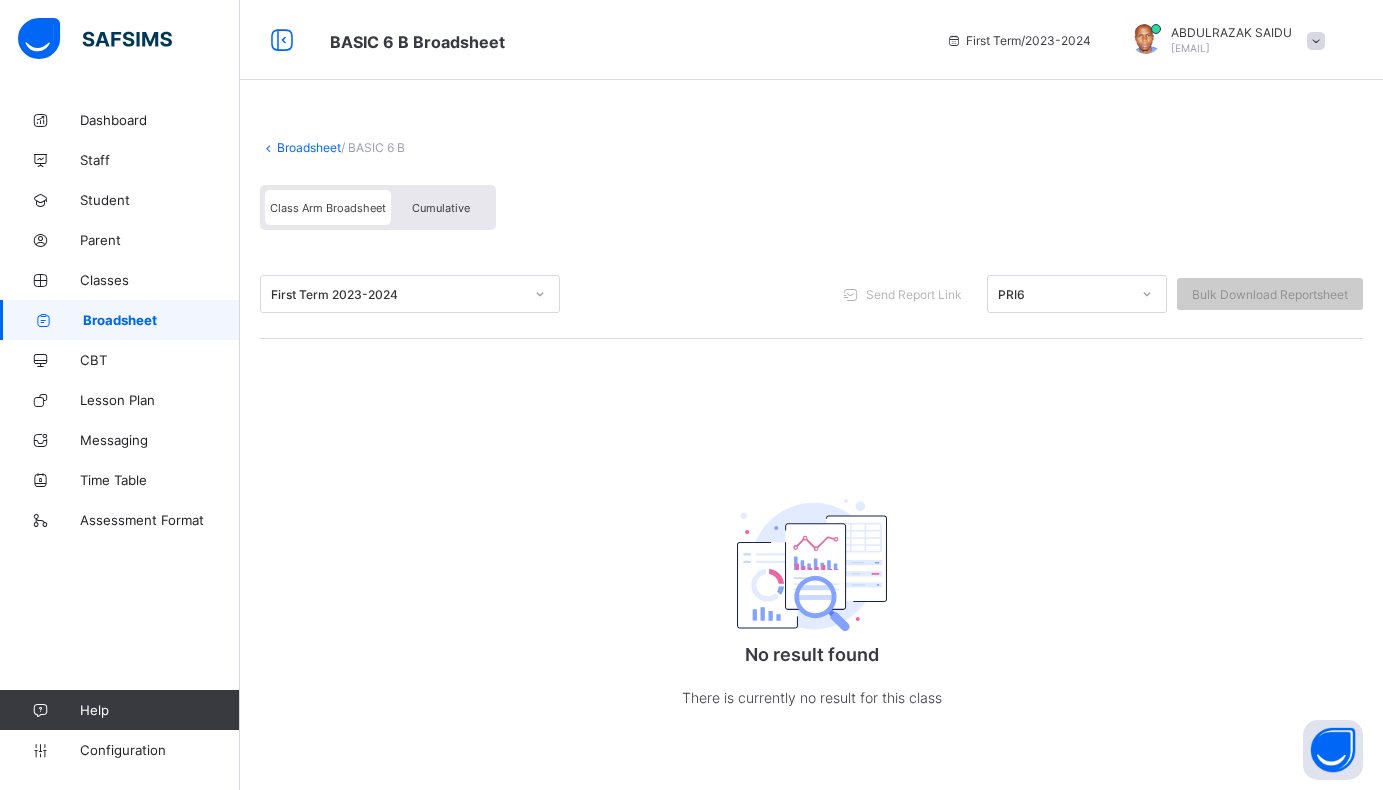 click on "Broadsheet" at bounding box center (309, 147) 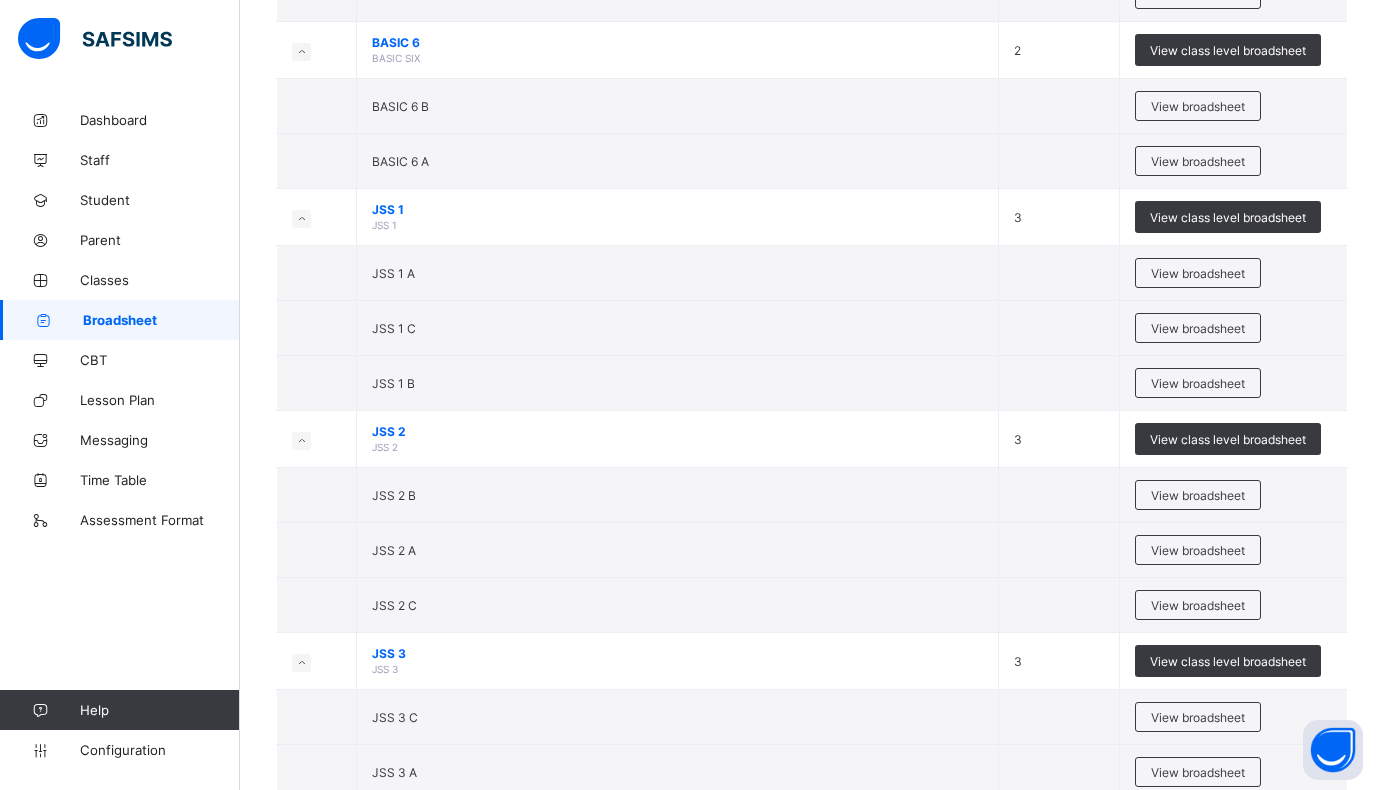scroll, scrollTop: 2100, scrollLeft: 0, axis: vertical 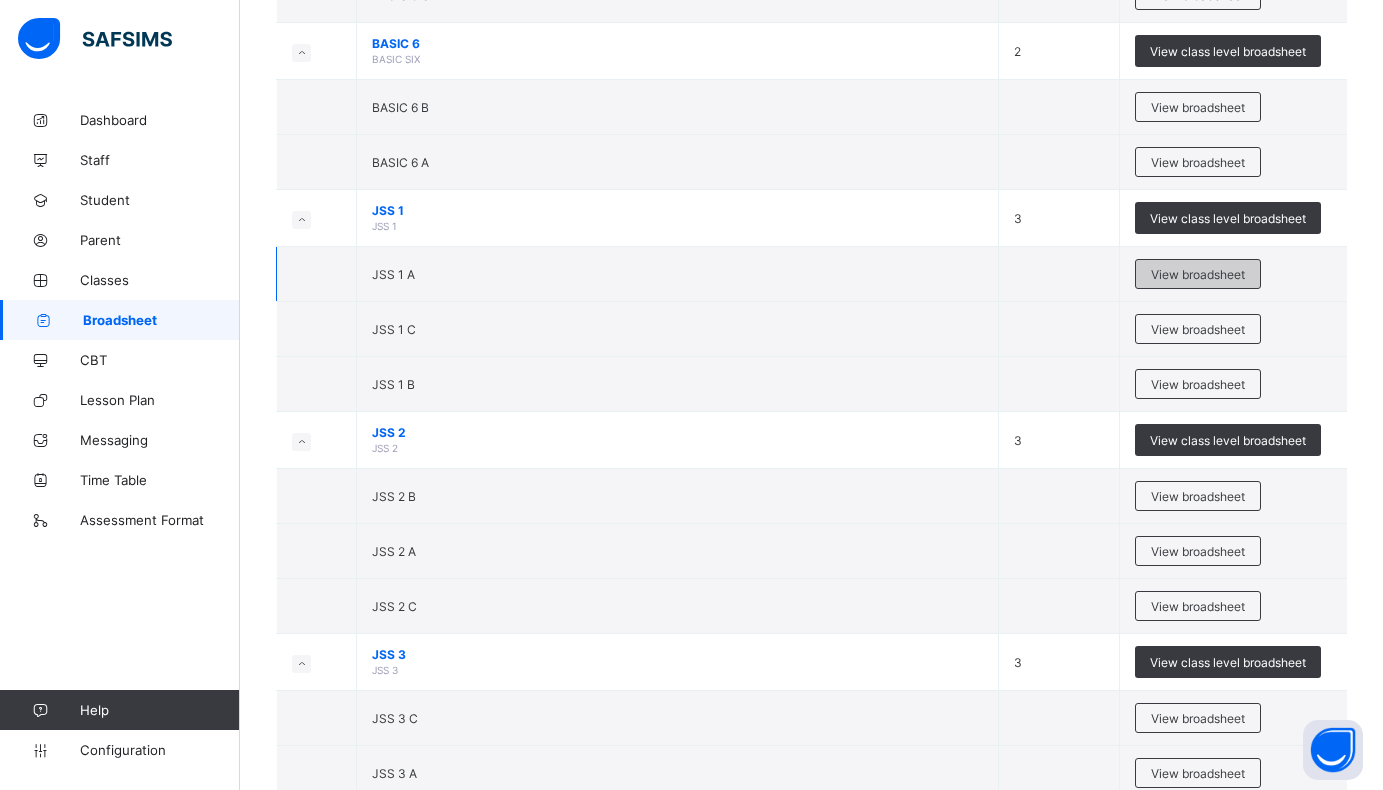 click on "View broadsheet" at bounding box center (1198, 274) 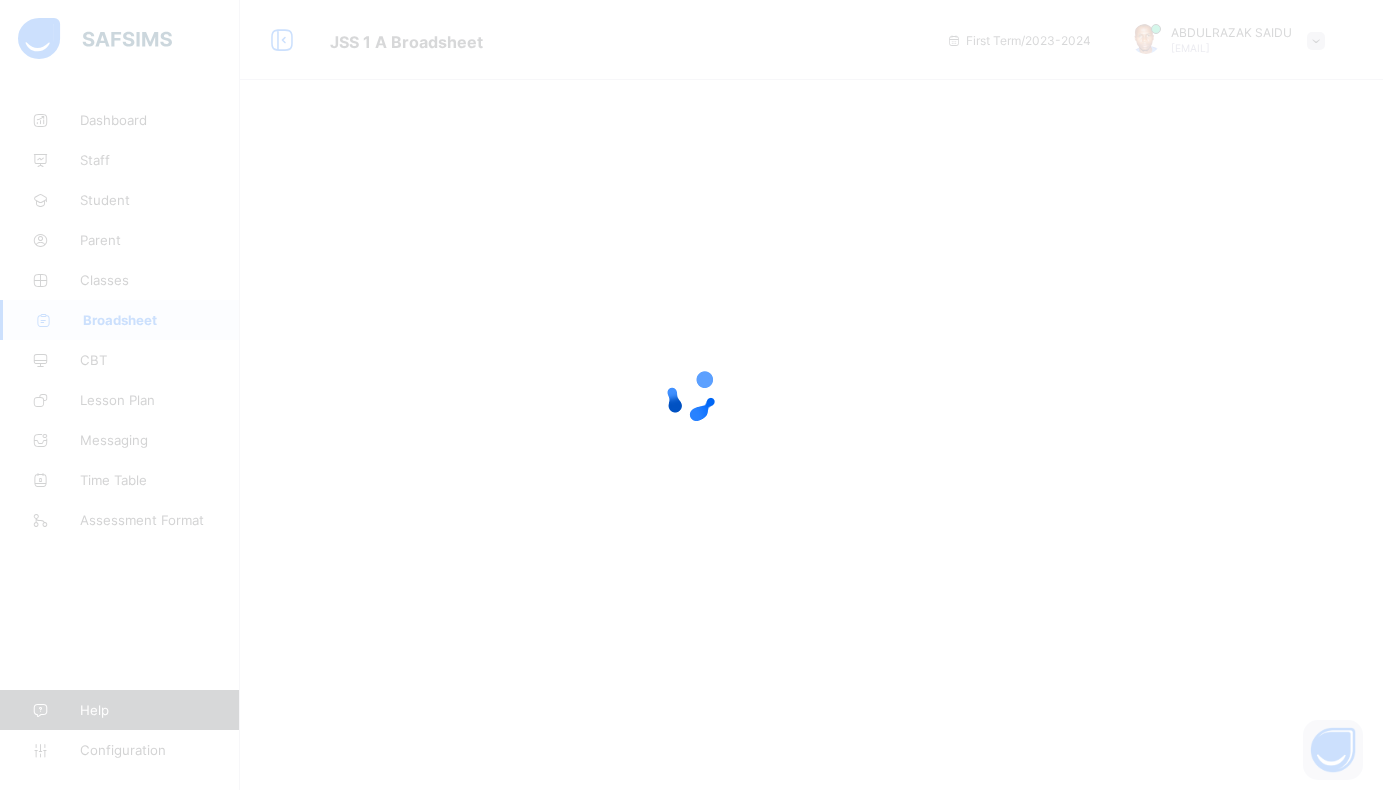 scroll, scrollTop: 0, scrollLeft: 0, axis: both 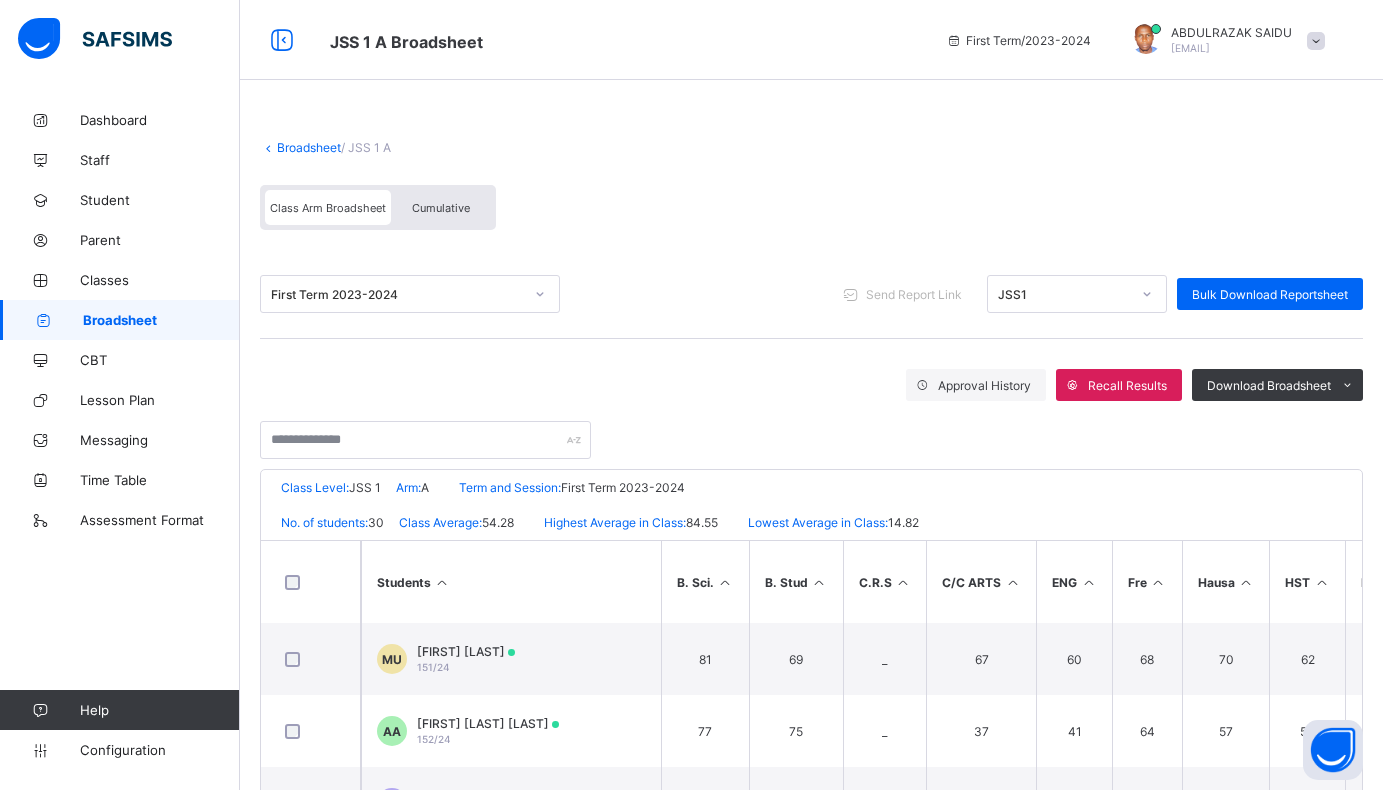 click at bounding box center (540, 294) 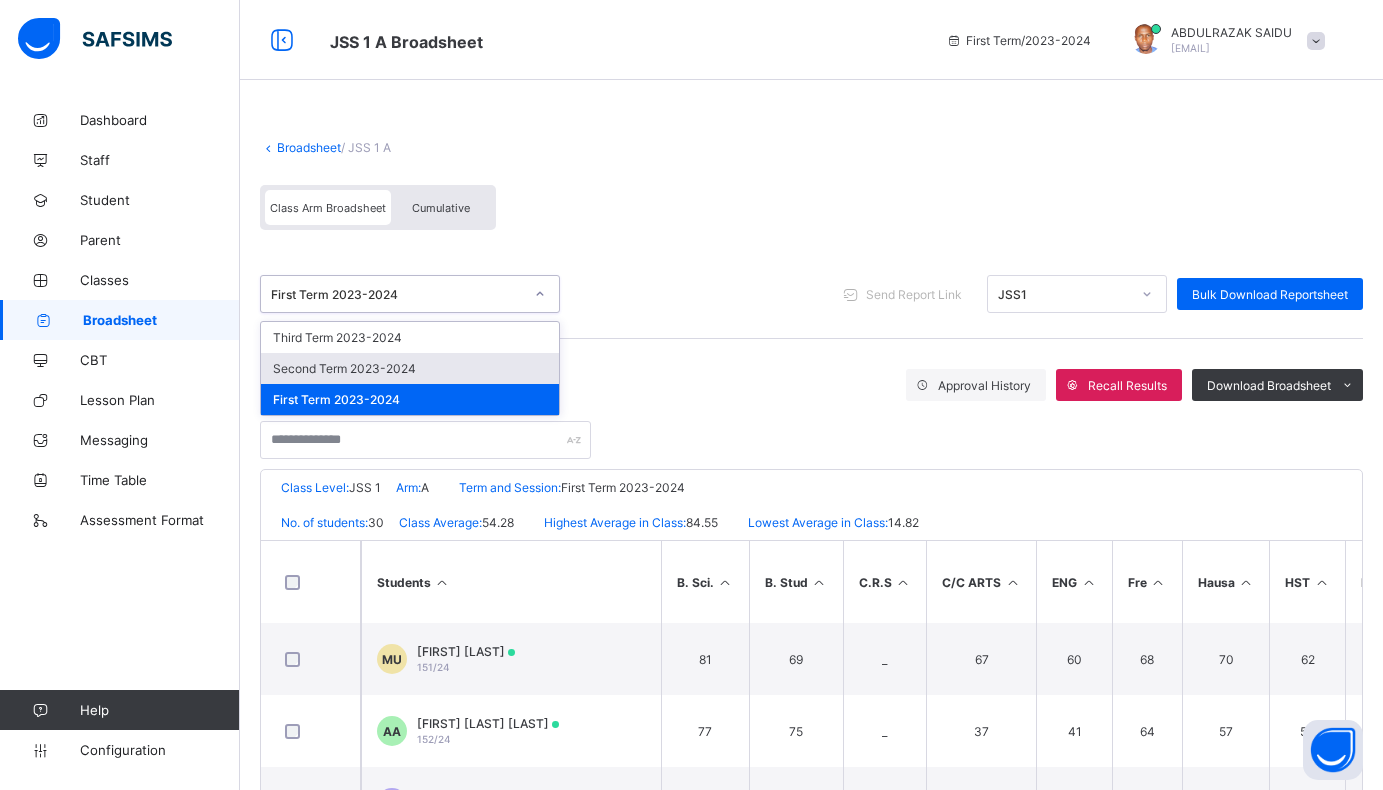 click on "Second Term 2023-2024" at bounding box center [410, 368] 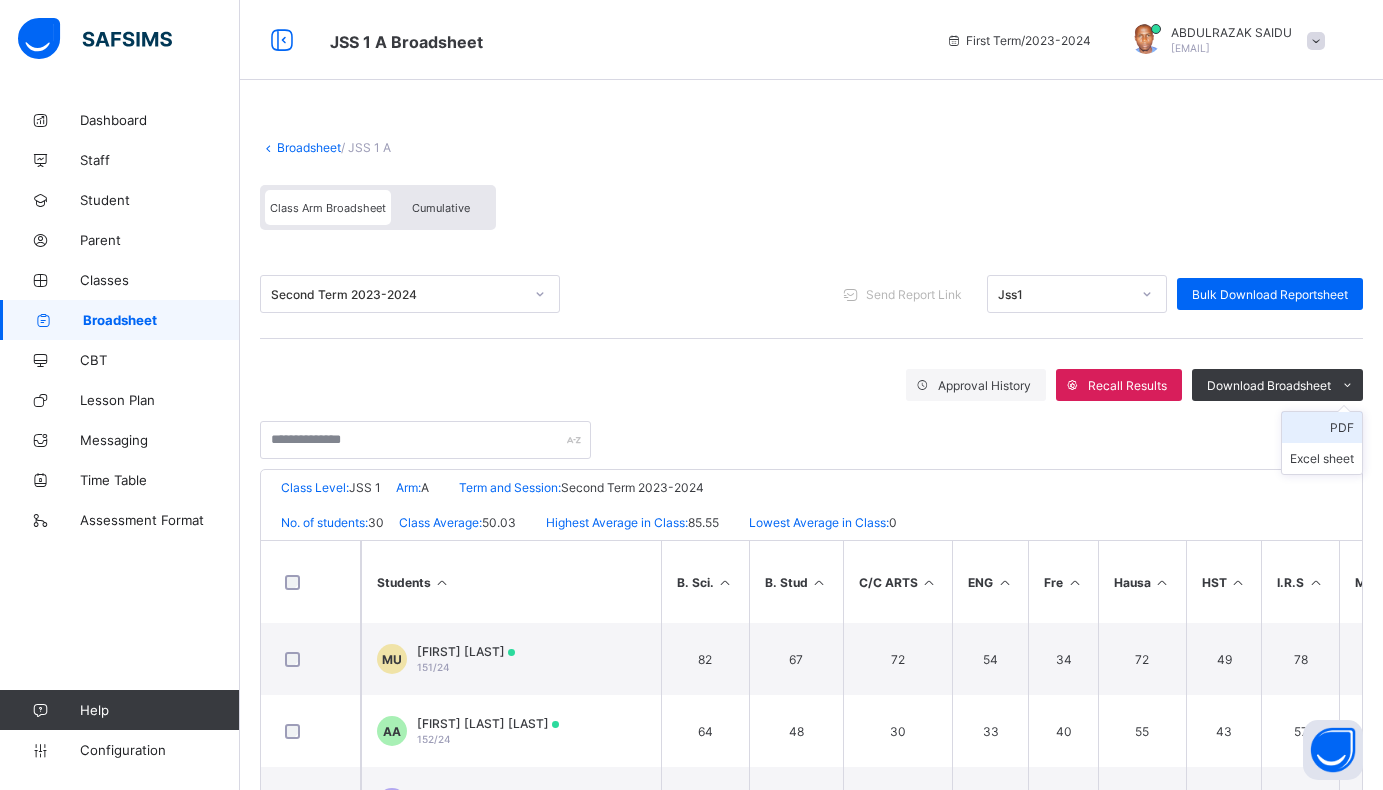 click on "PDF" at bounding box center [1322, 427] 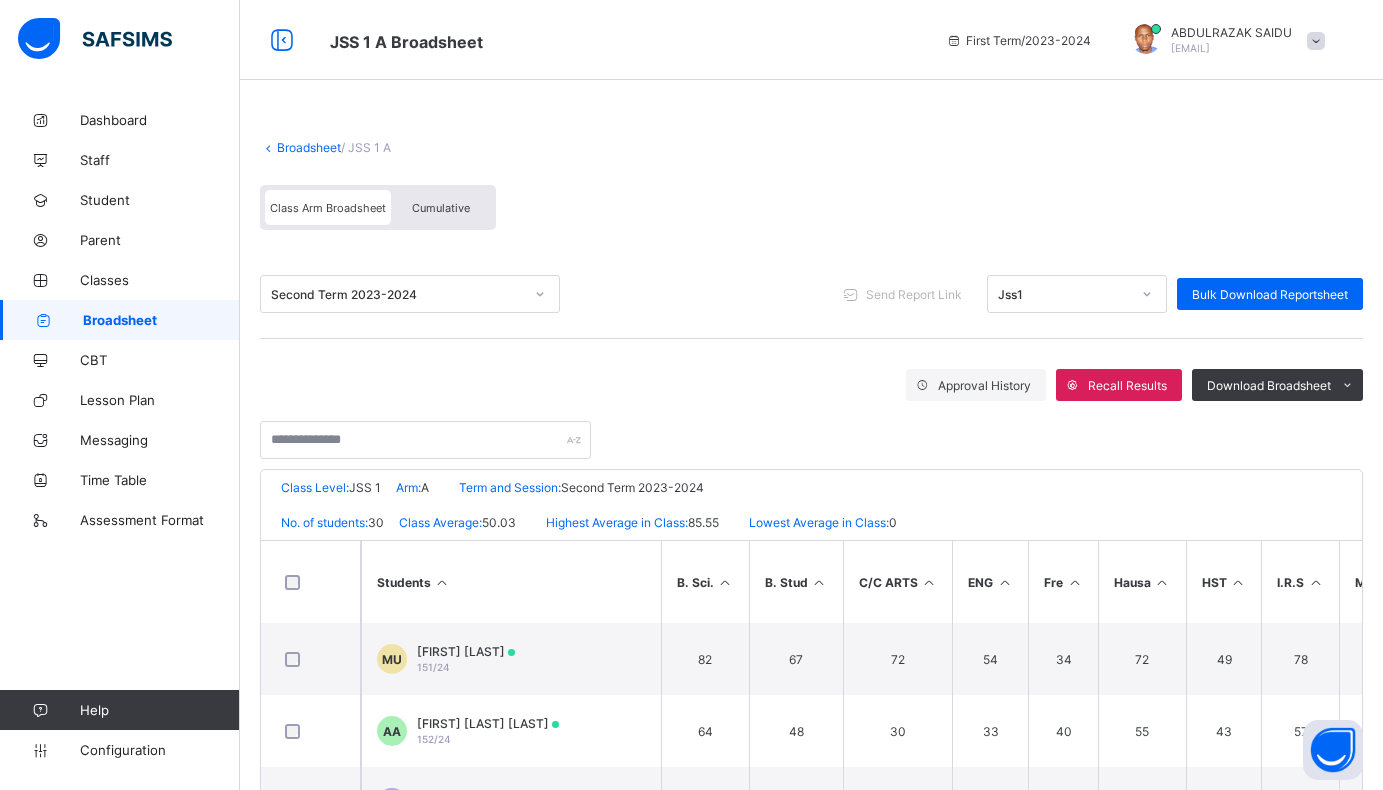 scroll, scrollTop: 0, scrollLeft: 0, axis: both 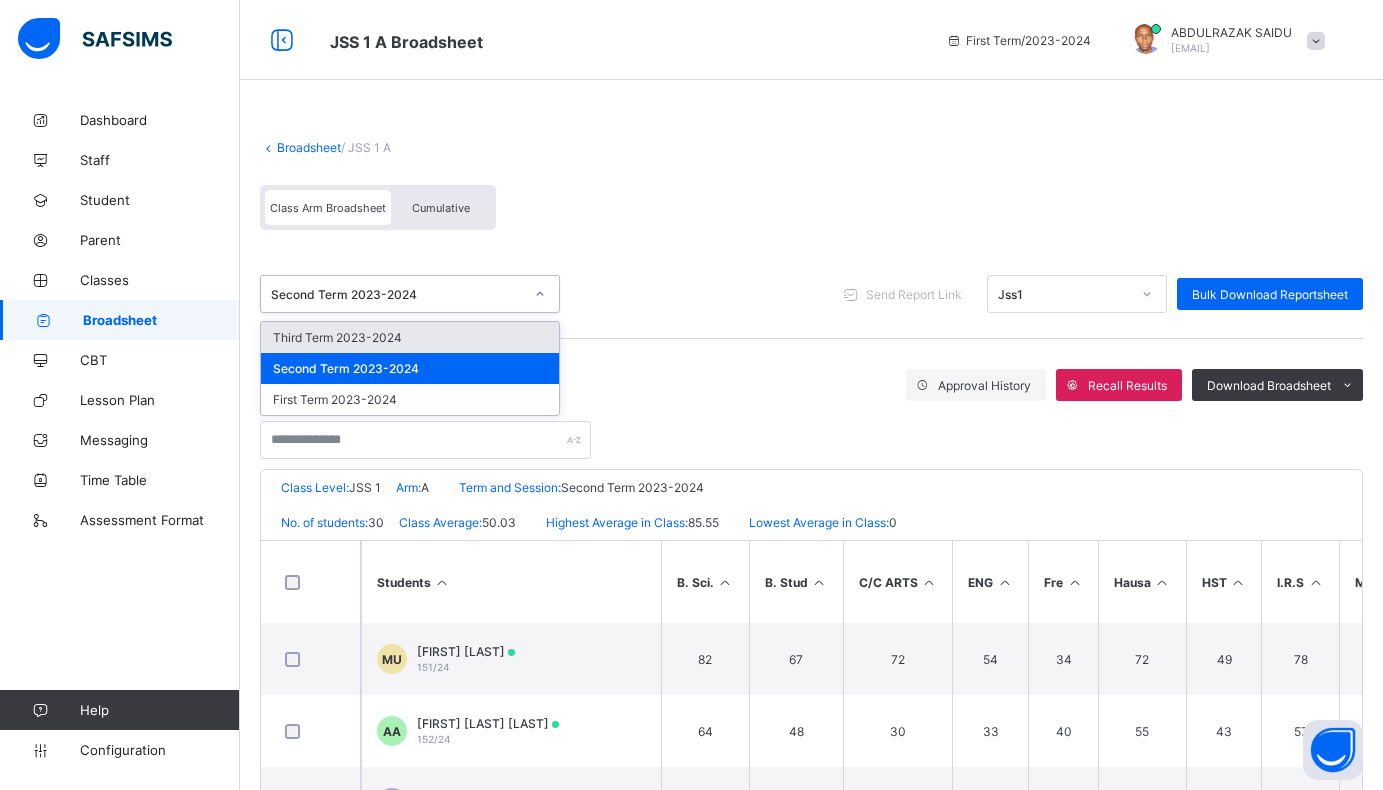 click on "Third Term 2023-2024" at bounding box center [410, 337] 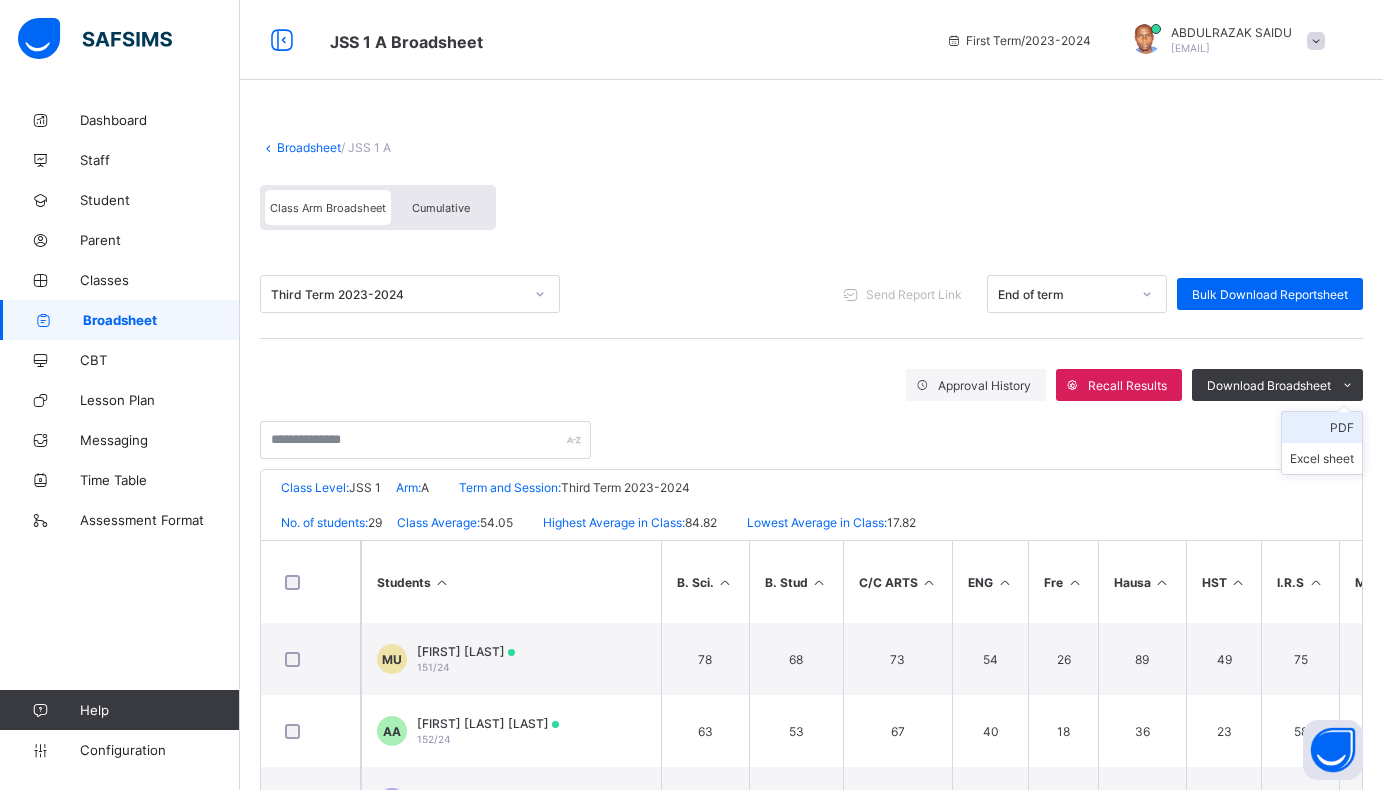 click on "PDF" at bounding box center [1322, 427] 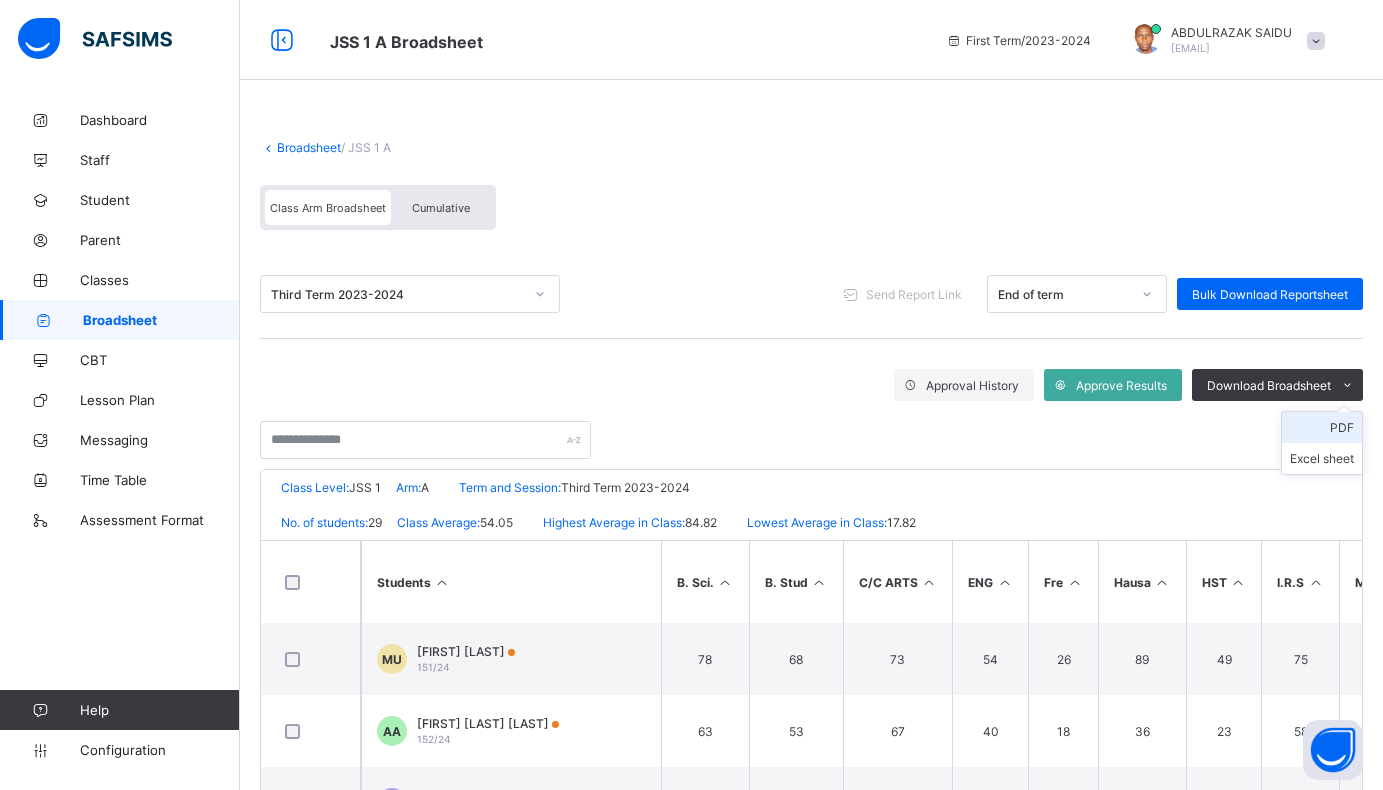 scroll, scrollTop: 0, scrollLeft: 0, axis: both 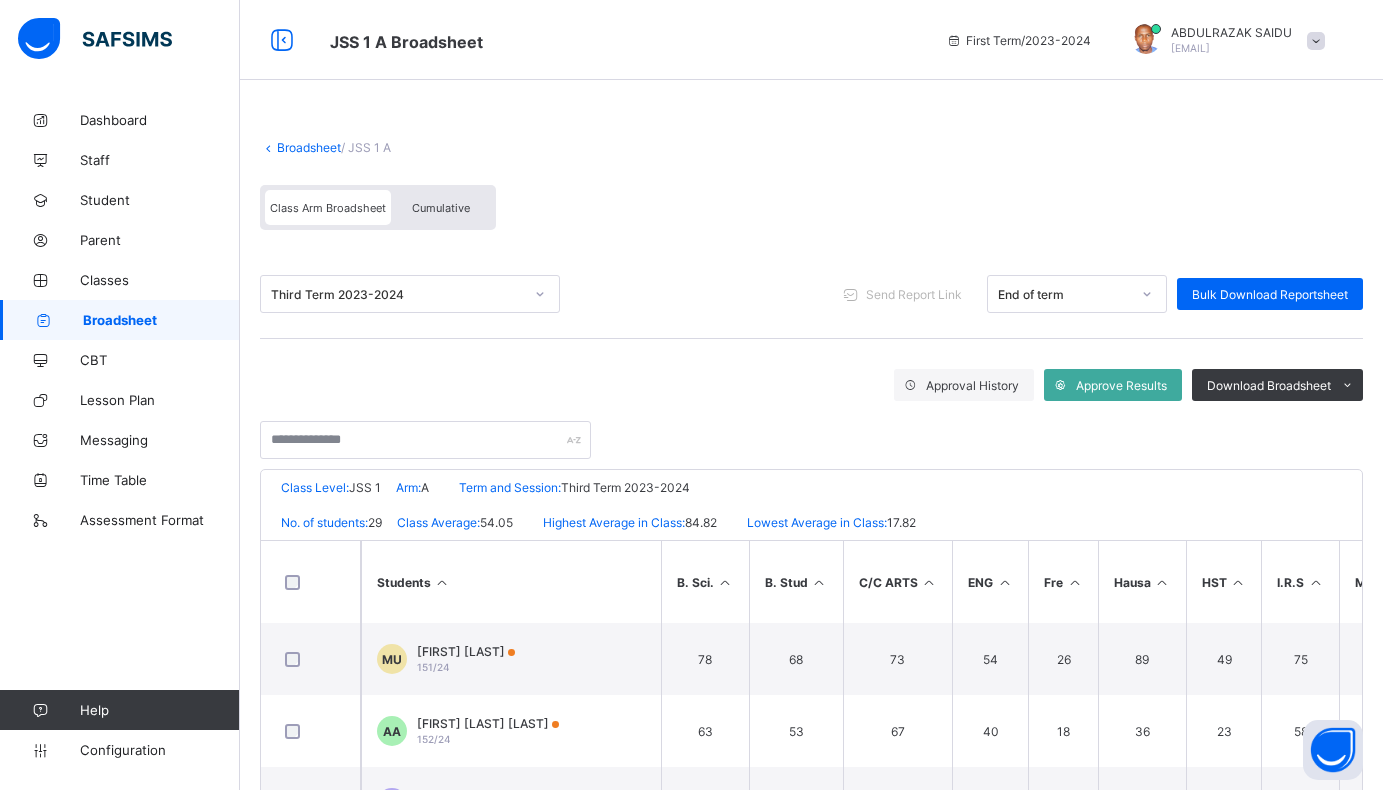 click on "Broadsheet" at bounding box center [309, 147] 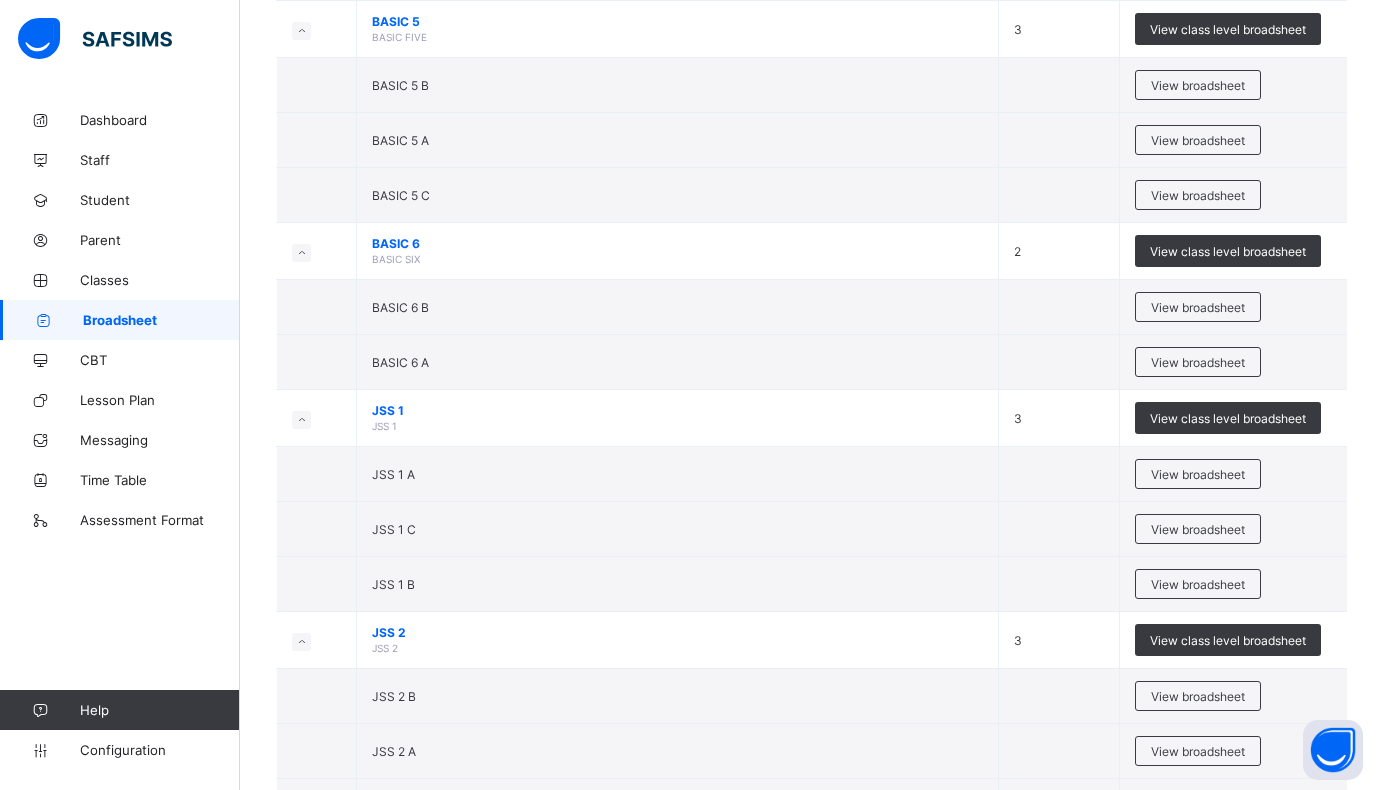 scroll, scrollTop: 2000, scrollLeft: 0, axis: vertical 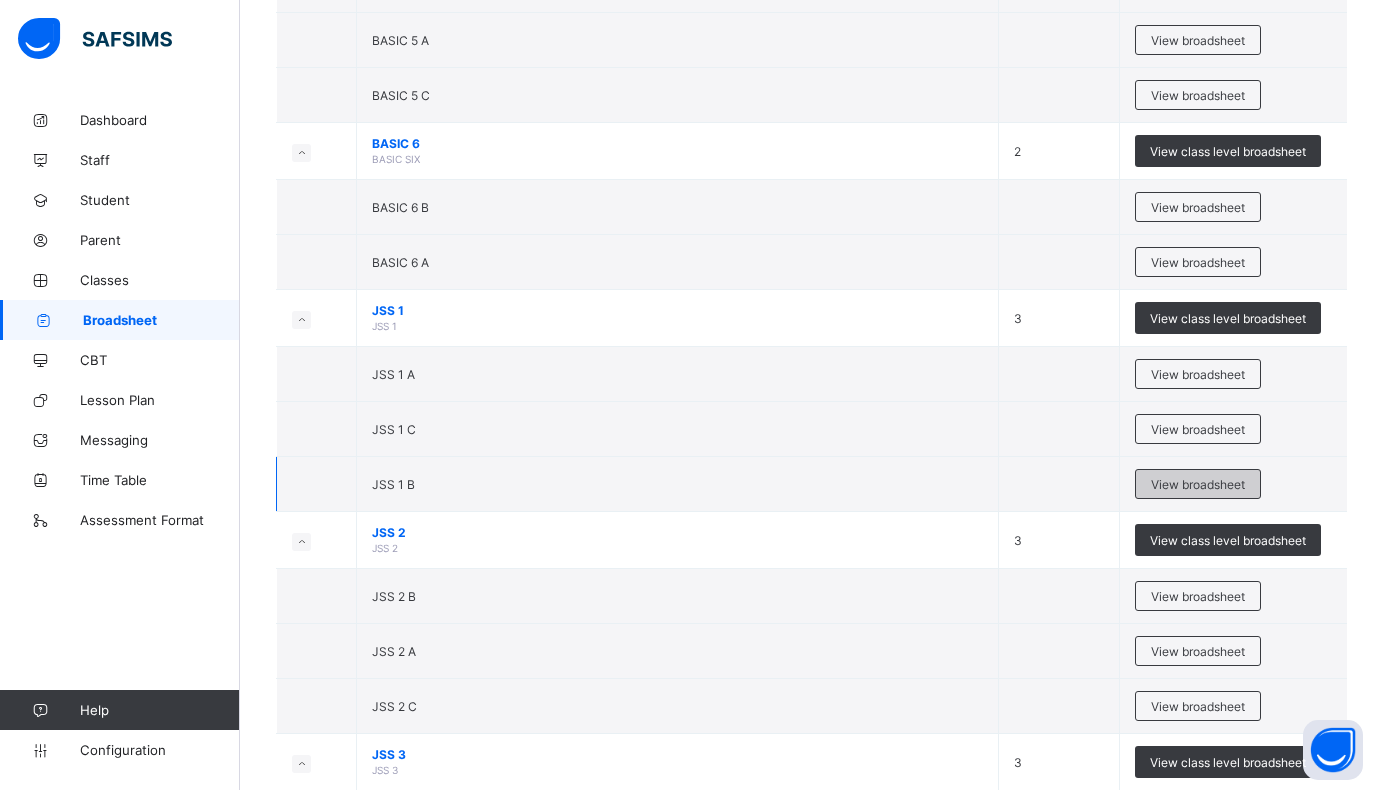 click on "View broadsheet" at bounding box center (1198, 484) 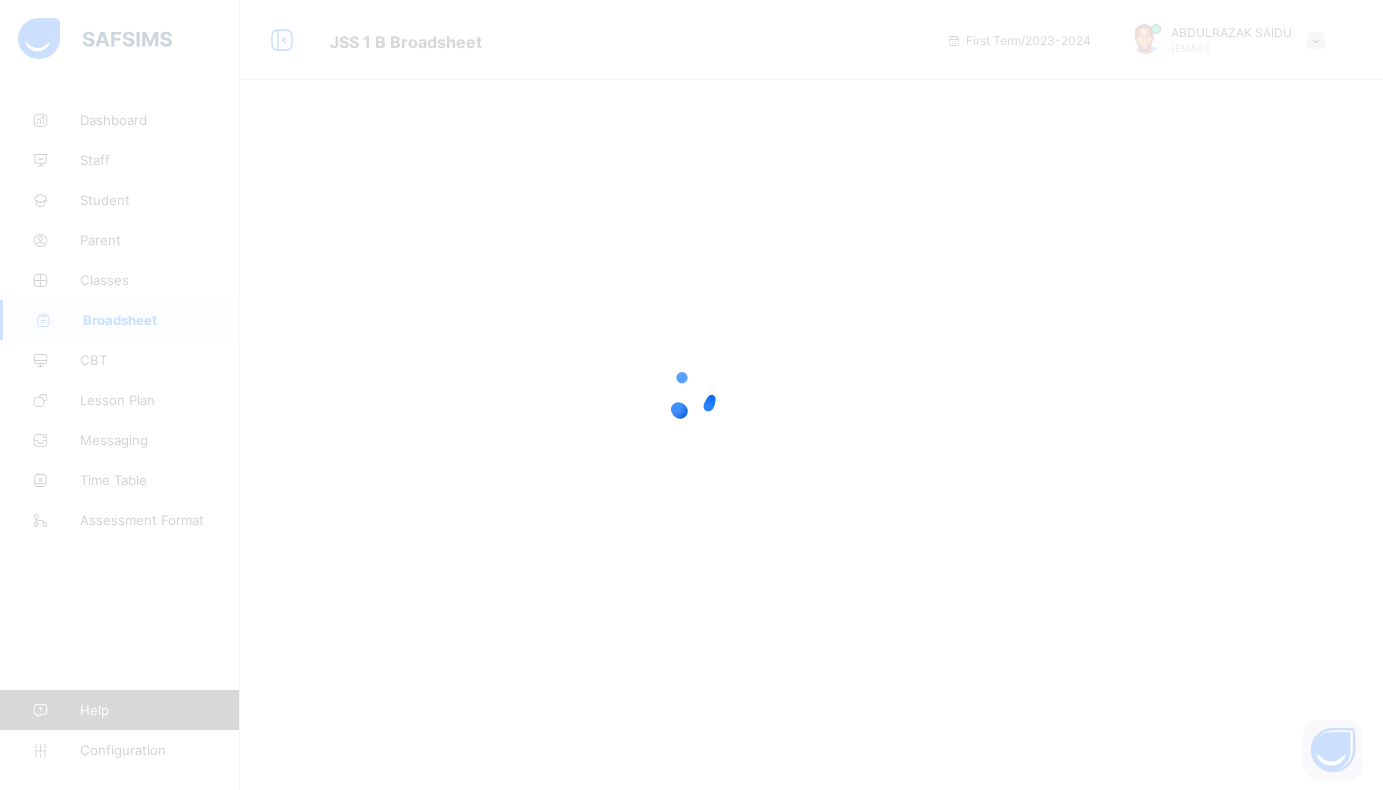 scroll, scrollTop: 0, scrollLeft: 0, axis: both 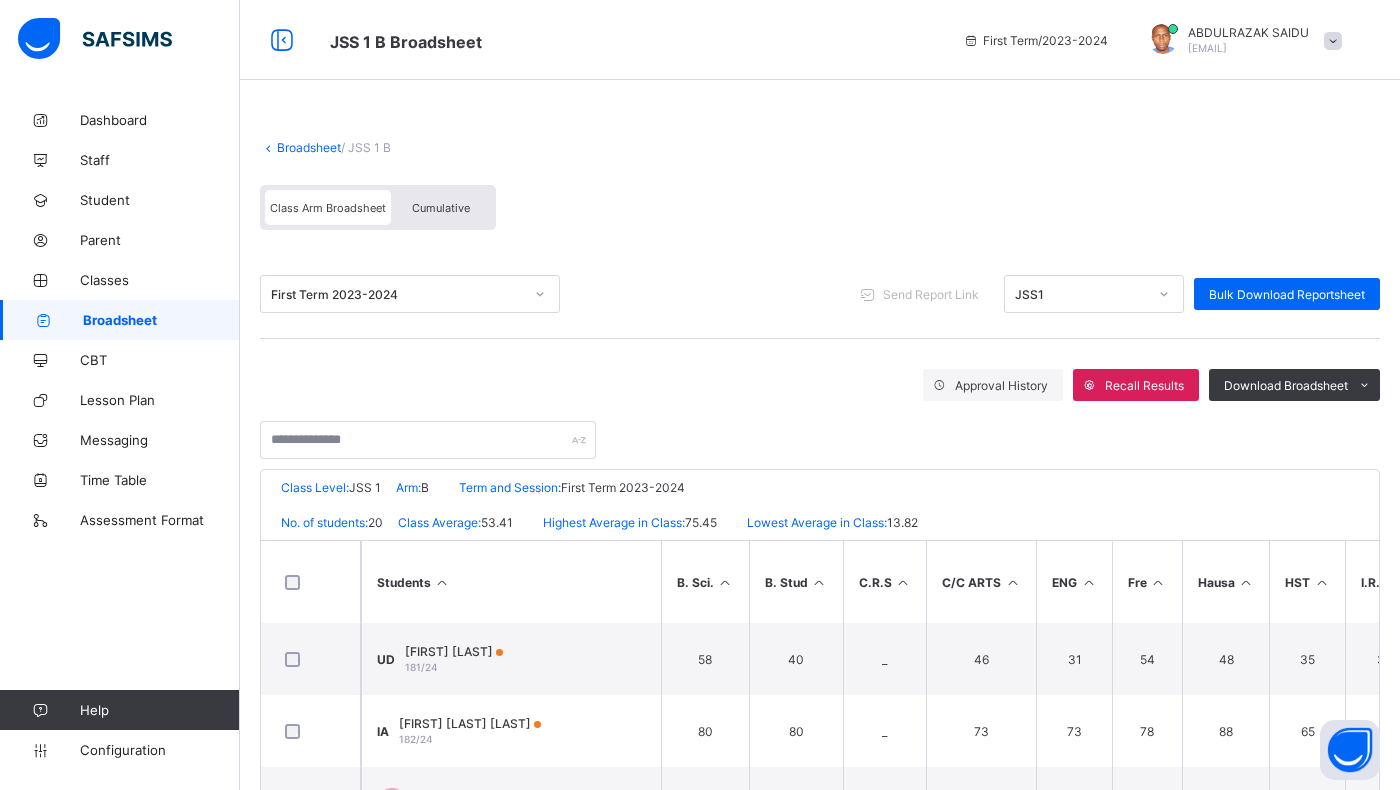 click 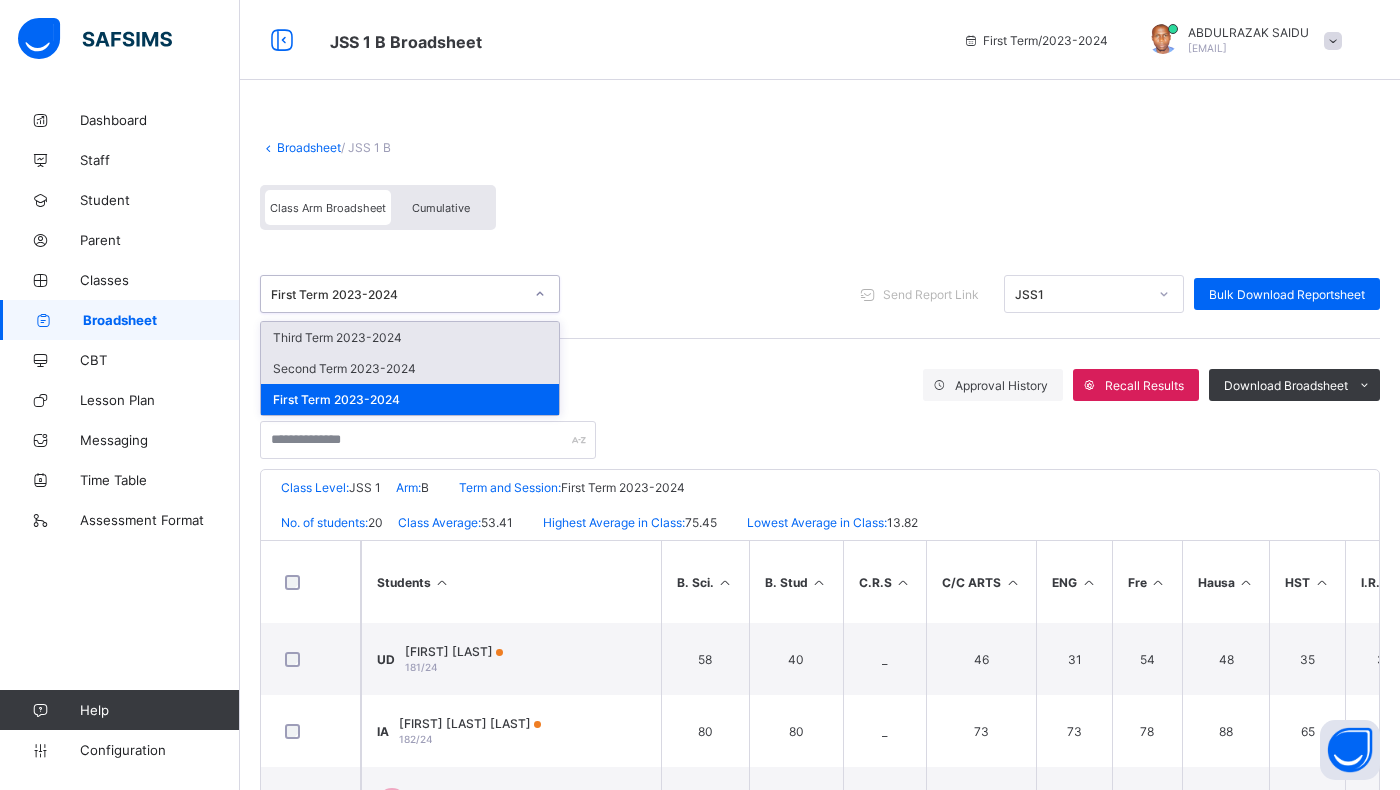 click on "Second Term 2023-2024" at bounding box center [410, 368] 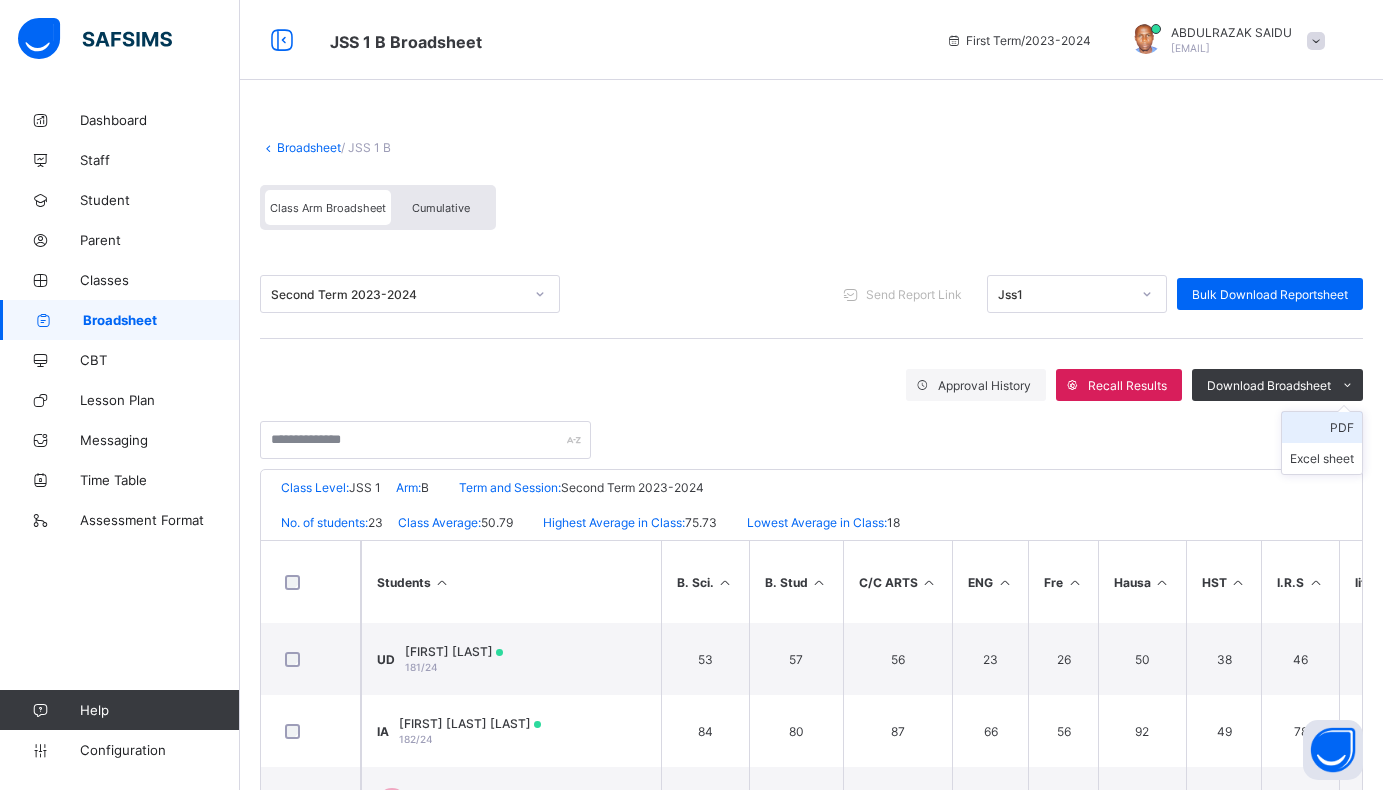 scroll, scrollTop: 100, scrollLeft: 0, axis: vertical 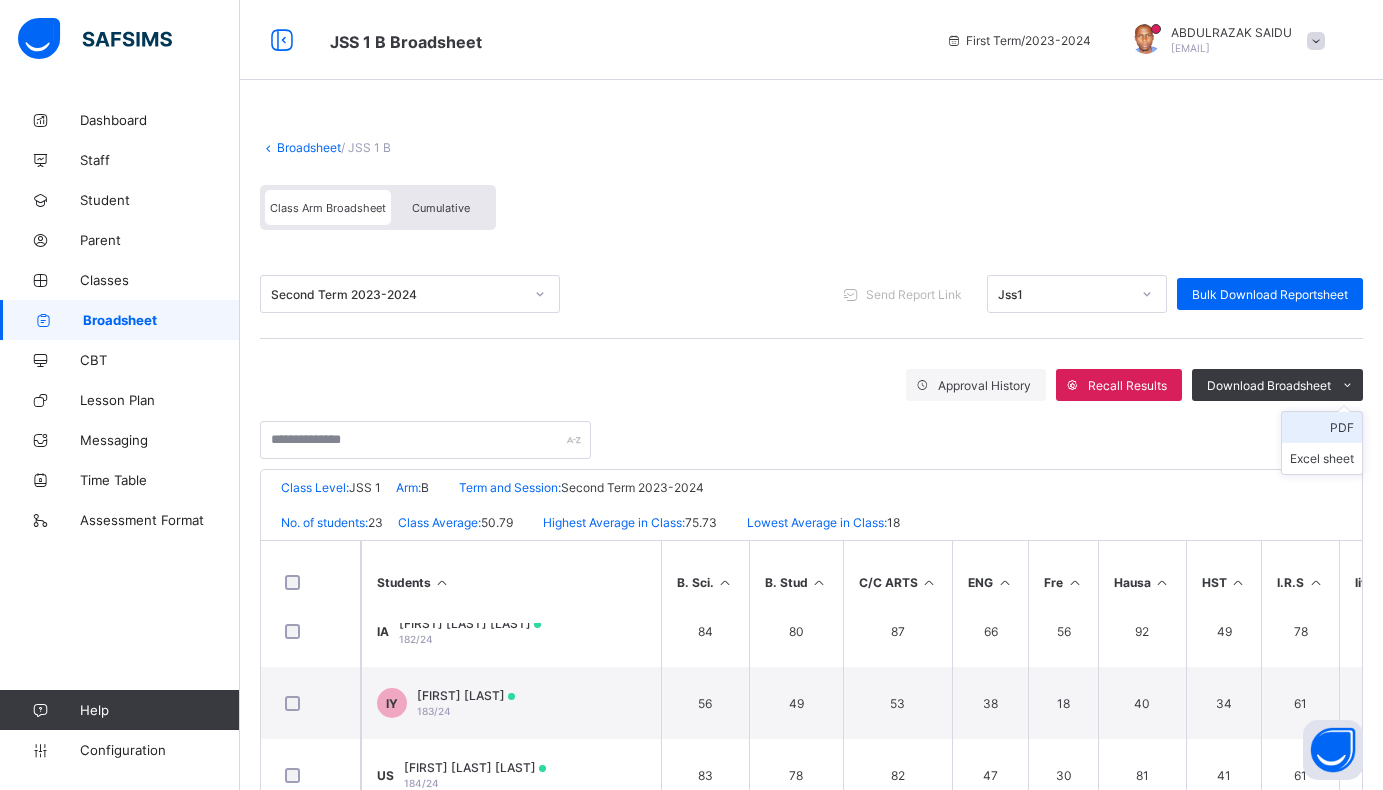 click on "PDF" at bounding box center (1322, 427) 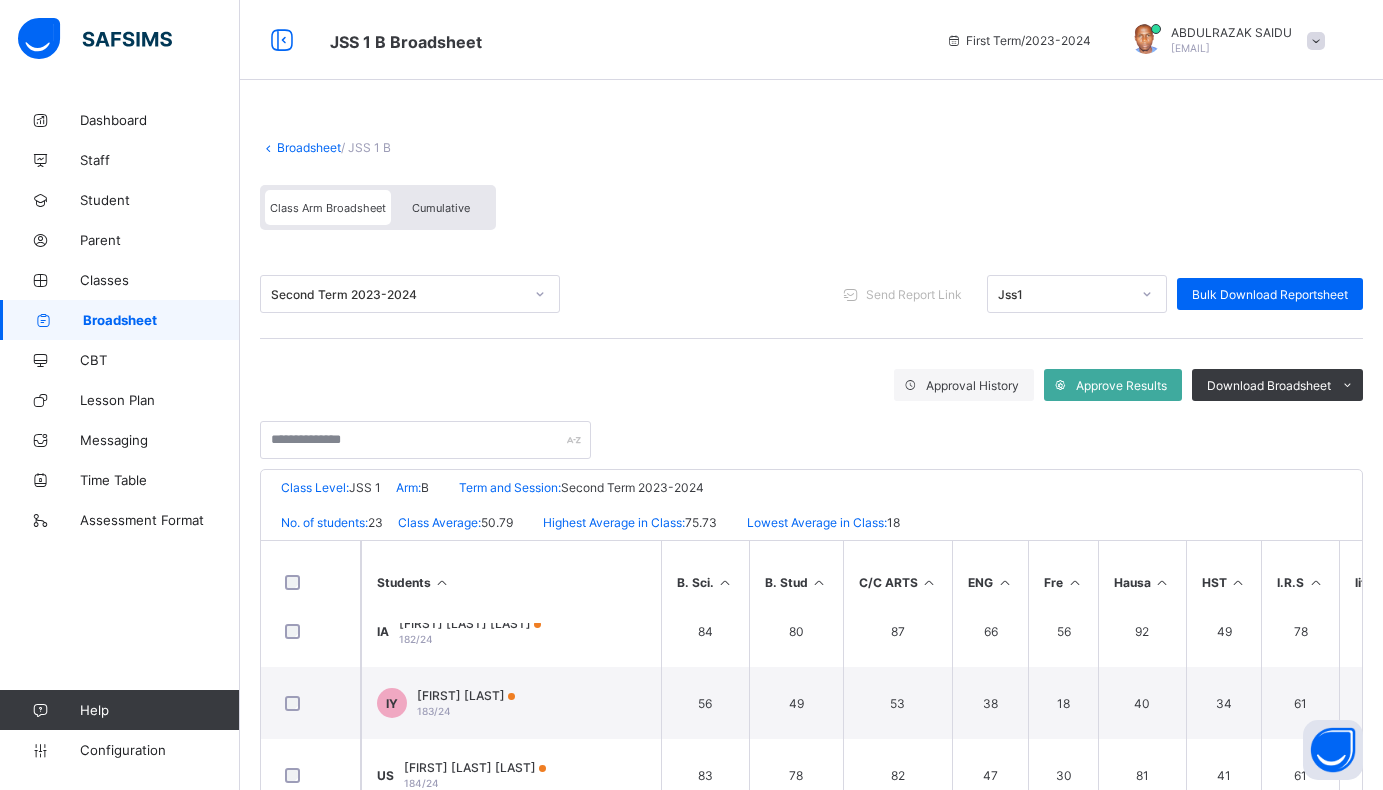scroll, scrollTop: 100, scrollLeft: 0, axis: vertical 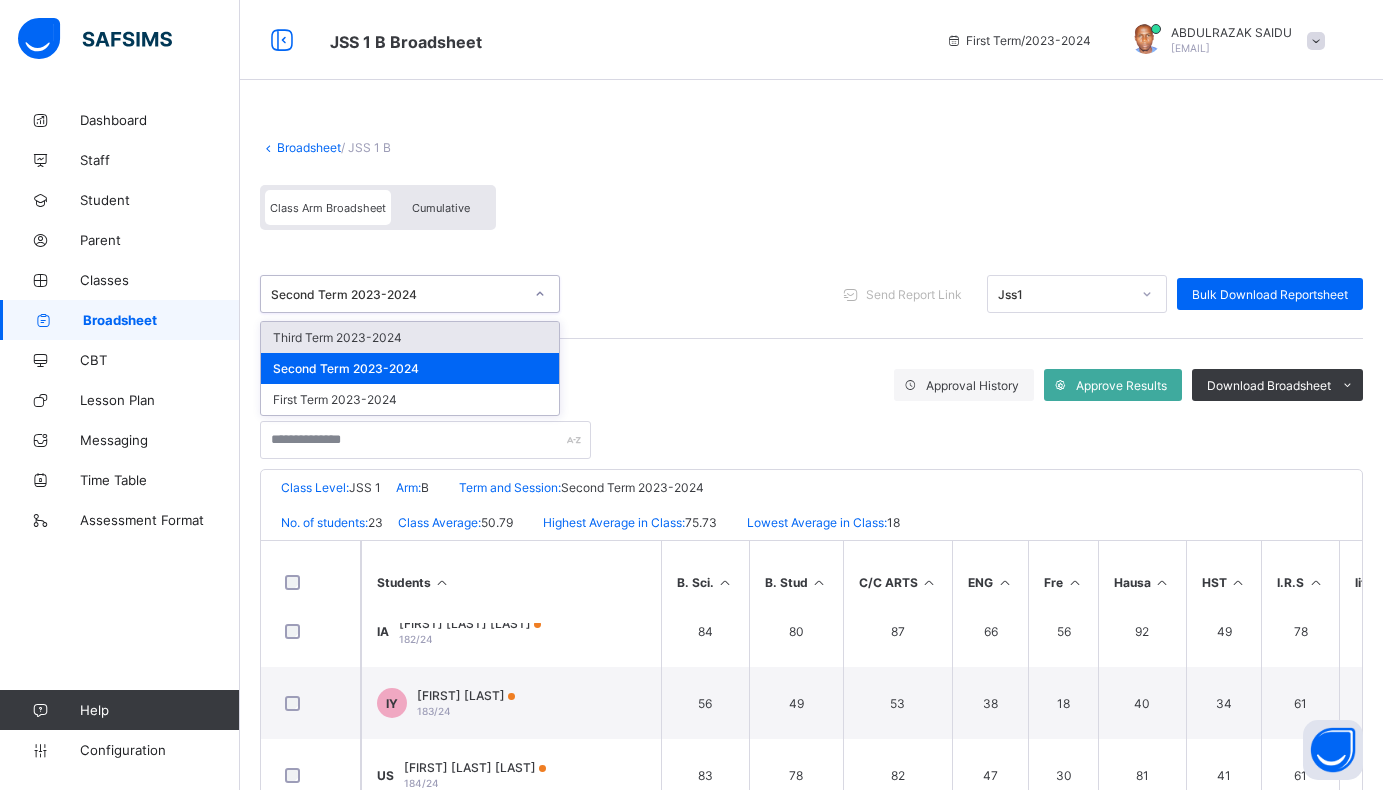 click 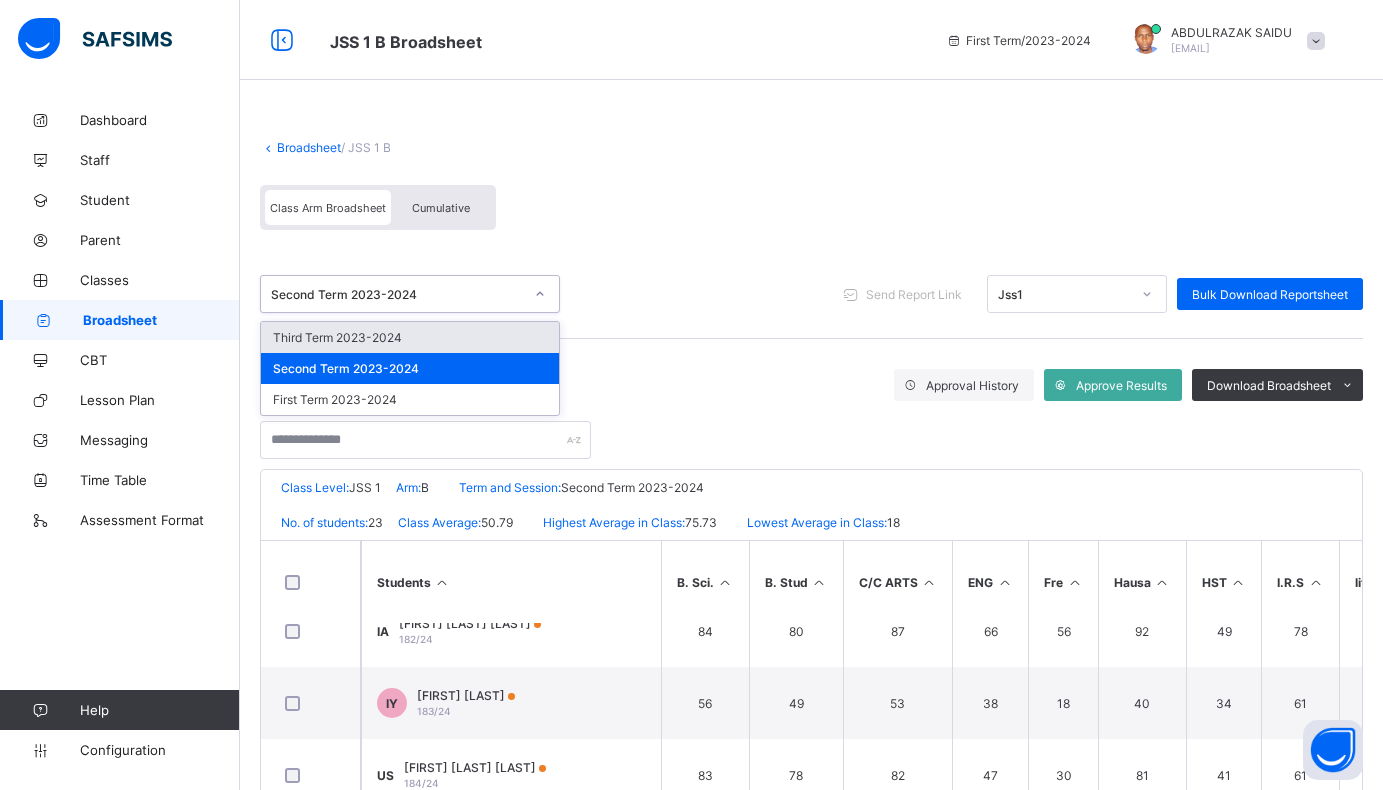 click on "Third Term 2023-2024" at bounding box center [410, 337] 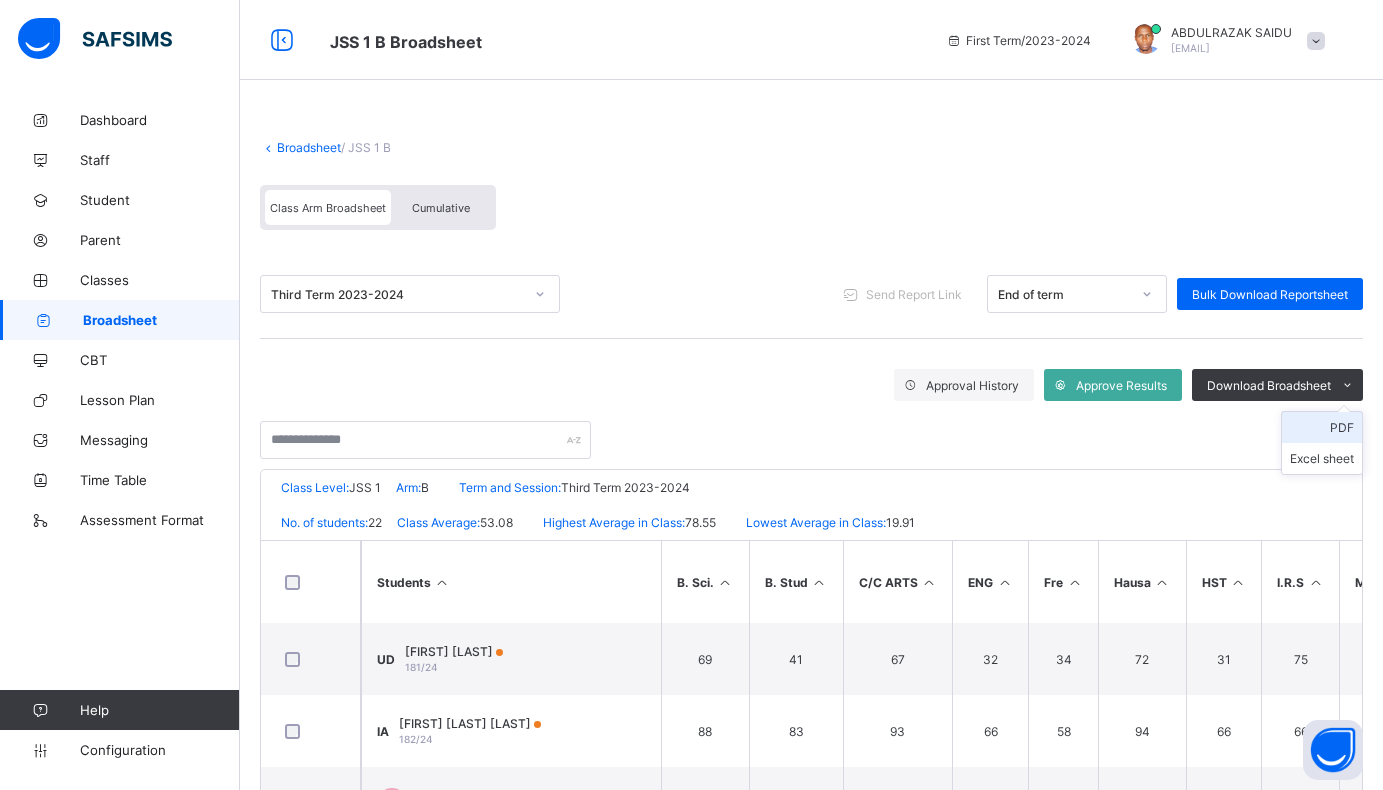 click on "PDF" at bounding box center (1322, 427) 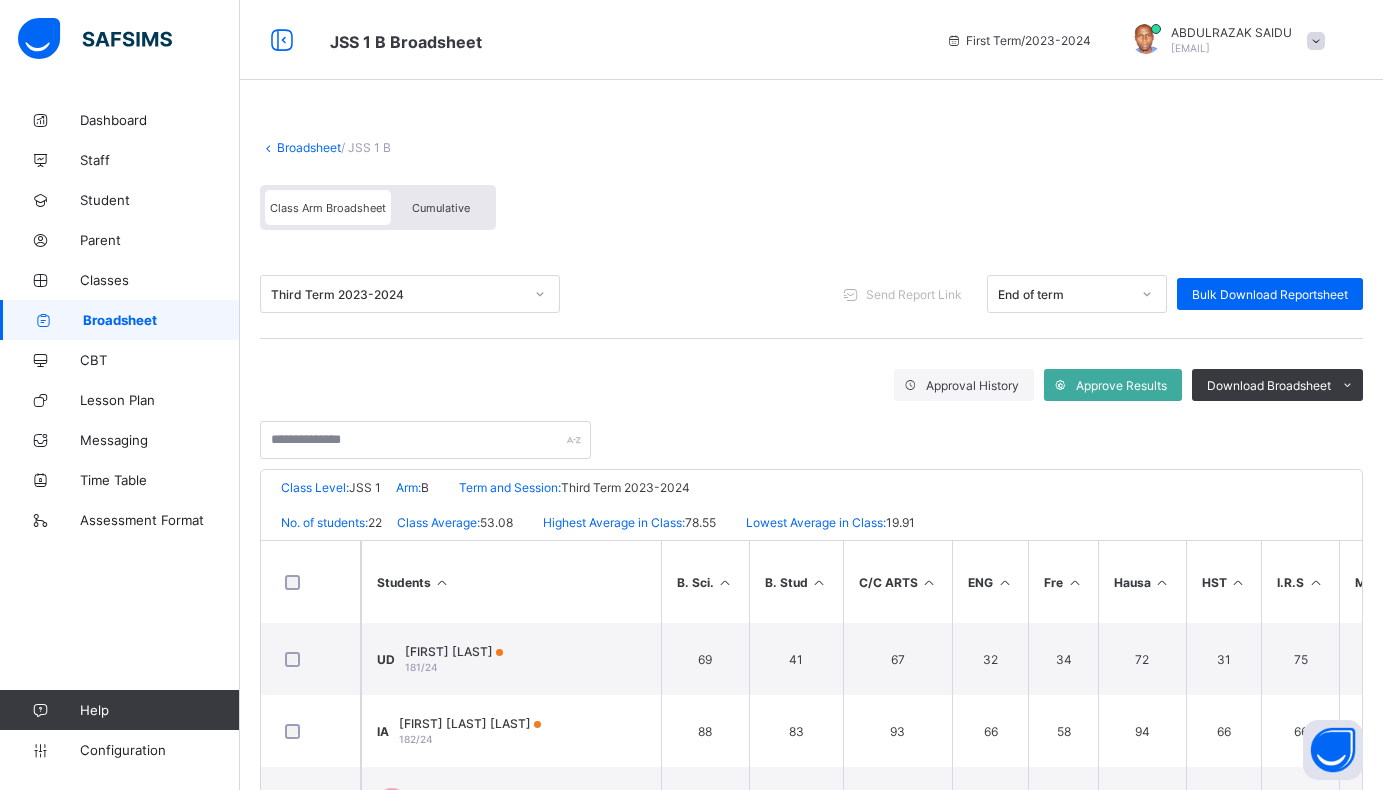 click on "Broadsheet" at bounding box center (309, 147) 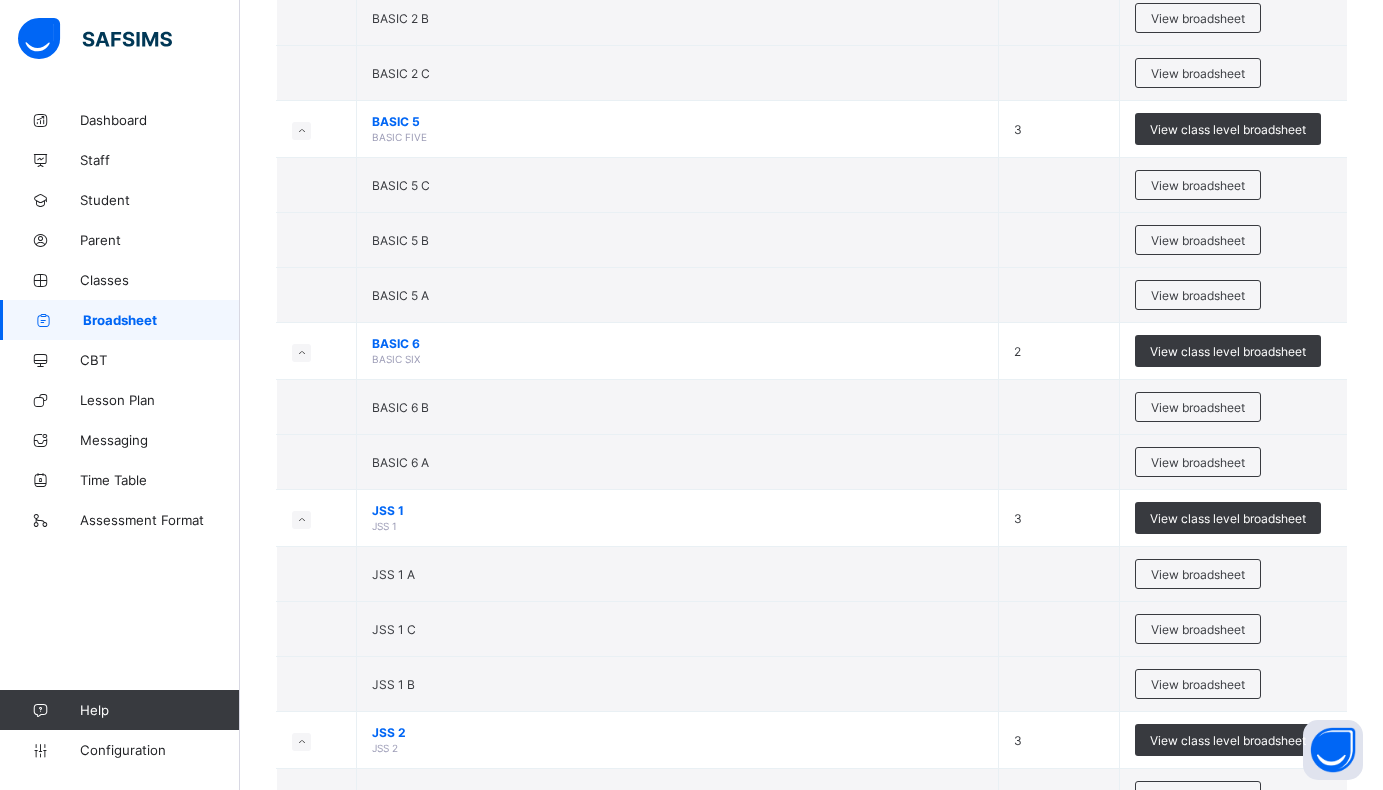 scroll, scrollTop: 2000, scrollLeft: 0, axis: vertical 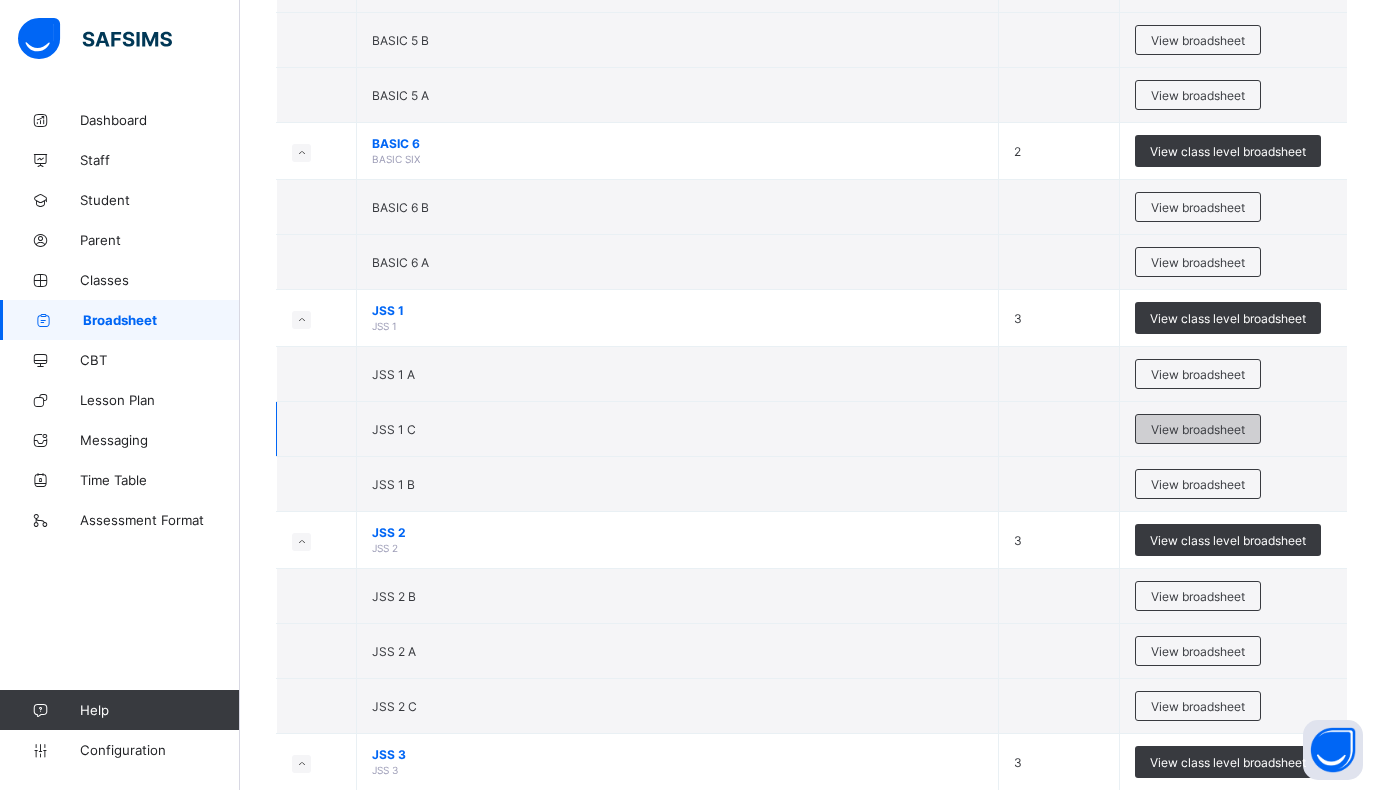 click on "View broadsheet" at bounding box center (1198, 429) 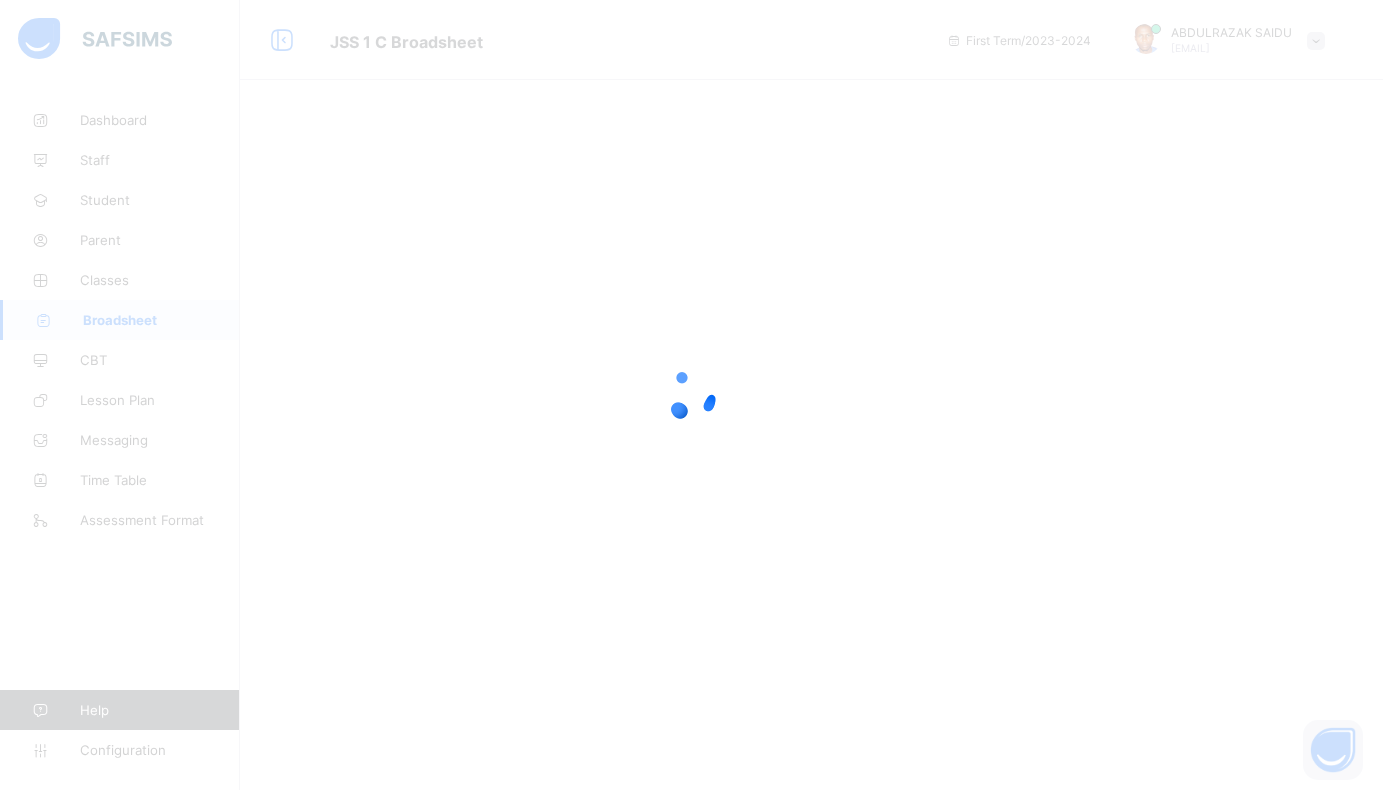 scroll, scrollTop: 0, scrollLeft: 0, axis: both 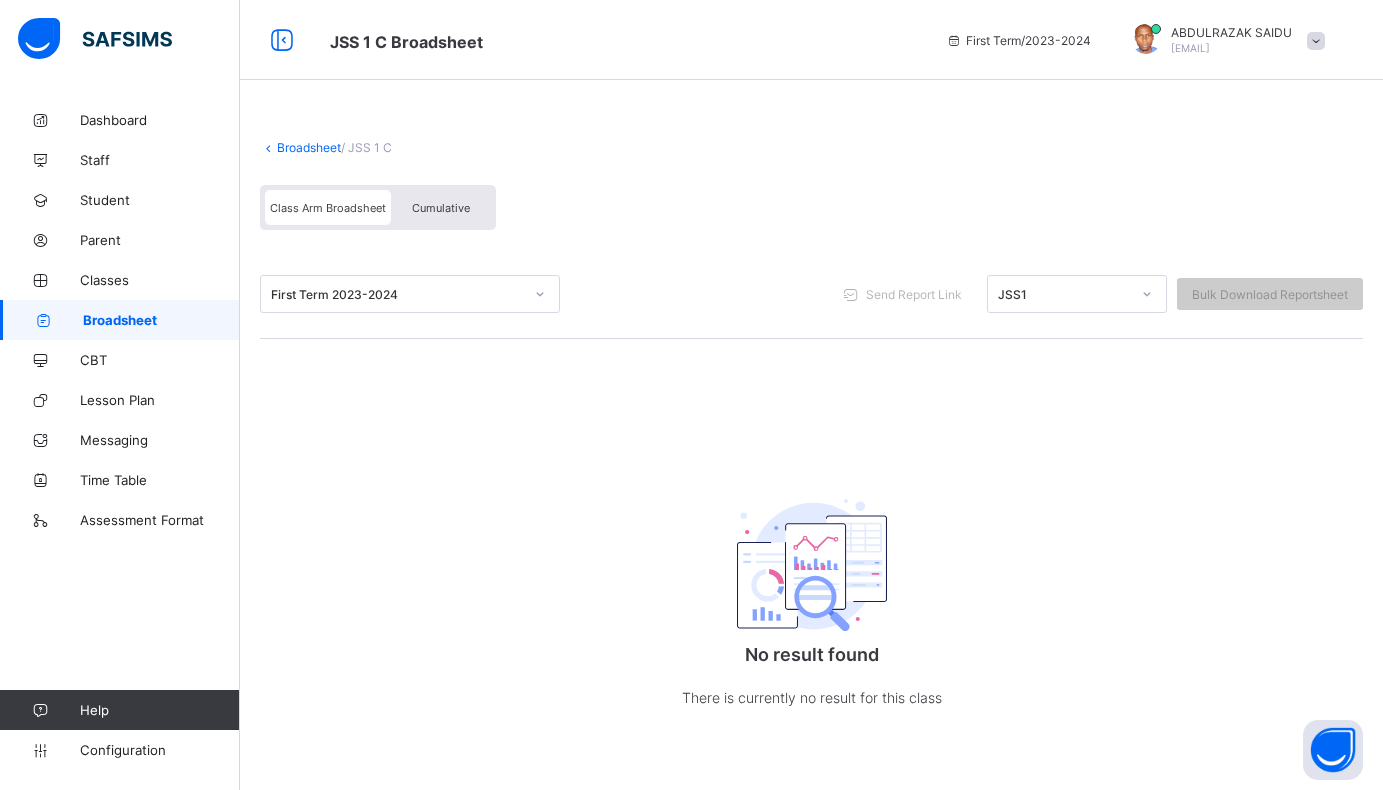 click on "Broadsheet" at bounding box center (309, 147) 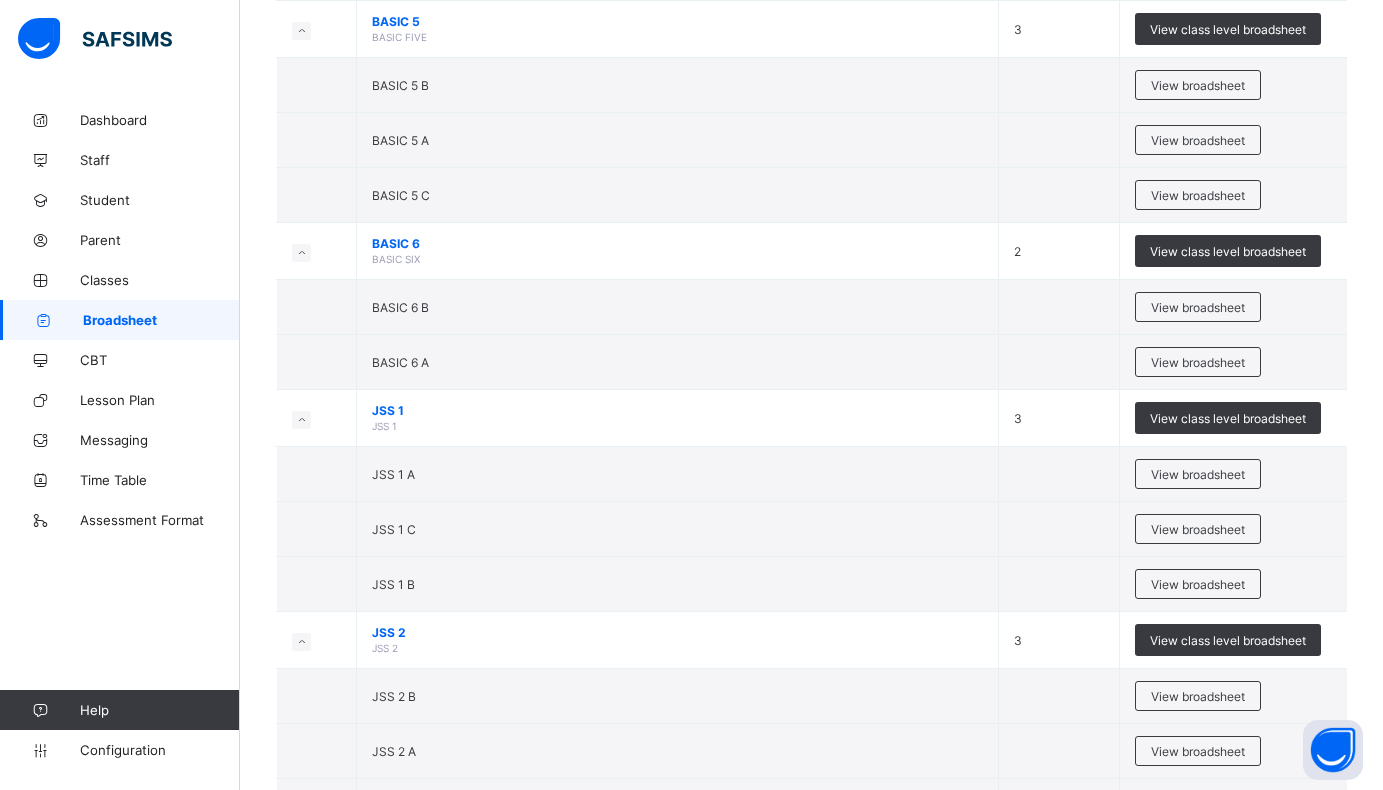 scroll, scrollTop: 2200, scrollLeft: 0, axis: vertical 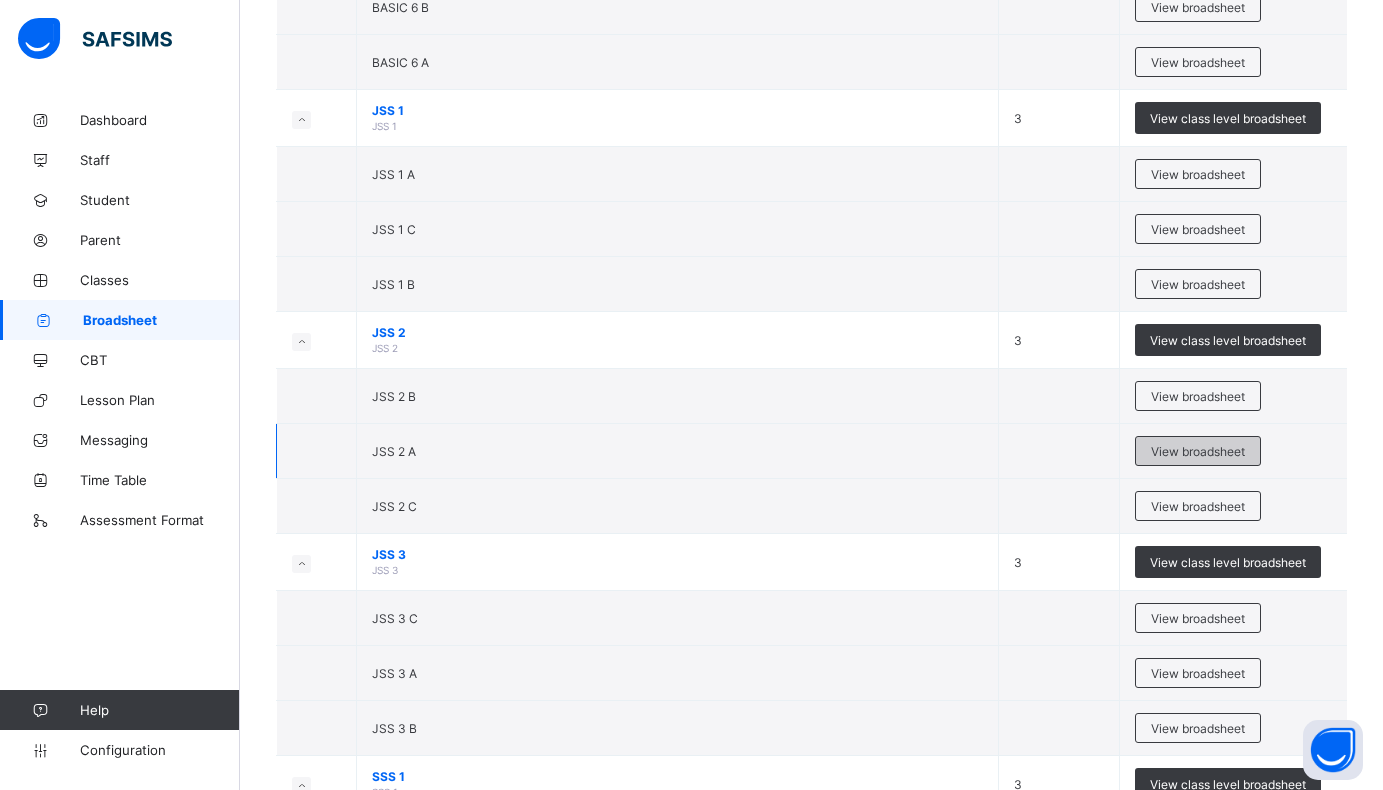 click on "View broadsheet" at bounding box center [1198, 451] 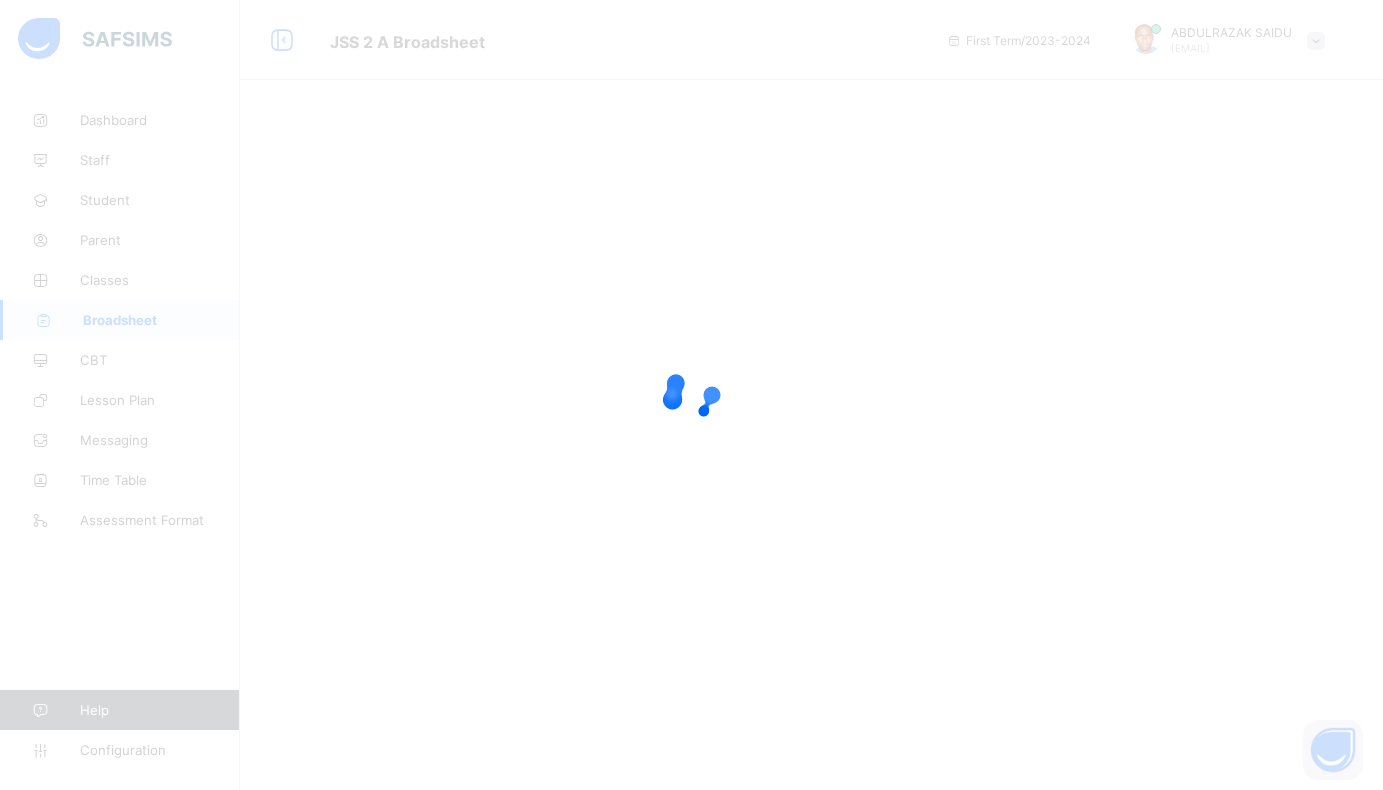 scroll, scrollTop: 0, scrollLeft: 0, axis: both 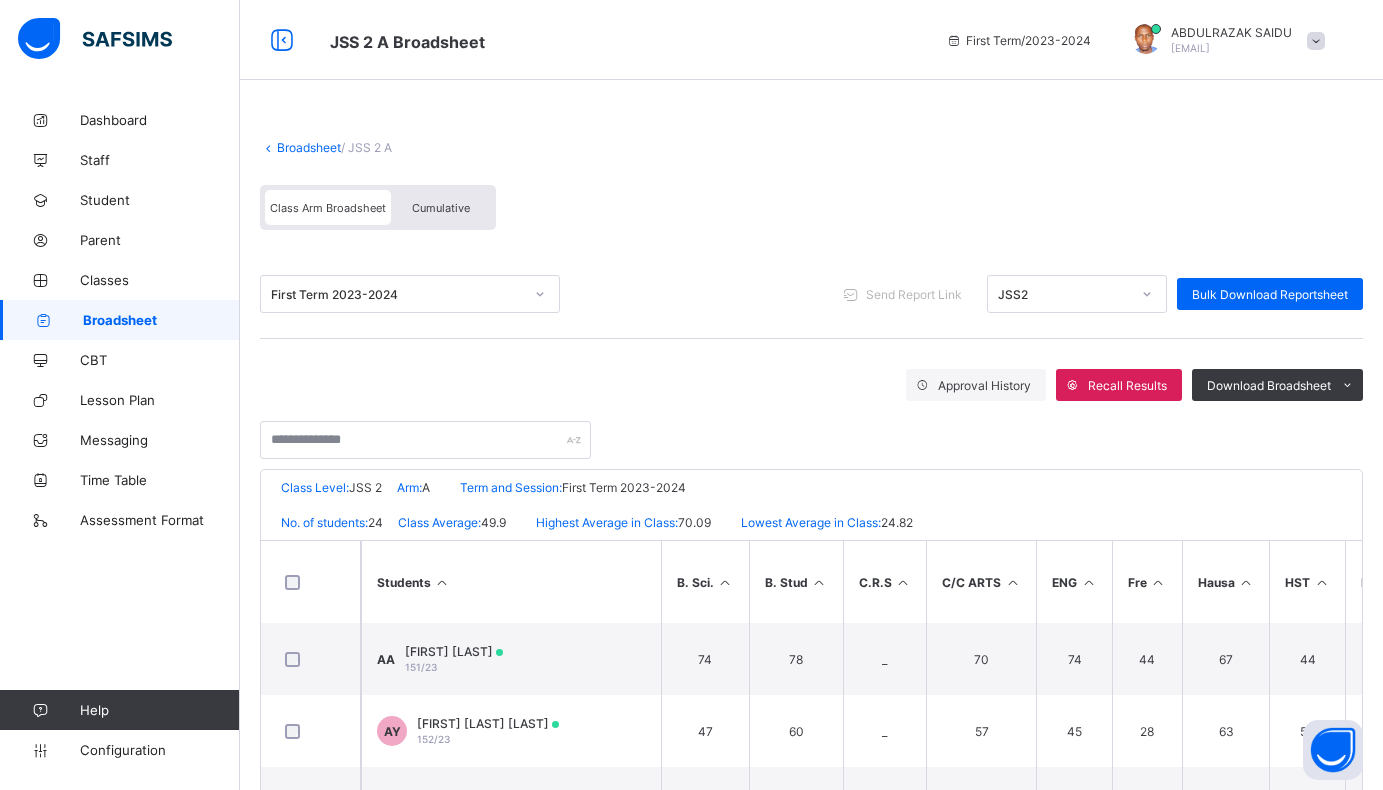click 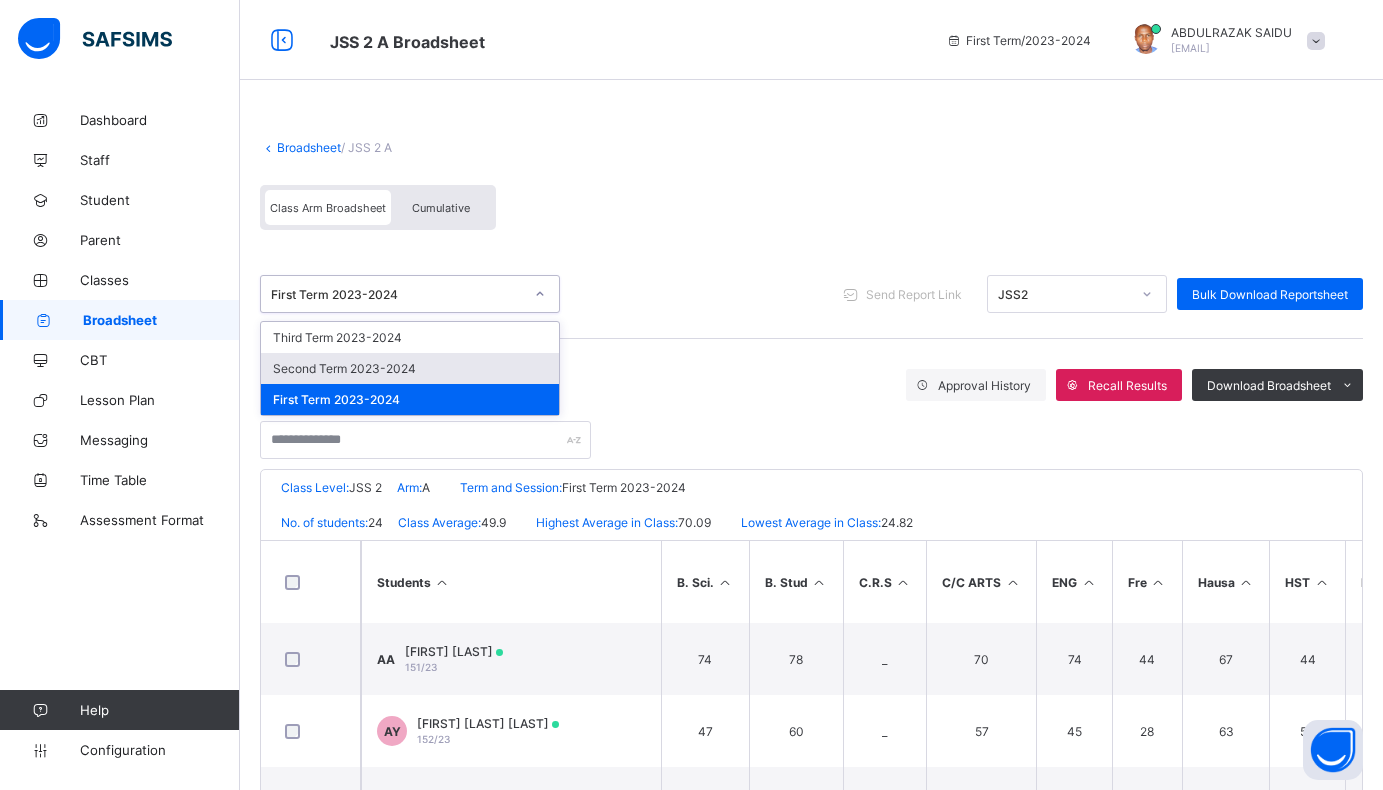 click on "Second Term 2023-2024" at bounding box center [410, 368] 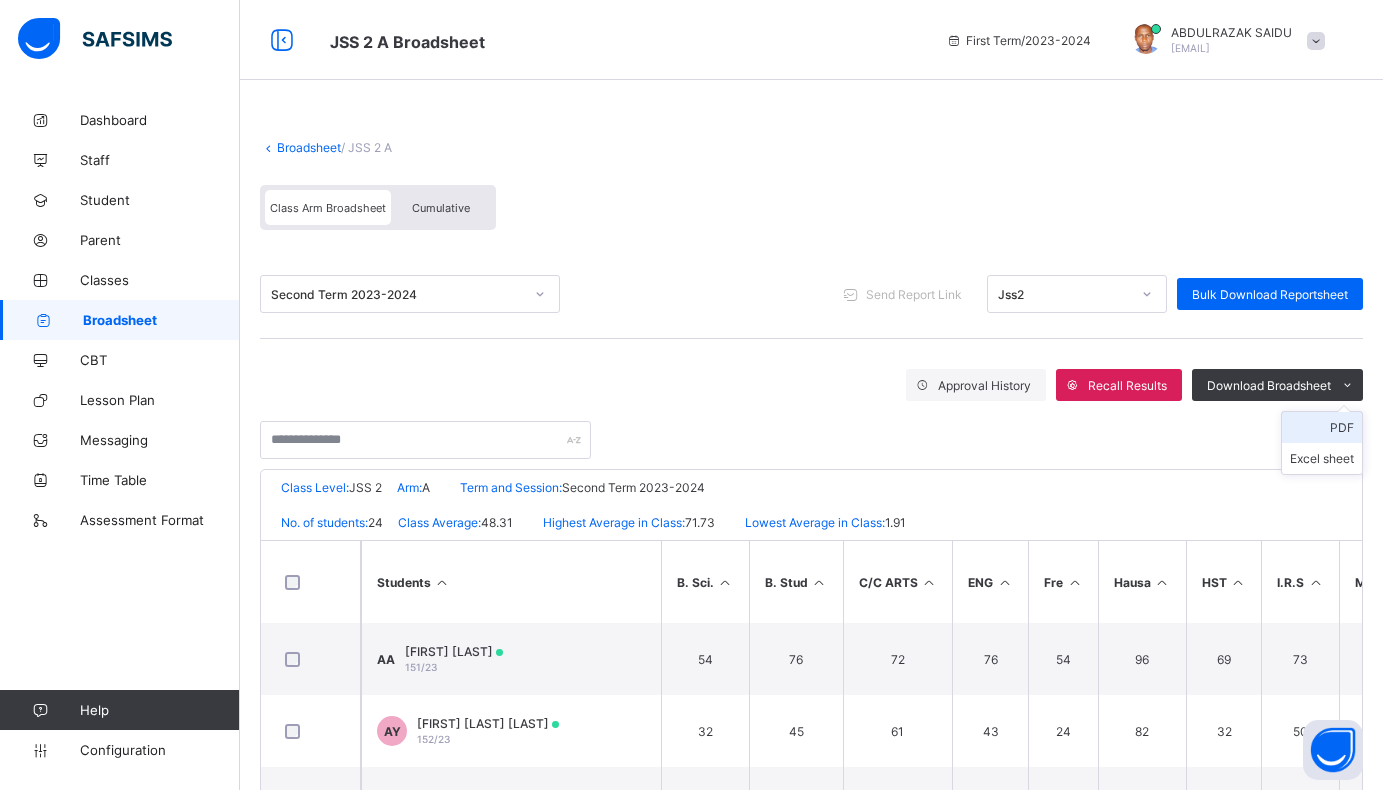 click on "PDF" at bounding box center (1322, 427) 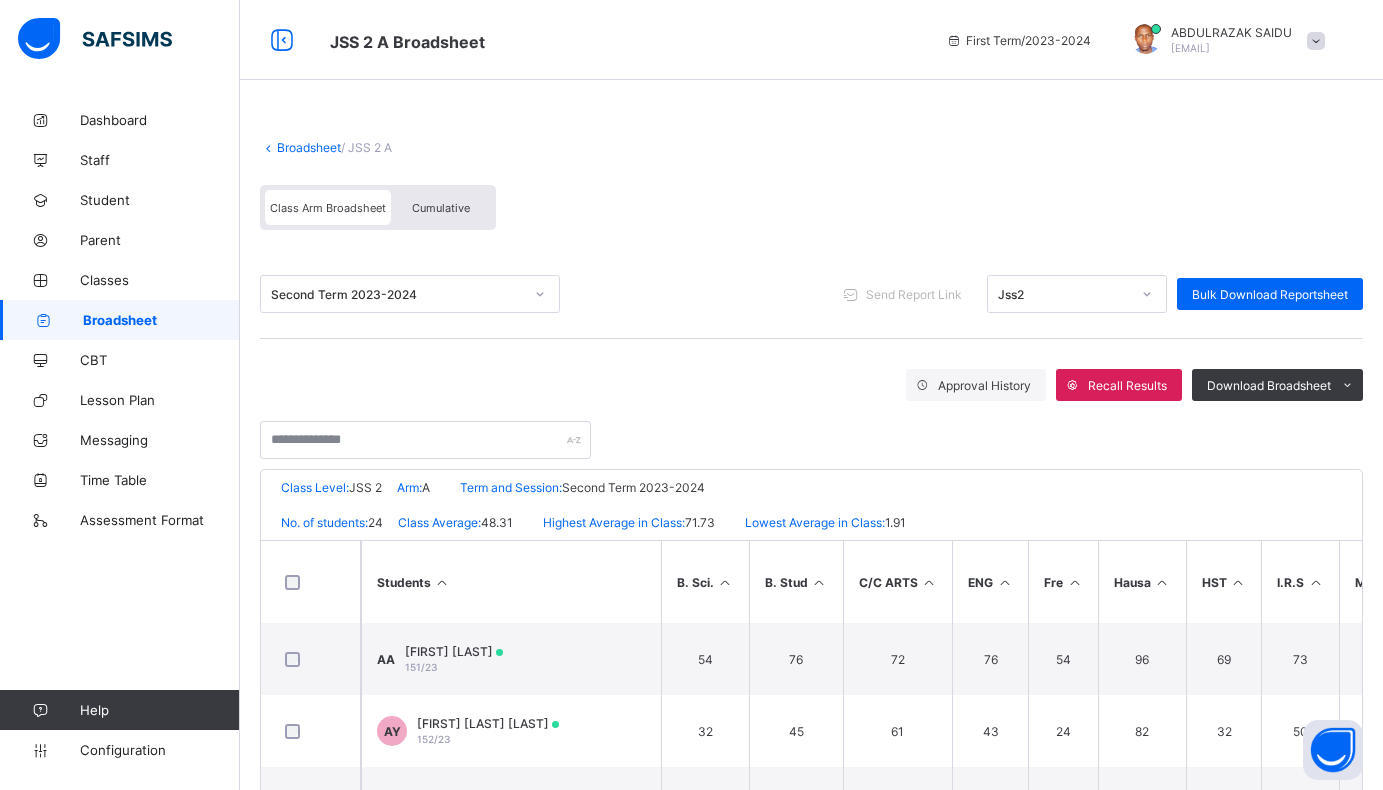 click 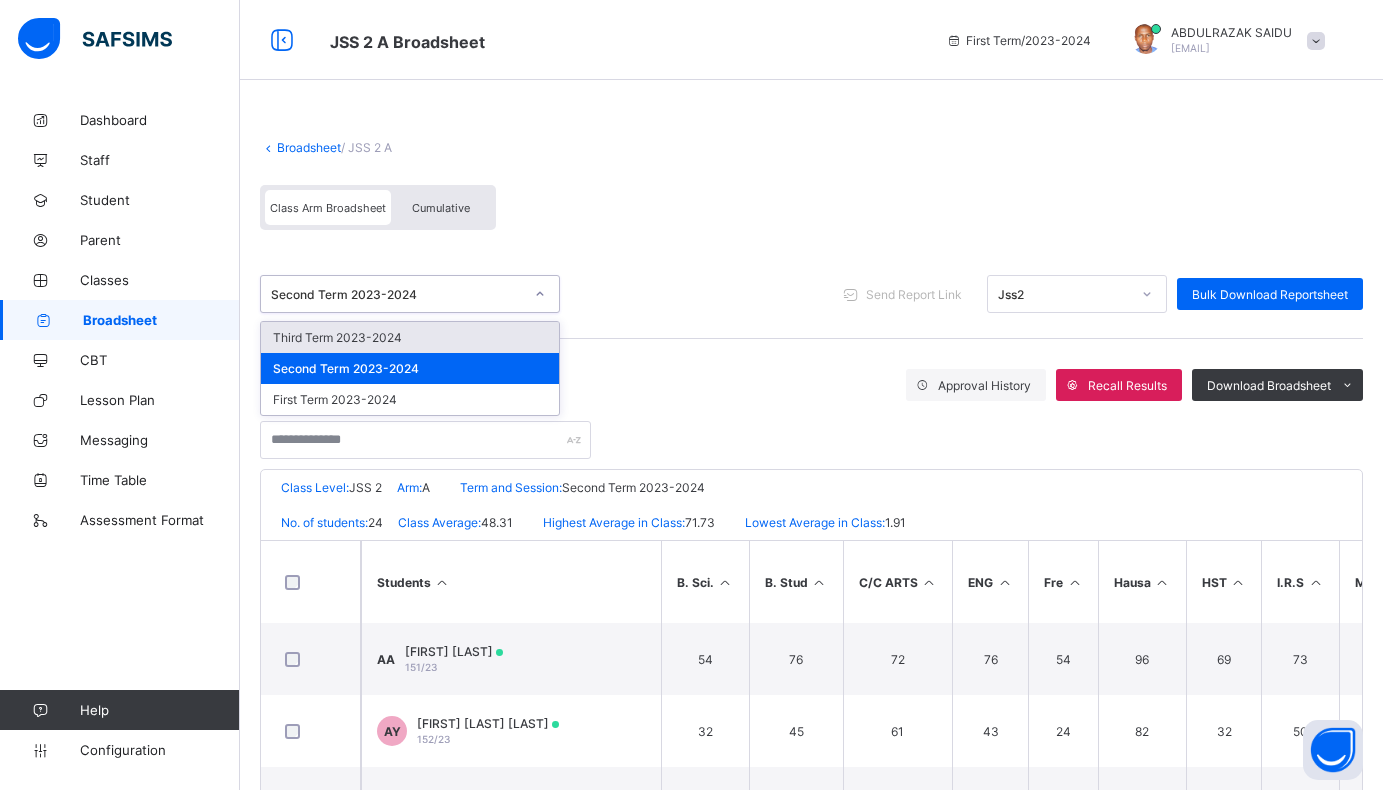 click on "Third Term 2023-2024" at bounding box center [410, 337] 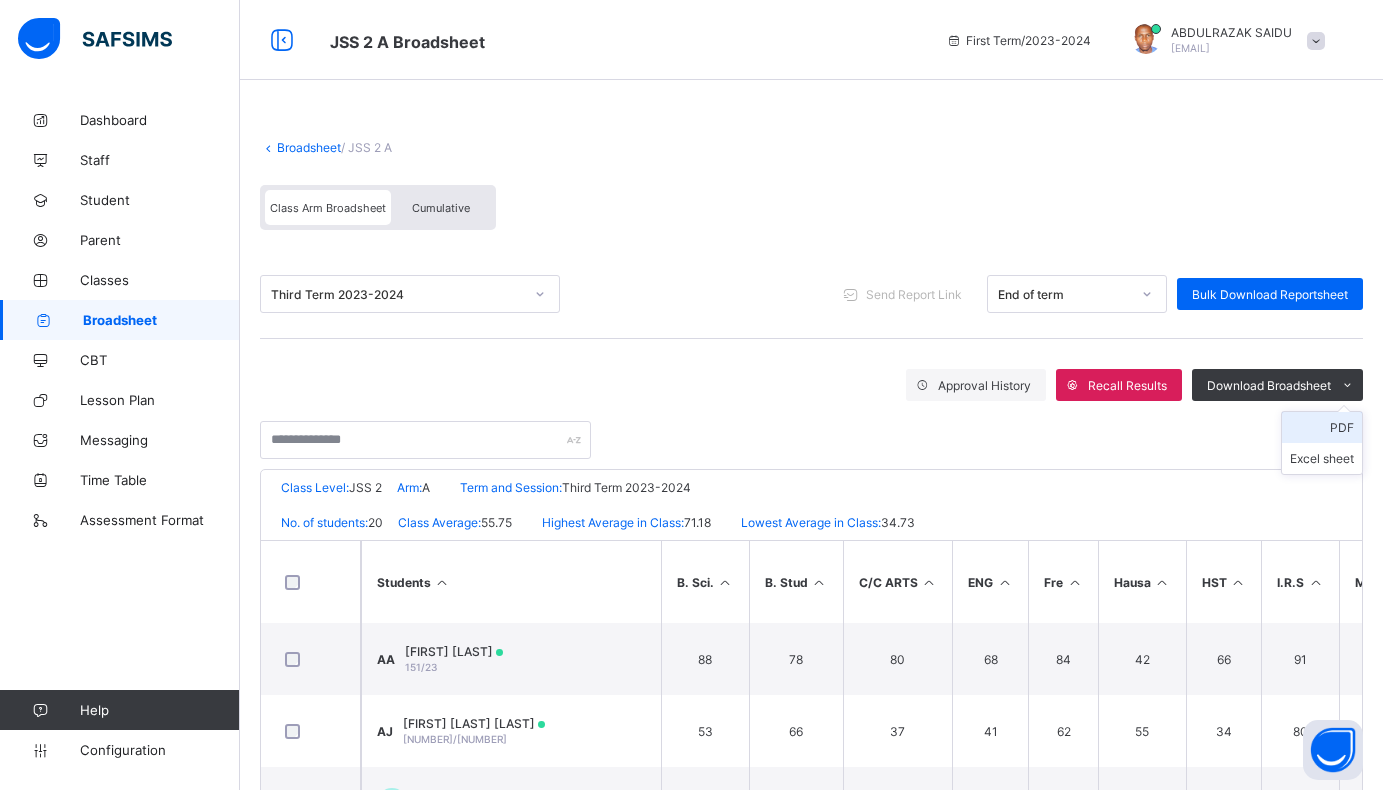 click on "PDF" at bounding box center (1322, 427) 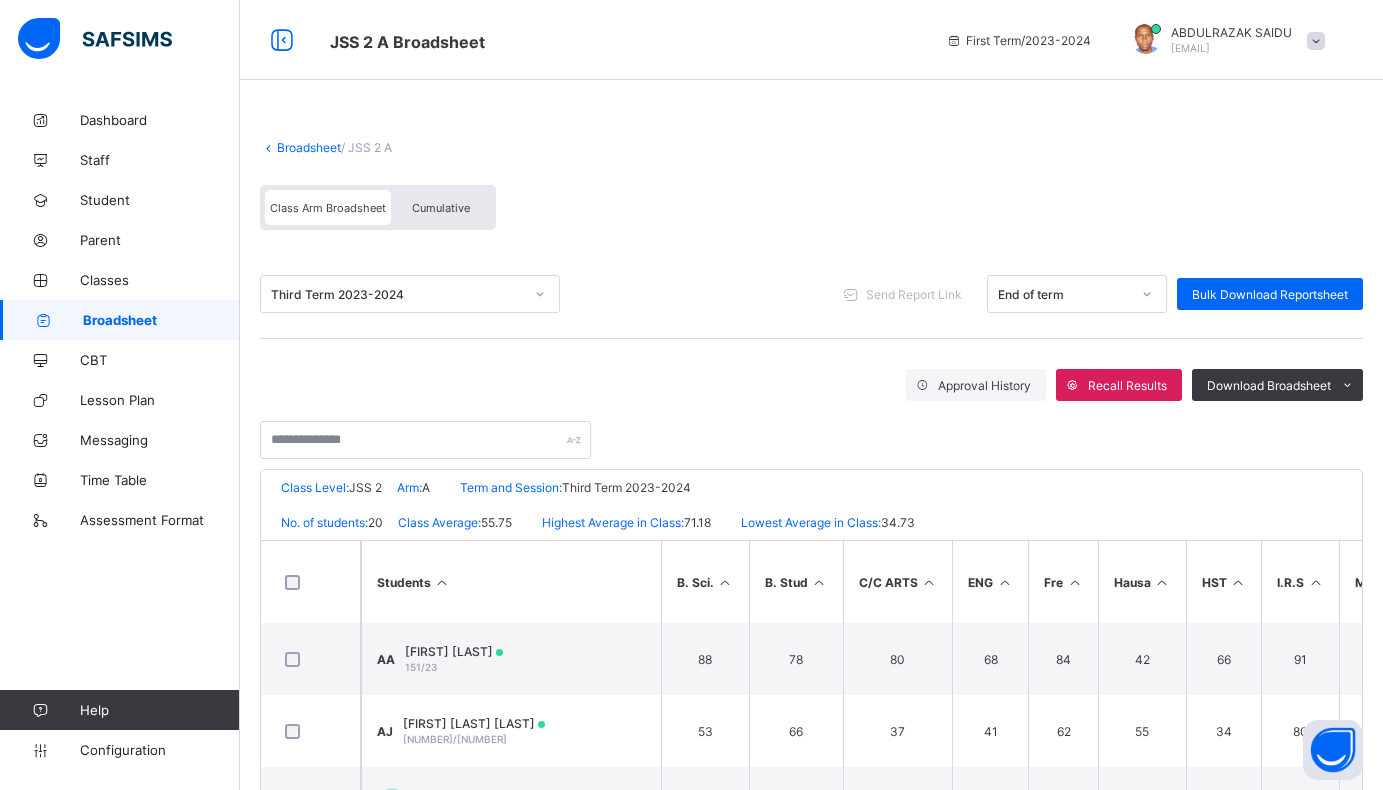 click on "Broadsheet" at bounding box center (309, 147) 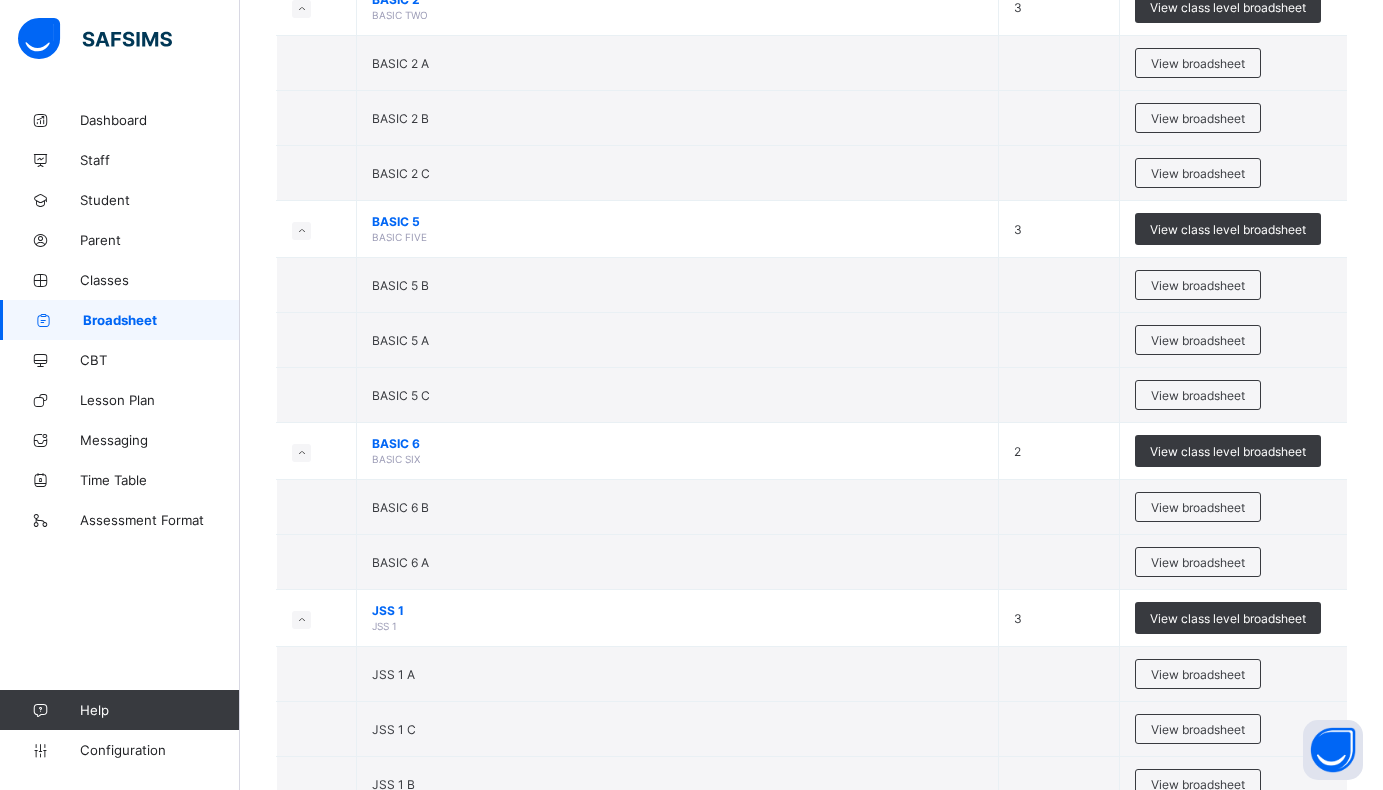 scroll, scrollTop: 2100, scrollLeft: 0, axis: vertical 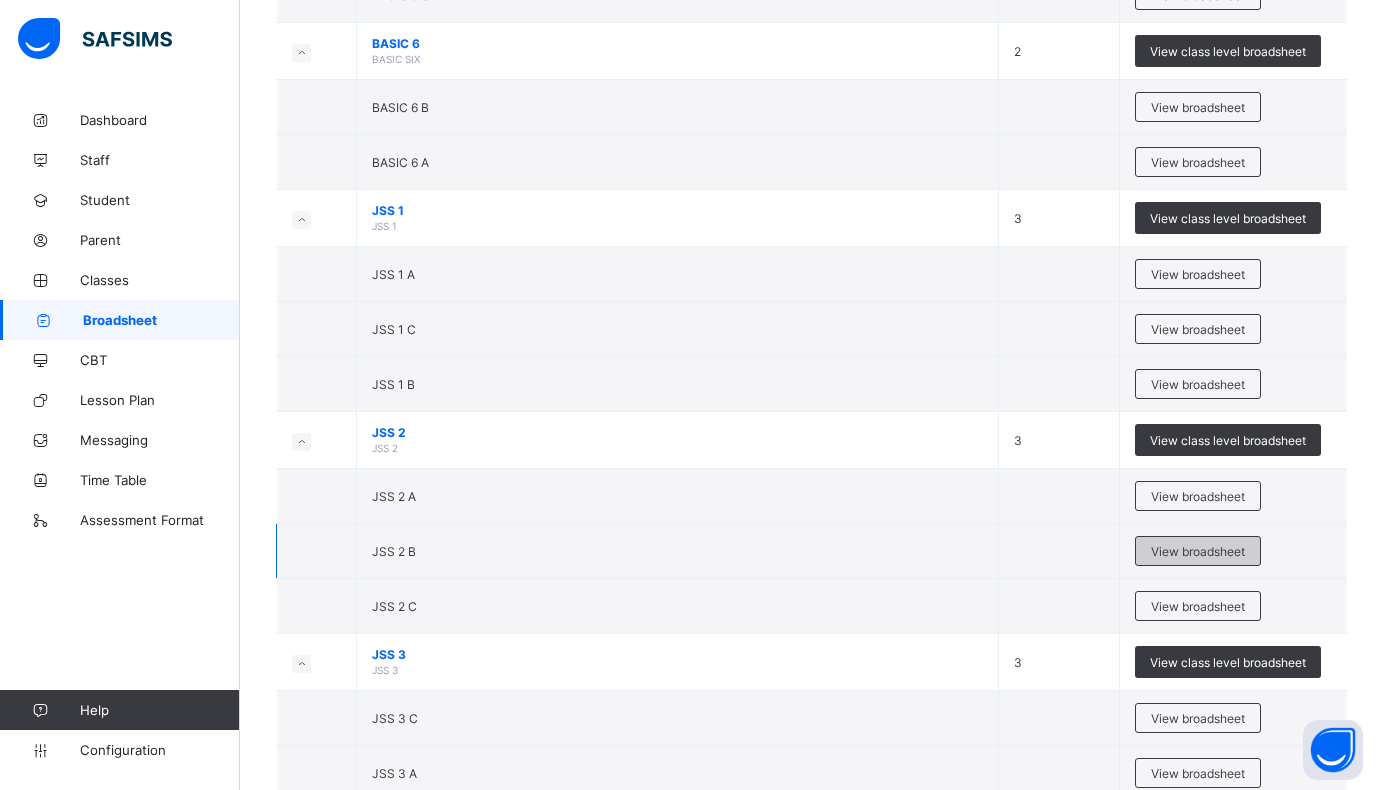 click on "View broadsheet" at bounding box center [1198, 551] 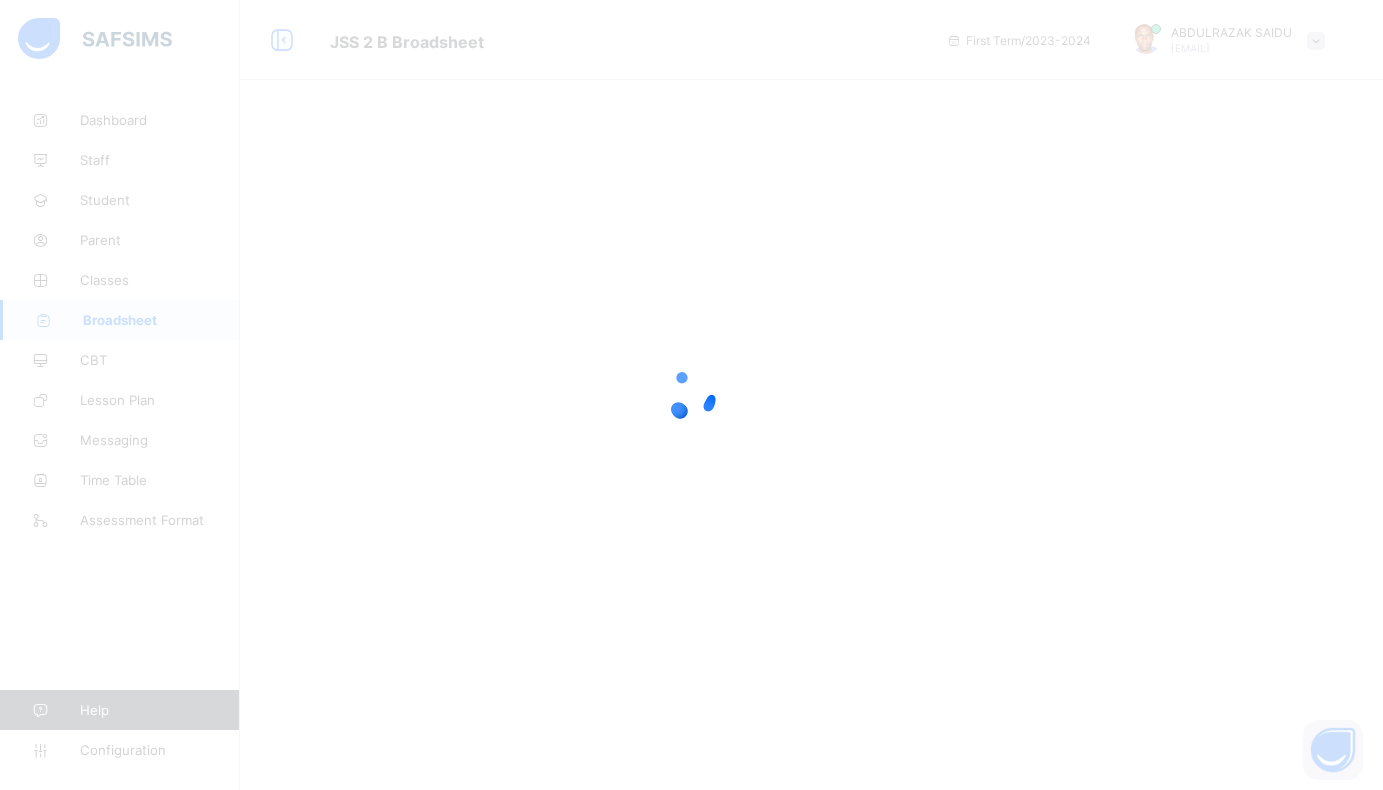 scroll, scrollTop: 0, scrollLeft: 0, axis: both 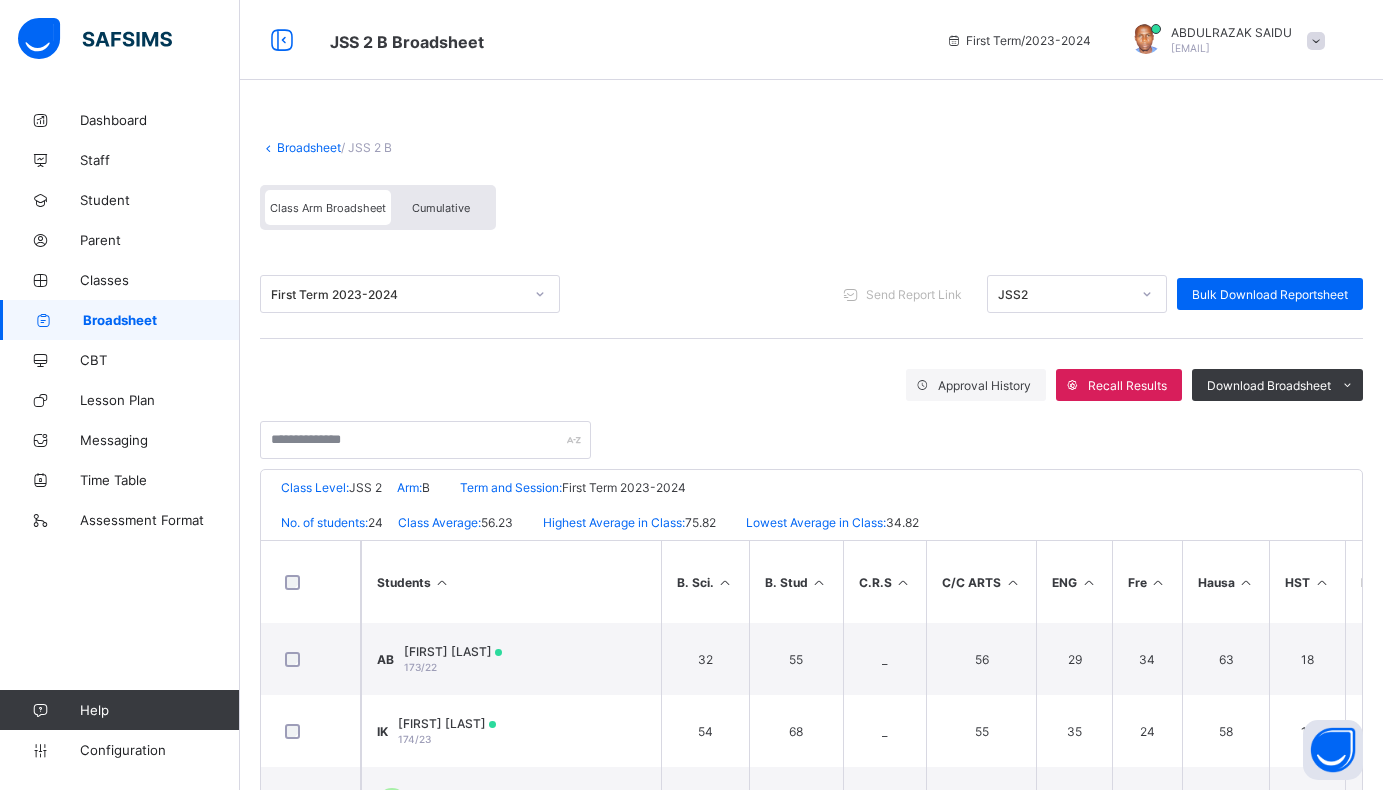 click 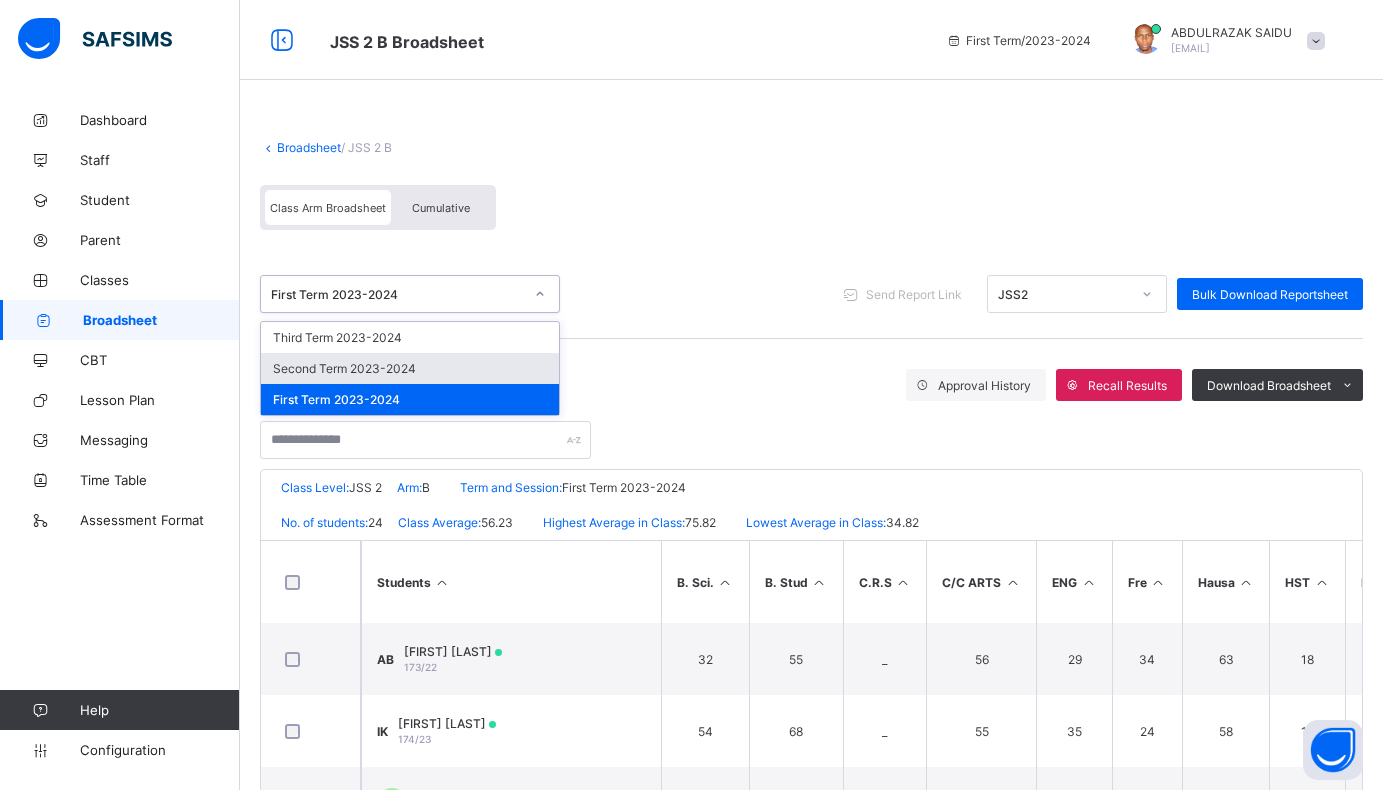 click on "Second Term 2023-2024" at bounding box center (410, 368) 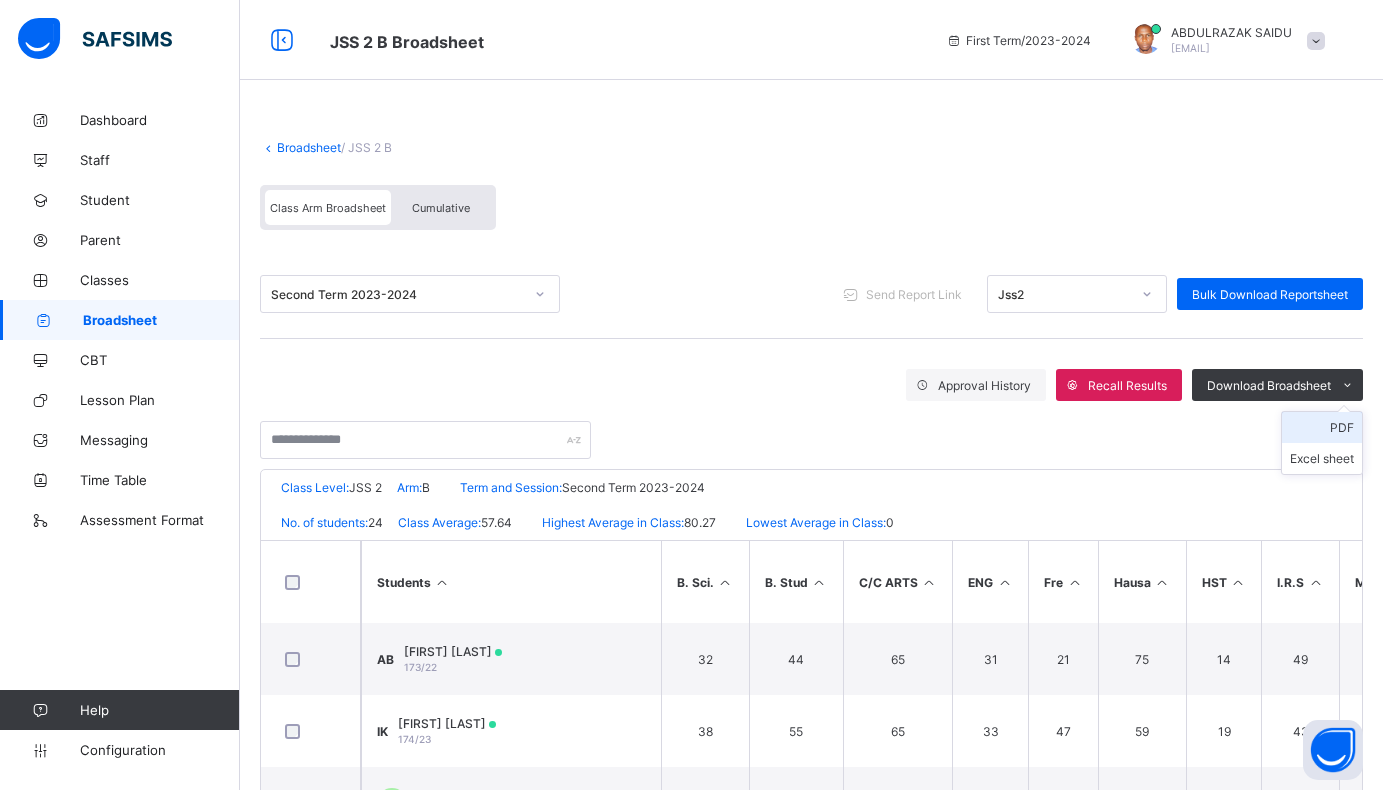 click on "PDF" at bounding box center (1322, 427) 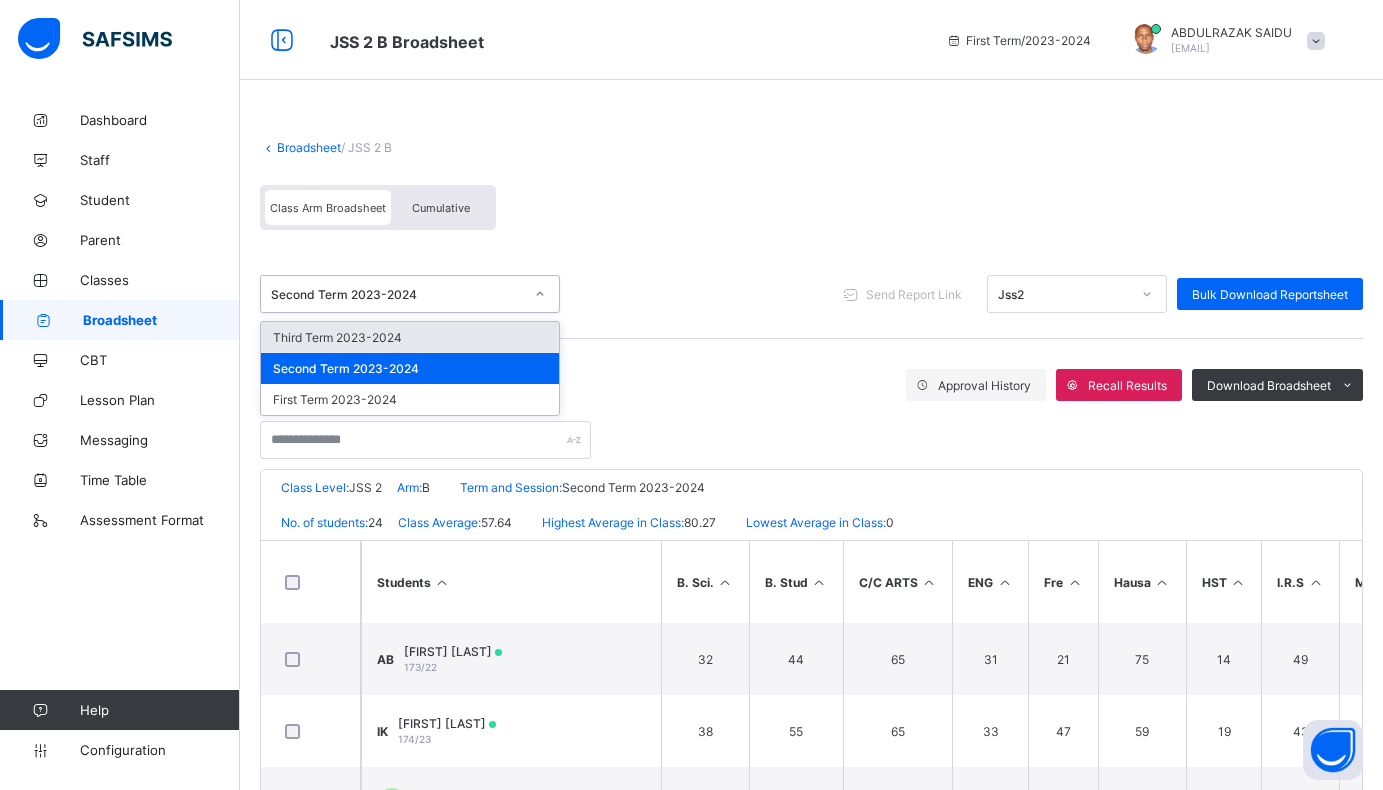 click 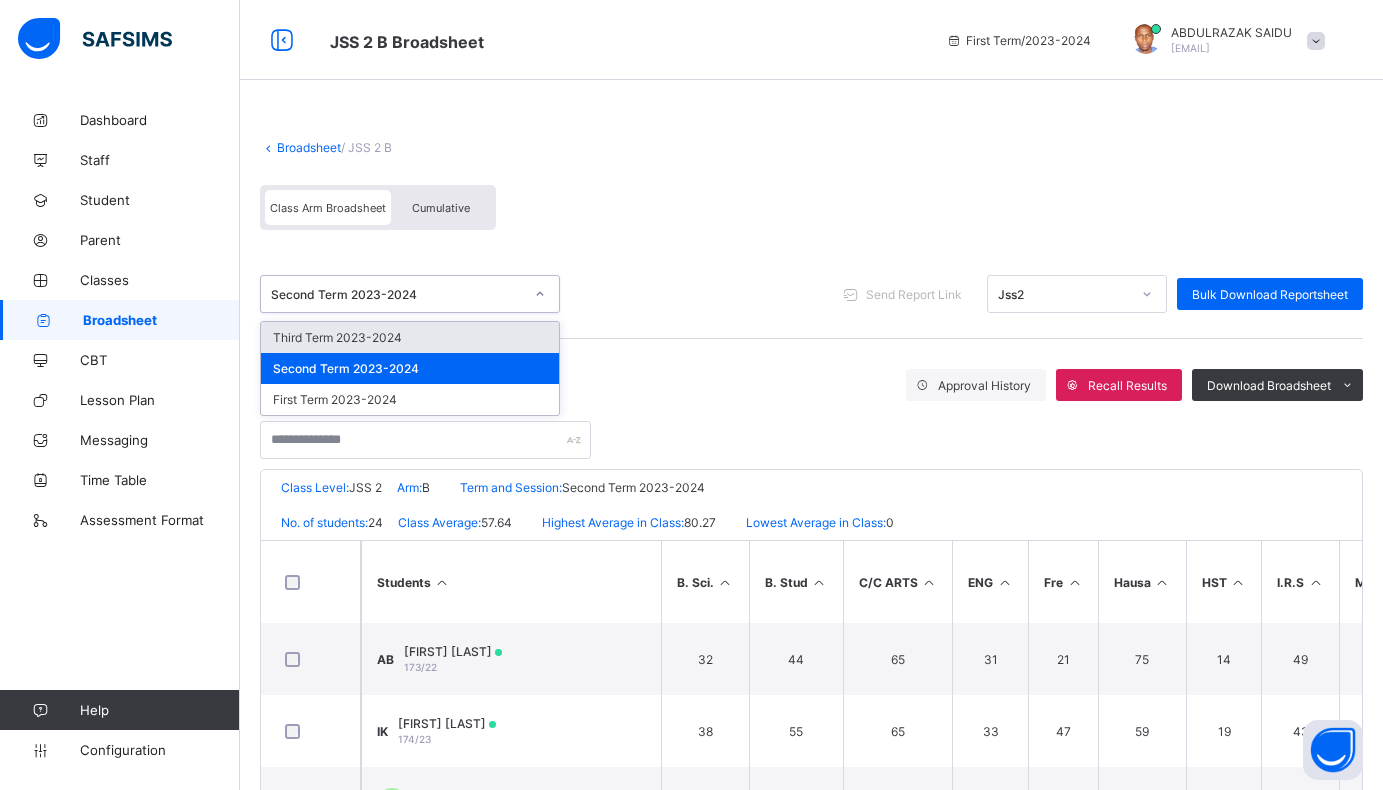 click on "Third Term 2023-2024" at bounding box center (410, 337) 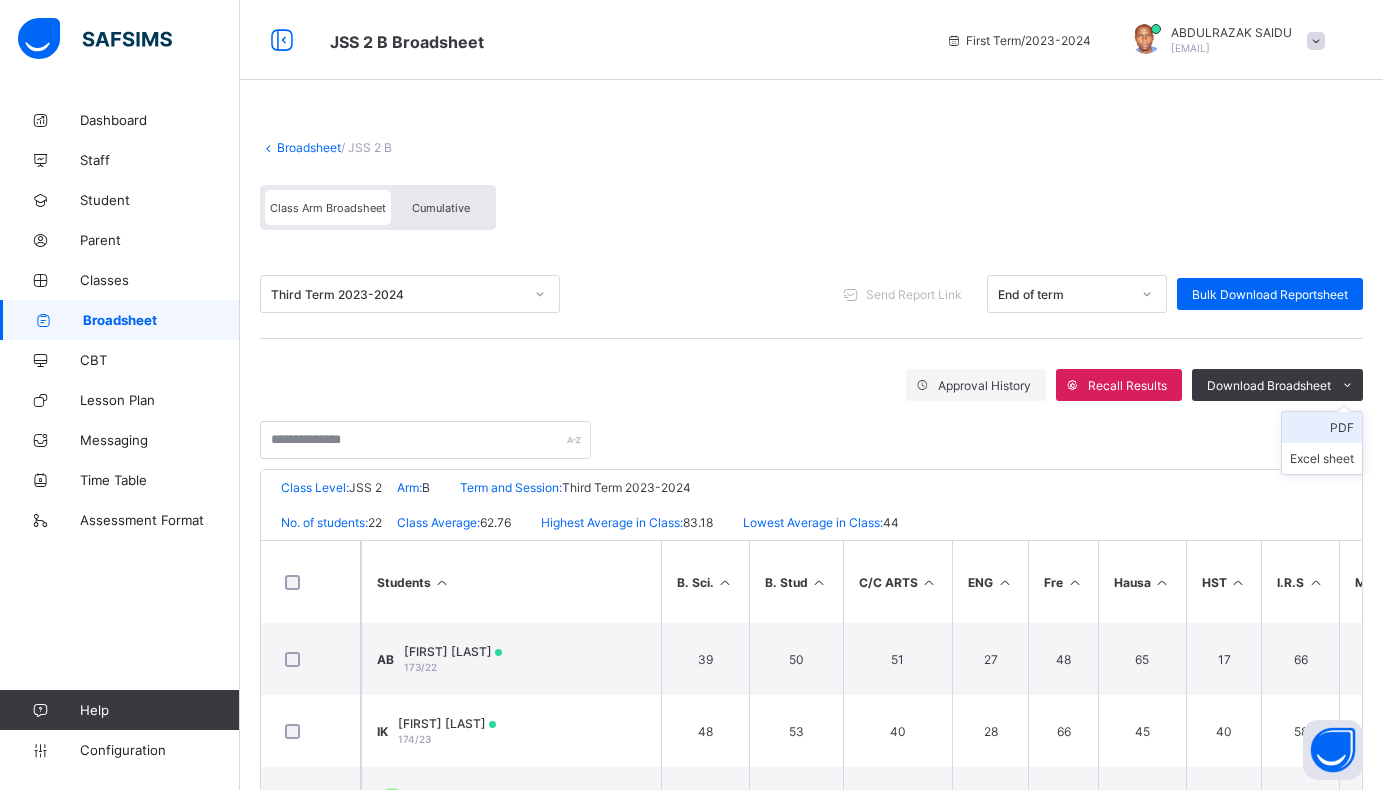 click on "PDF" at bounding box center [1322, 427] 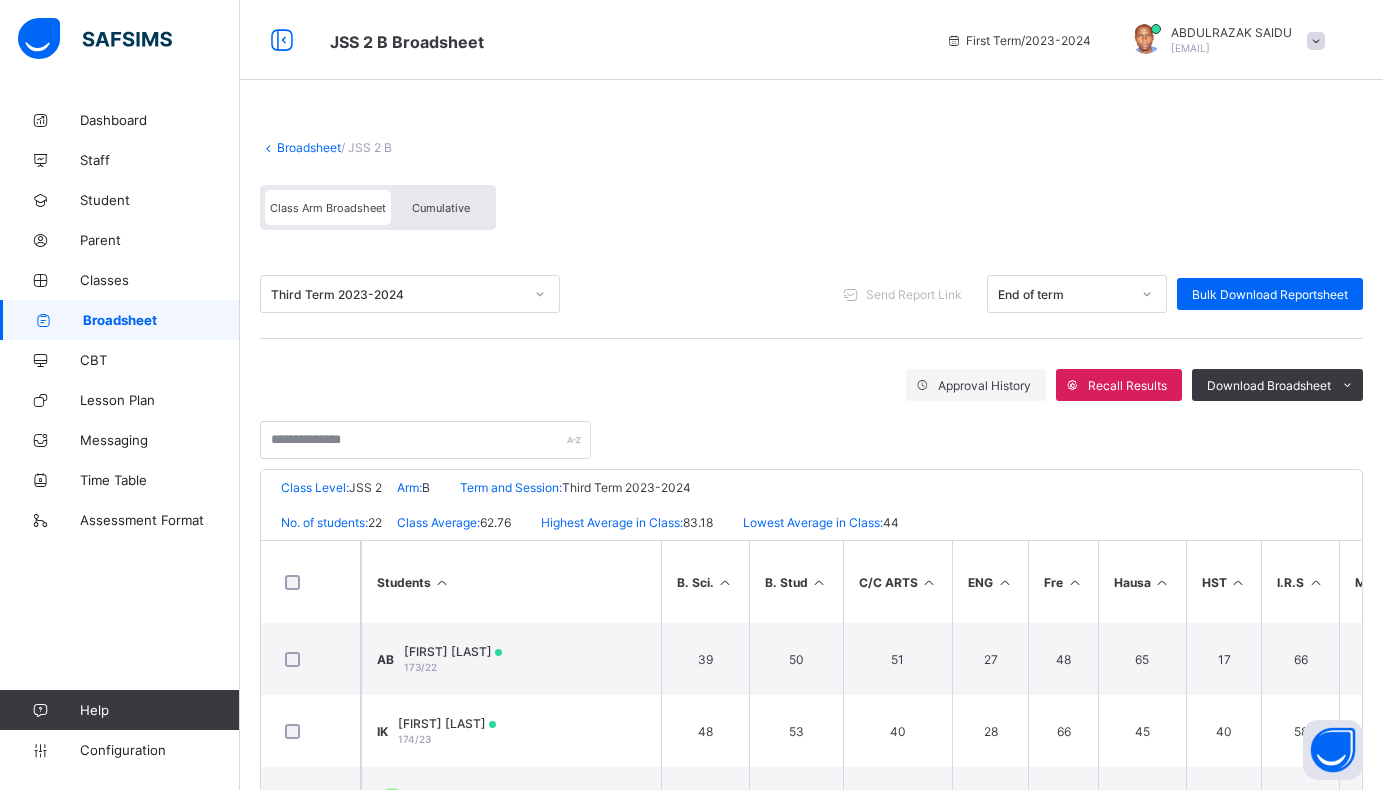 click on "Broadsheet" at bounding box center [309, 147] 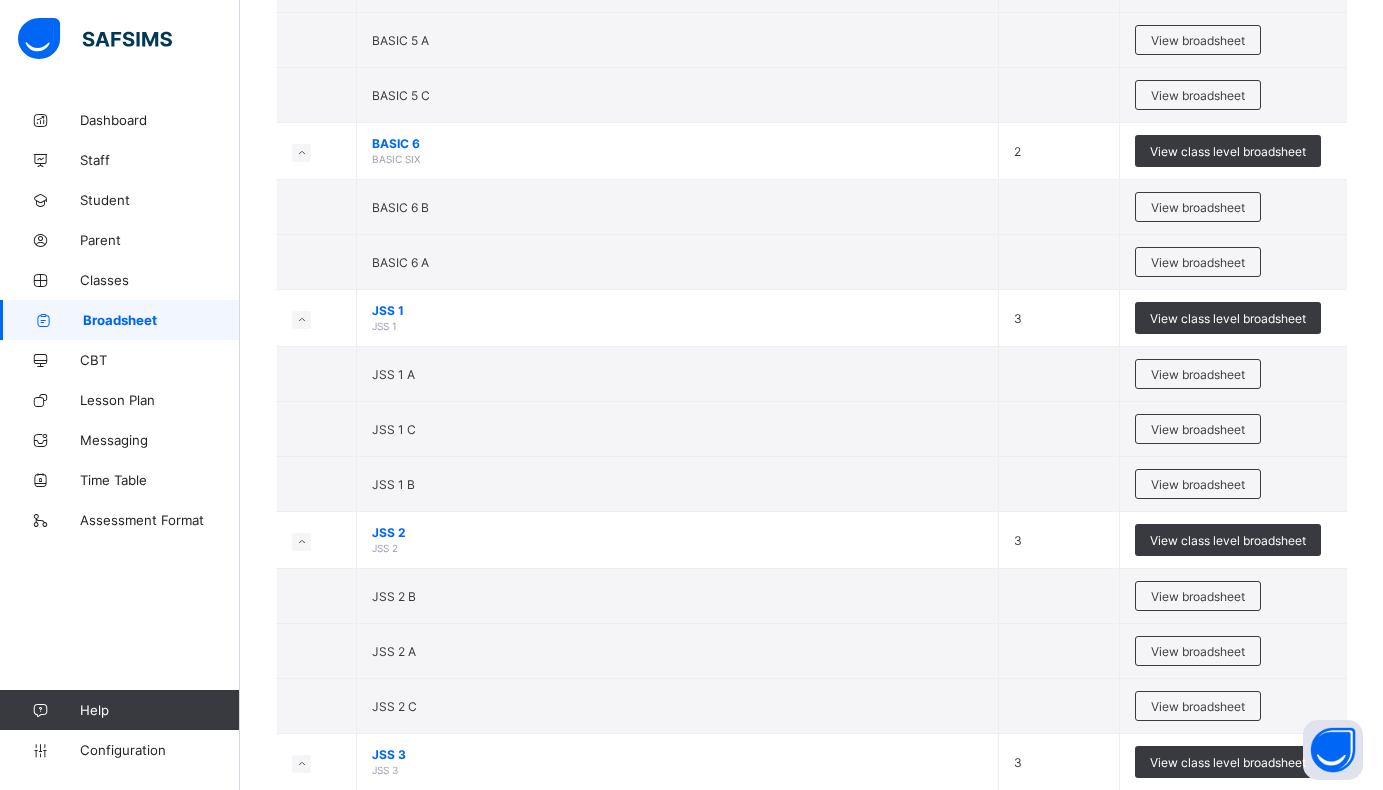 scroll, scrollTop: 2100, scrollLeft: 0, axis: vertical 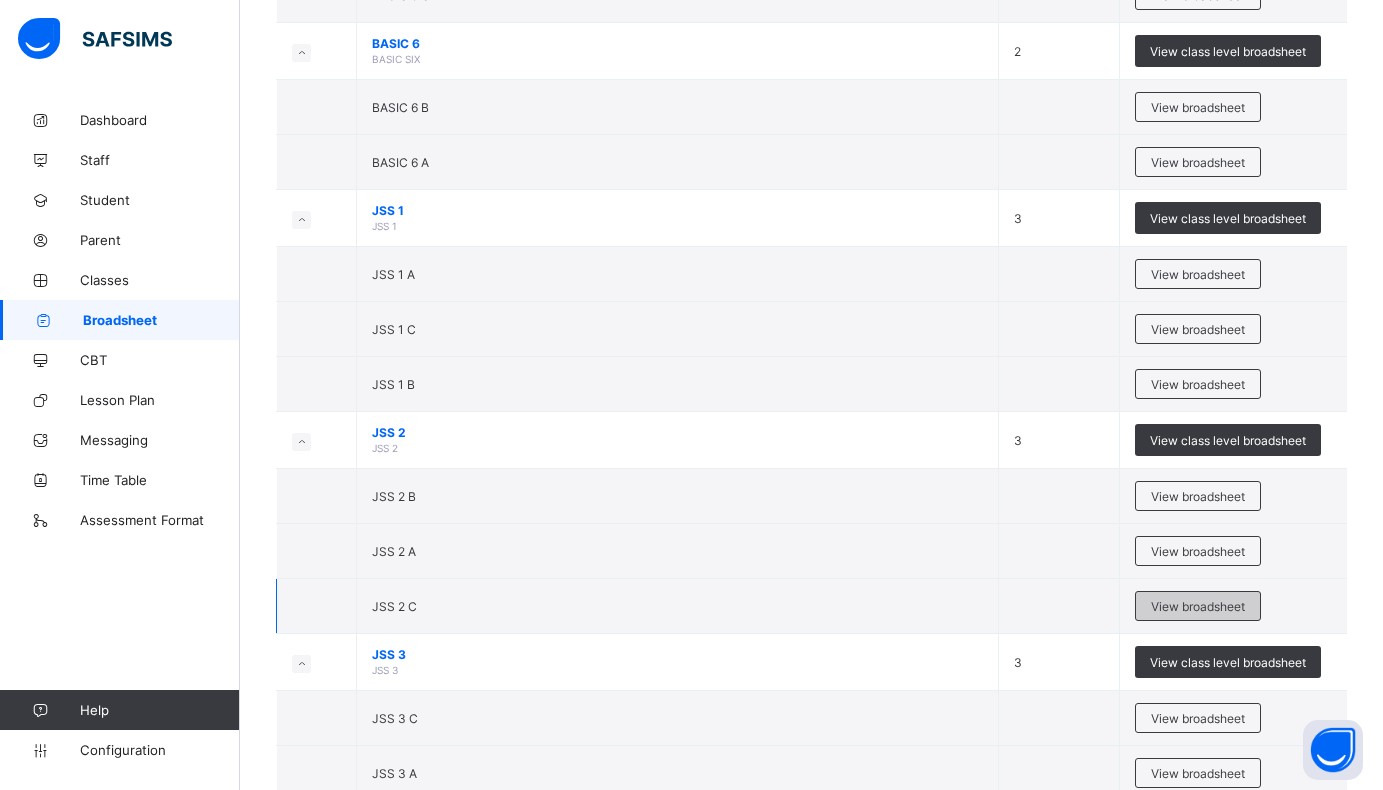 click on "View broadsheet" at bounding box center (1198, 606) 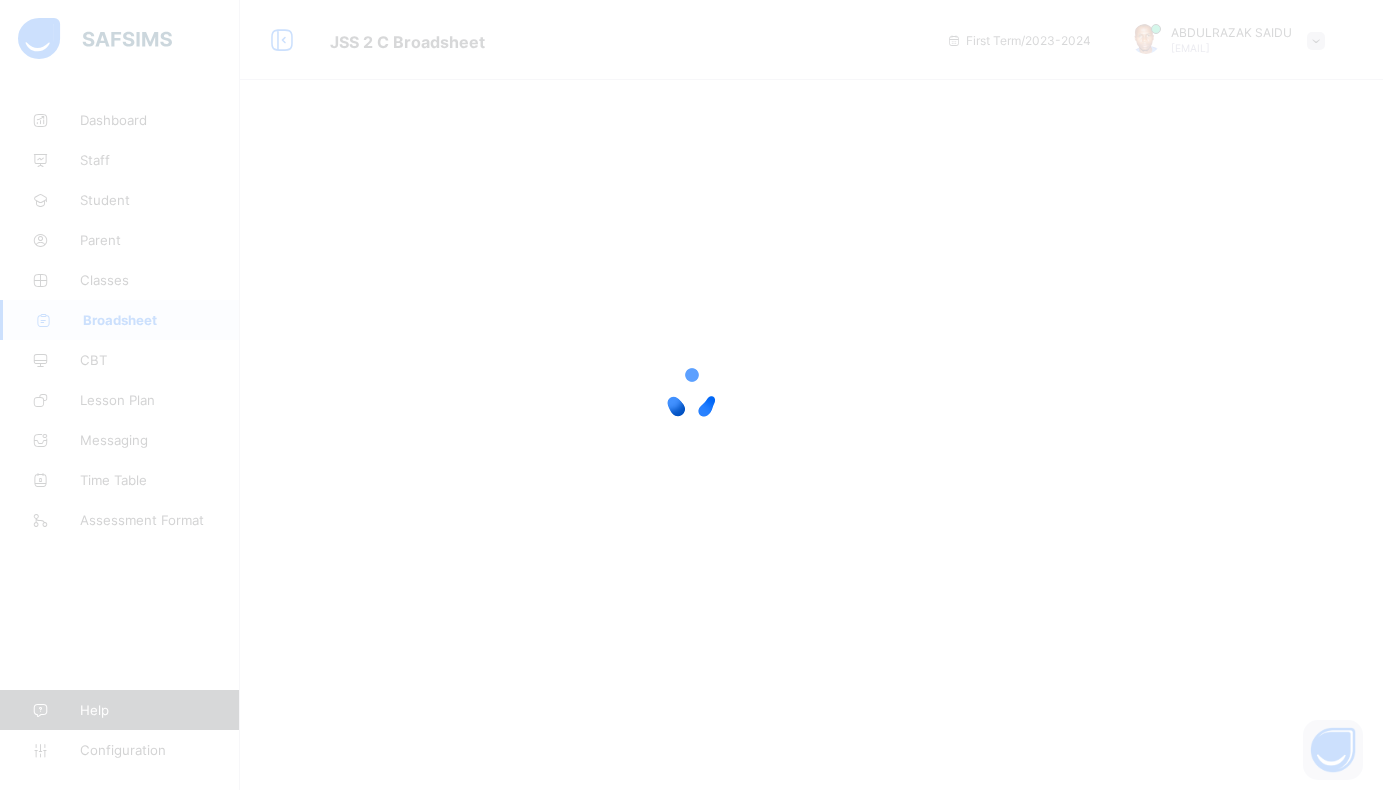 scroll, scrollTop: 0, scrollLeft: 0, axis: both 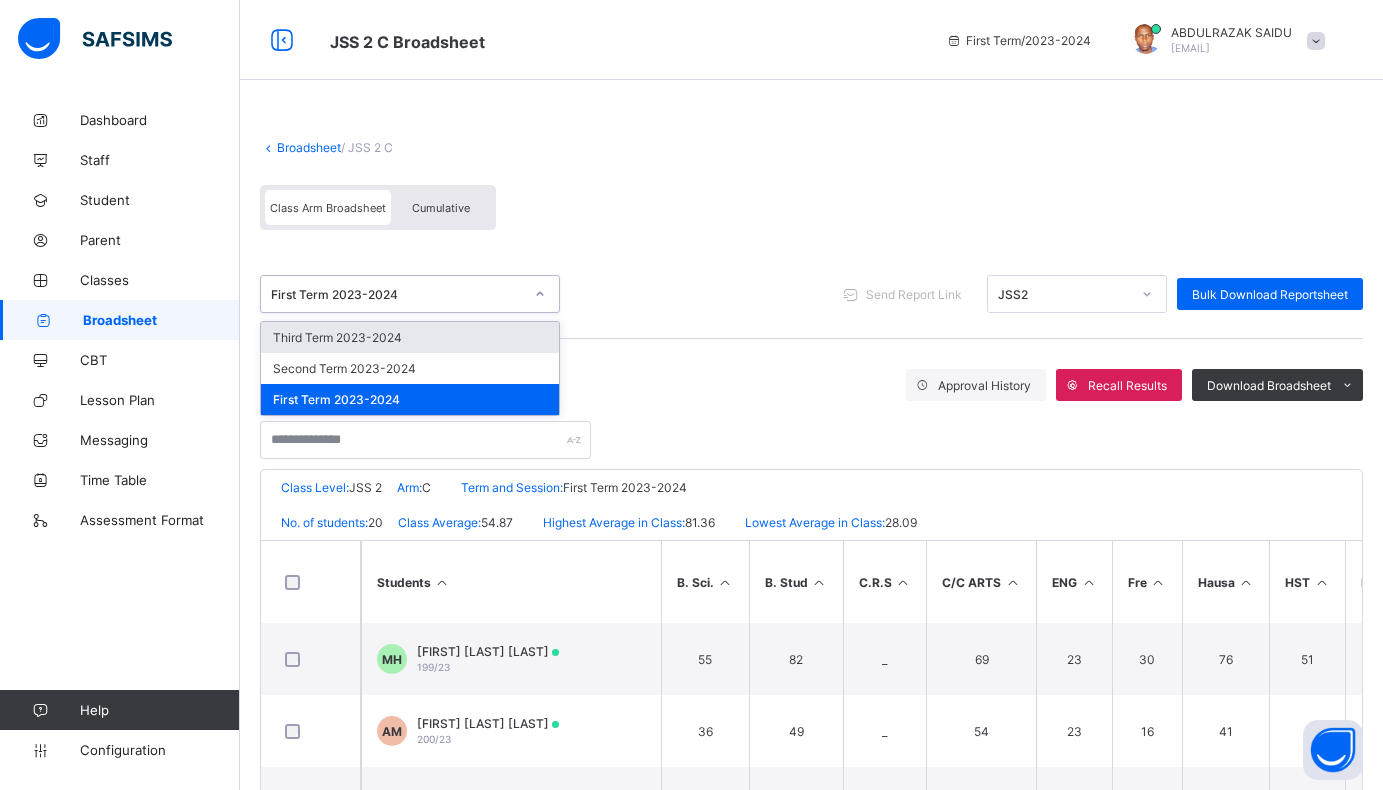 click 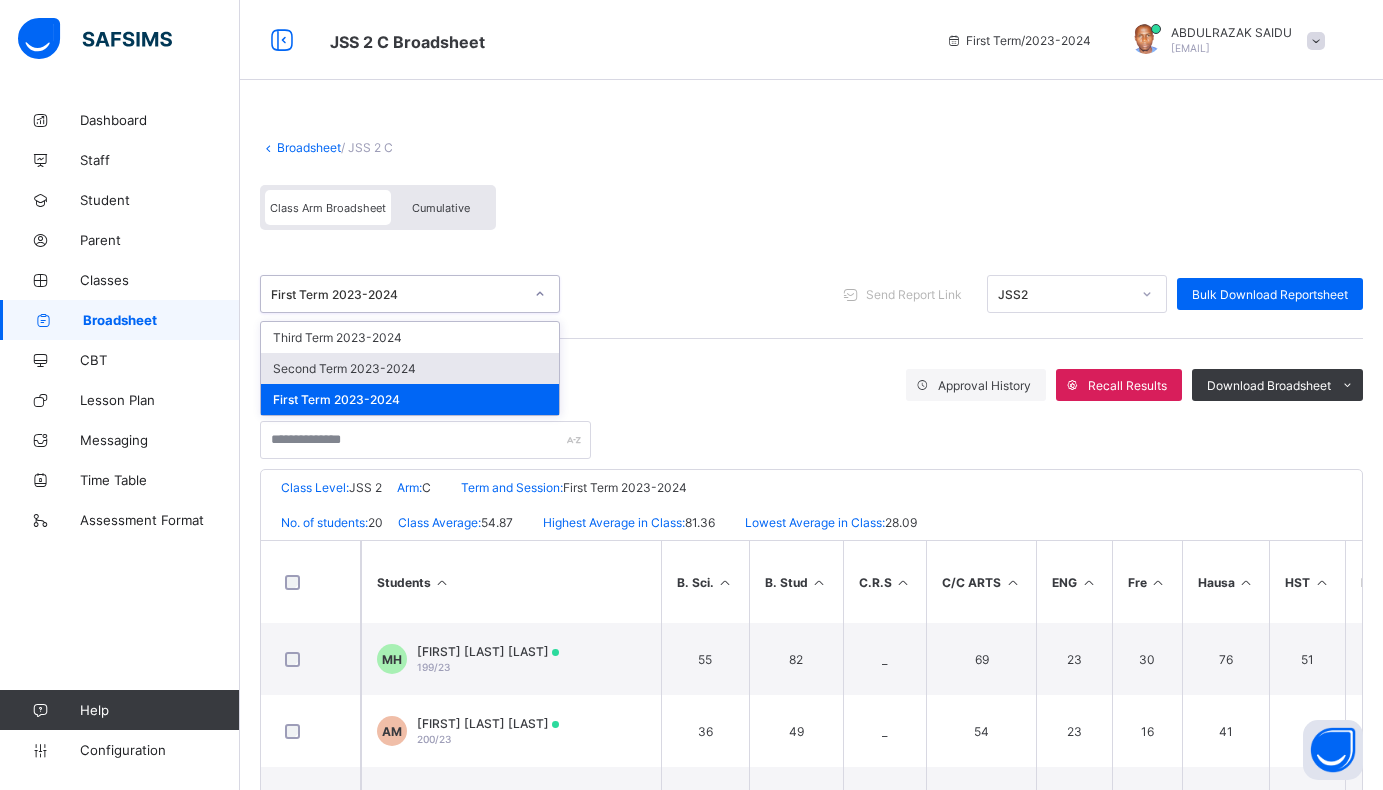 click on "Second Term 2023-2024" at bounding box center (410, 368) 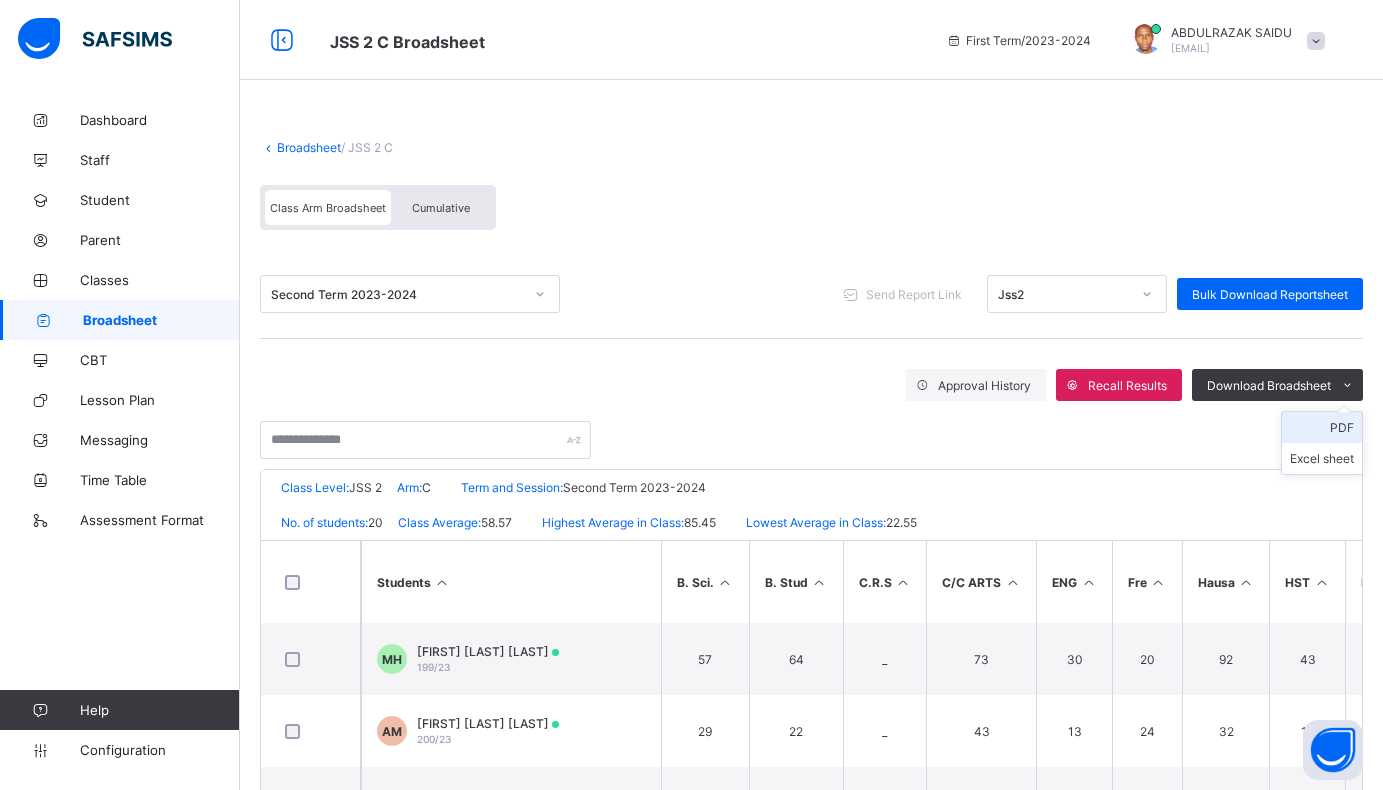click on "PDF" at bounding box center (1322, 427) 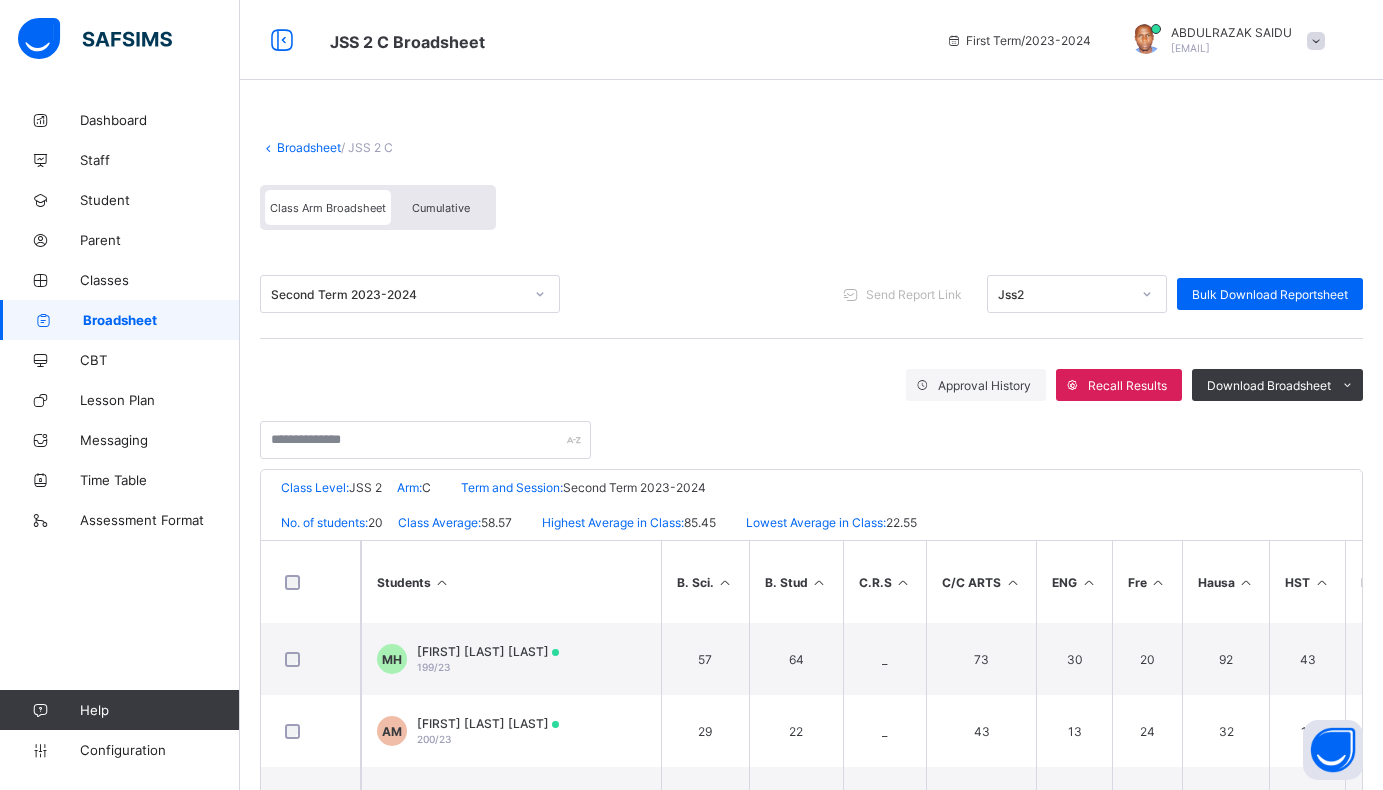 click 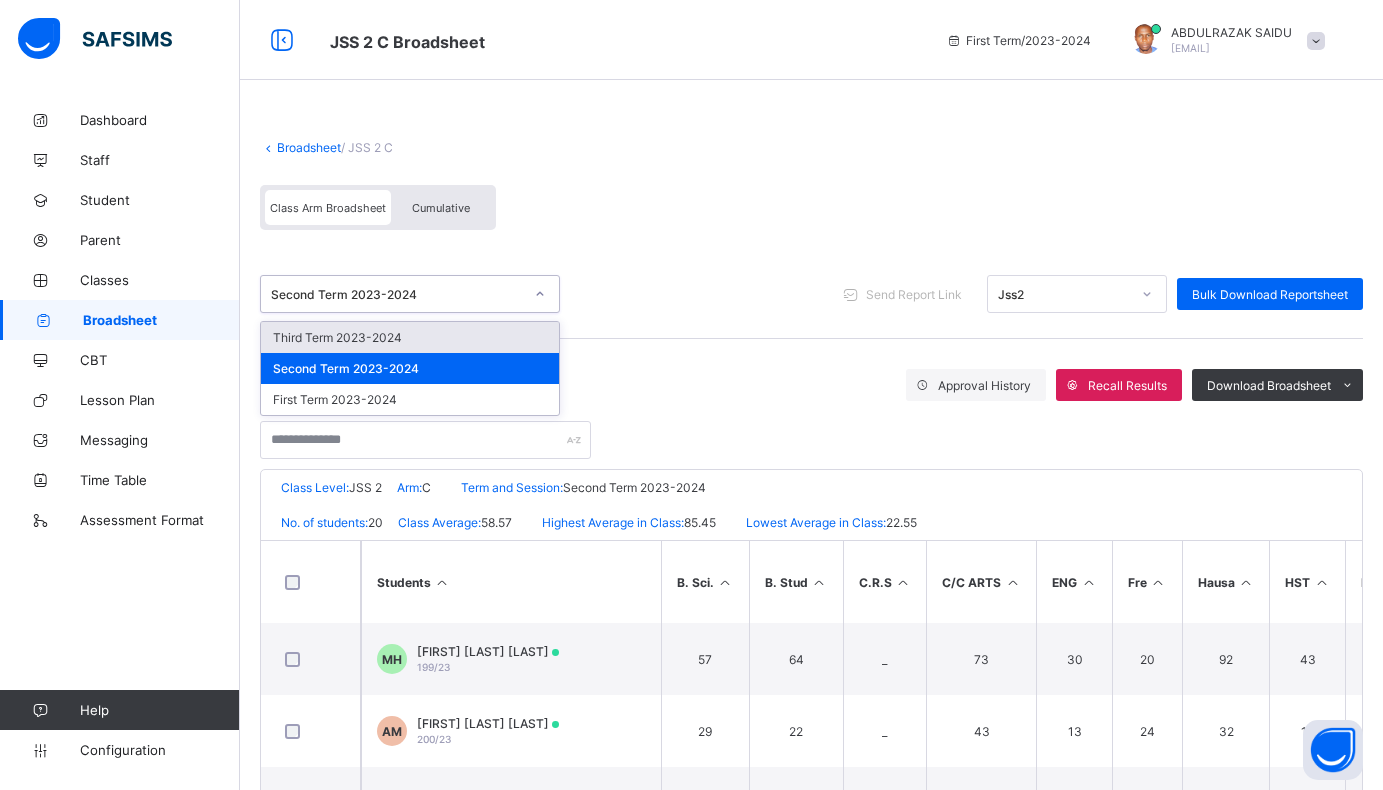 click on "Third Term 2023-2024" at bounding box center (410, 337) 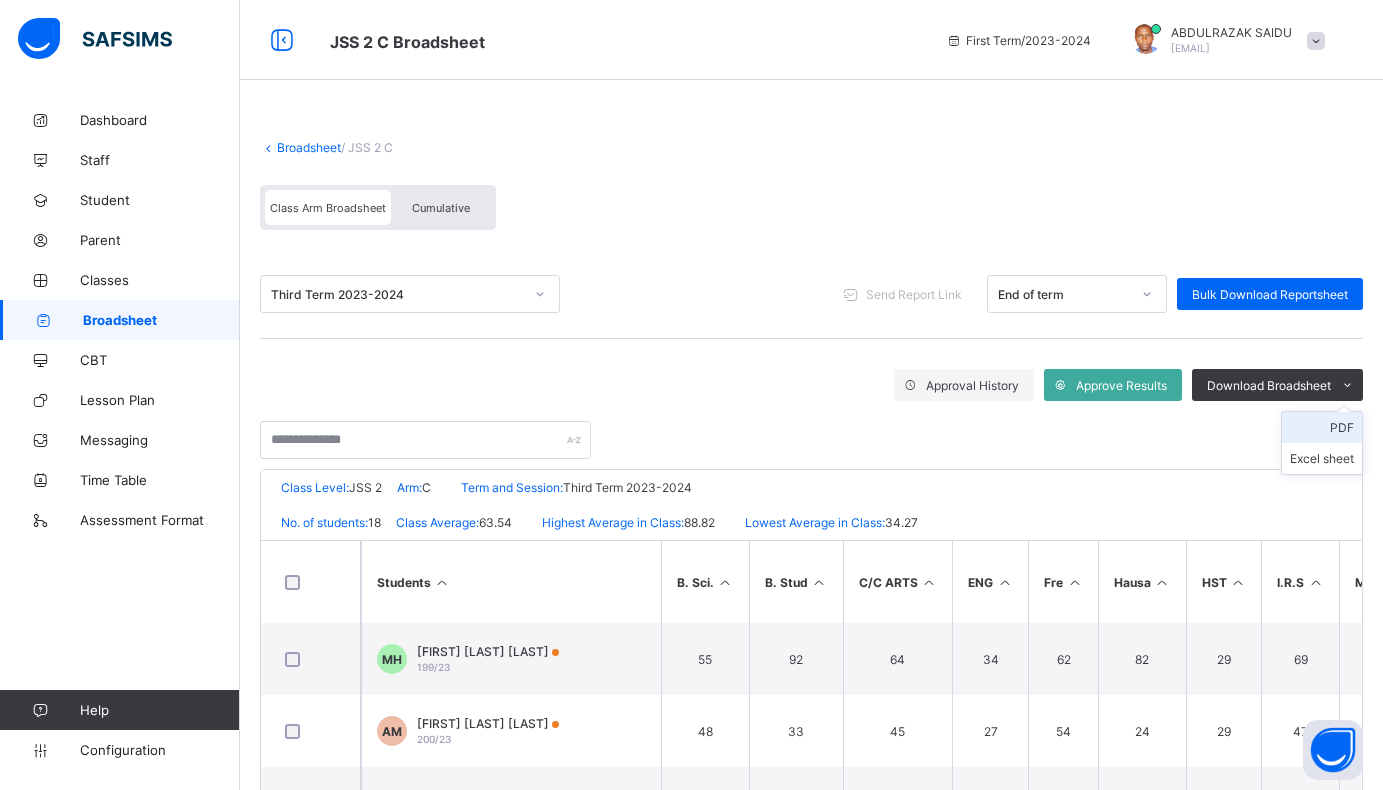 click on "PDF" at bounding box center [1322, 427] 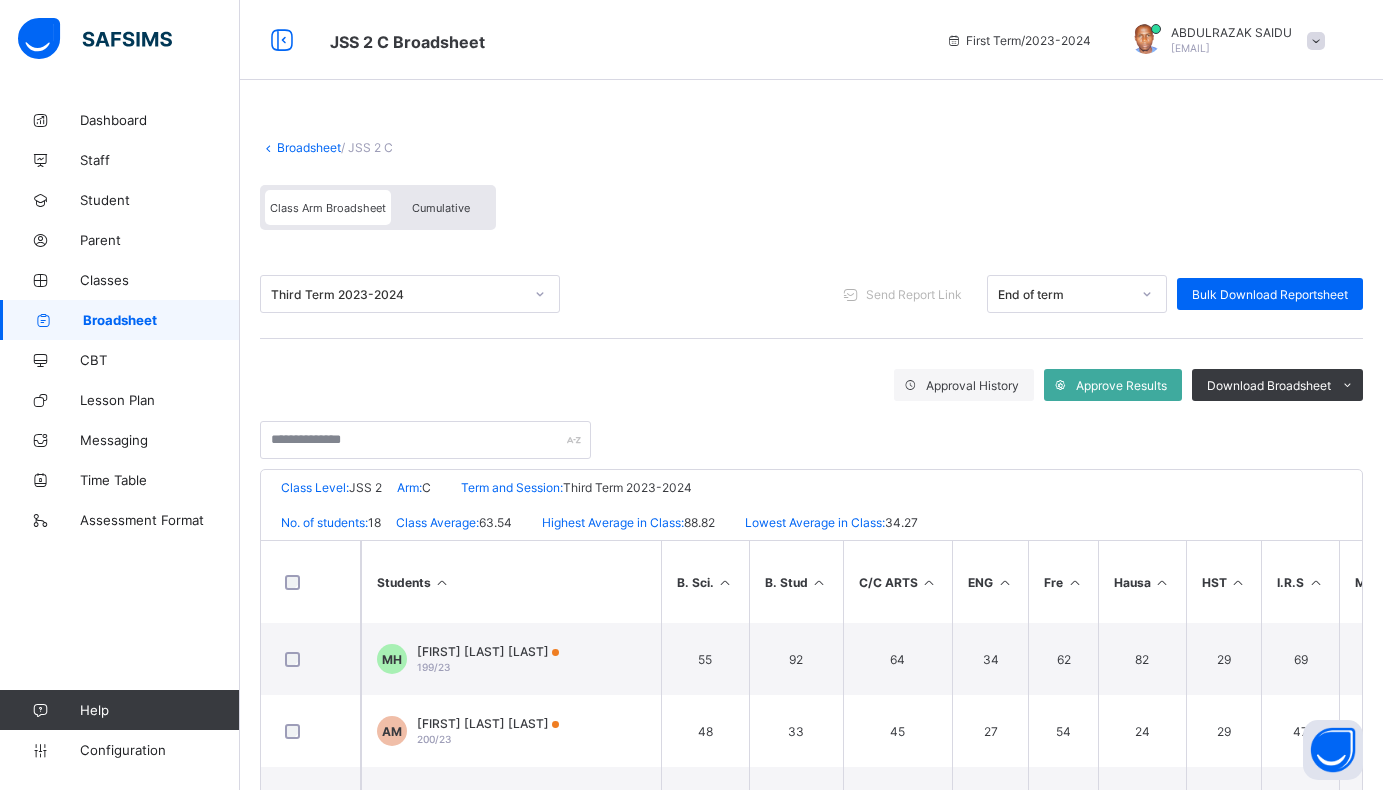 click on "Broadsheet" at bounding box center (309, 147) 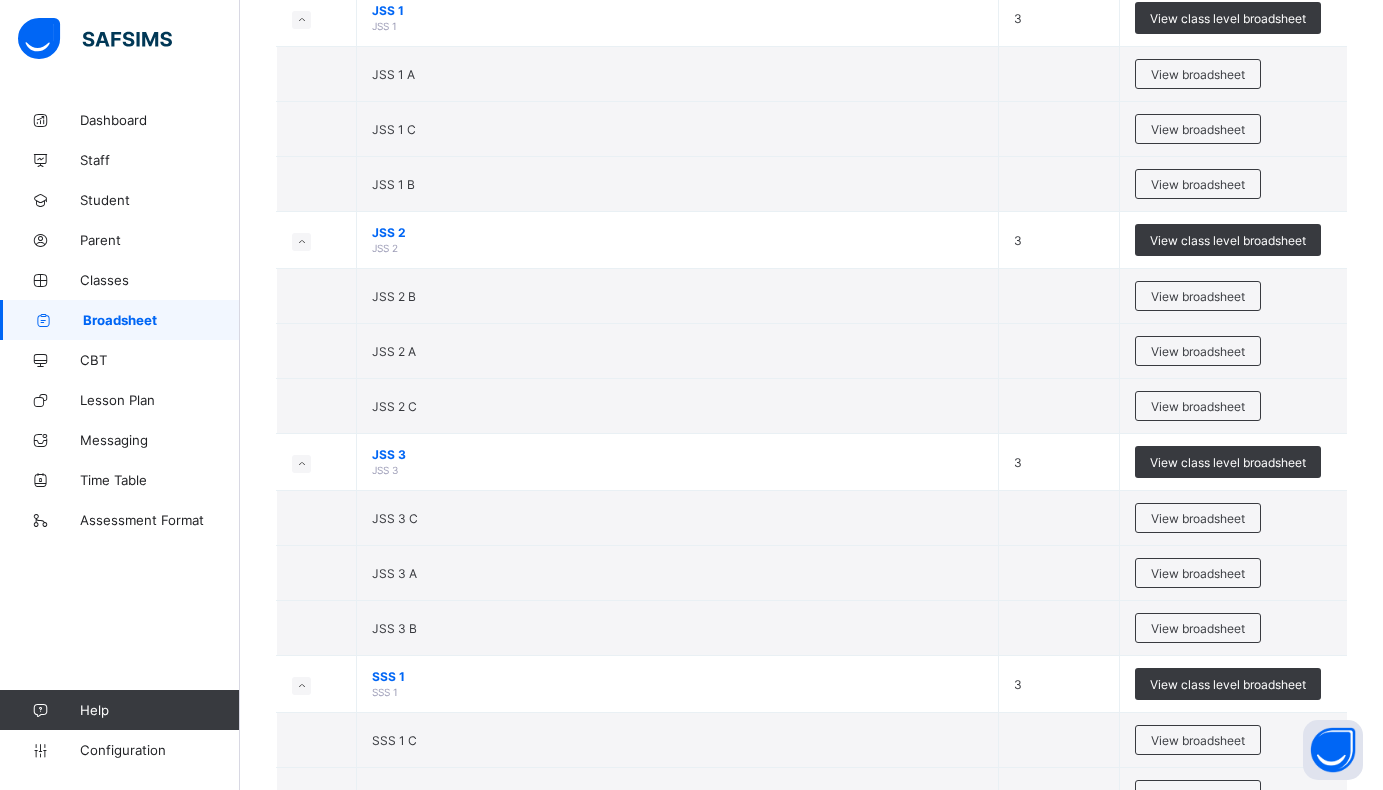 scroll, scrollTop: 2600, scrollLeft: 0, axis: vertical 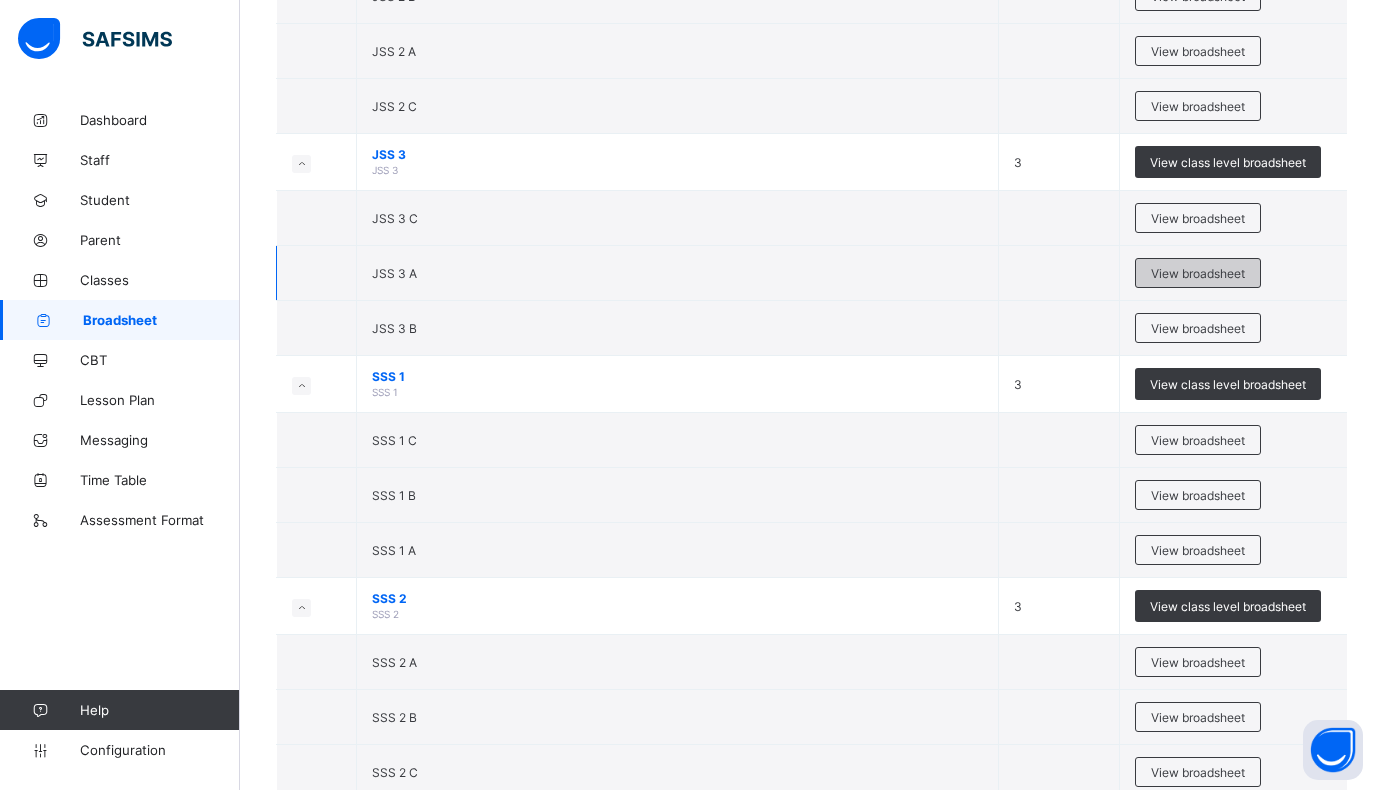 click on "View broadsheet" at bounding box center (1198, 273) 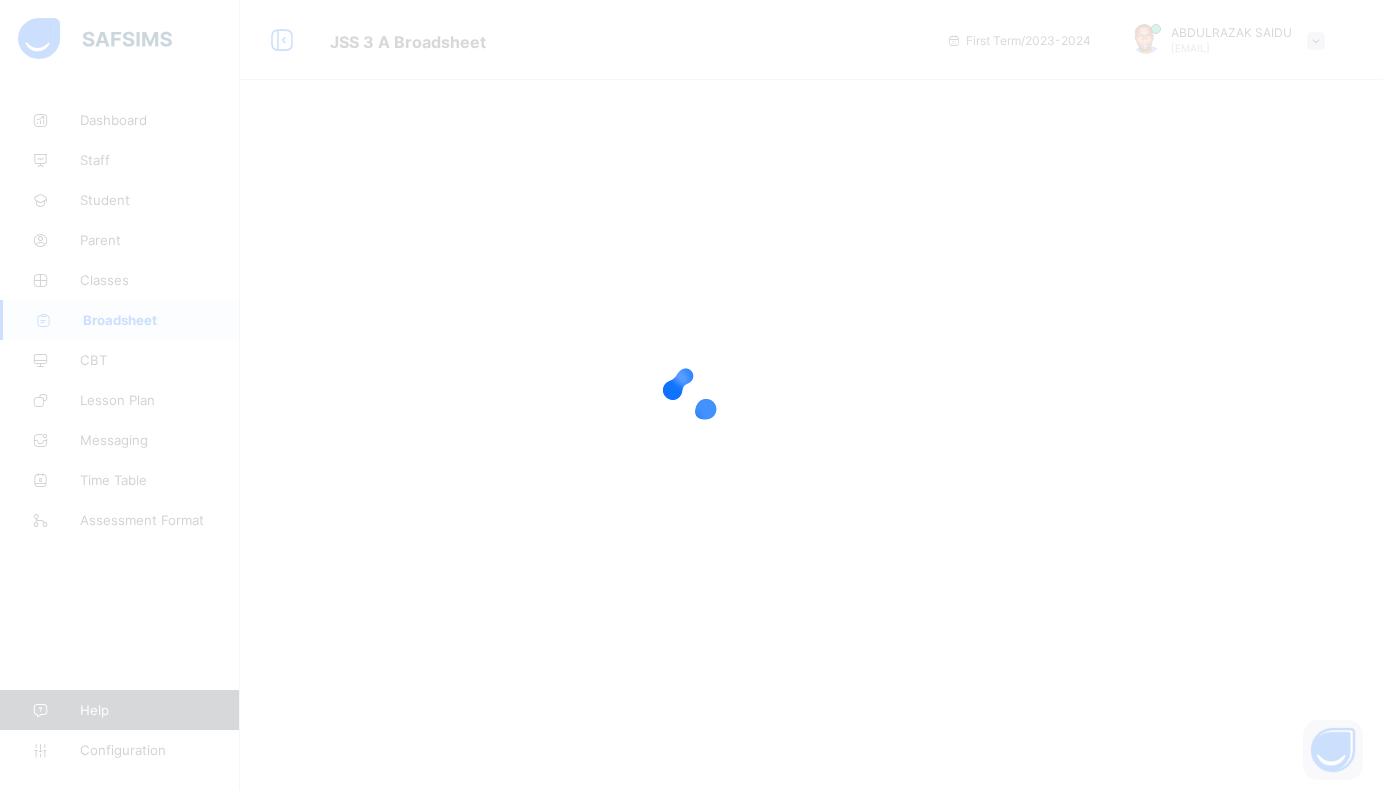 scroll, scrollTop: 0, scrollLeft: 0, axis: both 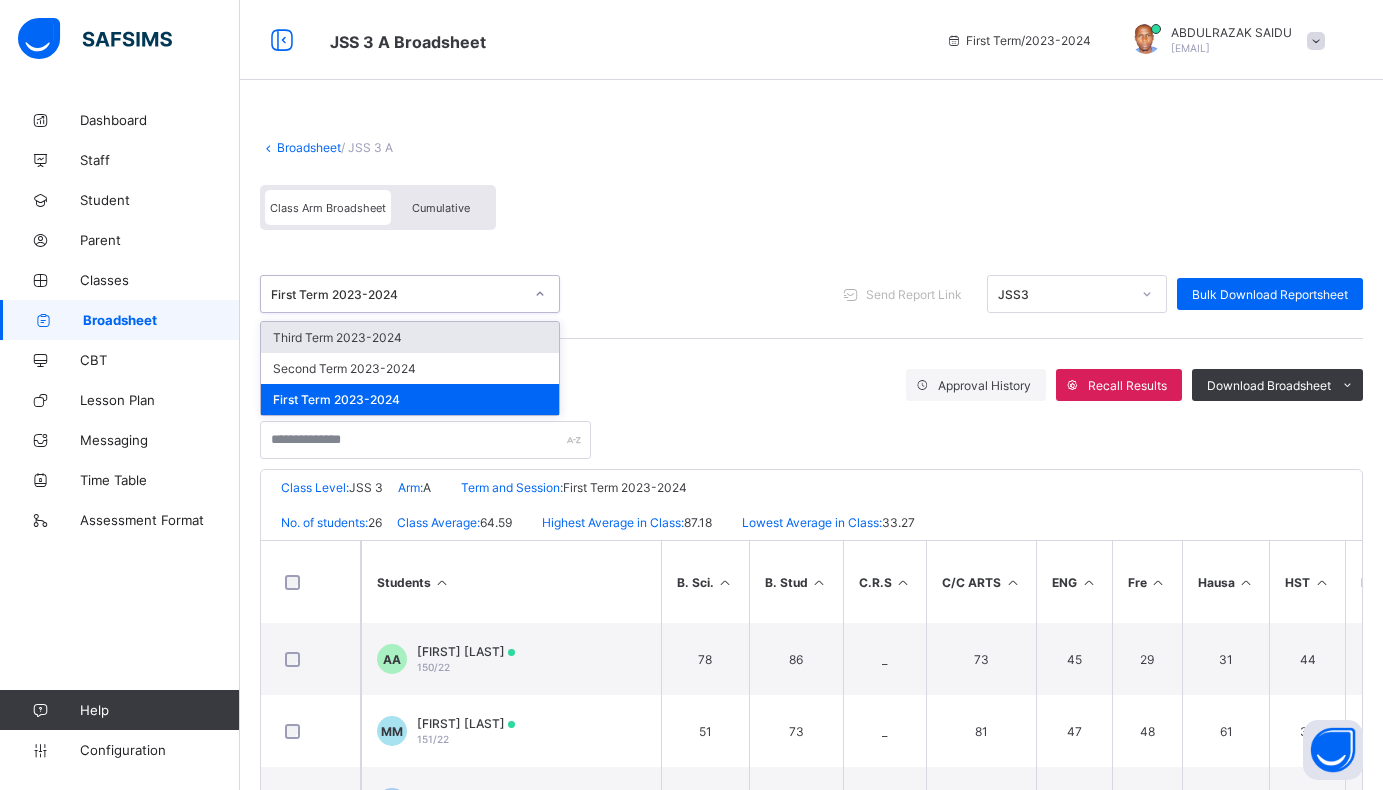 click 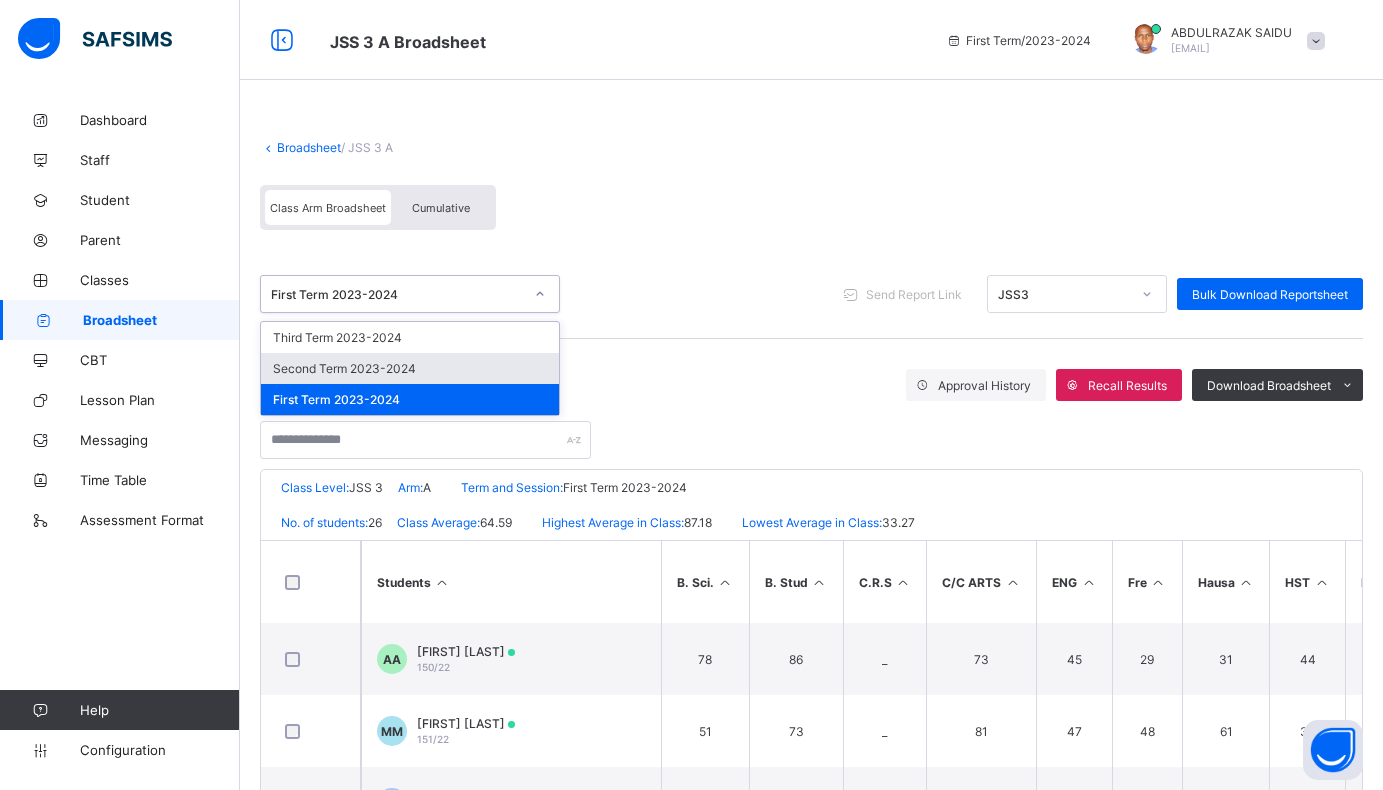 click on "Second Term 2023-2024" at bounding box center [410, 368] 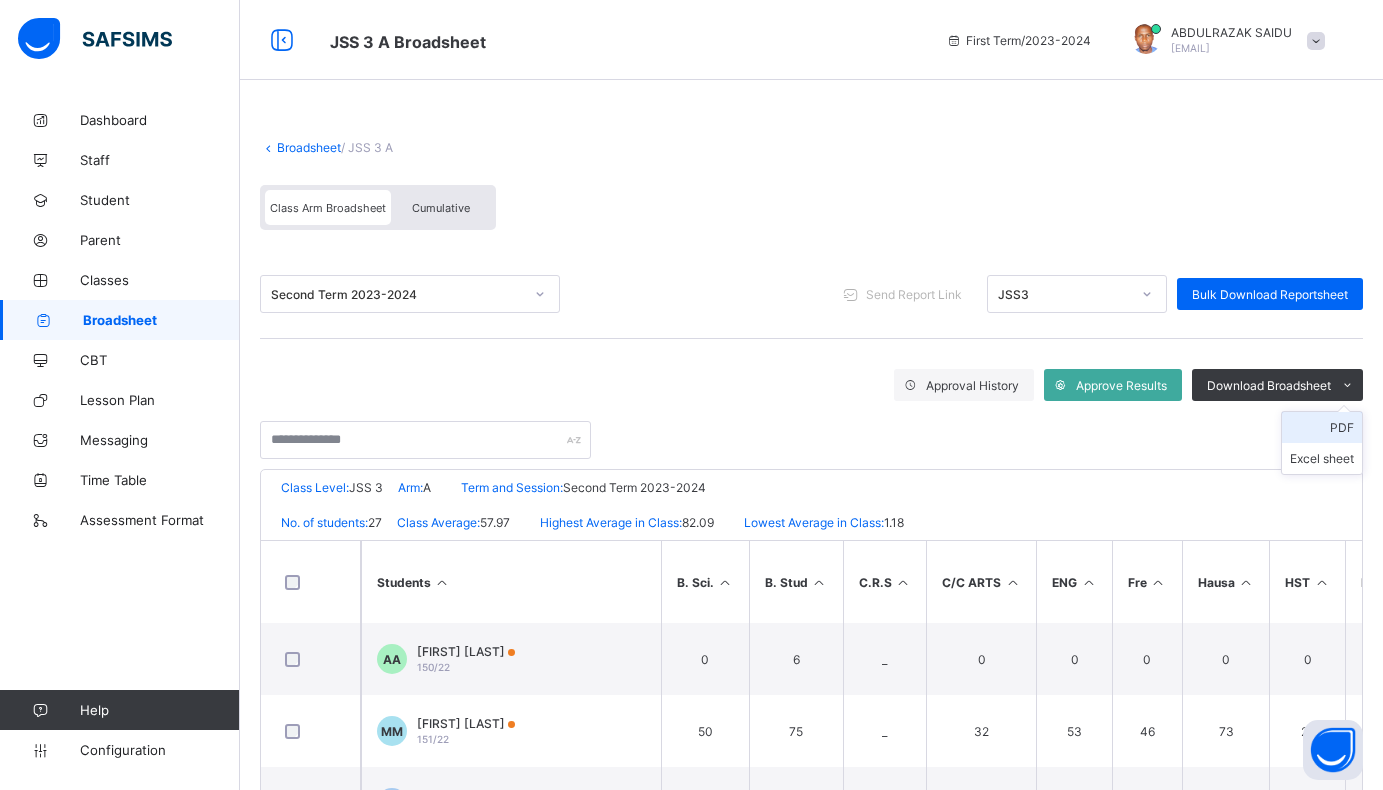 click on "PDF" at bounding box center (1322, 427) 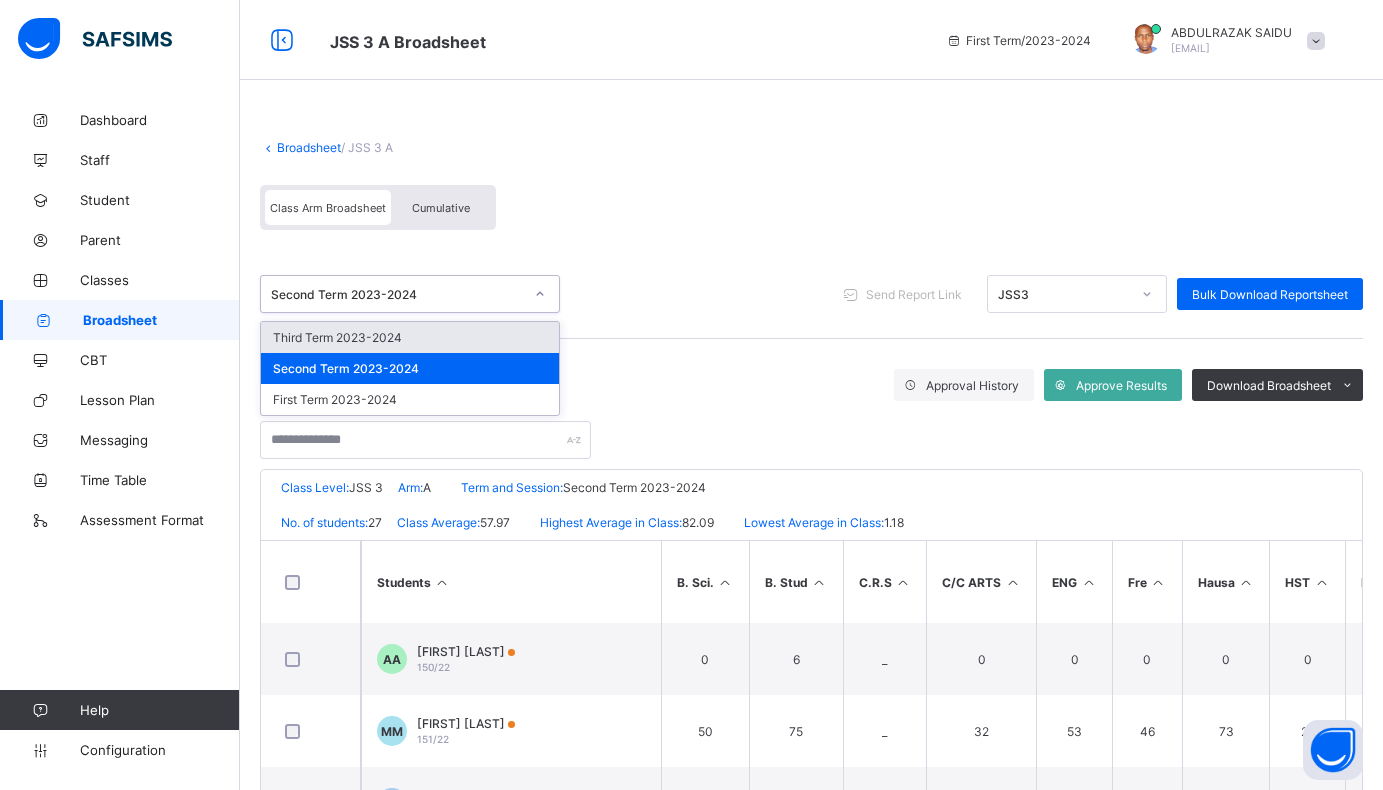 click 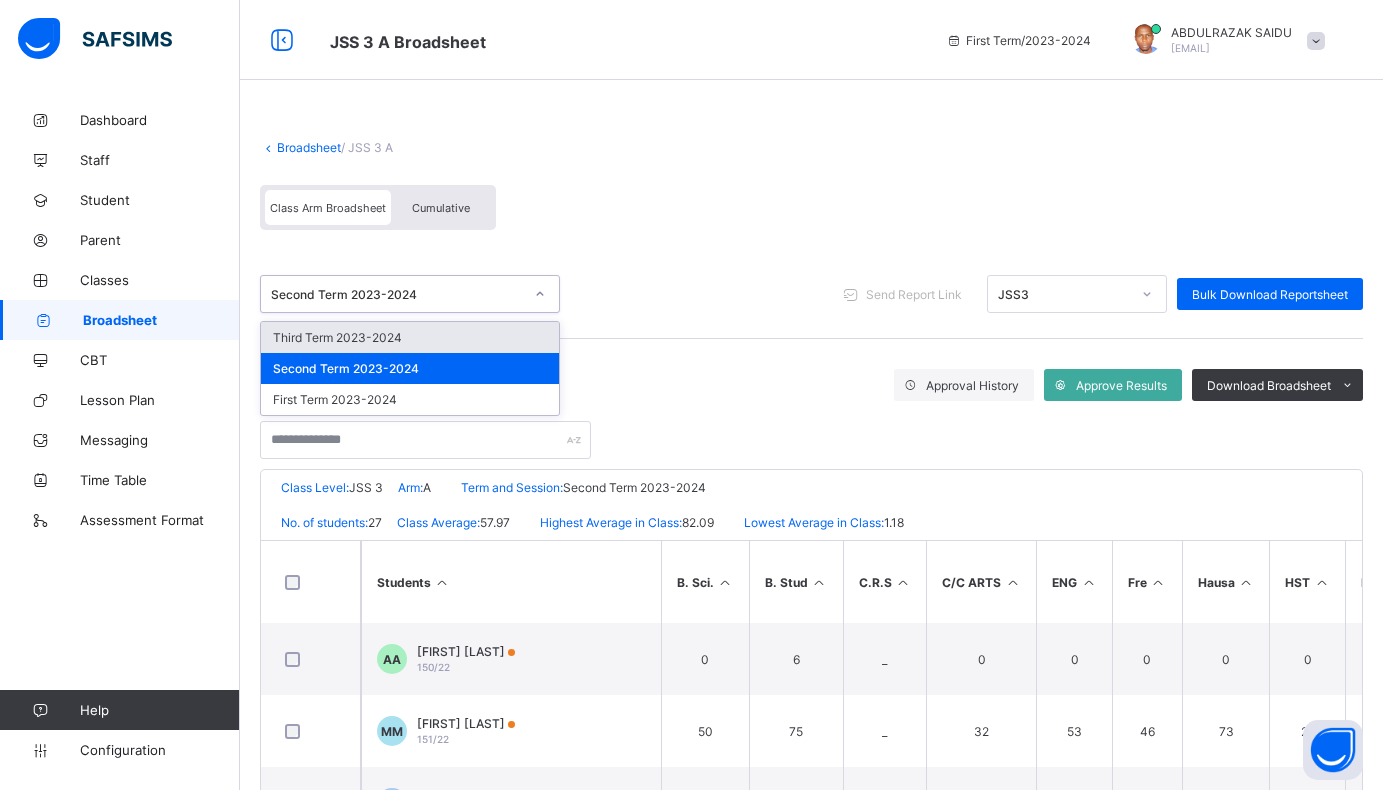 click on "Third Term 2023-2024" at bounding box center (410, 337) 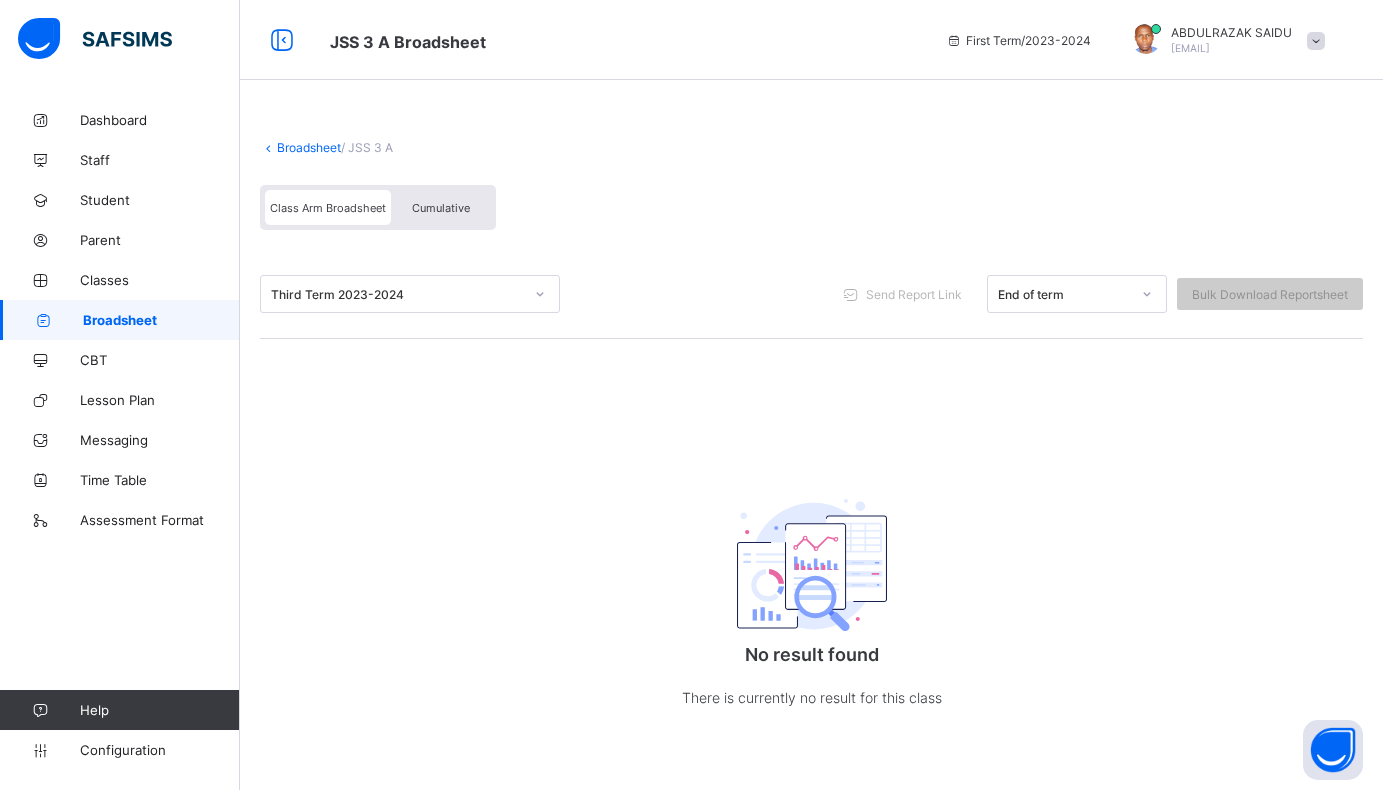 click on "Broadsheet" at bounding box center (309, 147) 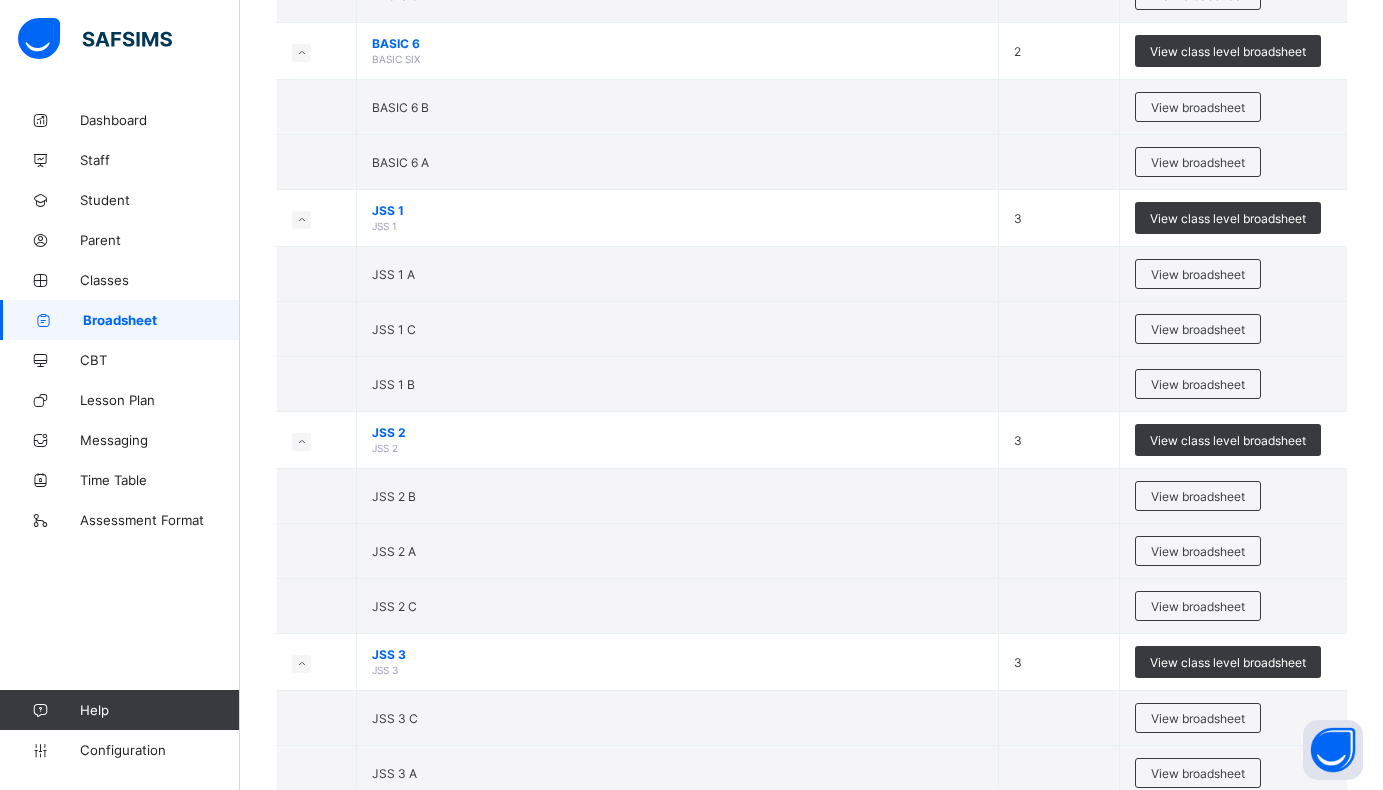 scroll, scrollTop: 2300, scrollLeft: 0, axis: vertical 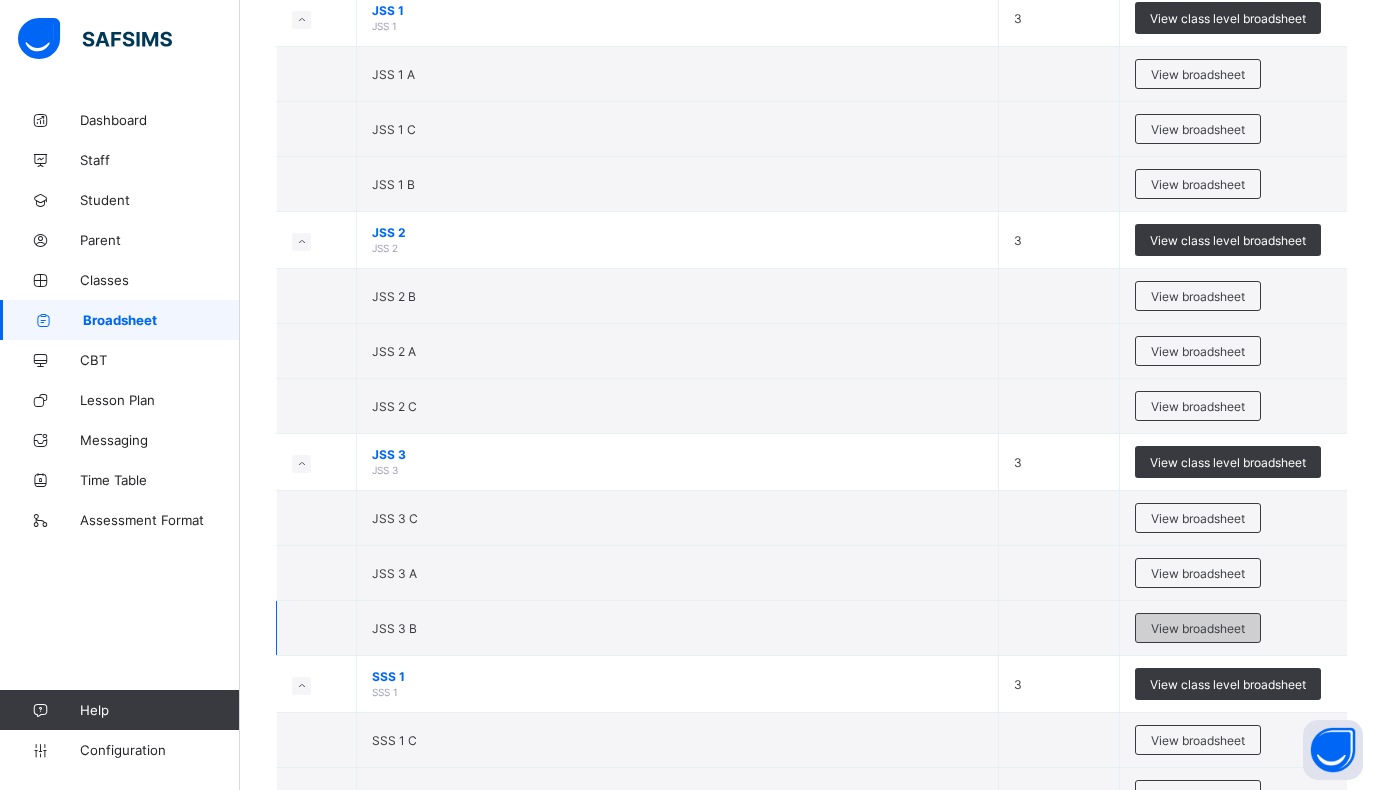 click on "View broadsheet" at bounding box center (1198, 628) 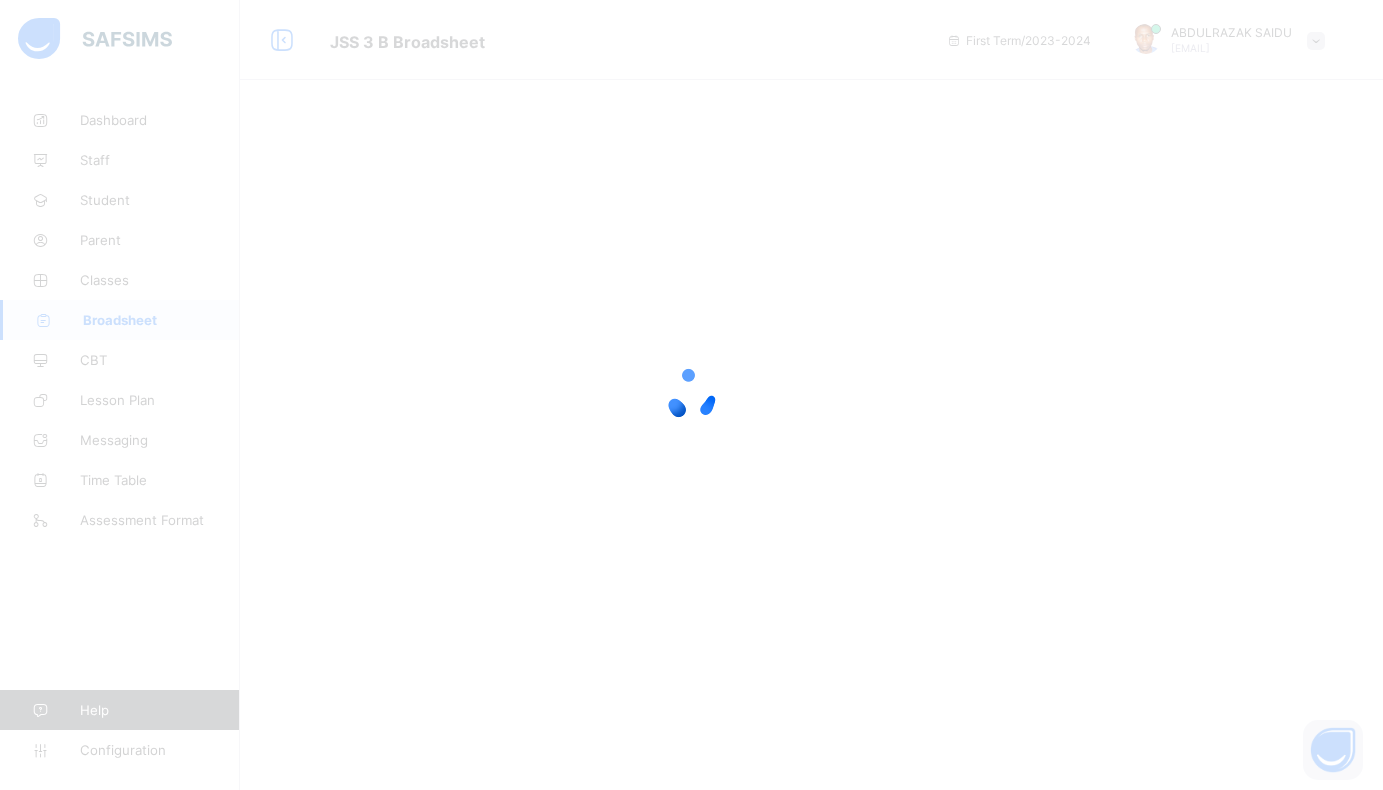 scroll, scrollTop: 0, scrollLeft: 0, axis: both 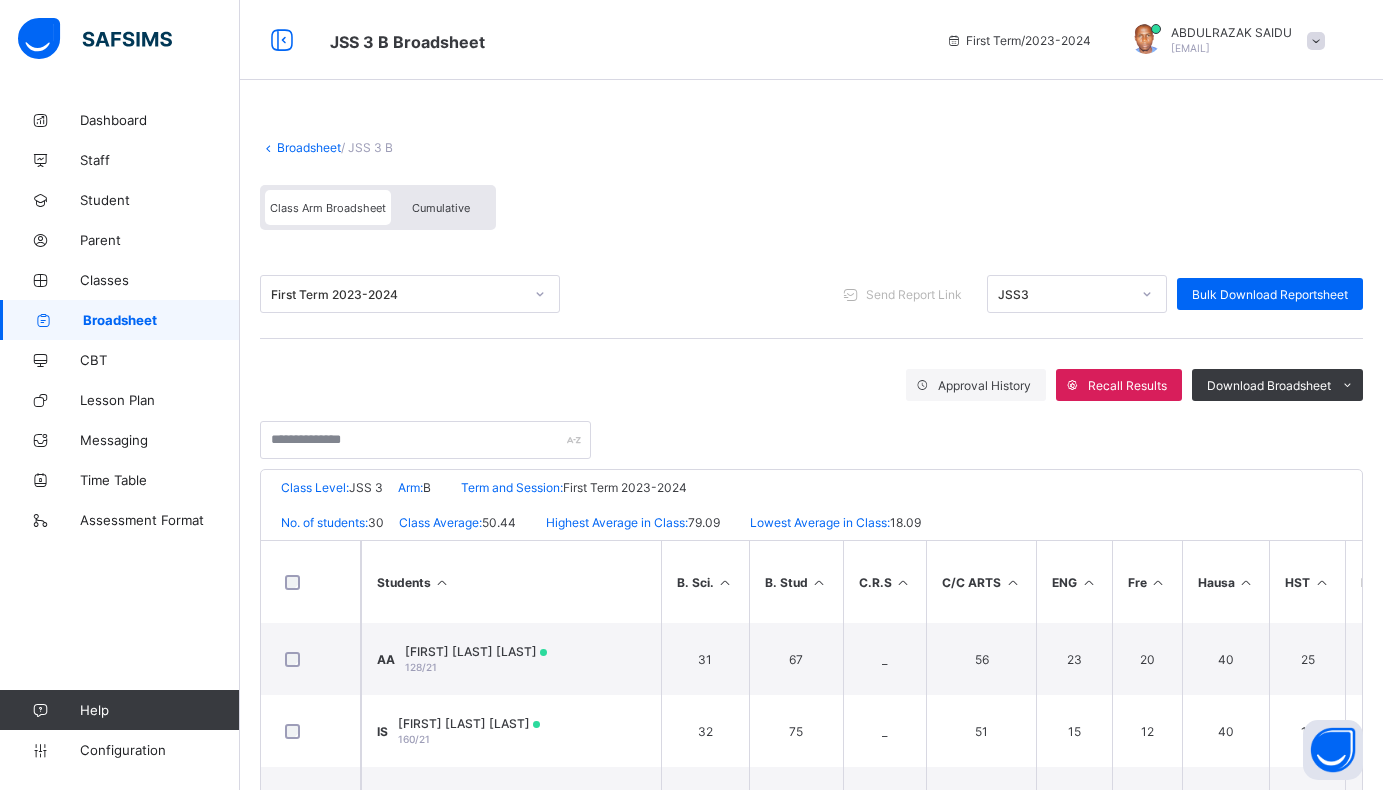 click 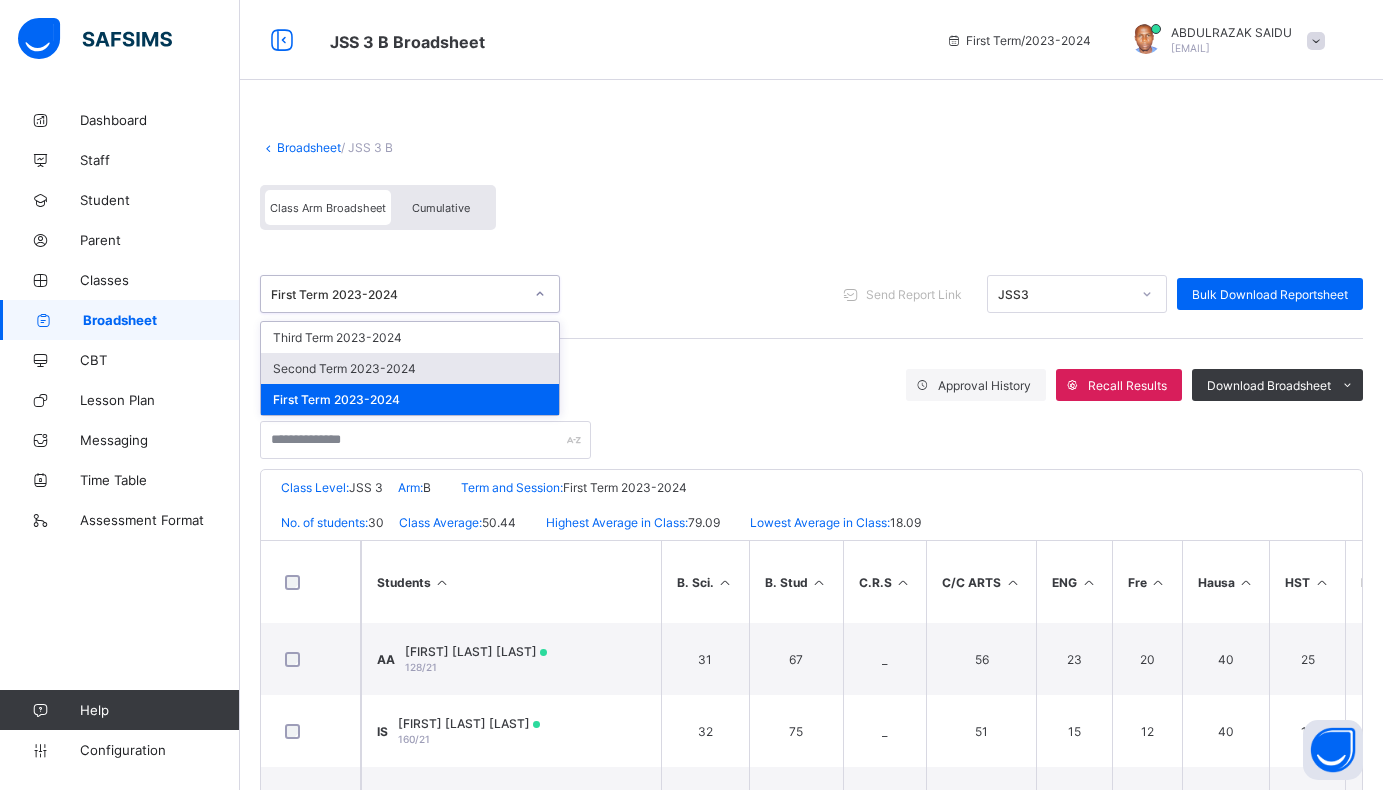 click on "Second Term 2023-2024" at bounding box center (410, 368) 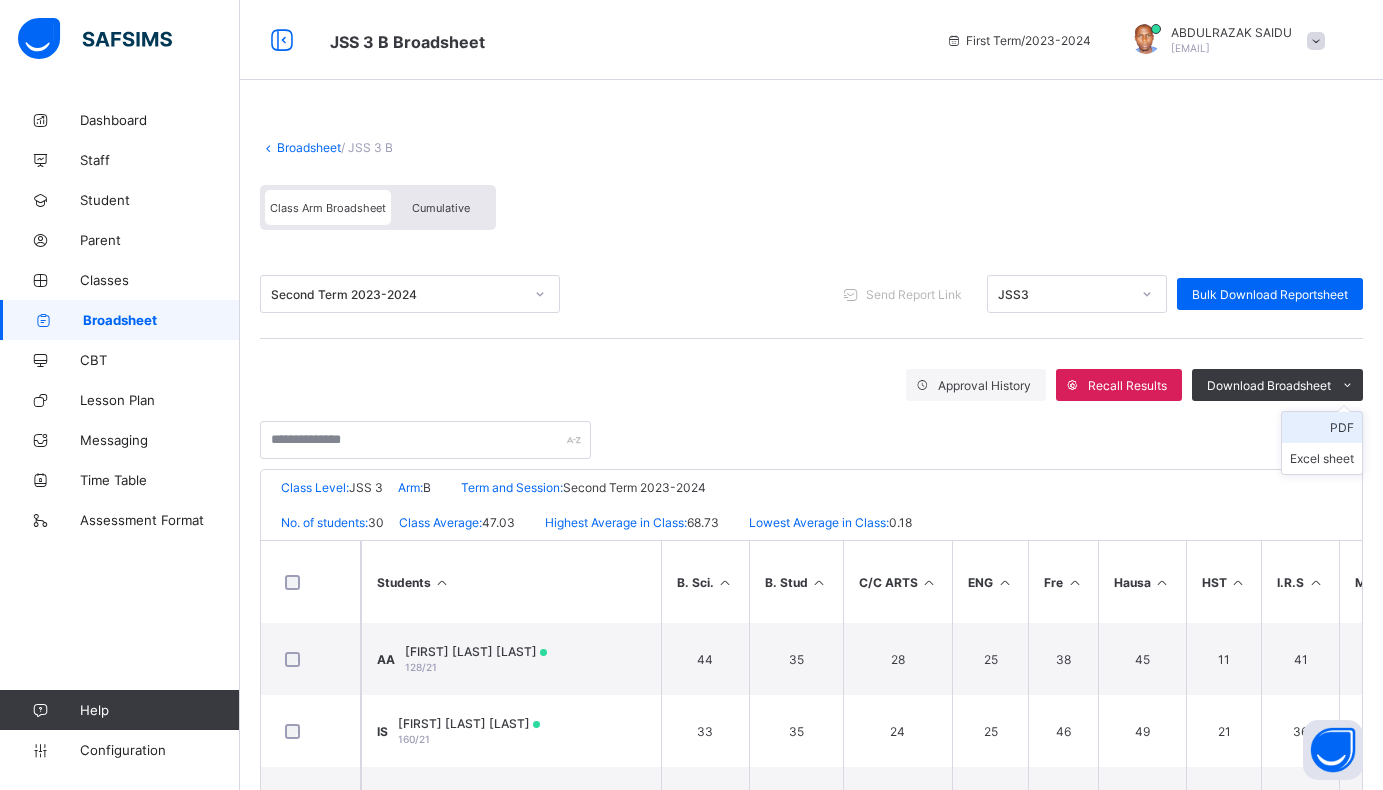 click on "PDF" at bounding box center [1322, 427] 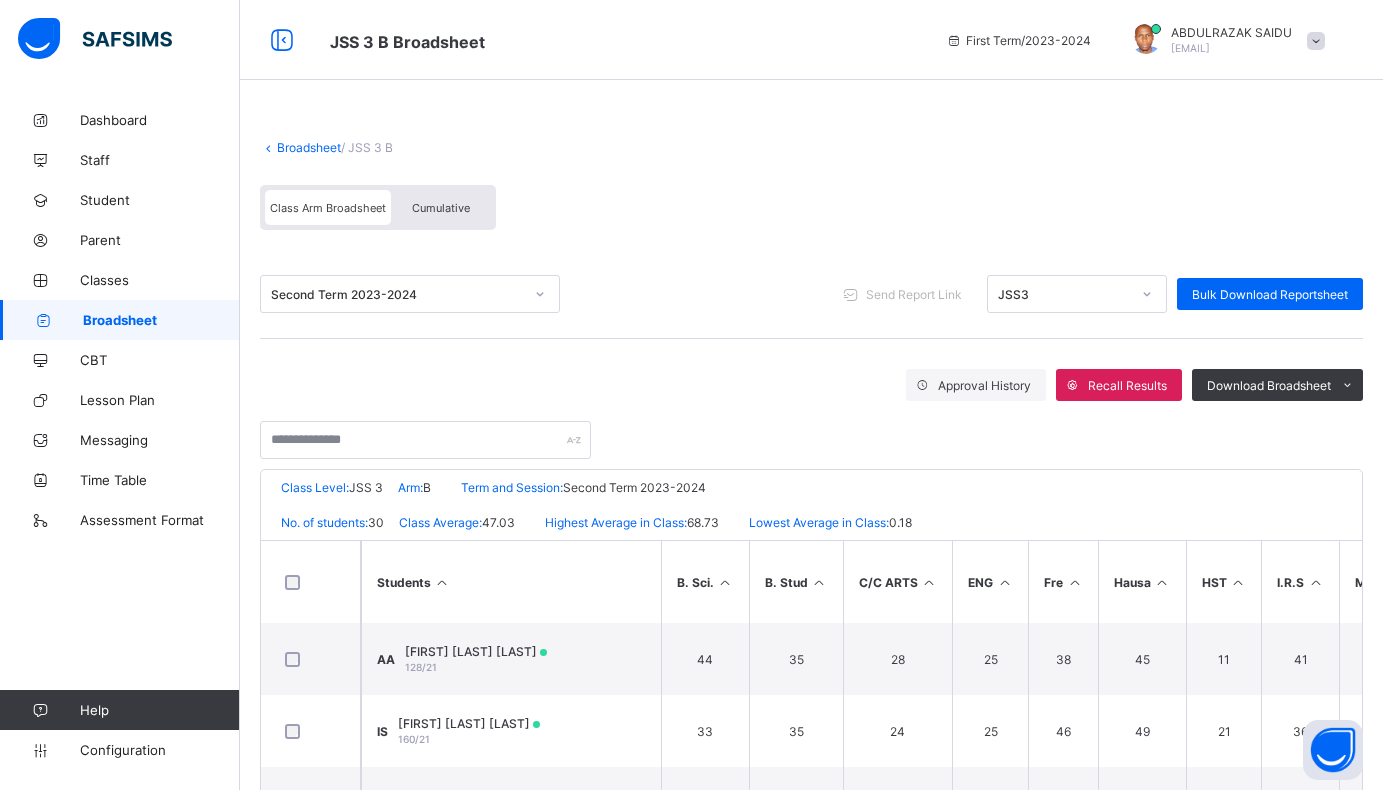 click on "Broadsheet" at bounding box center [309, 147] 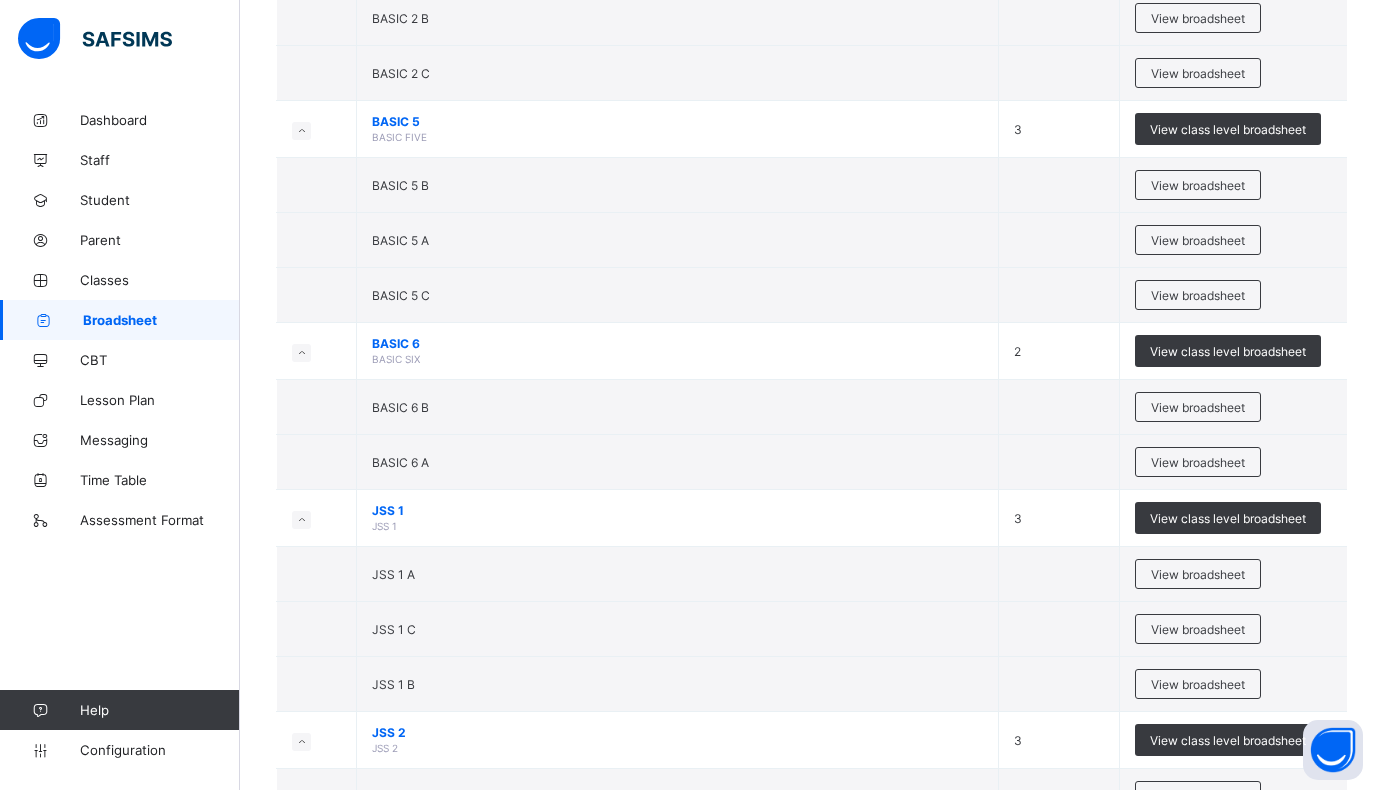 scroll, scrollTop: 2300, scrollLeft: 0, axis: vertical 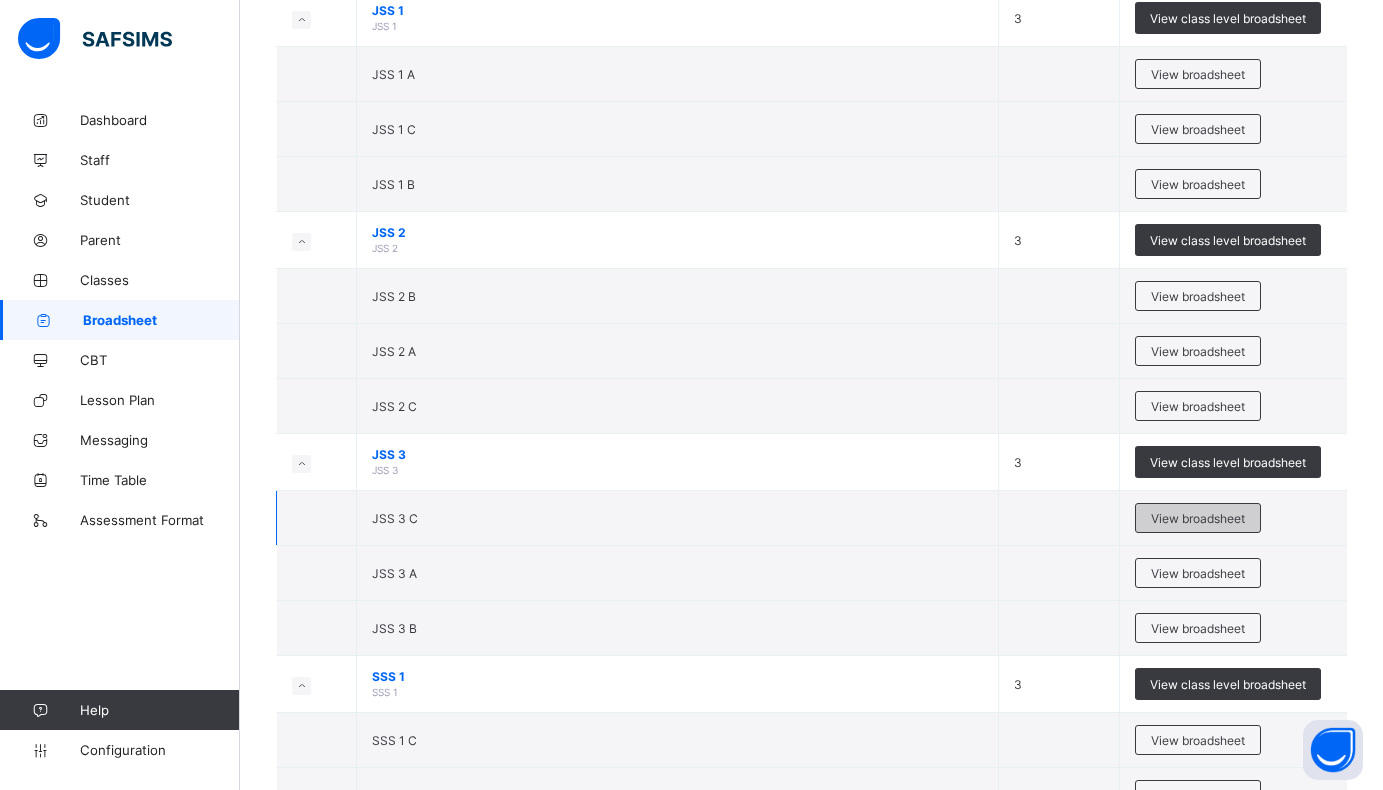 click on "View broadsheet" at bounding box center (1198, 518) 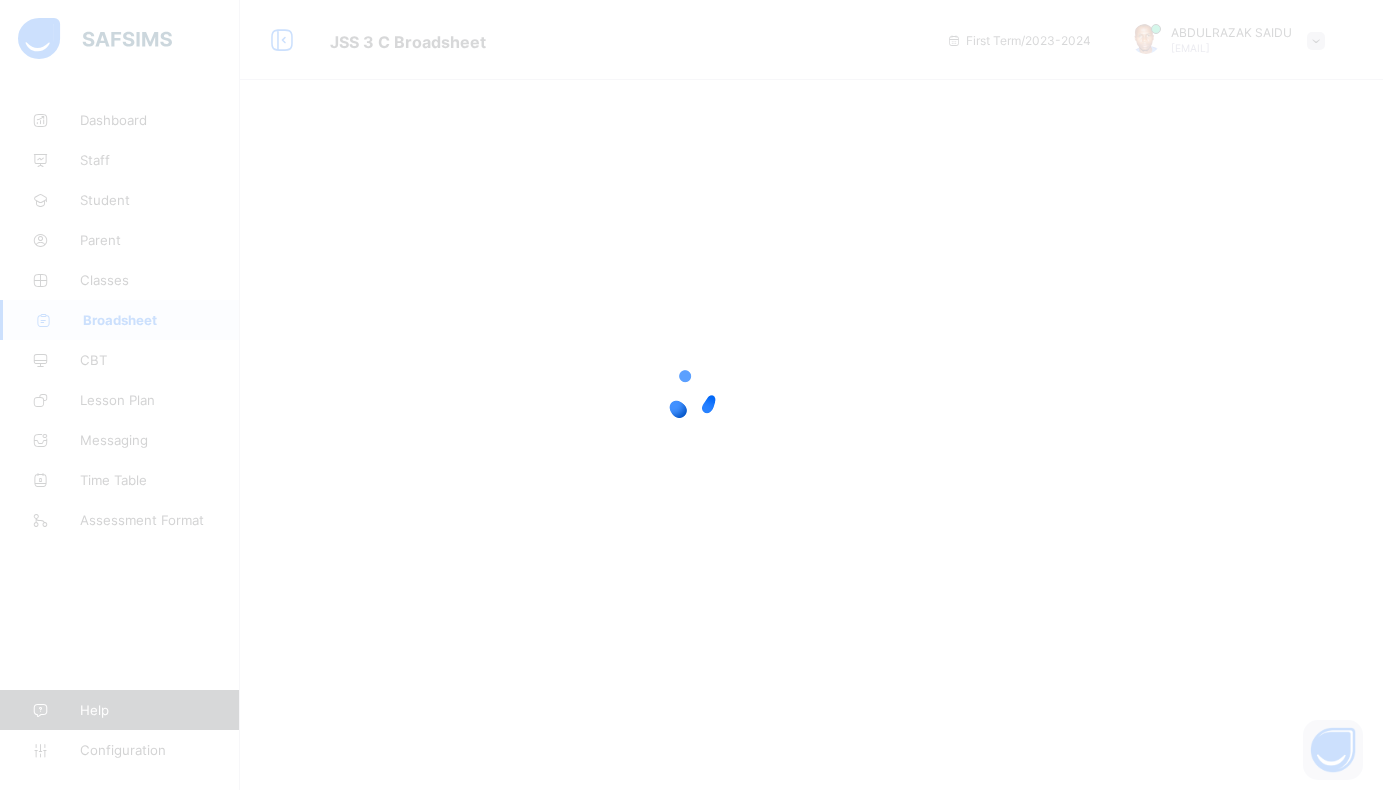 scroll, scrollTop: 0, scrollLeft: 0, axis: both 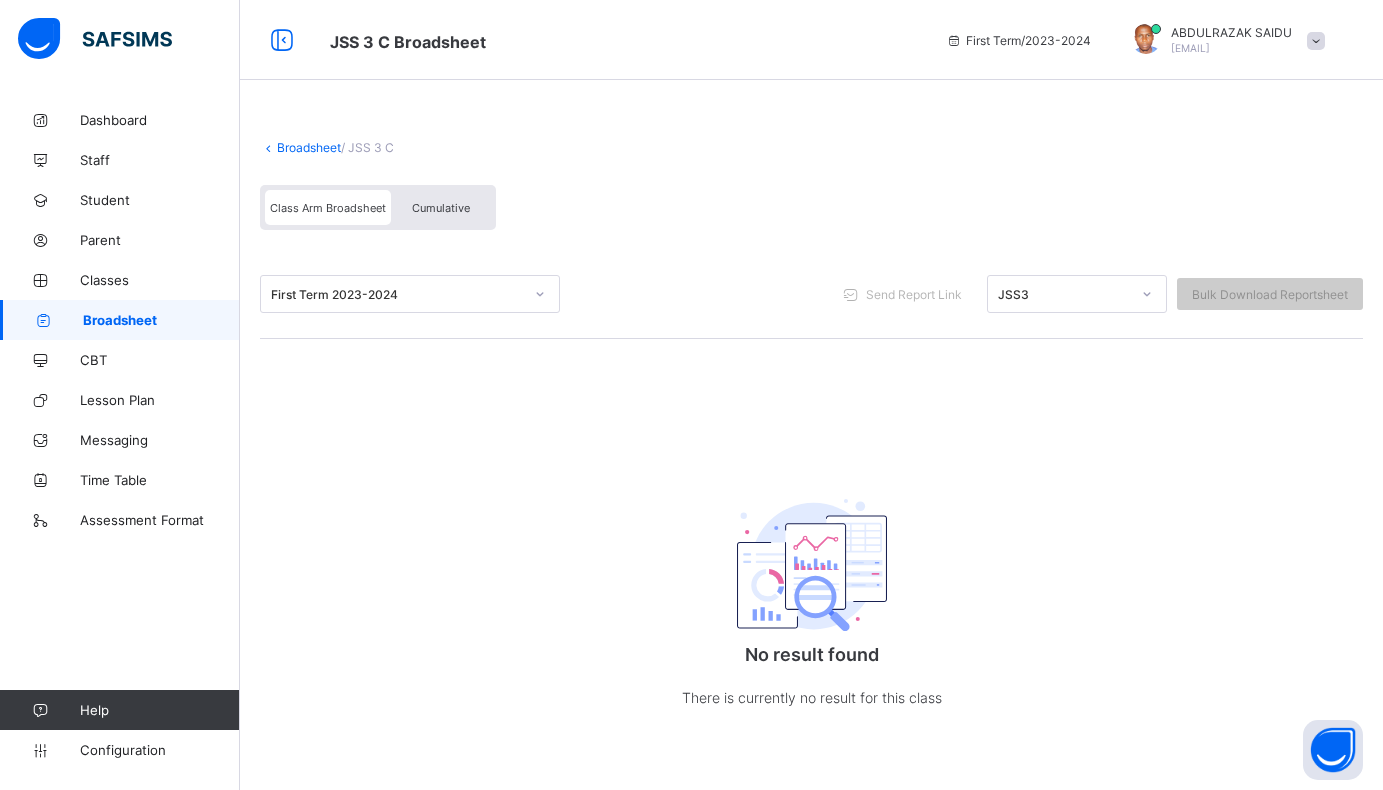 click on "Broadsheet" at bounding box center [309, 147] 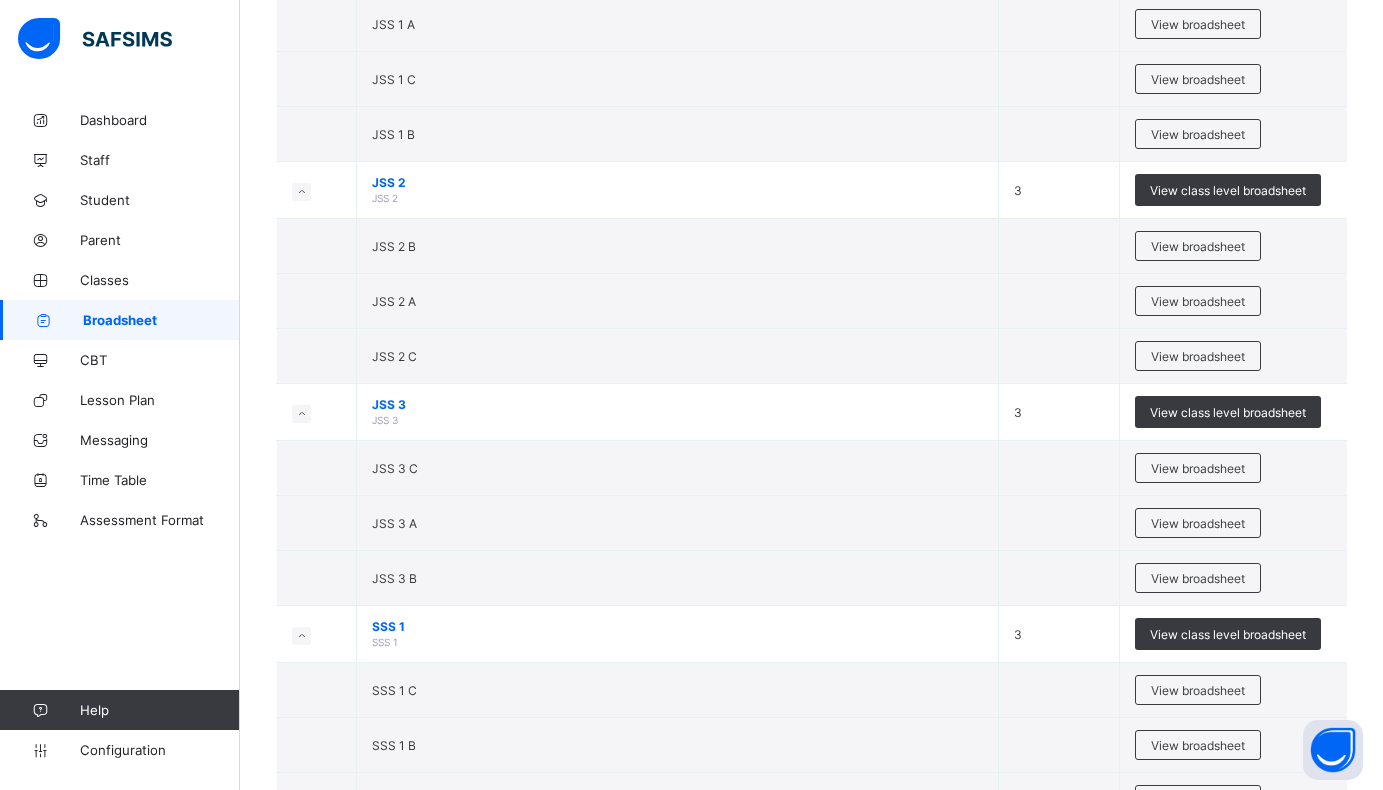 scroll, scrollTop: 2700, scrollLeft: 0, axis: vertical 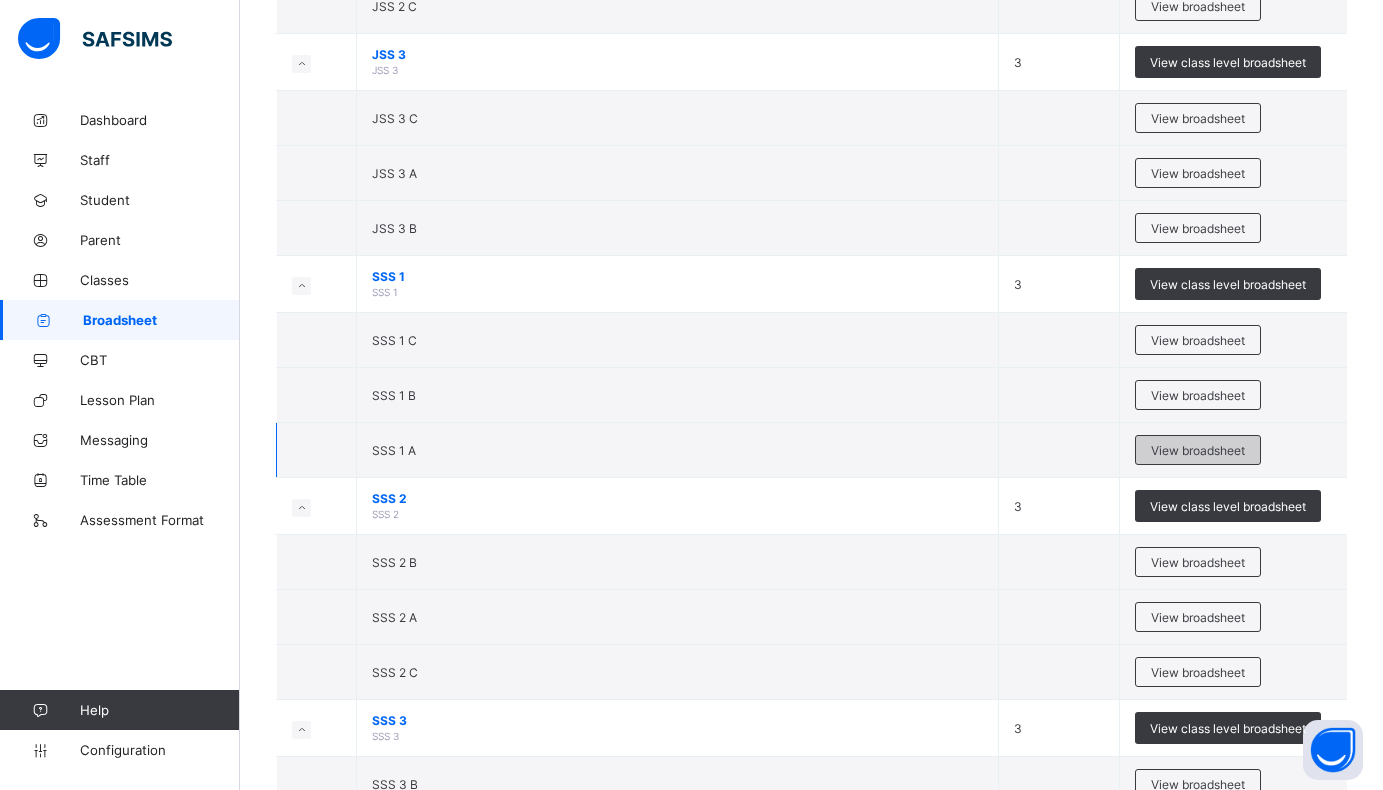 click on "View broadsheet" at bounding box center [1198, 450] 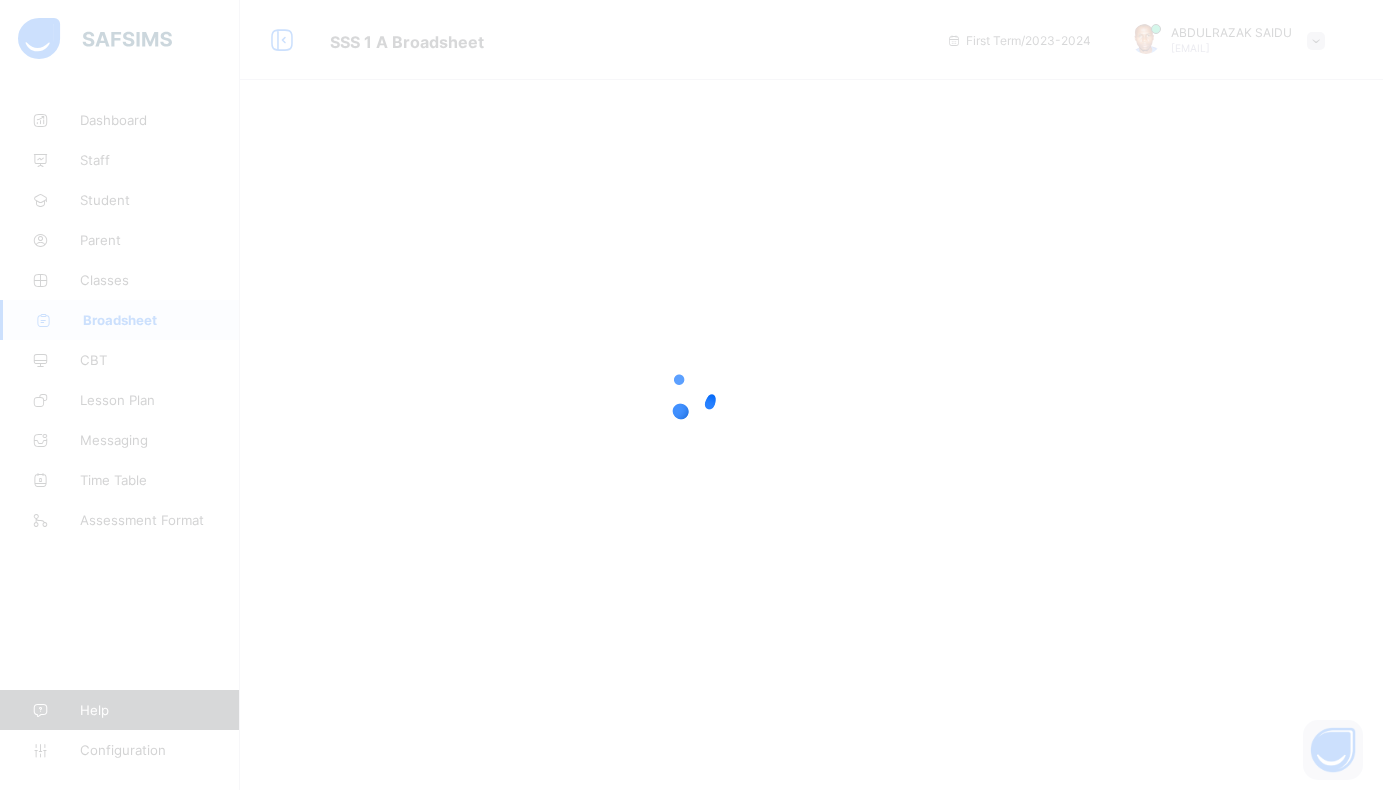 scroll, scrollTop: 0, scrollLeft: 0, axis: both 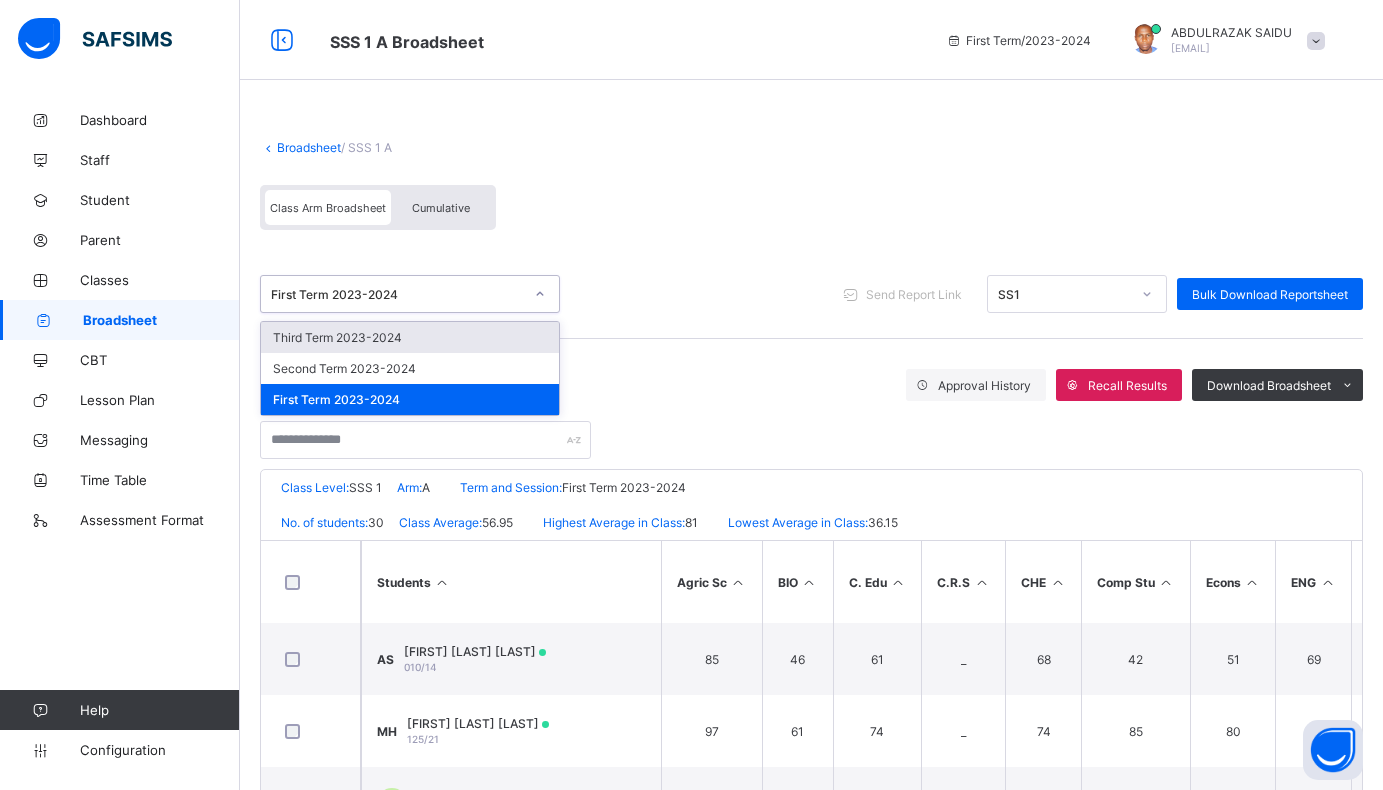 click 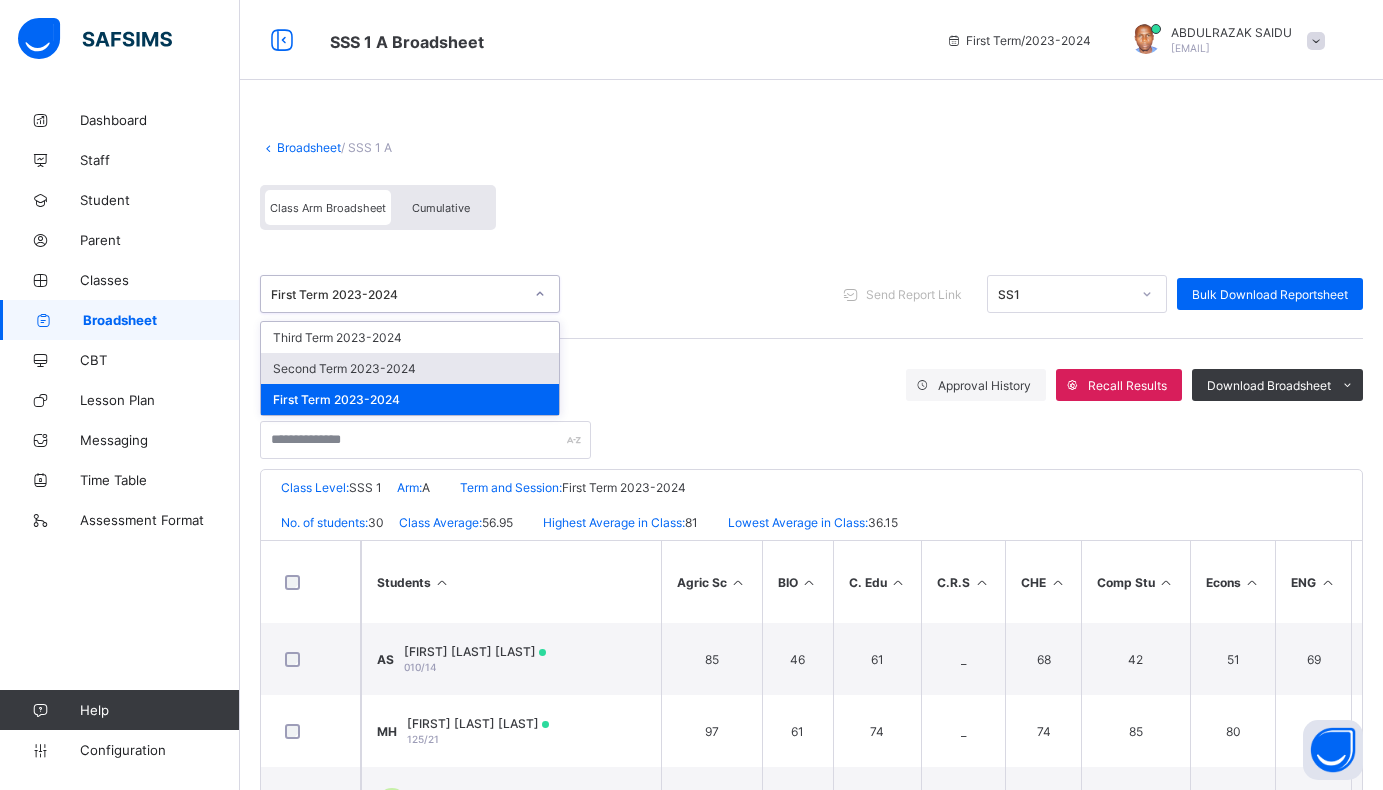click on "Second Term 2023-2024" at bounding box center (410, 368) 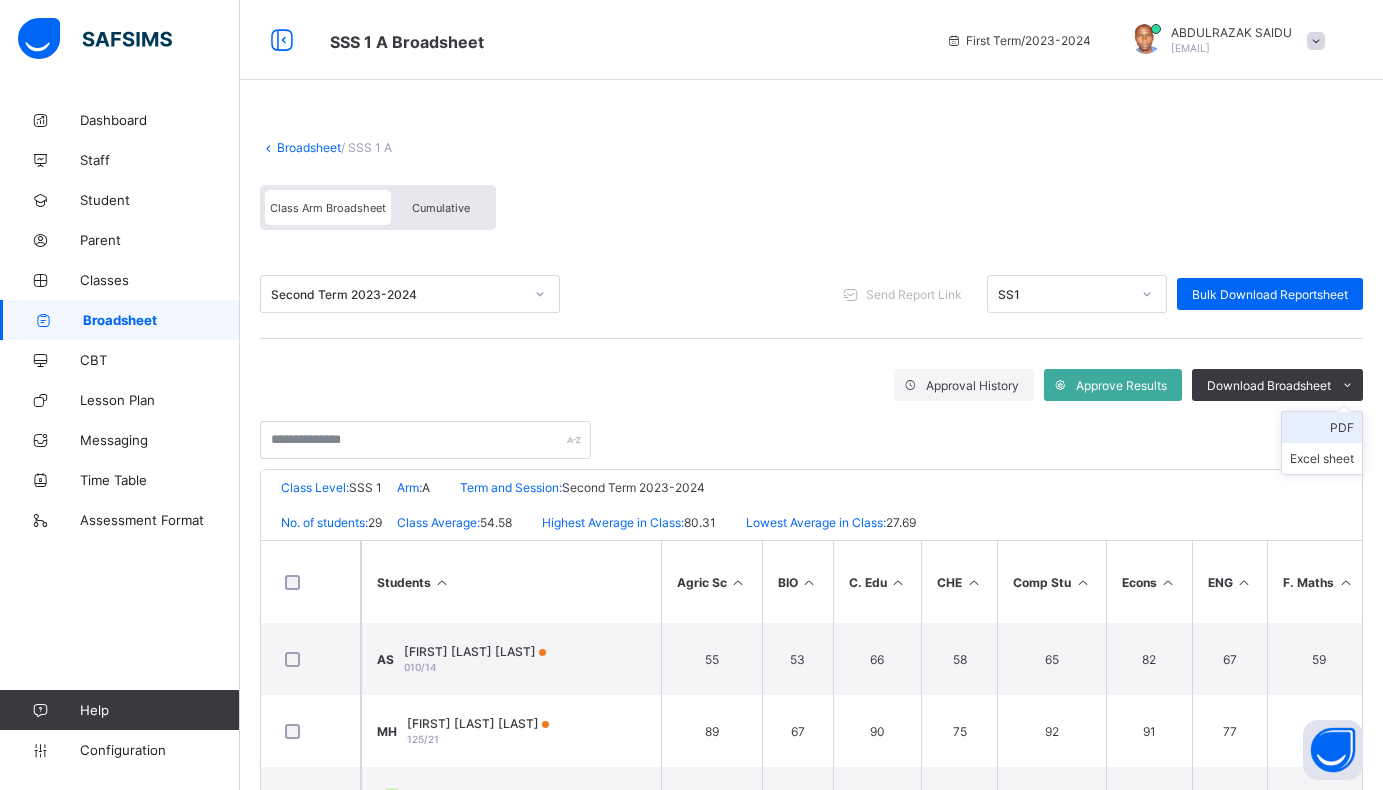 click on "PDF" at bounding box center (1322, 427) 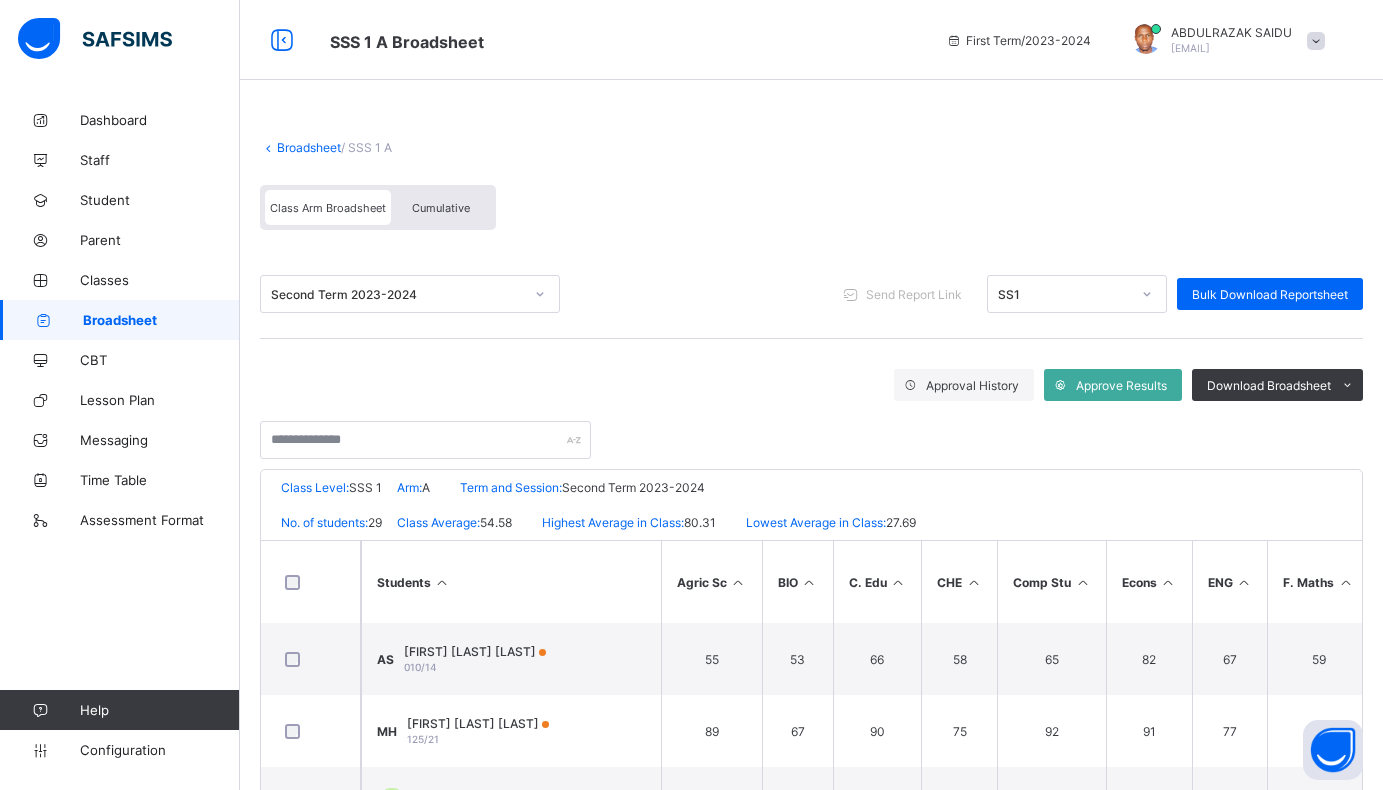 scroll, scrollTop: 0, scrollLeft: 0, axis: both 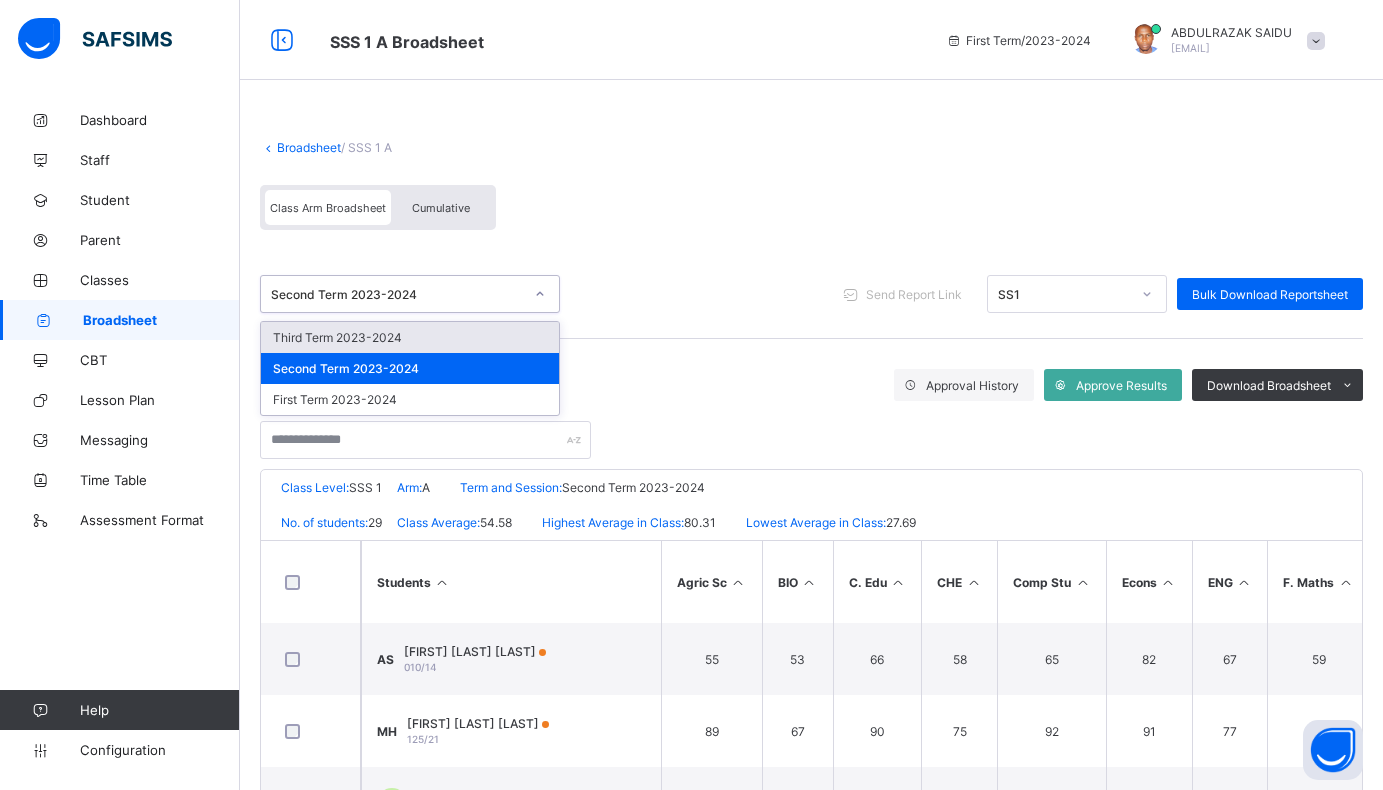 click on "Third Term 2023-2024" at bounding box center (410, 337) 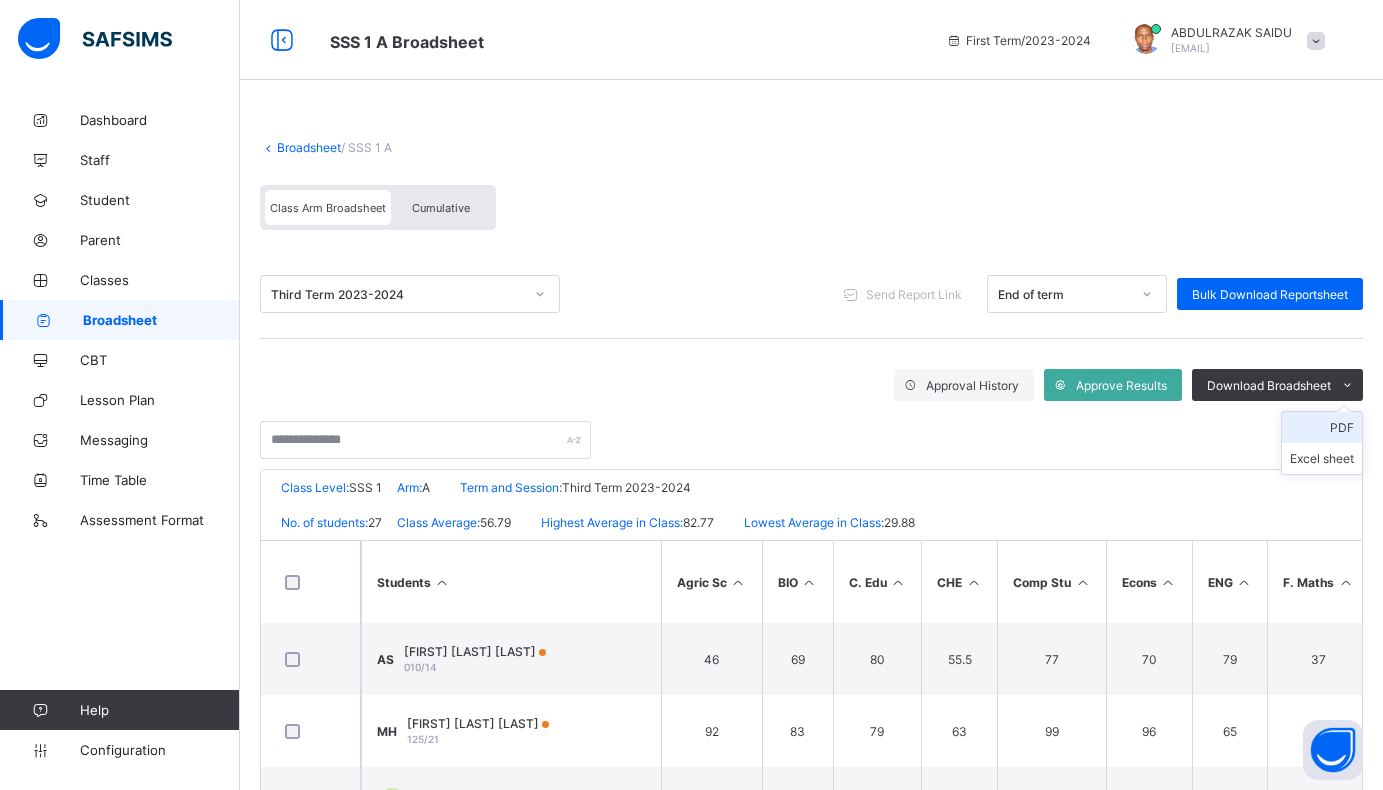click on "PDF" at bounding box center [1322, 427] 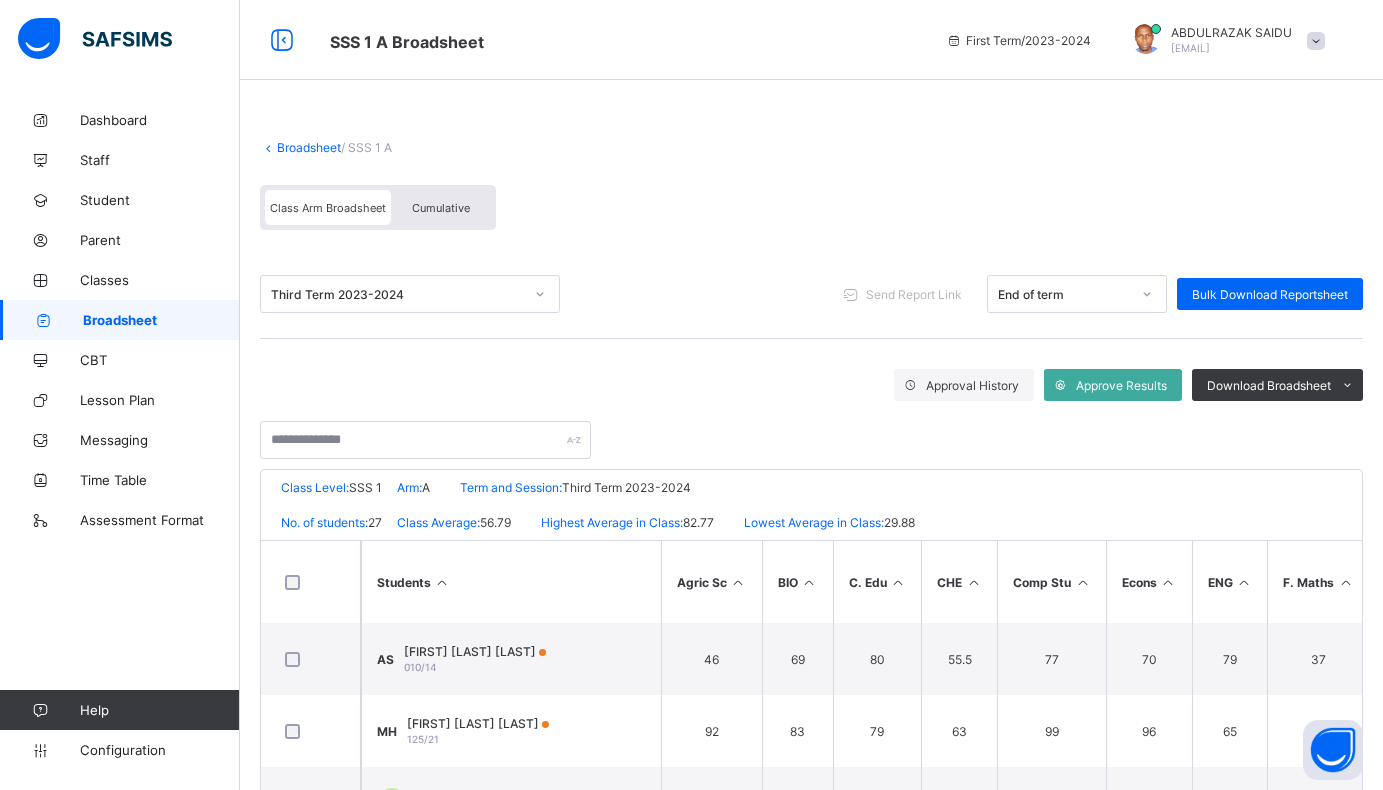 click on "Broadsheet" at bounding box center [309, 147] 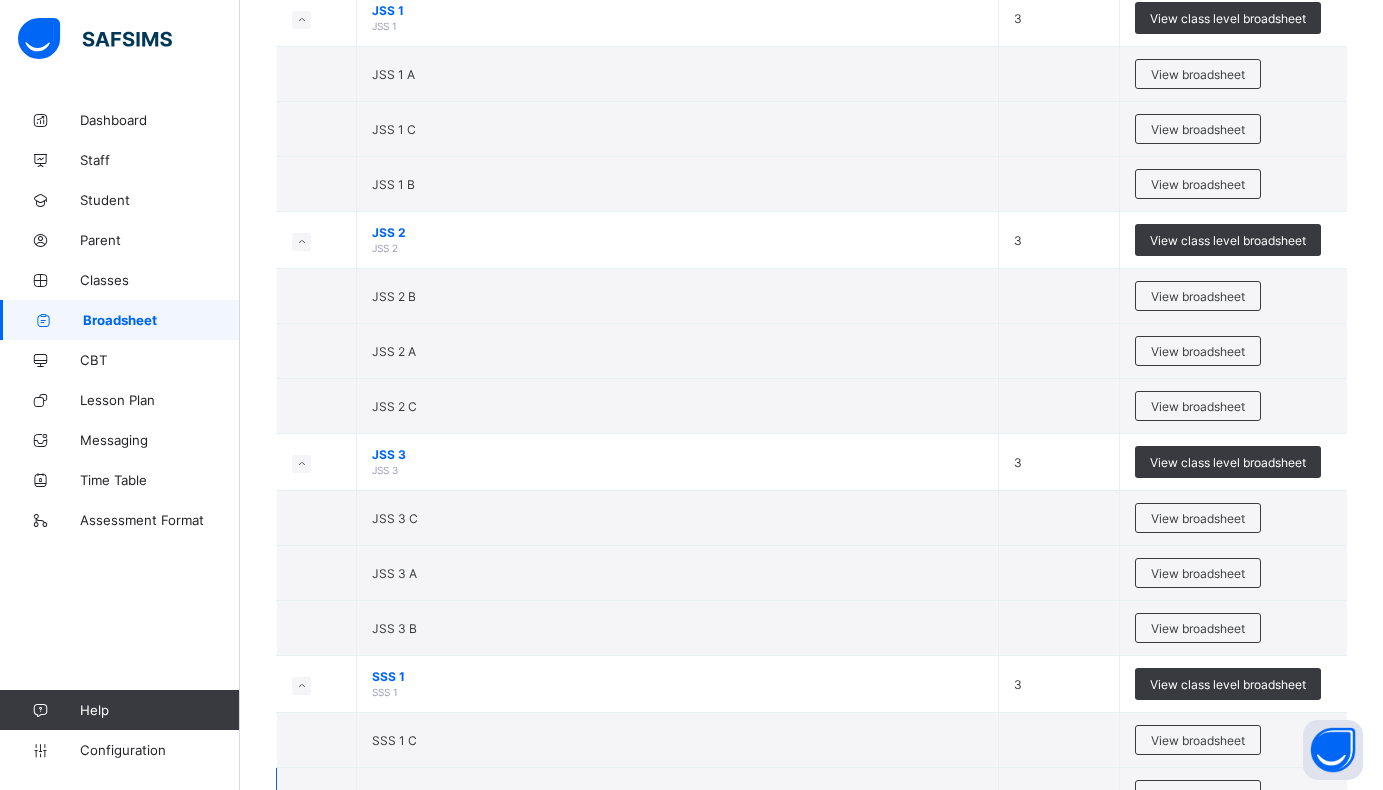 scroll, scrollTop: 2500, scrollLeft: 0, axis: vertical 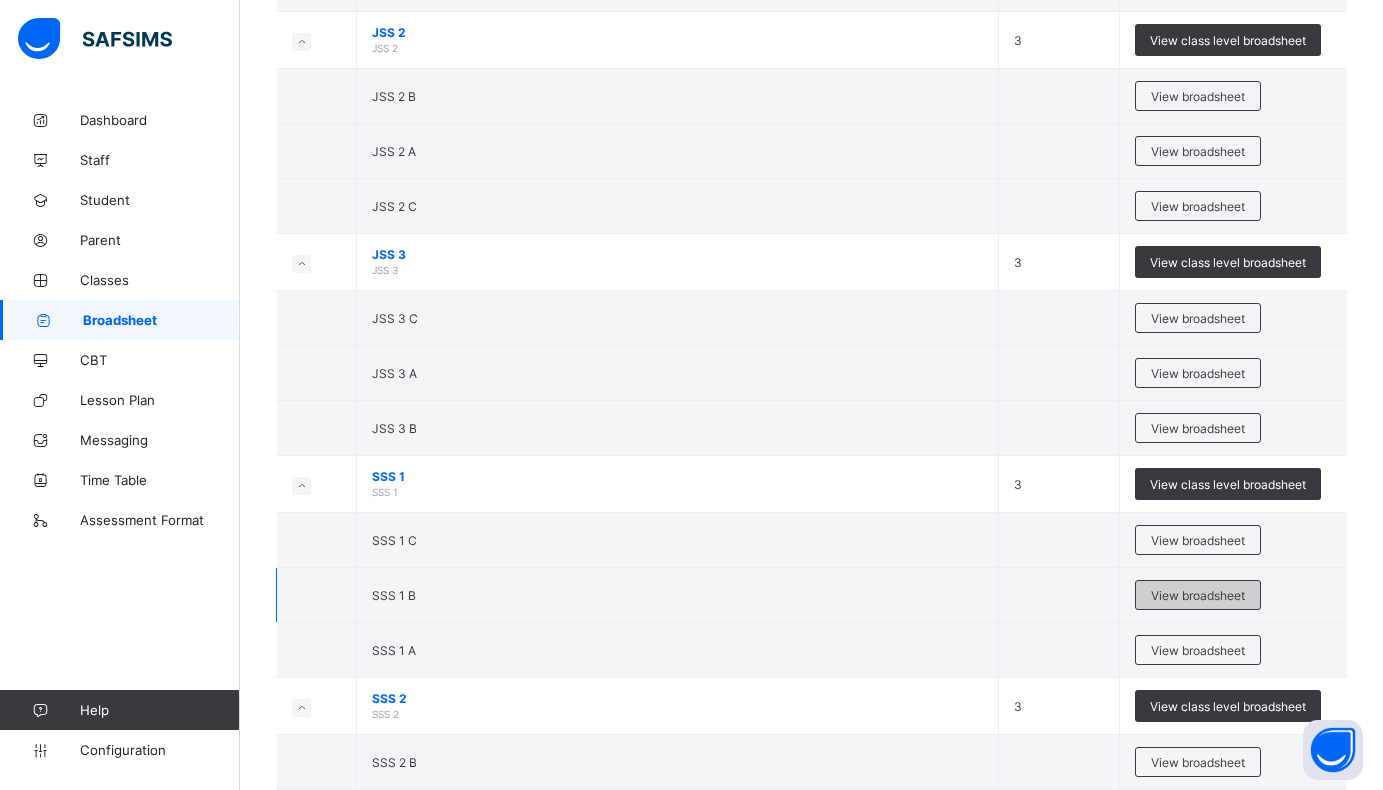 click on "View broadsheet" at bounding box center [1198, 595] 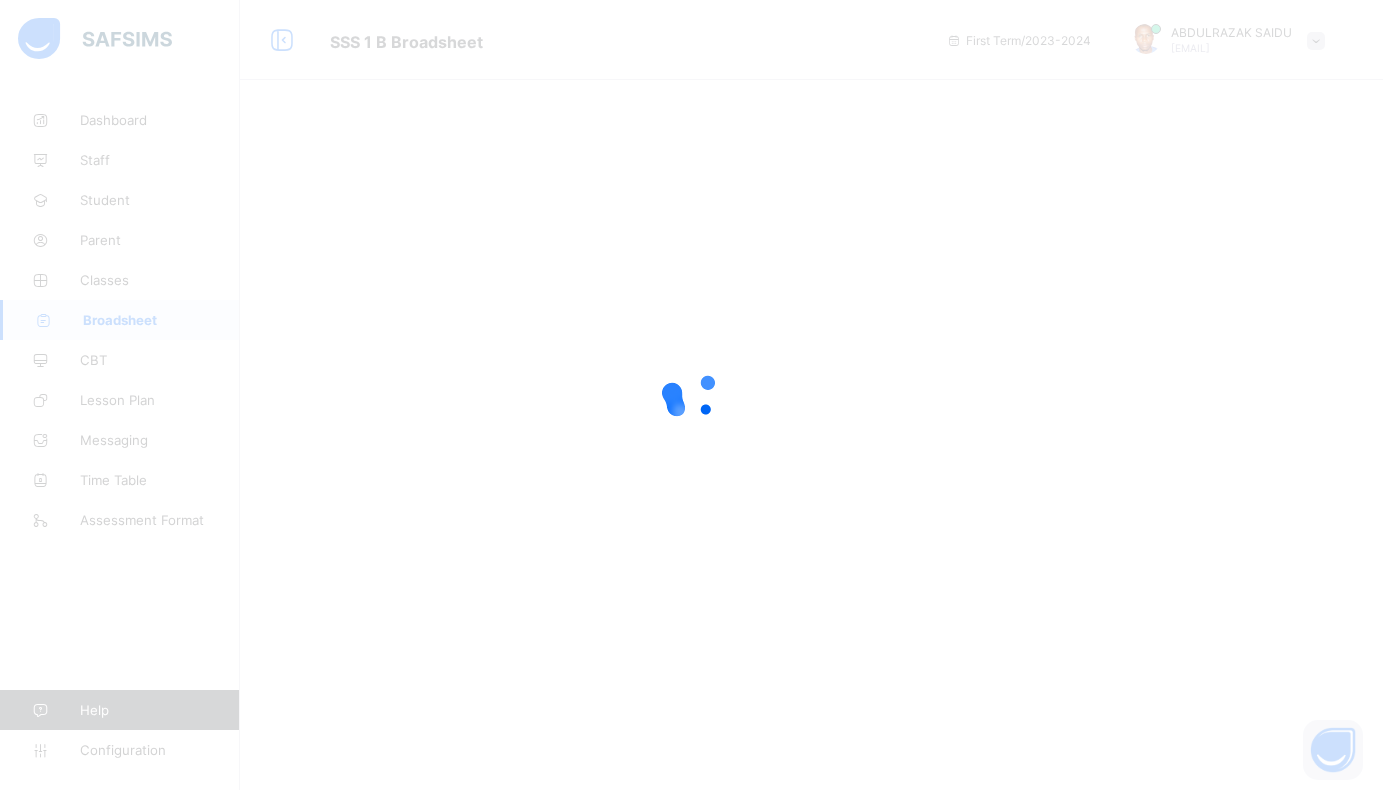scroll, scrollTop: 0, scrollLeft: 0, axis: both 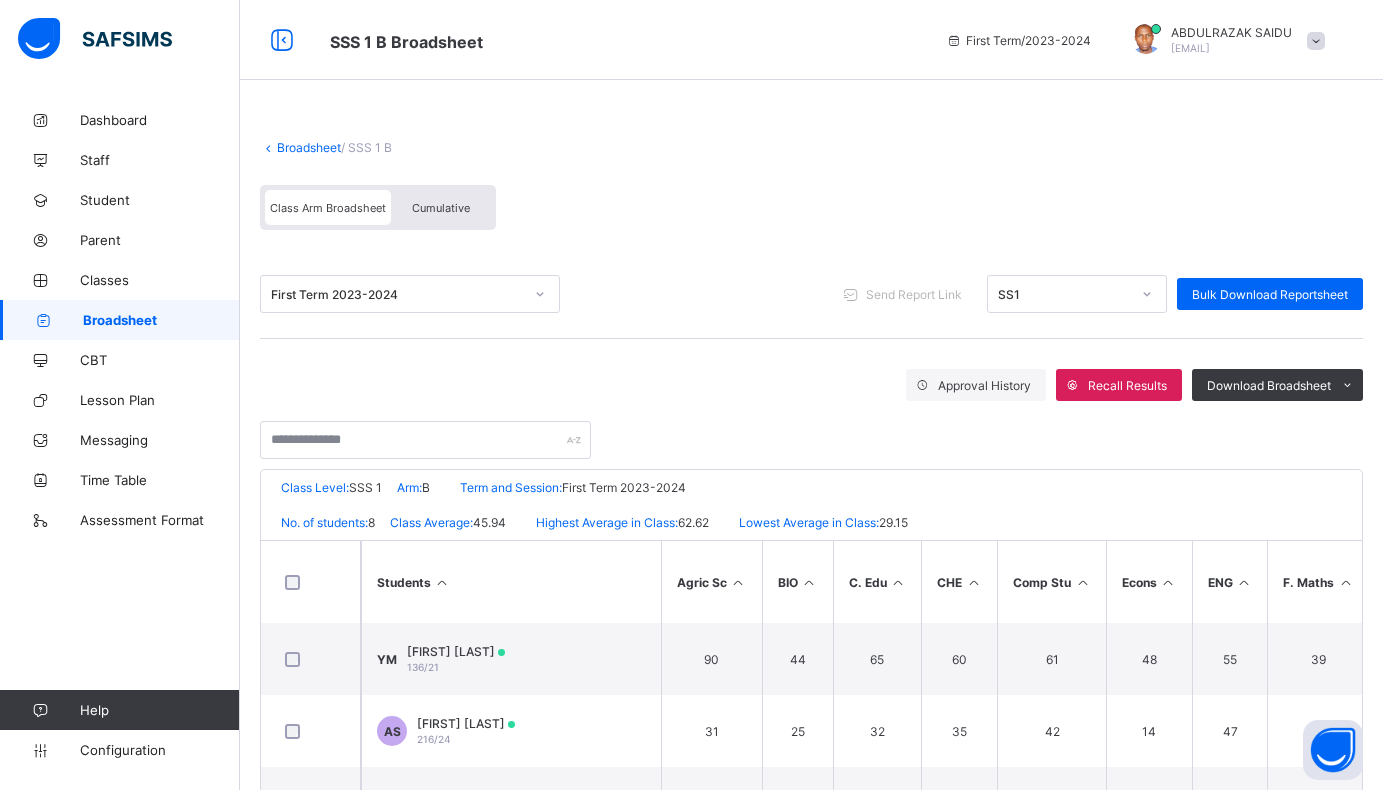 click 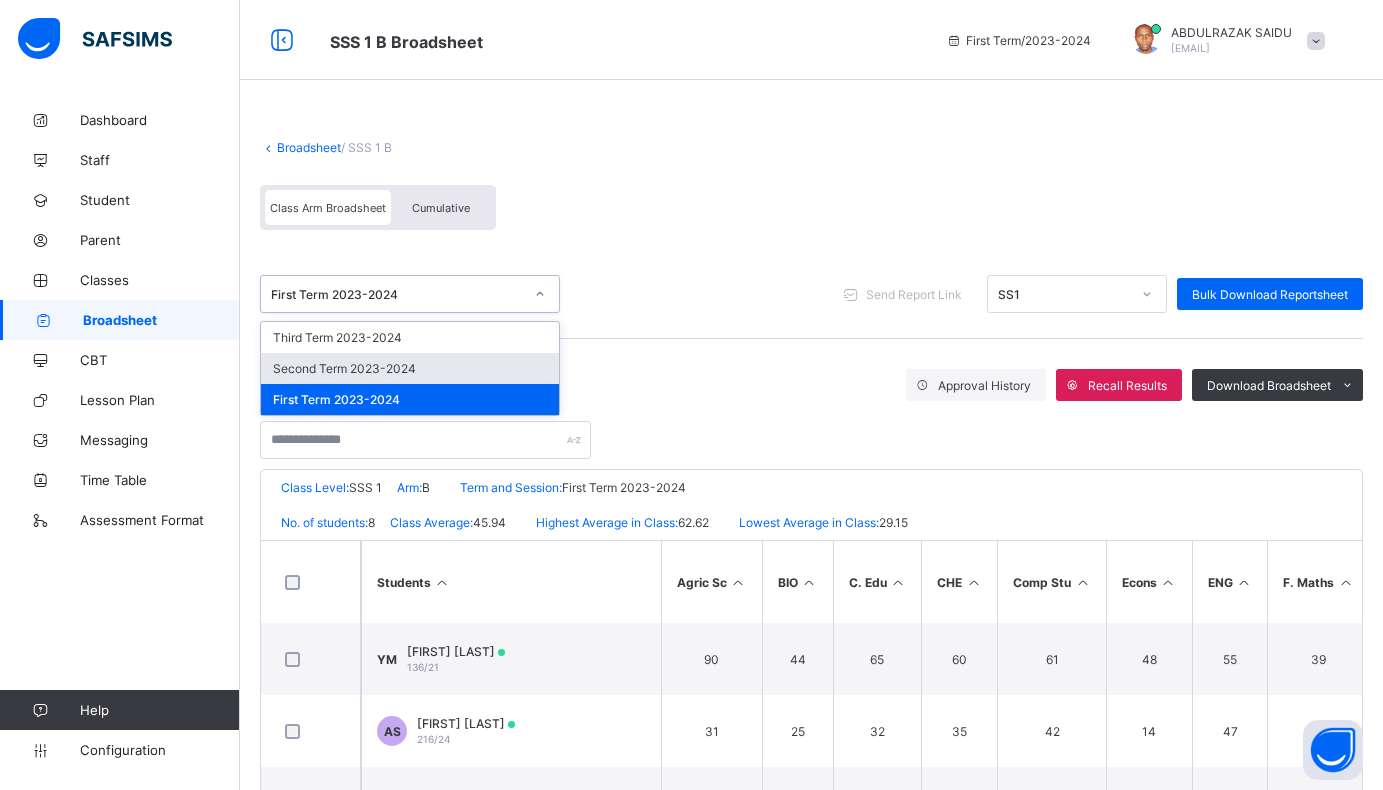 click on "Second Term 2023-2024" at bounding box center [410, 368] 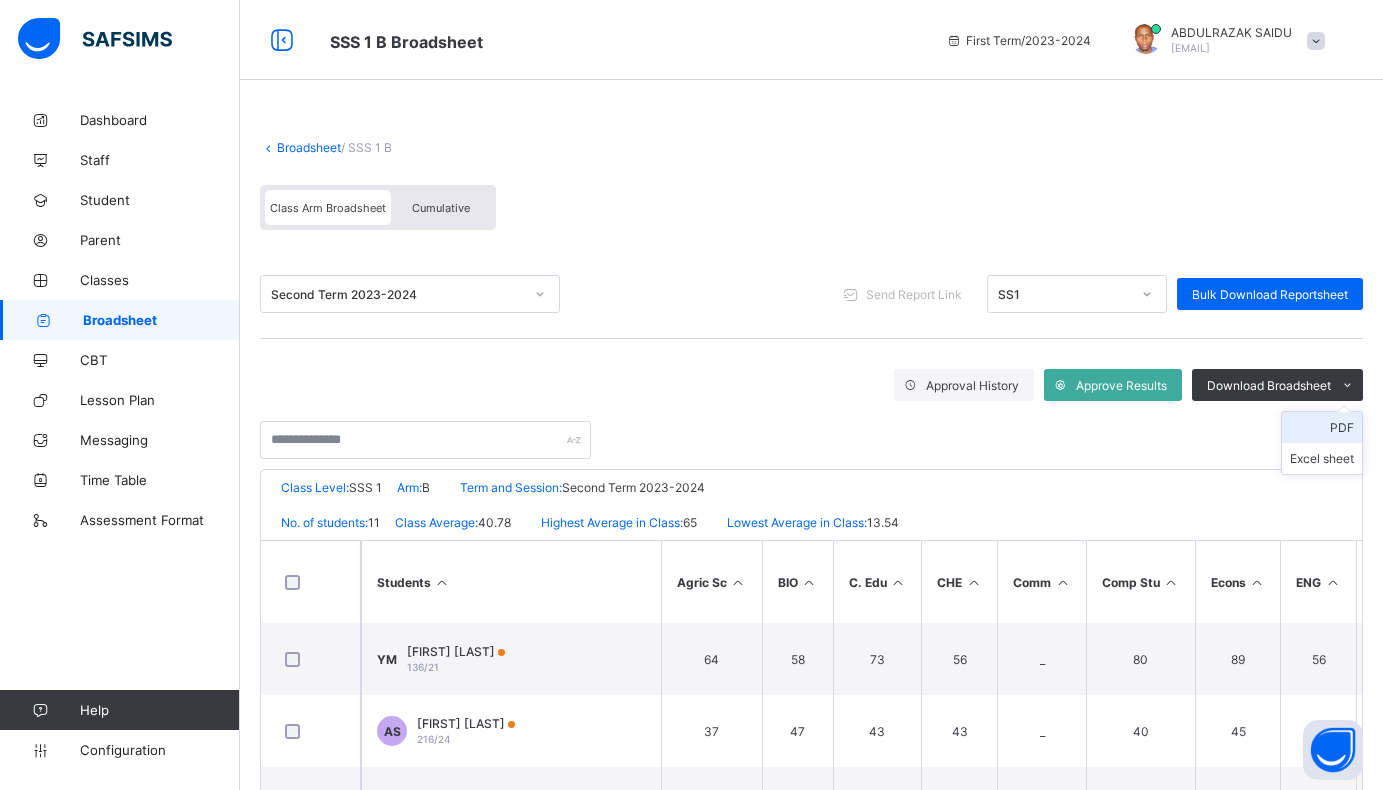 click on "PDF" at bounding box center [1322, 427] 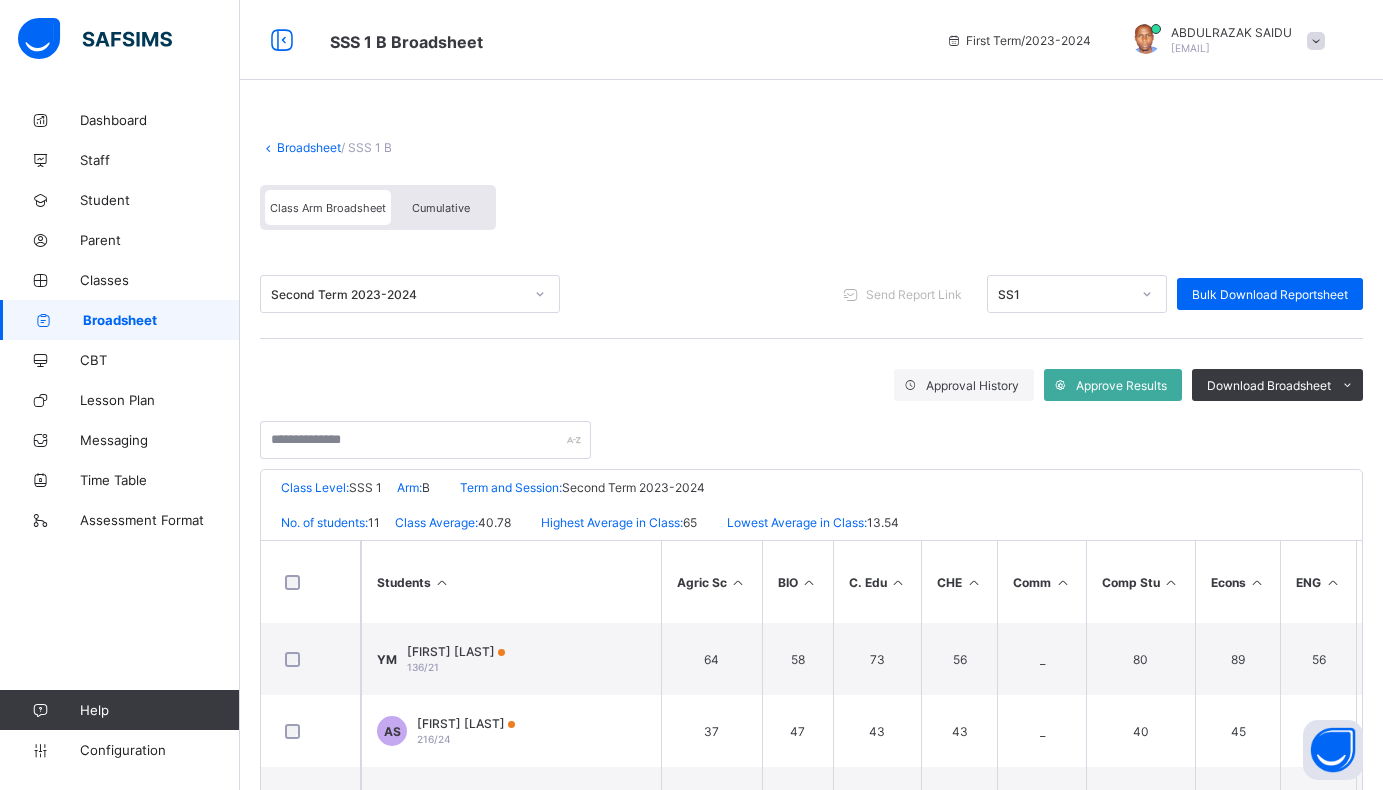 click 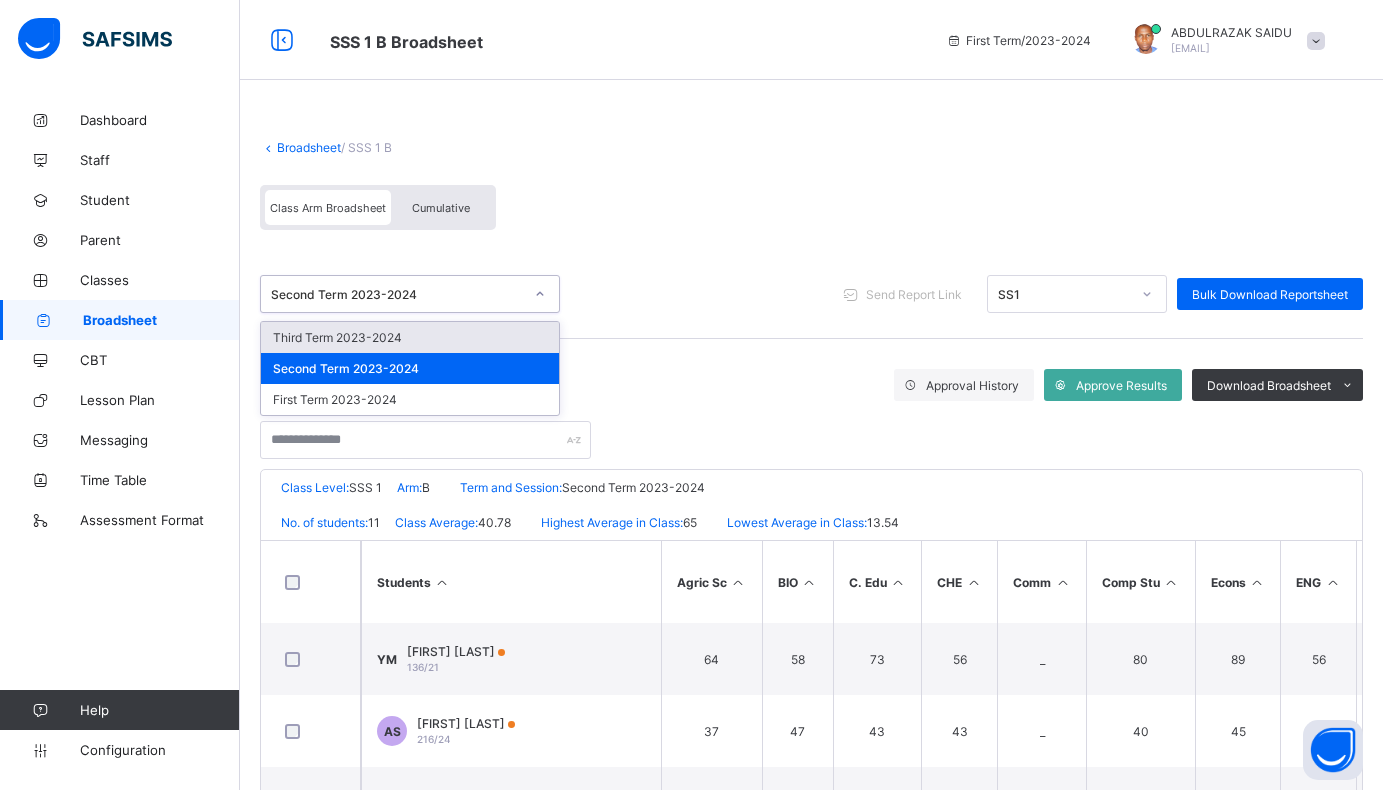 click on "Third Term 2023-2024" at bounding box center [410, 337] 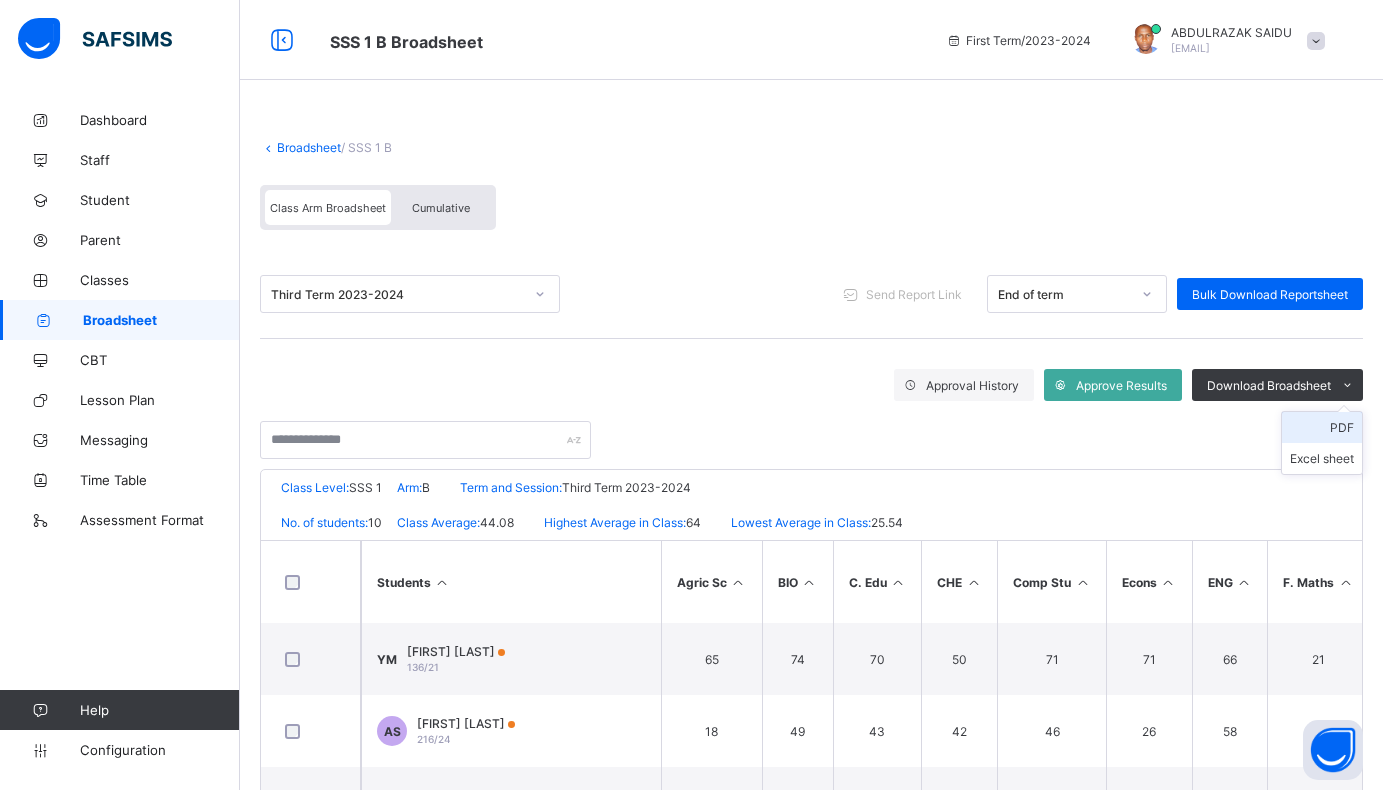 click on "PDF" at bounding box center (1322, 427) 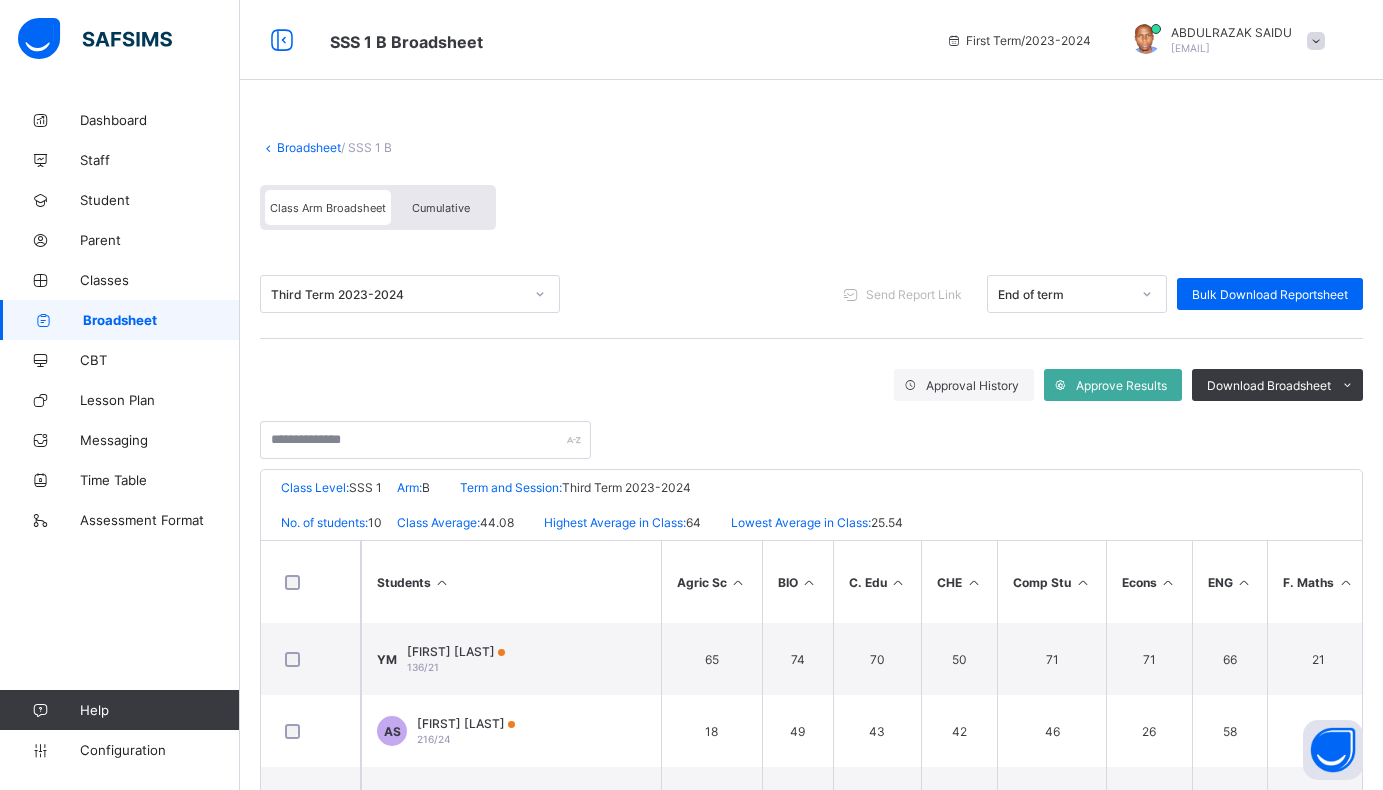 click on "Broadsheet" at bounding box center [309, 147] 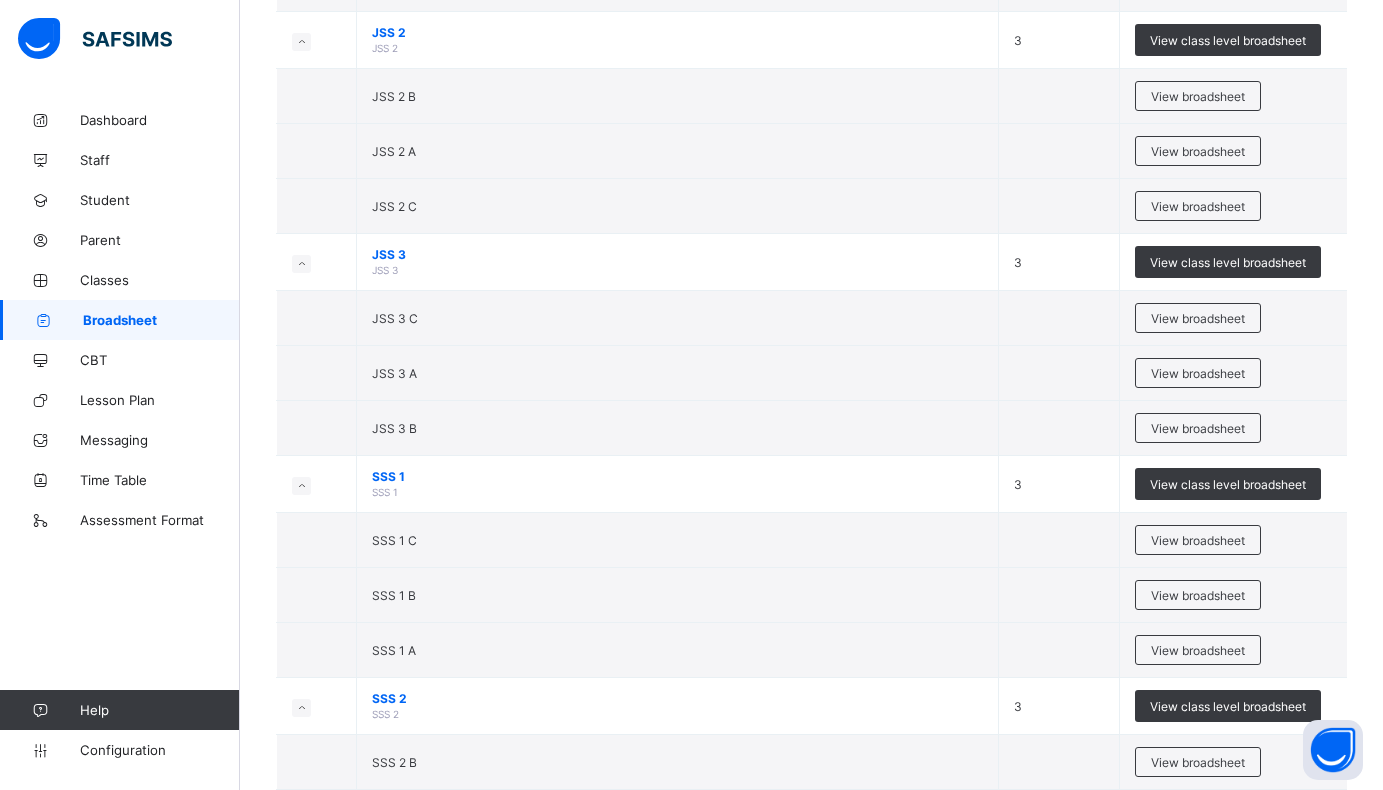 scroll, scrollTop: 2600, scrollLeft: 0, axis: vertical 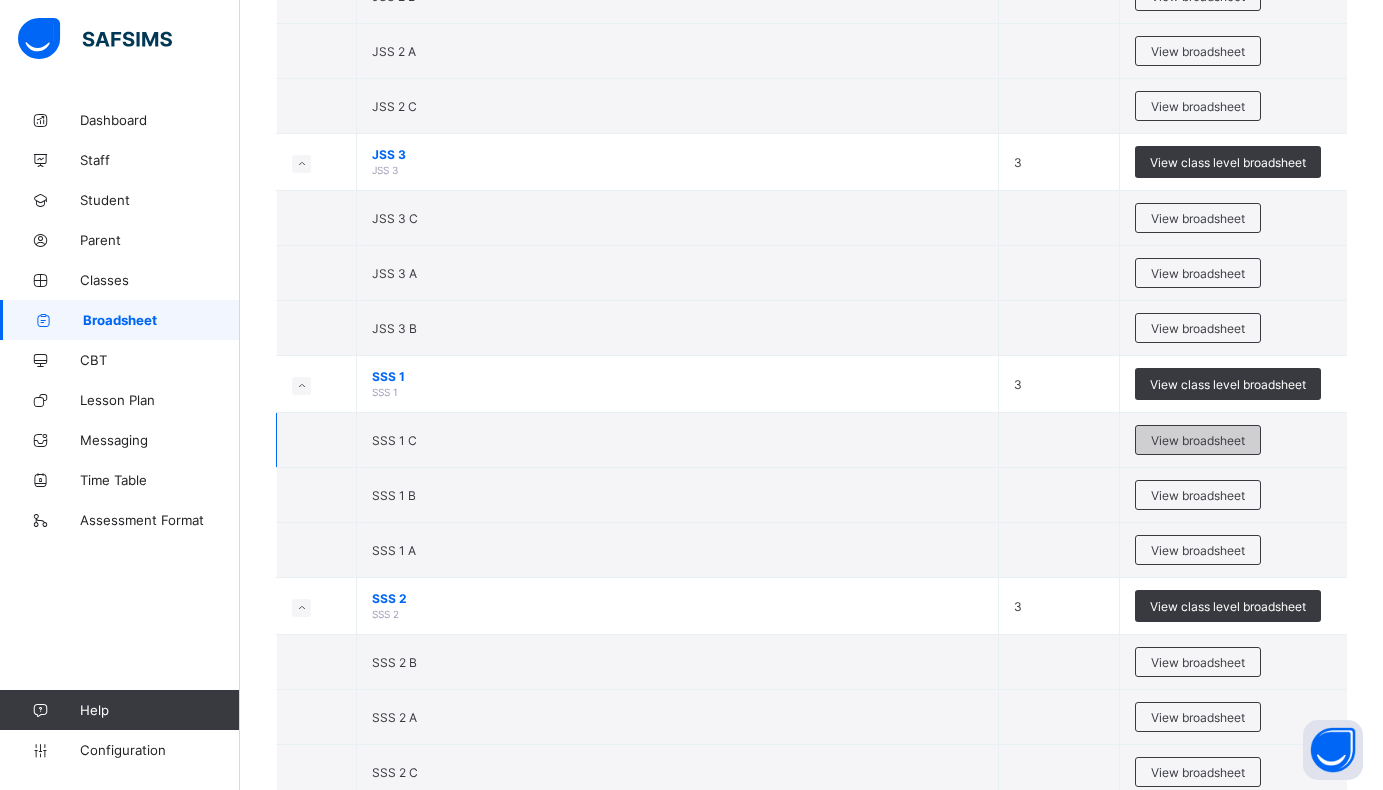 click on "View broadsheet" at bounding box center [1198, 440] 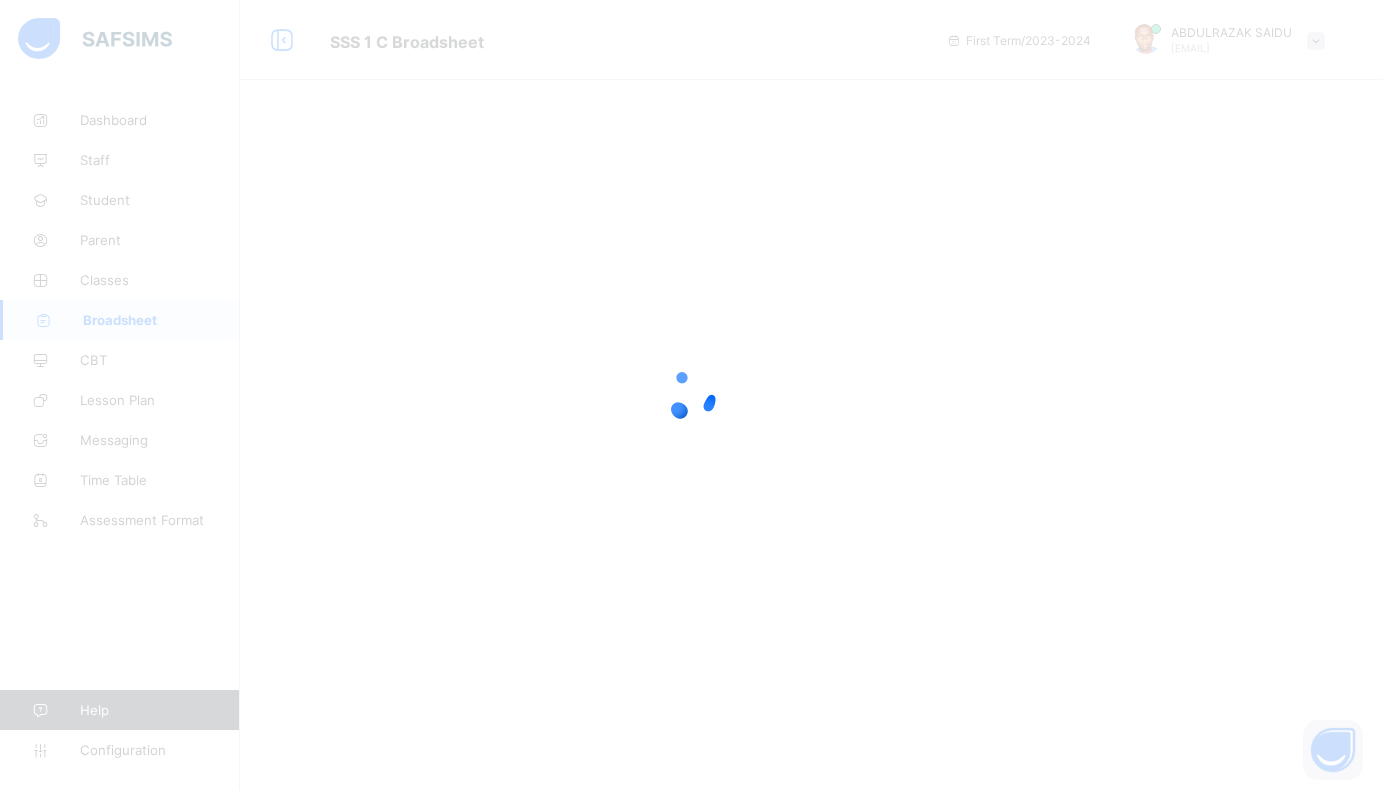 scroll, scrollTop: 0, scrollLeft: 0, axis: both 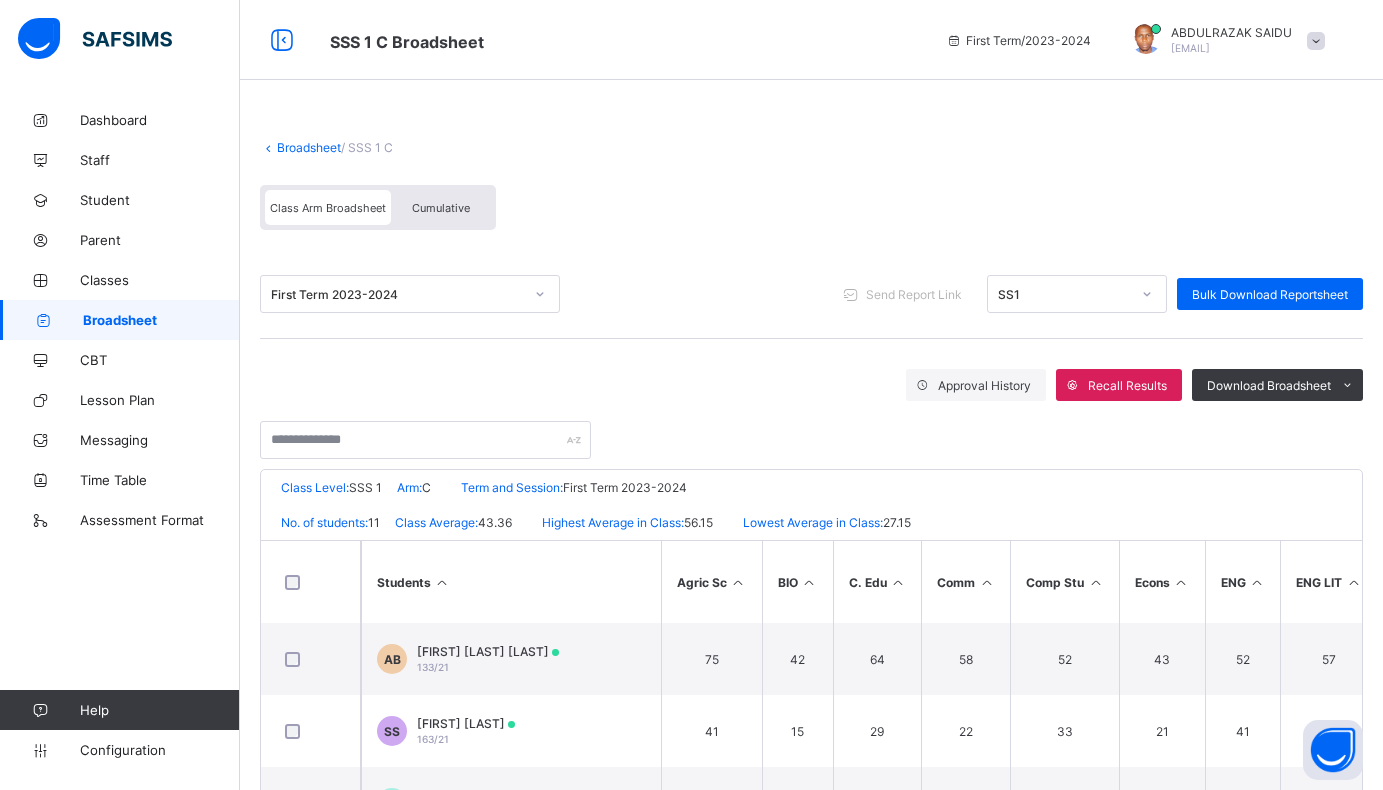 click 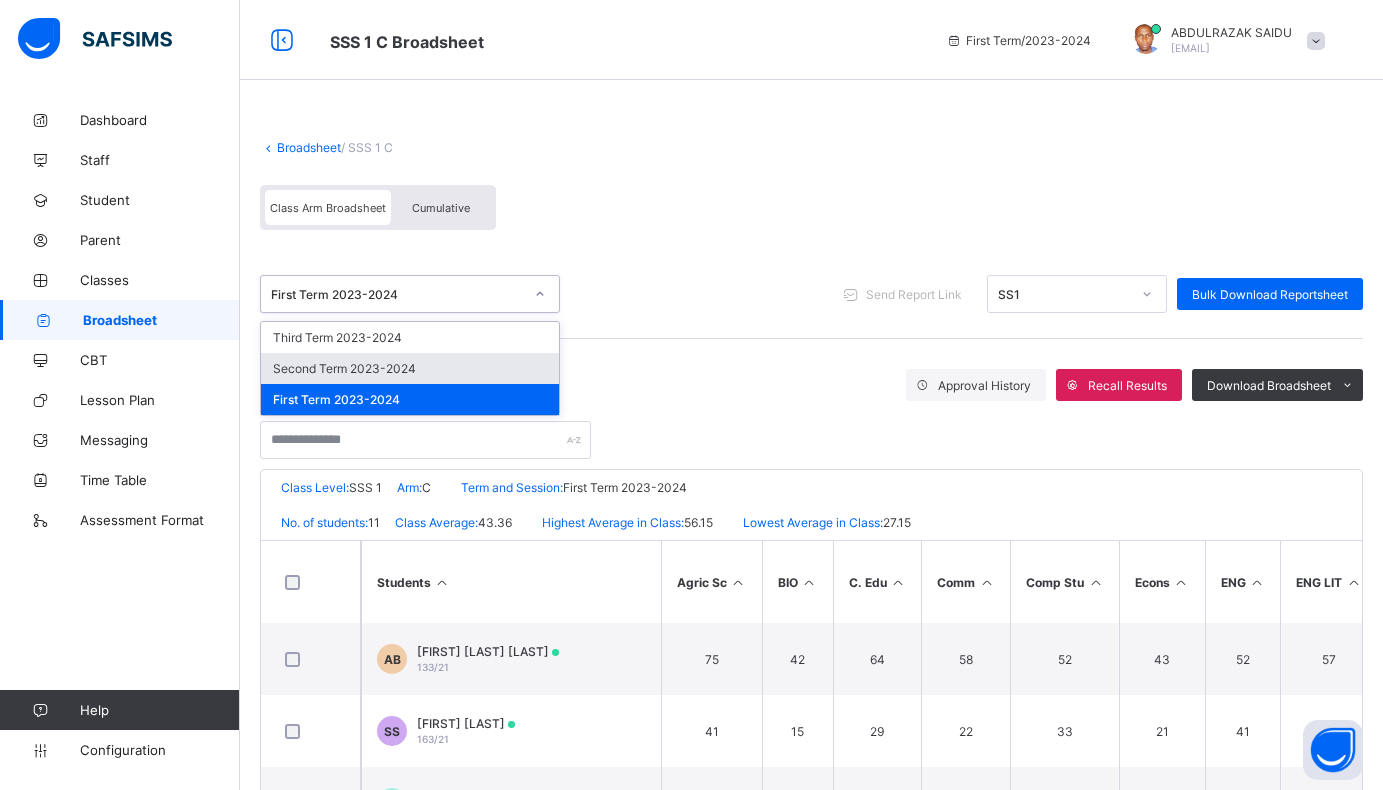 click on "Second Term 2023-2024" at bounding box center (410, 368) 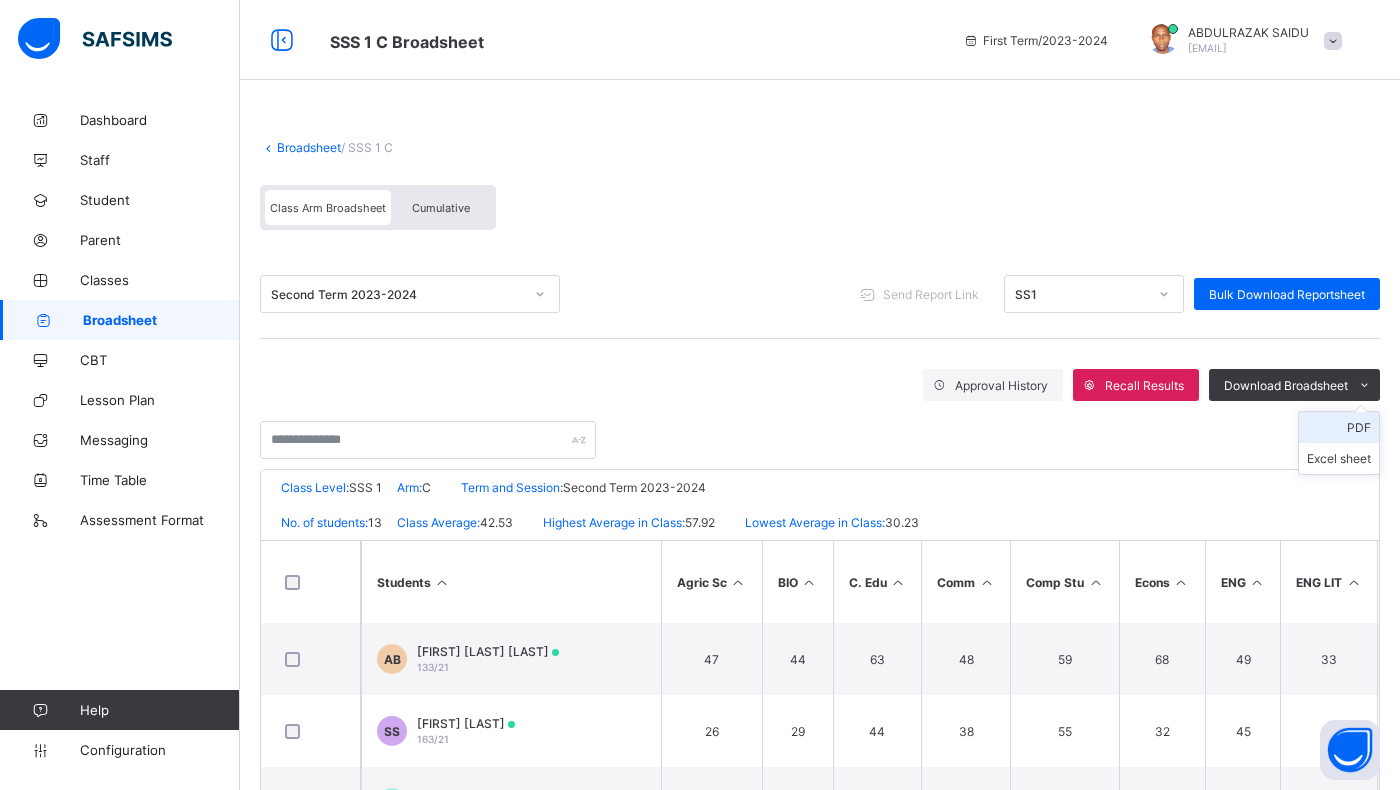 click on "PDF" at bounding box center (1339, 427) 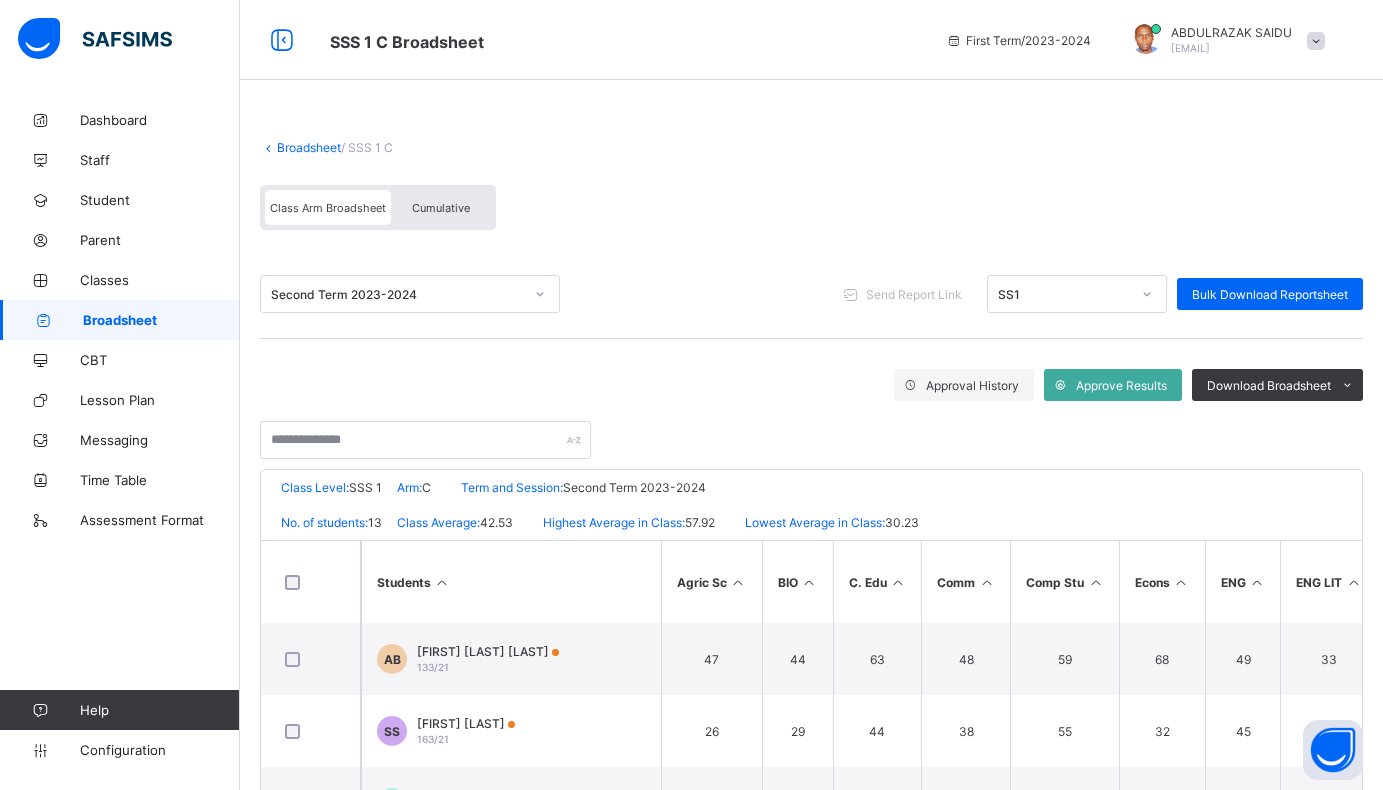 scroll, scrollTop: 0, scrollLeft: 0, axis: both 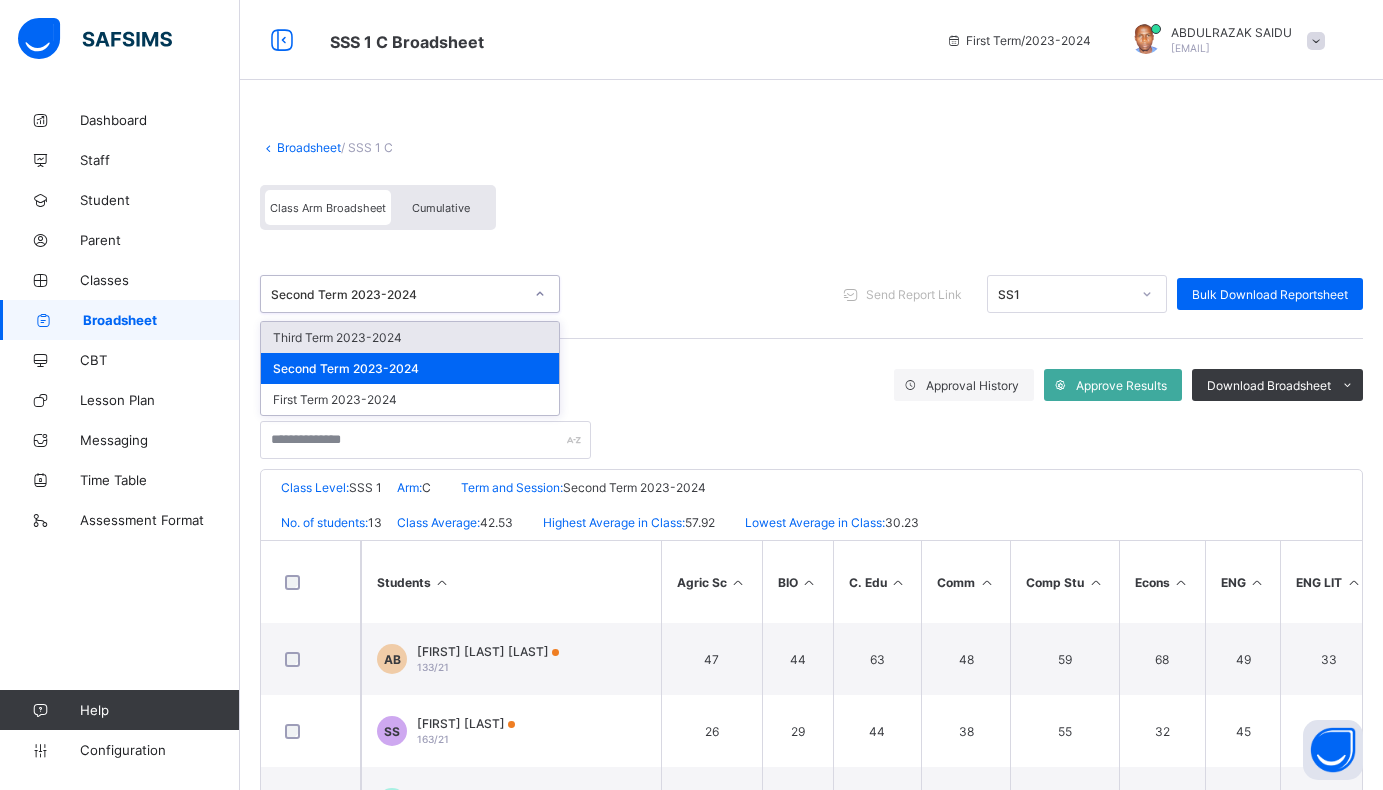 click on "Third Term 2023-2024" at bounding box center (410, 337) 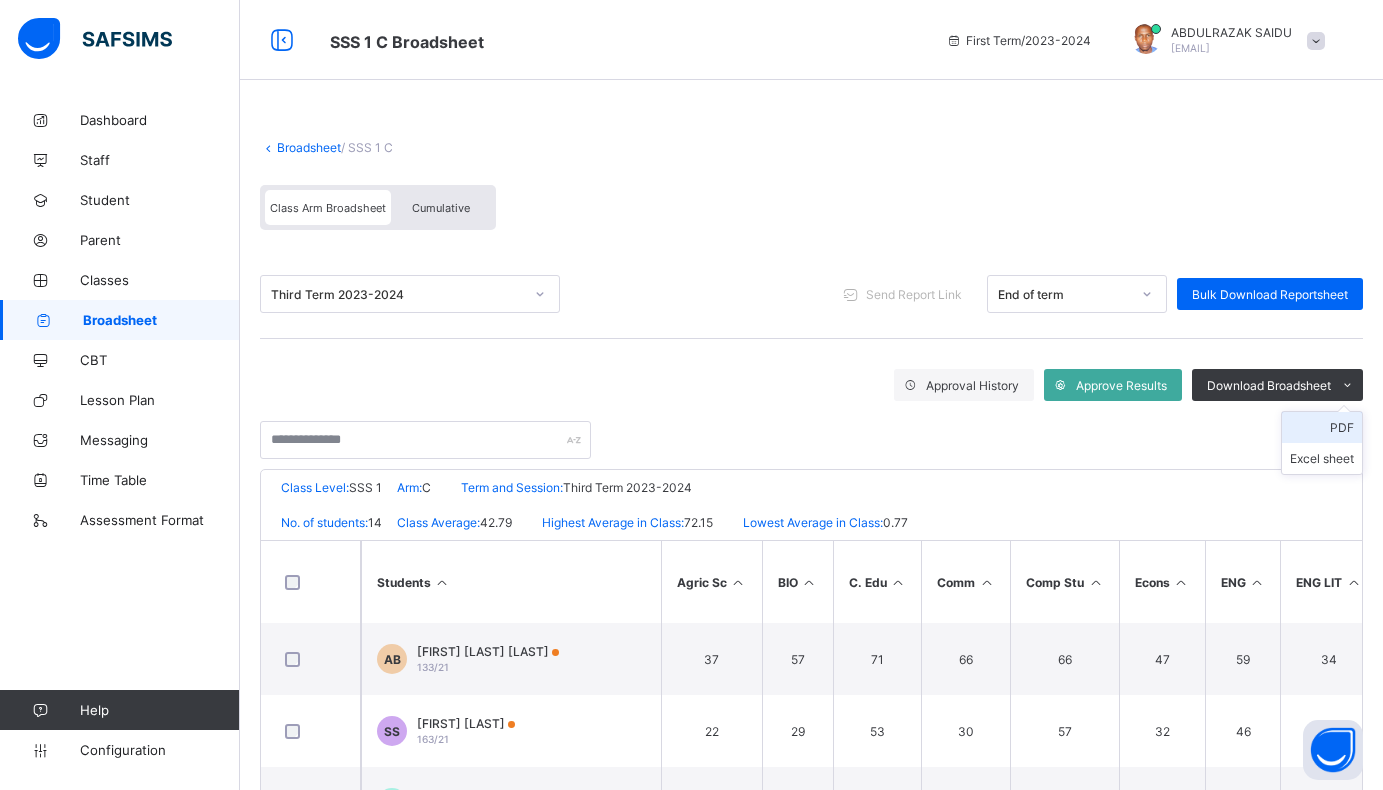 click on "PDF" at bounding box center (1322, 427) 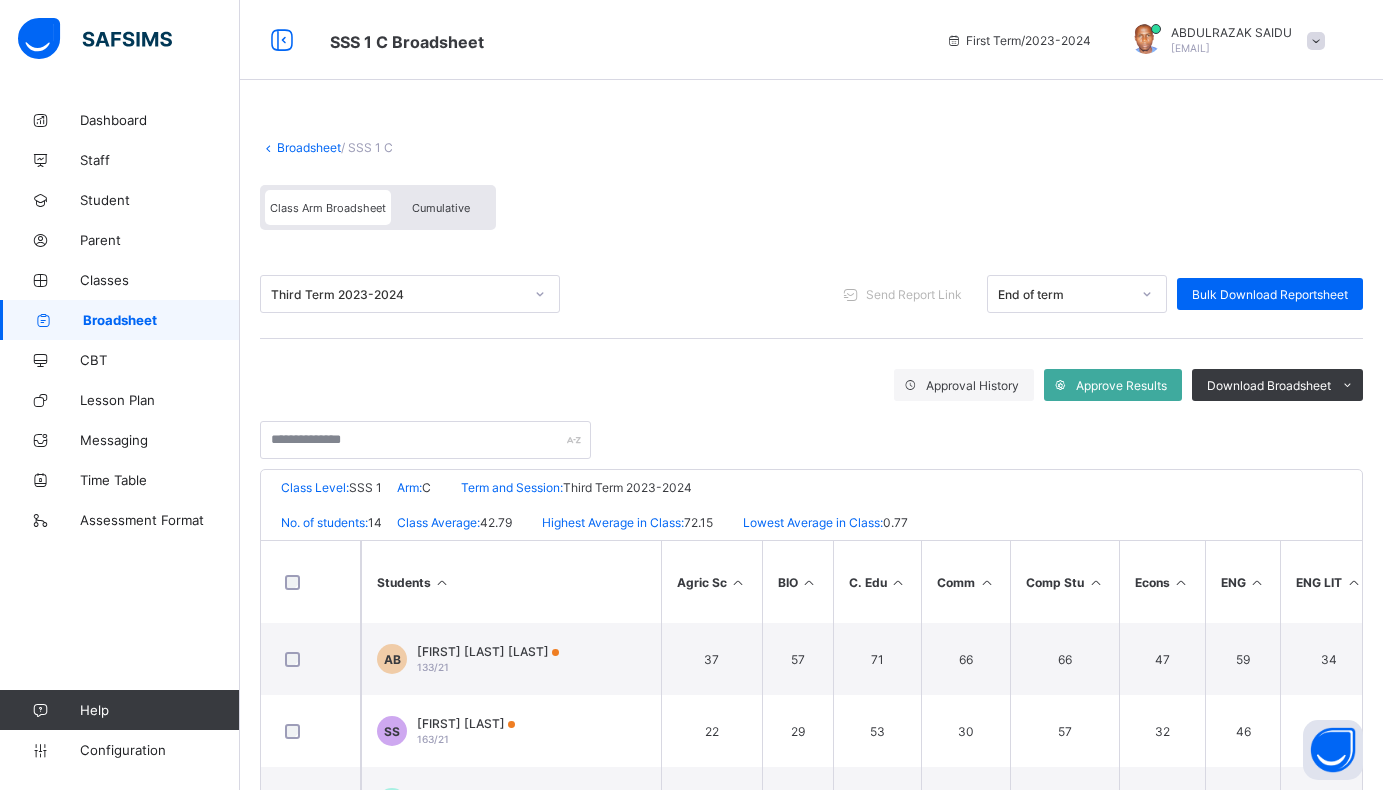 click on "Broadsheet" at bounding box center [309, 147] 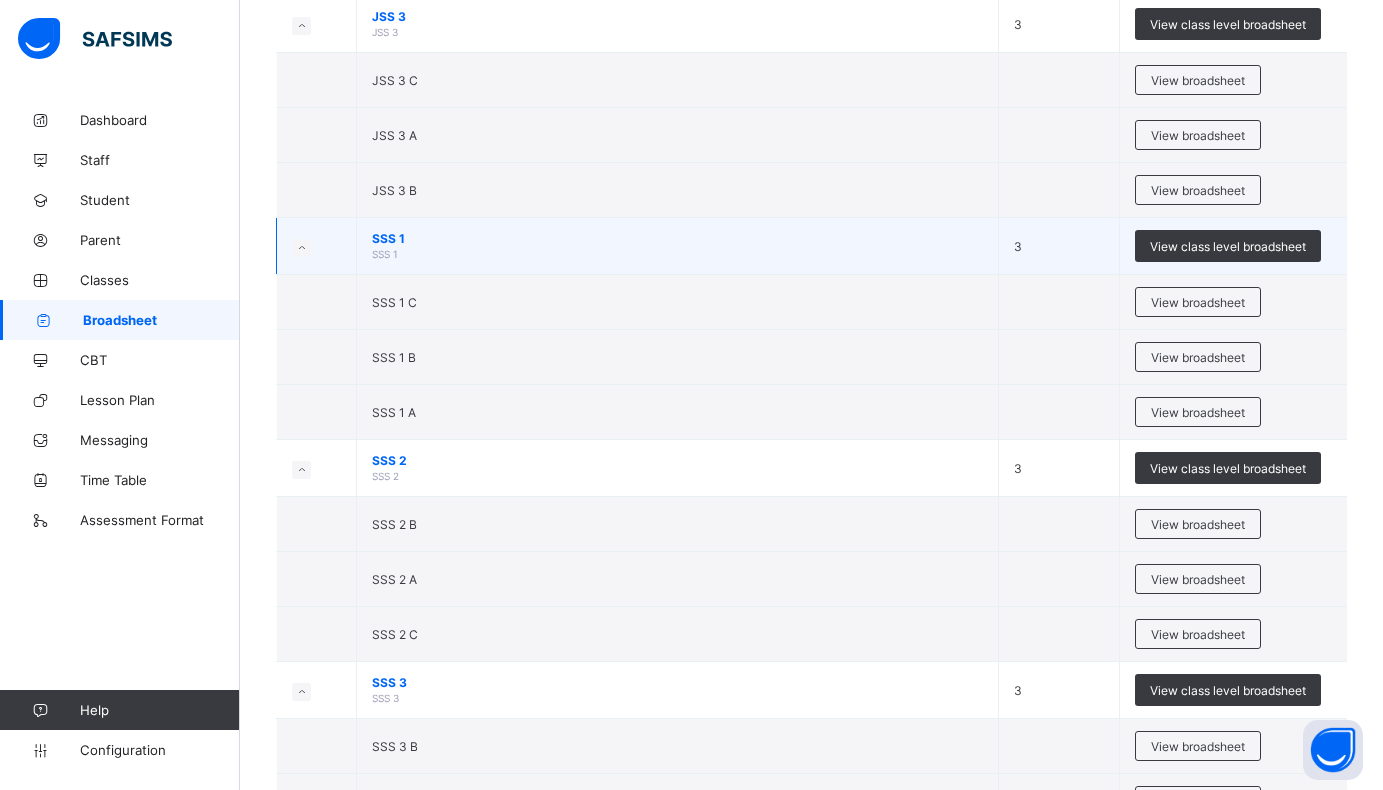 scroll, scrollTop: 2882, scrollLeft: 0, axis: vertical 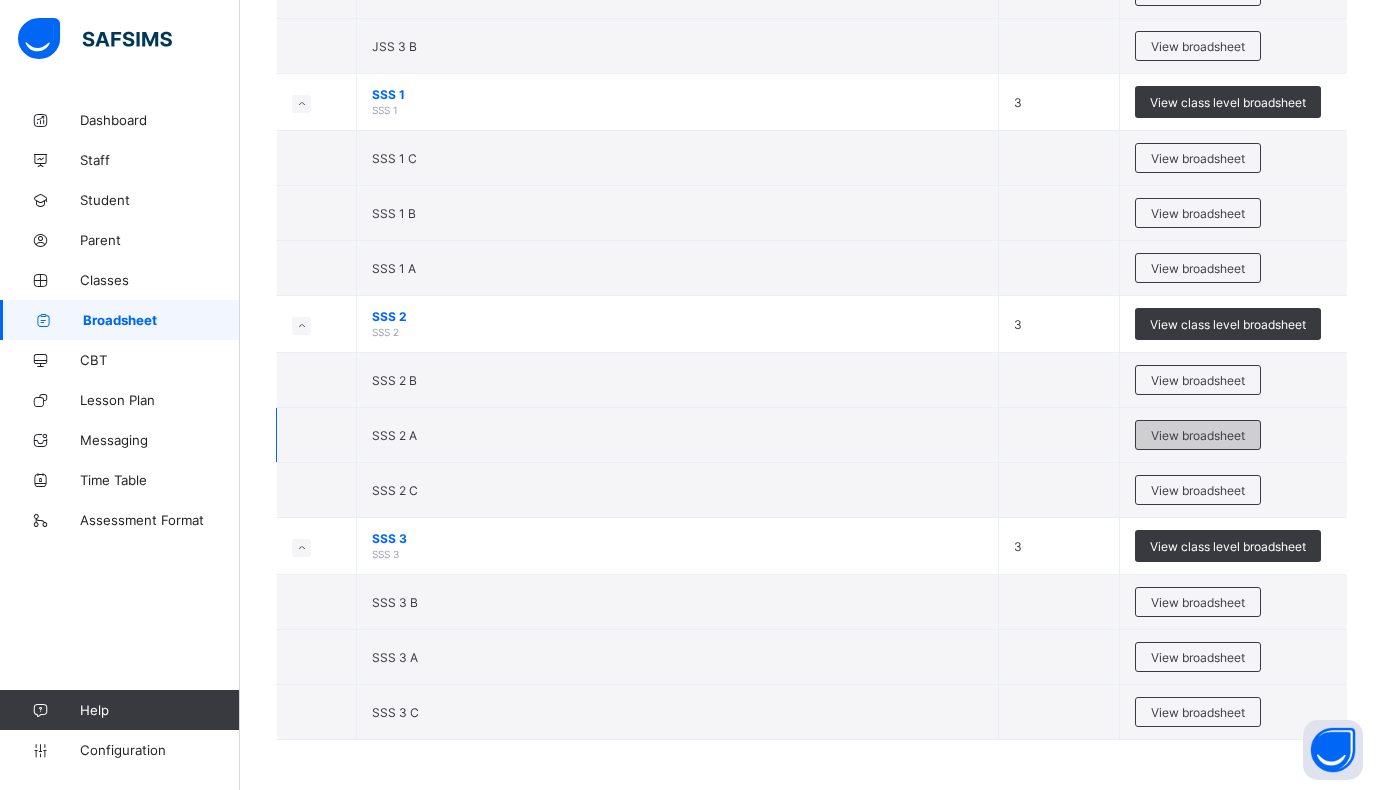click on "View broadsheet" at bounding box center [1198, 435] 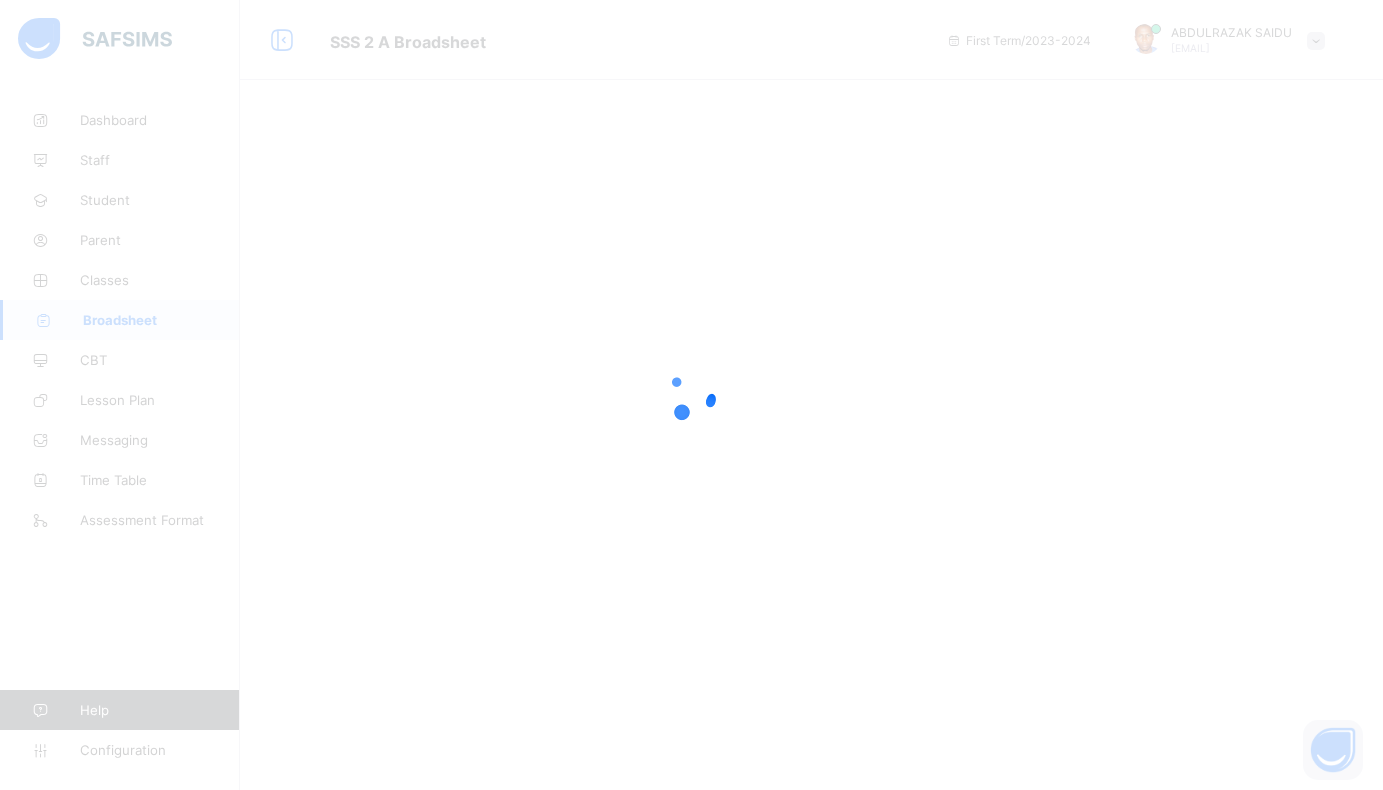 scroll, scrollTop: 0, scrollLeft: 0, axis: both 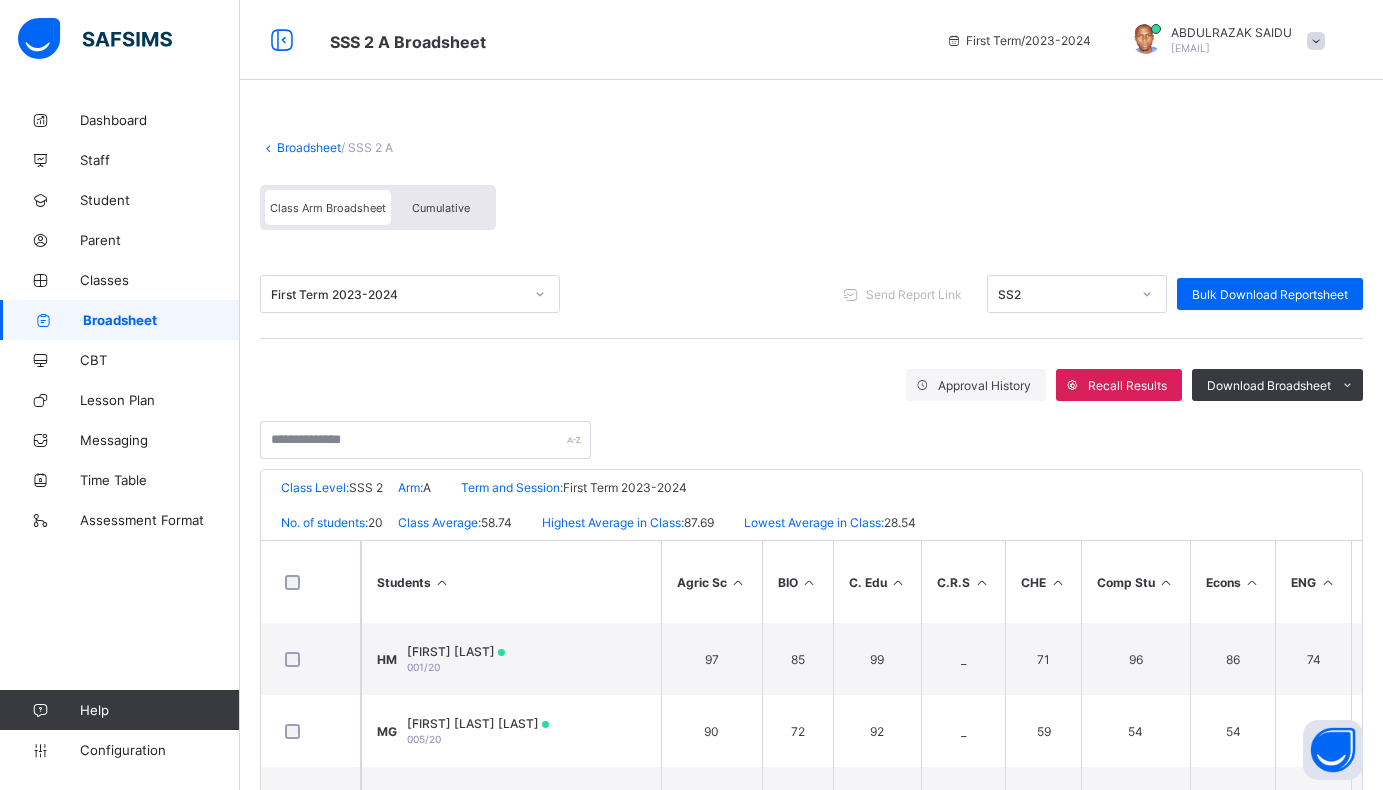 click 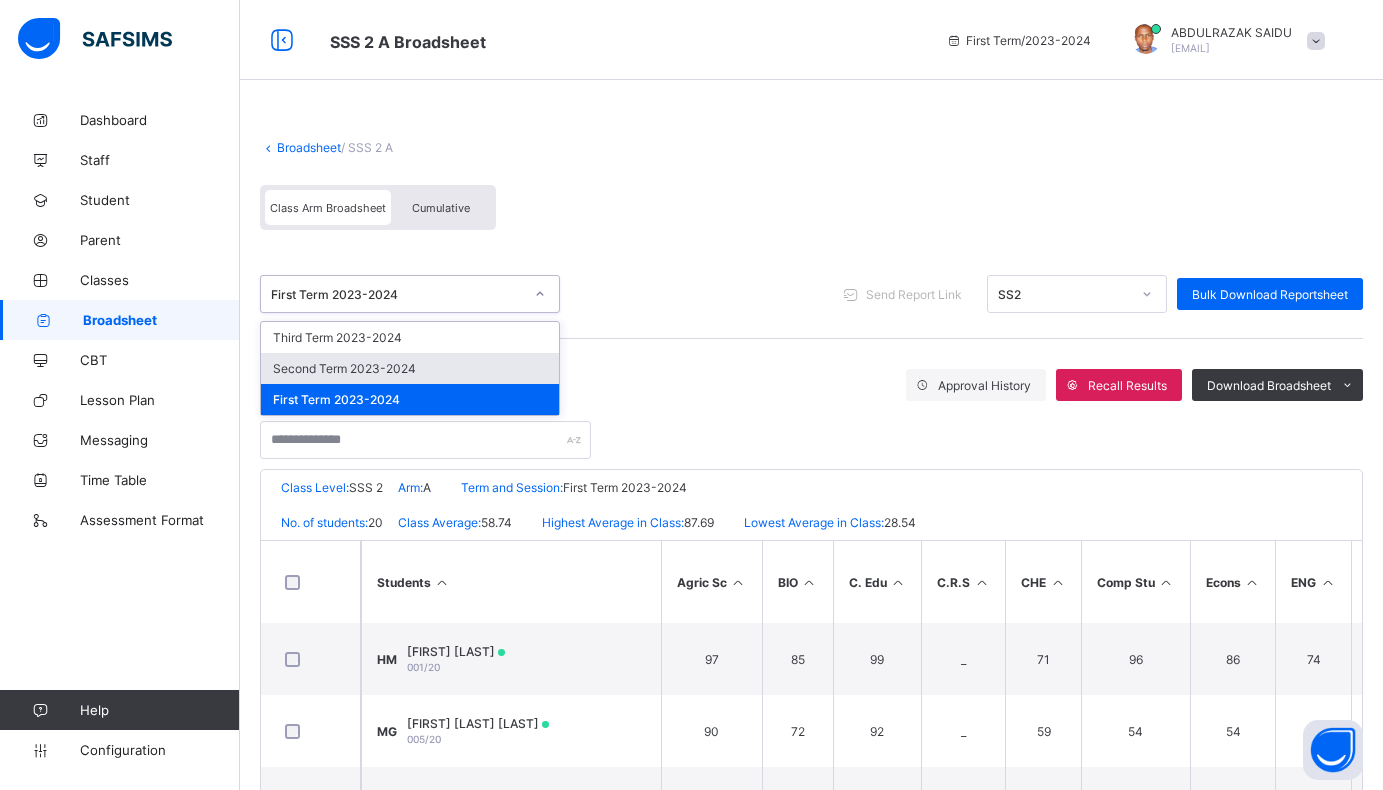 click on "Second Term 2023-2024" at bounding box center (410, 368) 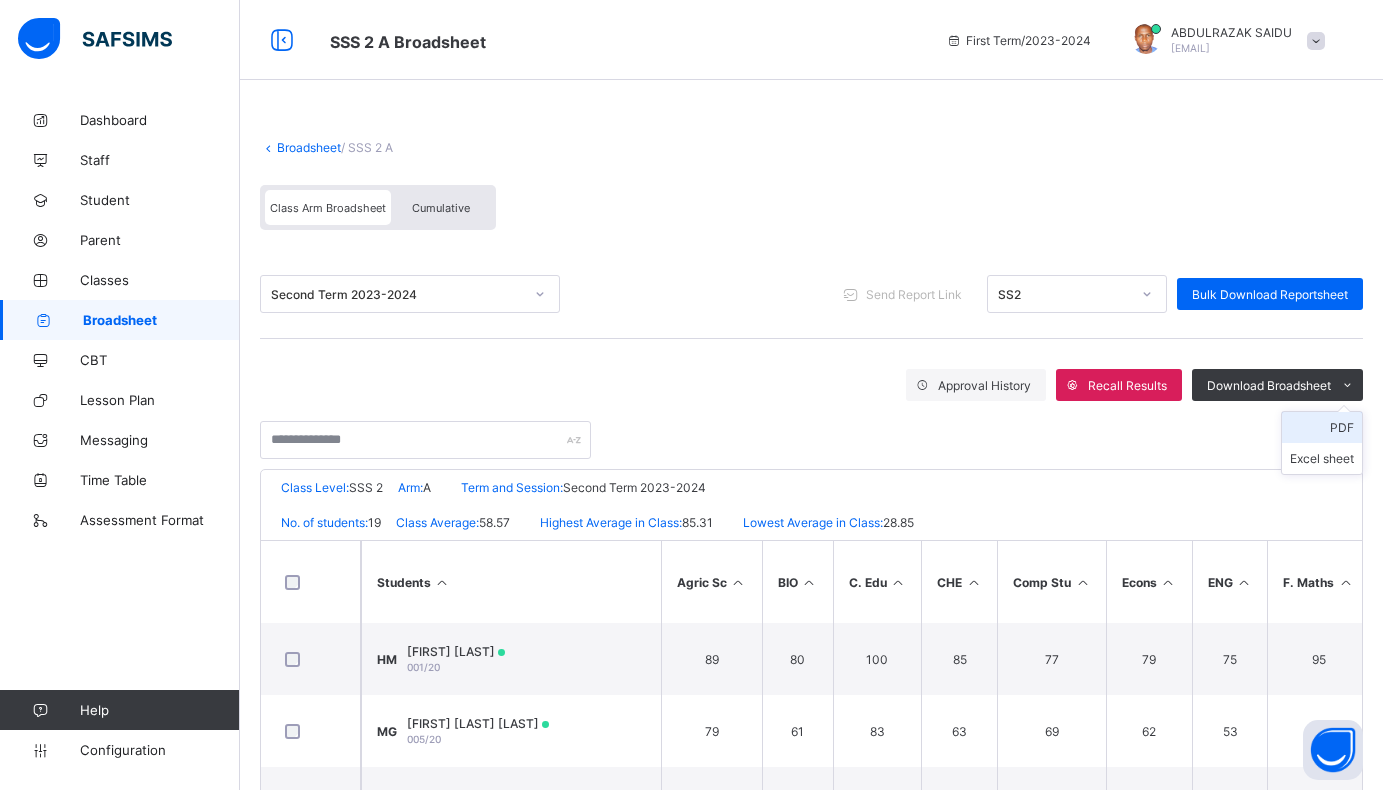 click on "PDF" at bounding box center (1322, 427) 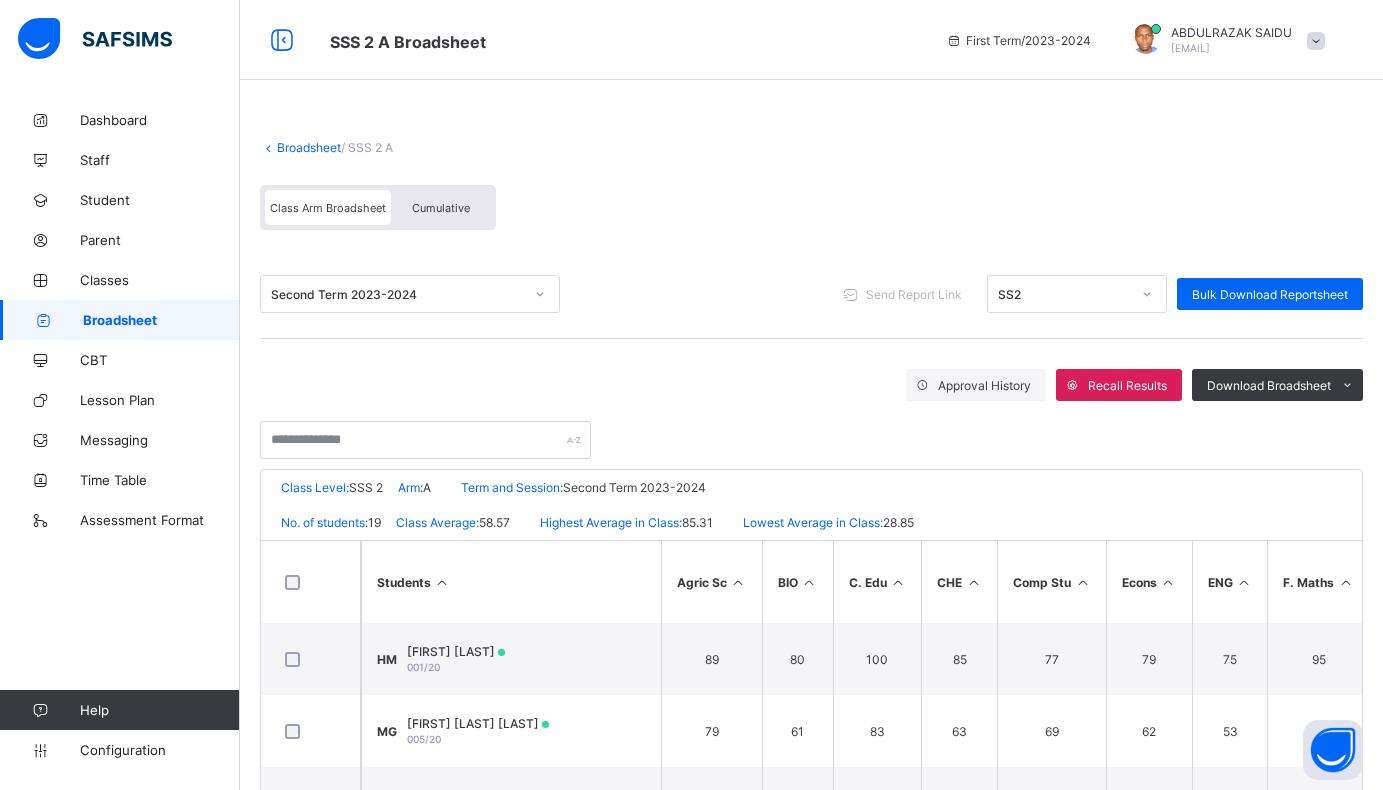 scroll, scrollTop: 0, scrollLeft: 0, axis: both 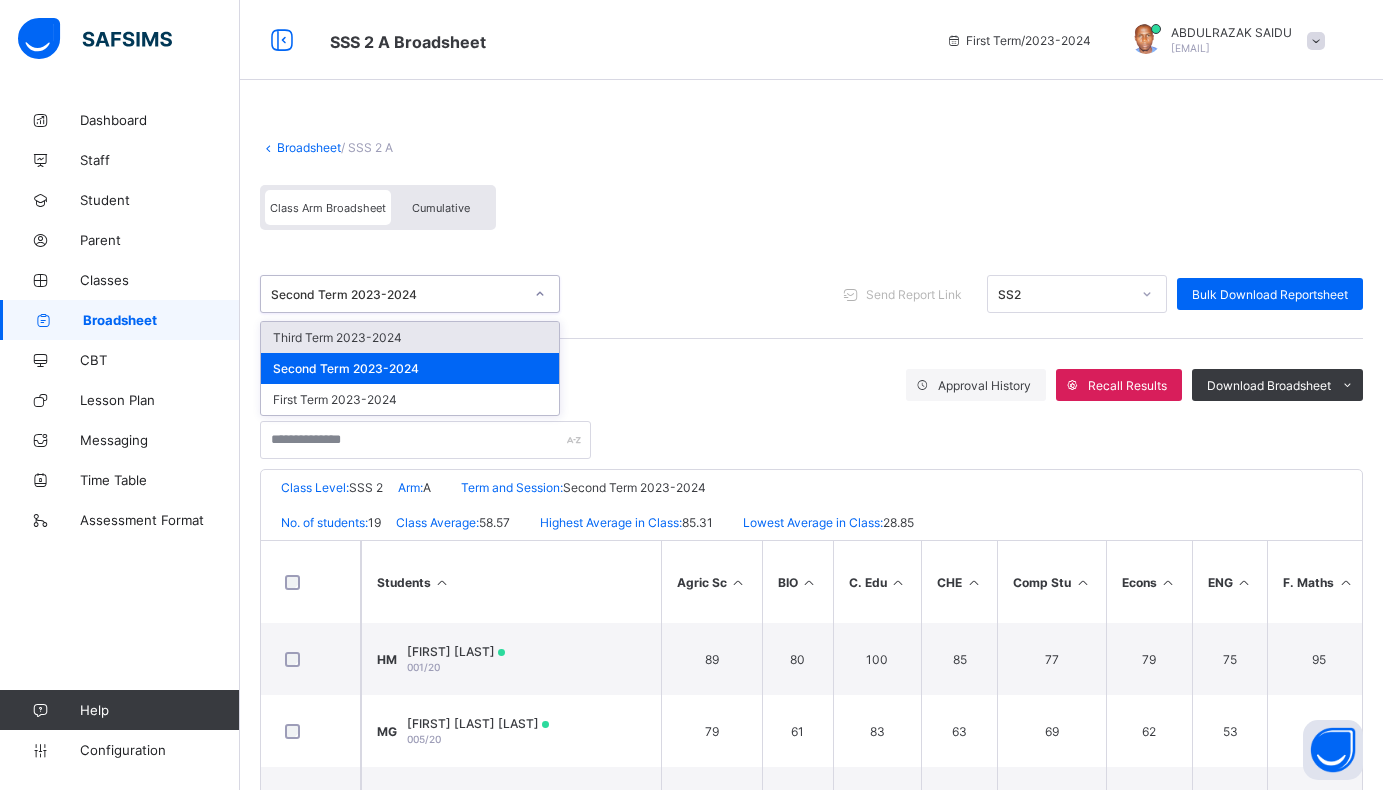 click on "Third Term 2023-2024" at bounding box center (410, 337) 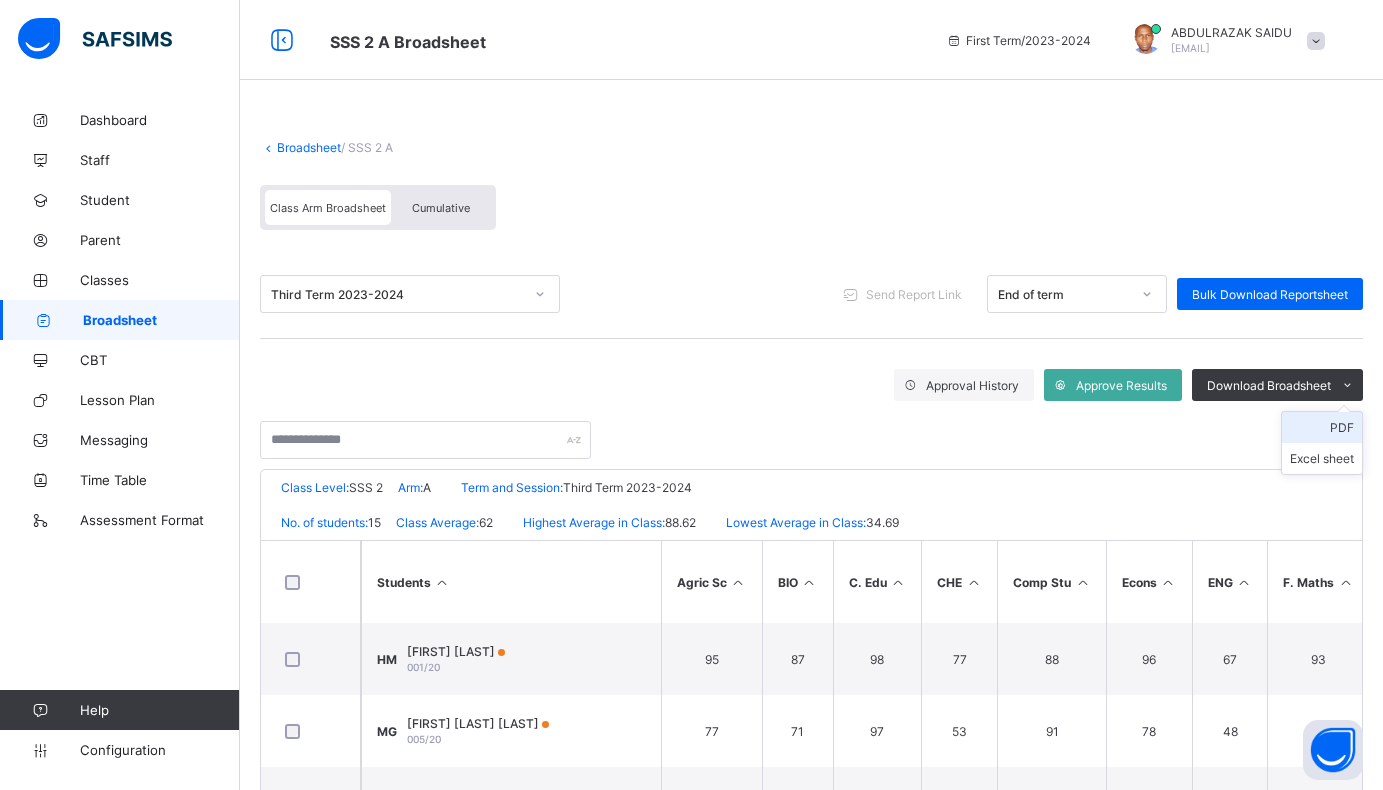 click on "PDF" at bounding box center [1322, 427] 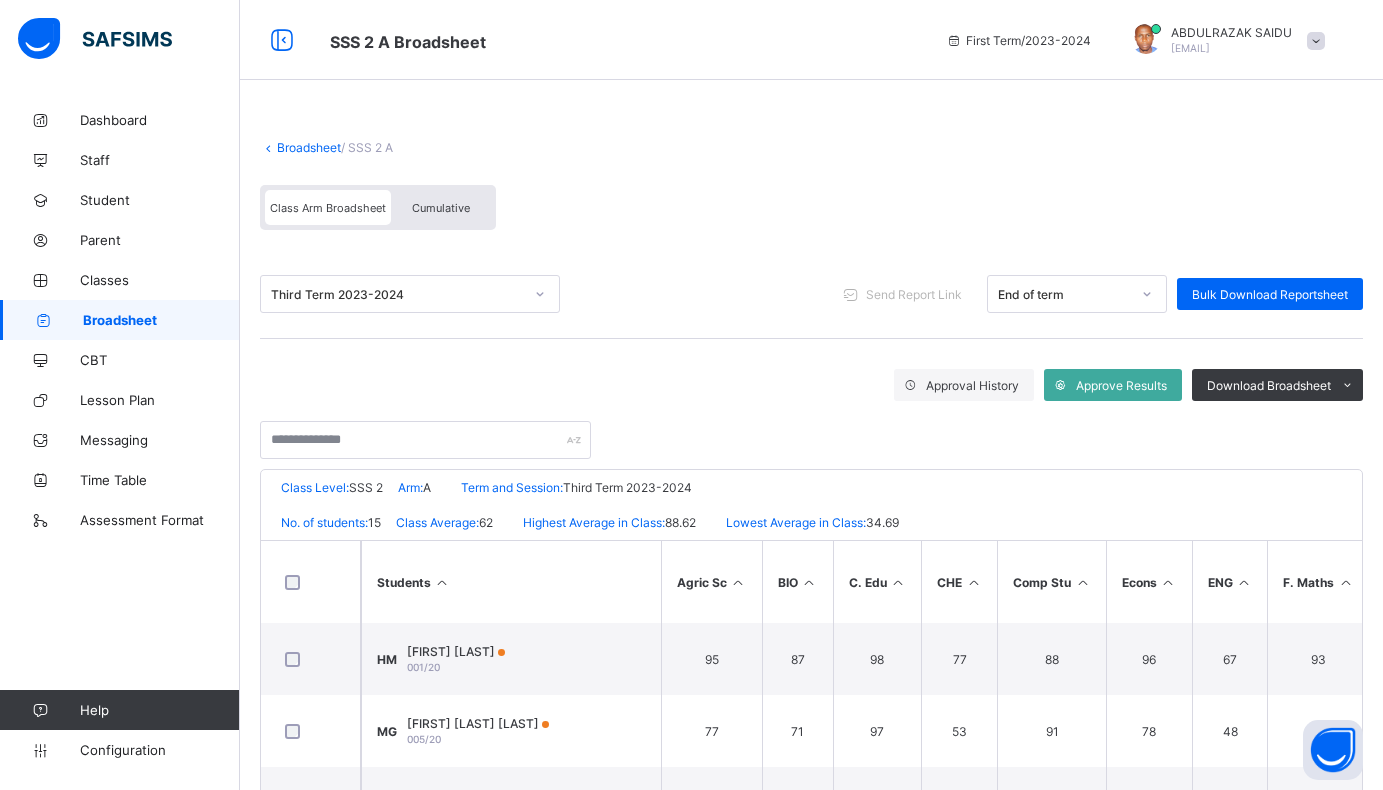 click on "Broadsheet" at bounding box center [309, 147] 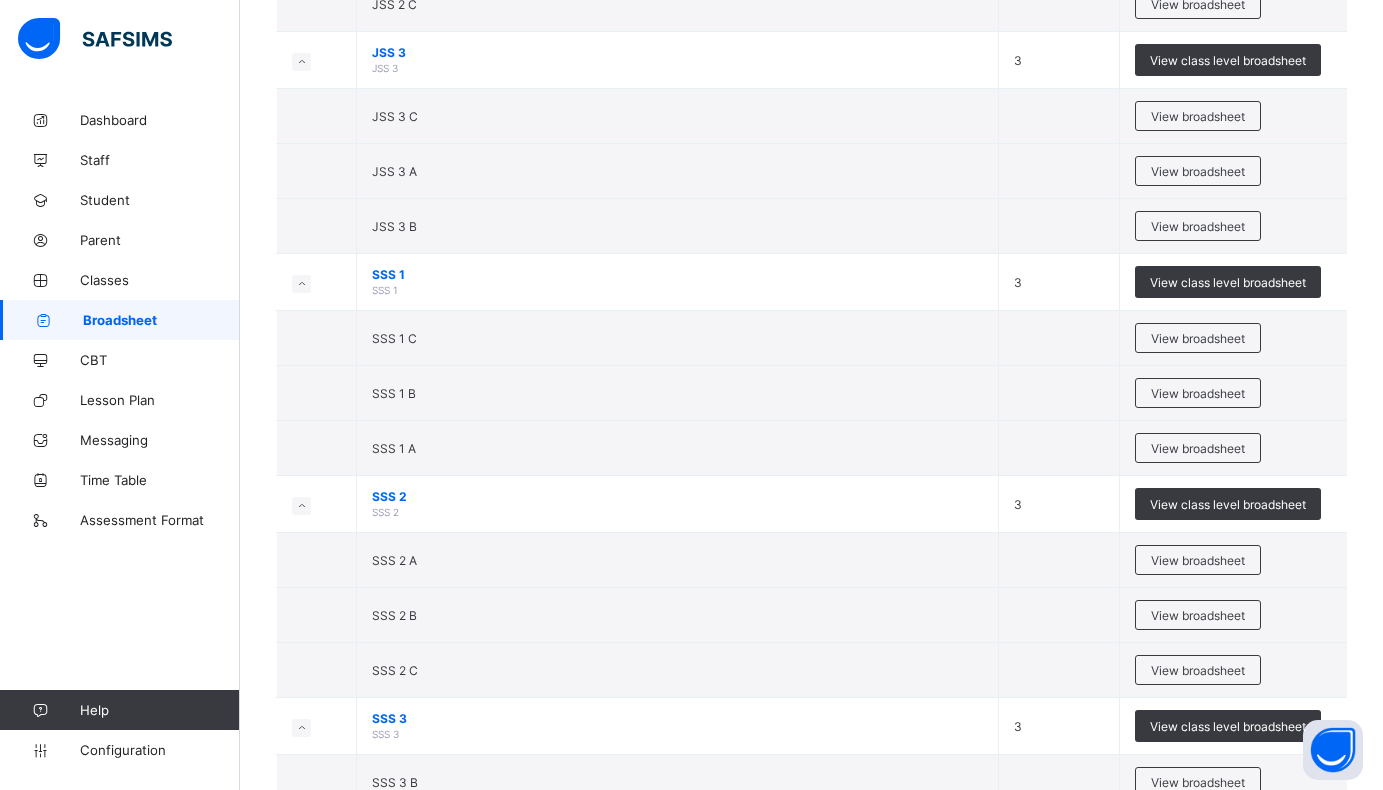 scroll, scrollTop: 2882, scrollLeft: 0, axis: vertical 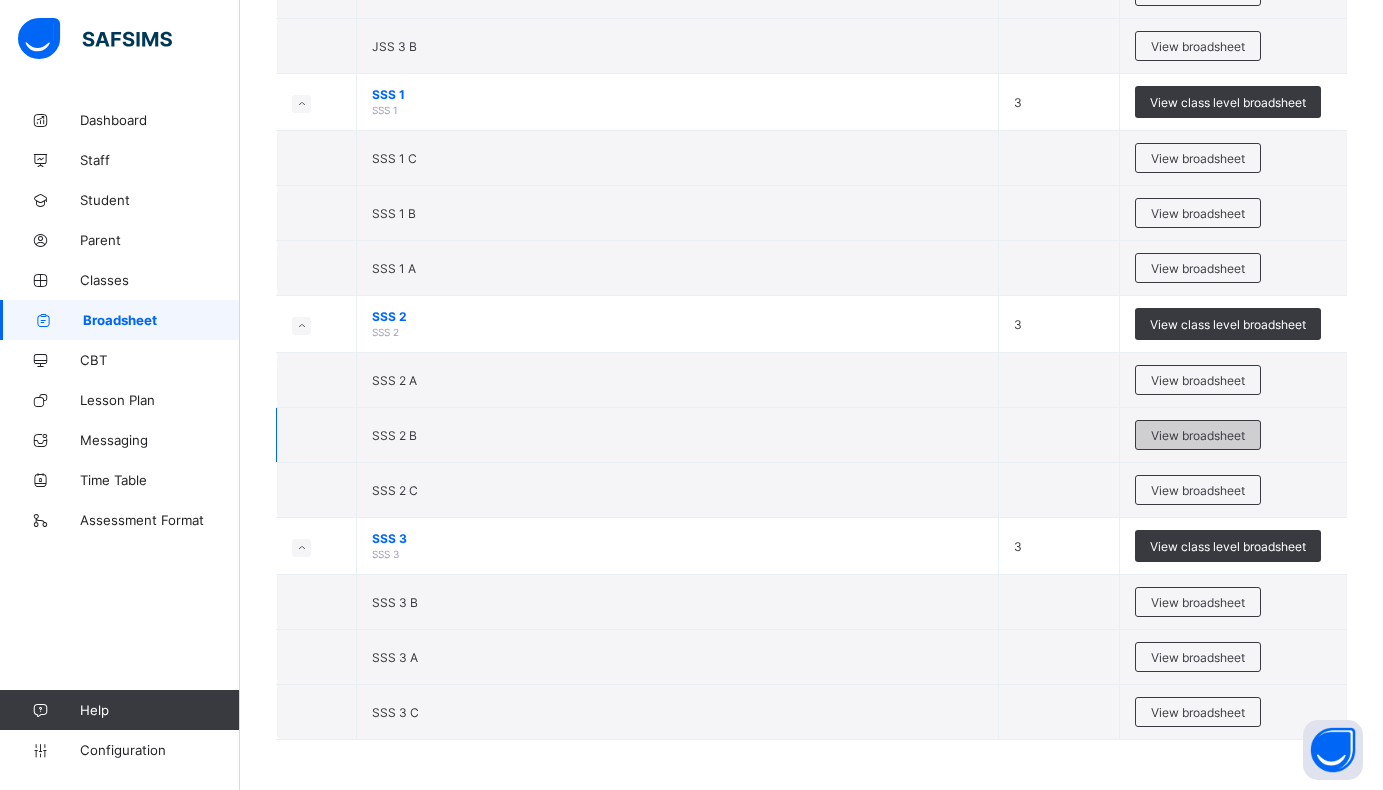 click on "View broadsheet" at bounding box center (1198, 435) 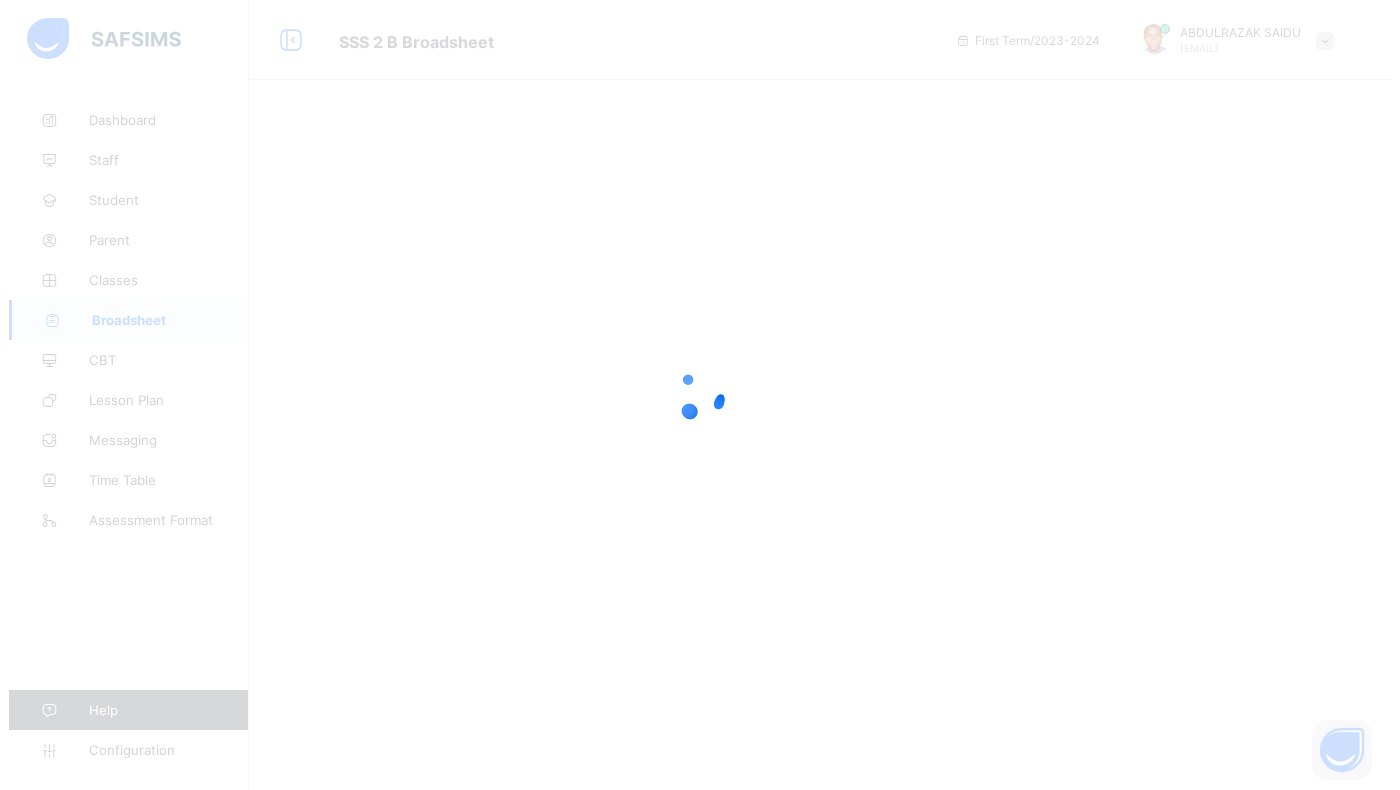 scroll, scrollTop: 0, scrollLeft: 0, axis: both 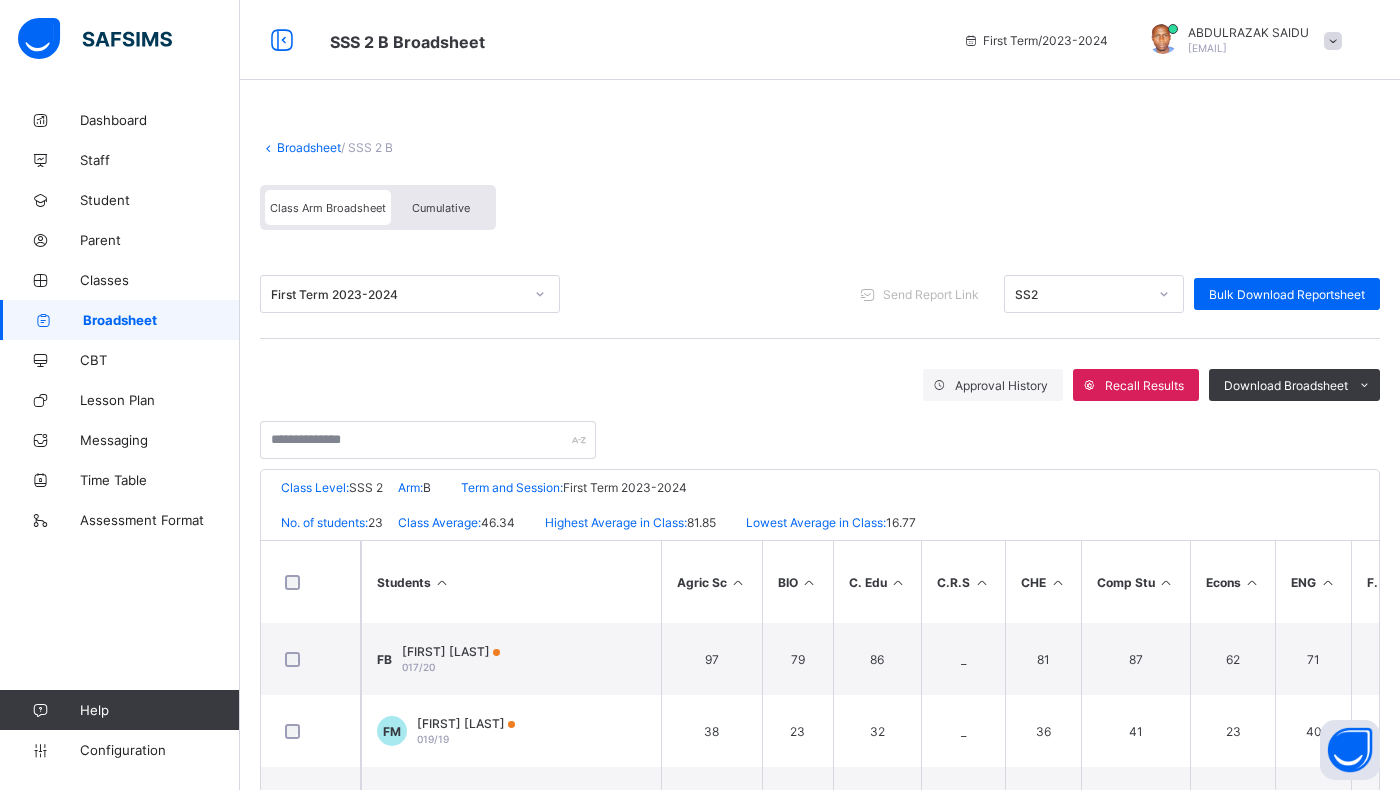 click 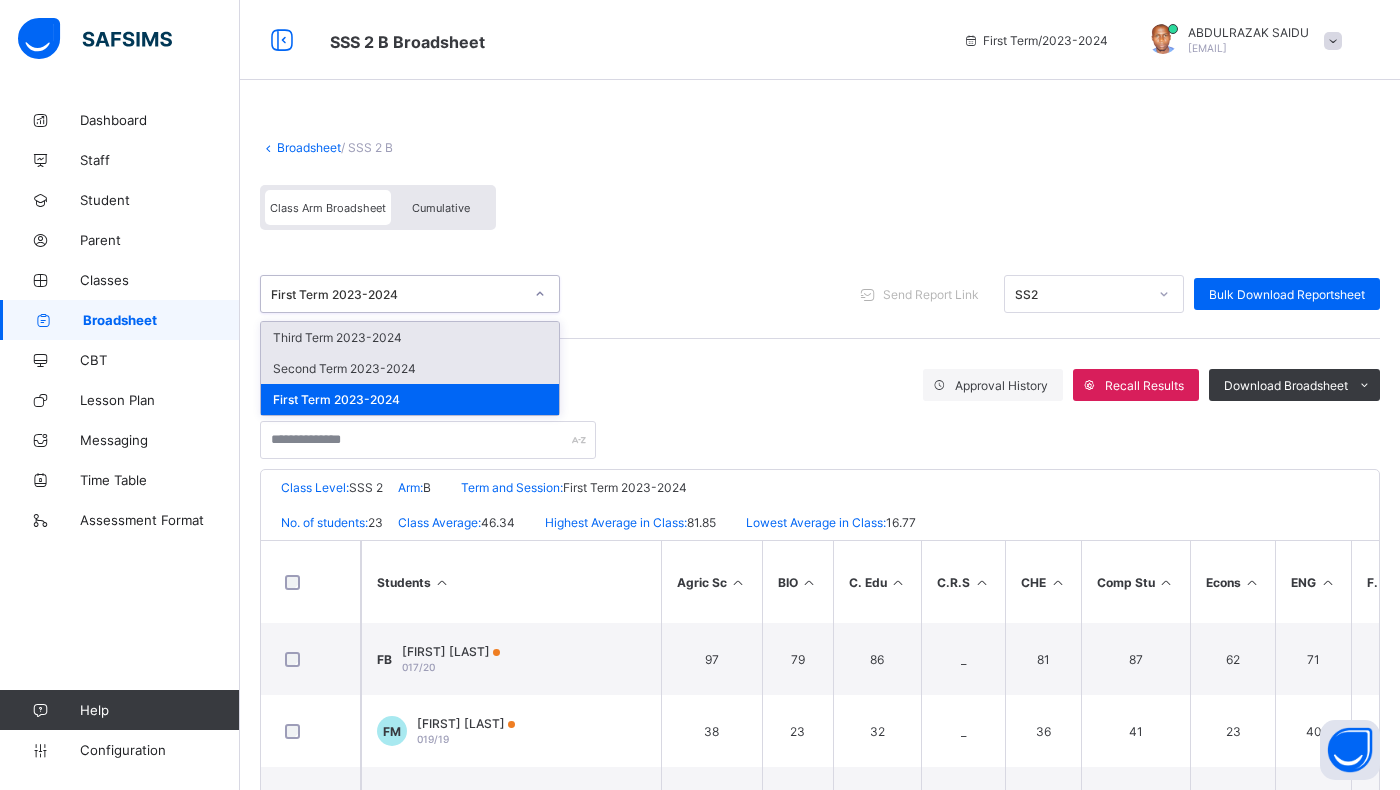 click on "Second Term 2023-2024" at bounding box center (410, 368) 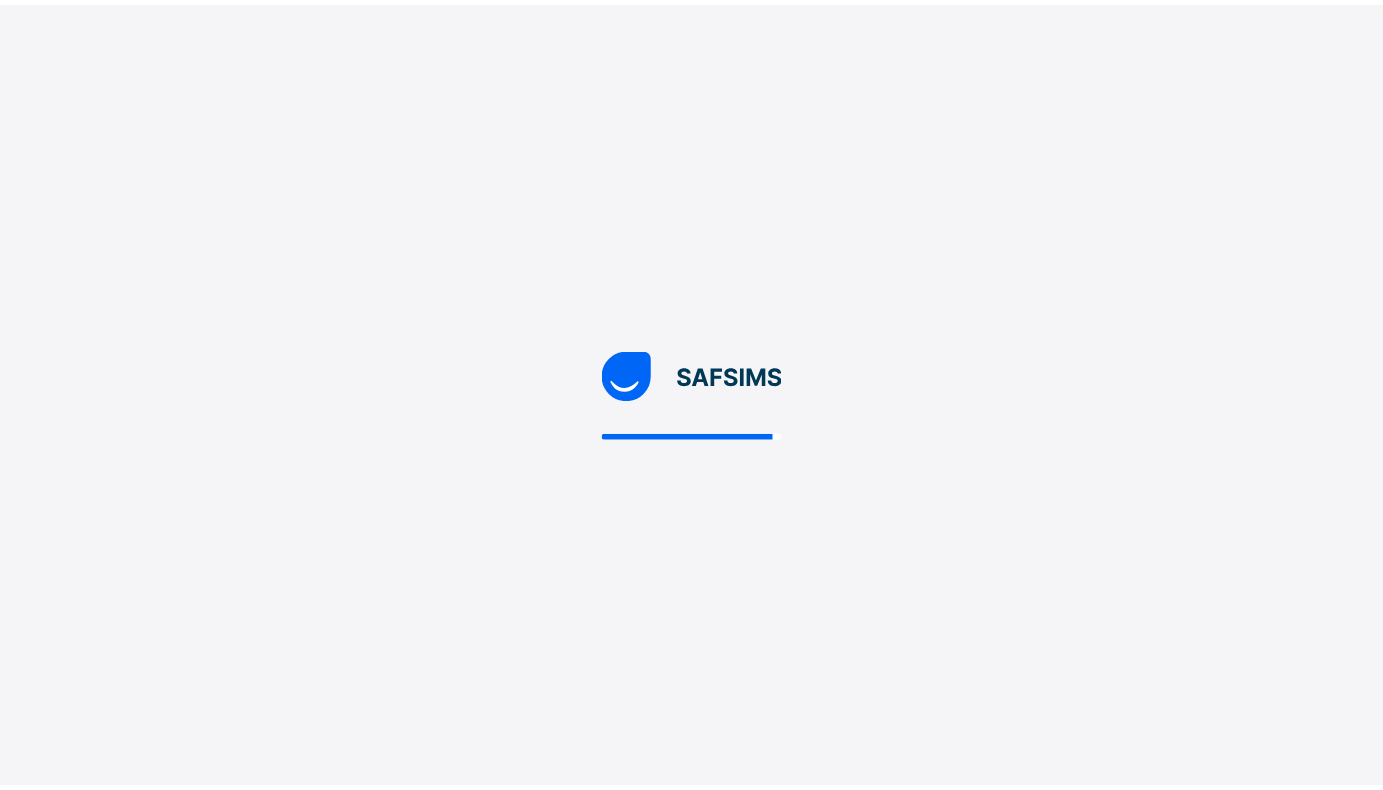 scroll, scrollTop: 0, scrollLeft: 0, axis: both 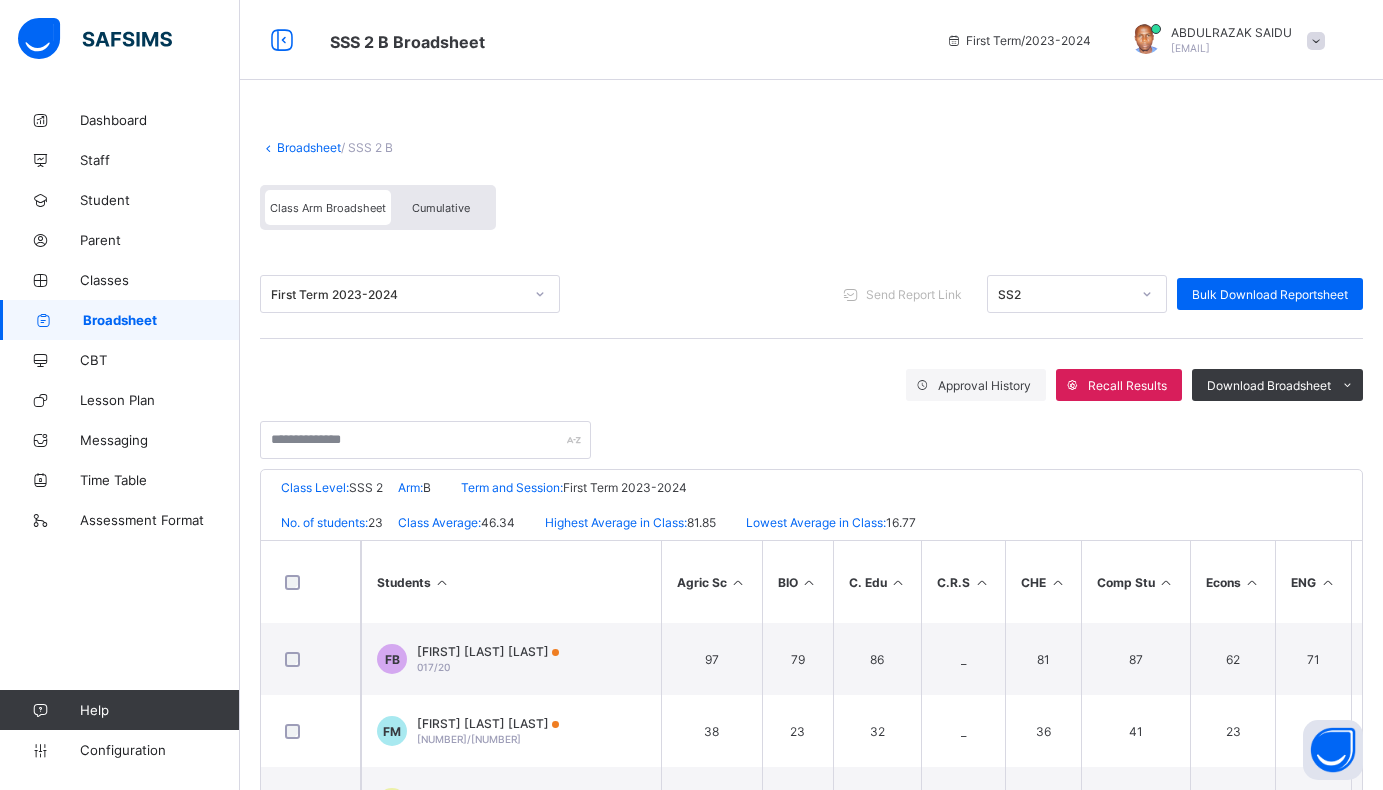 click 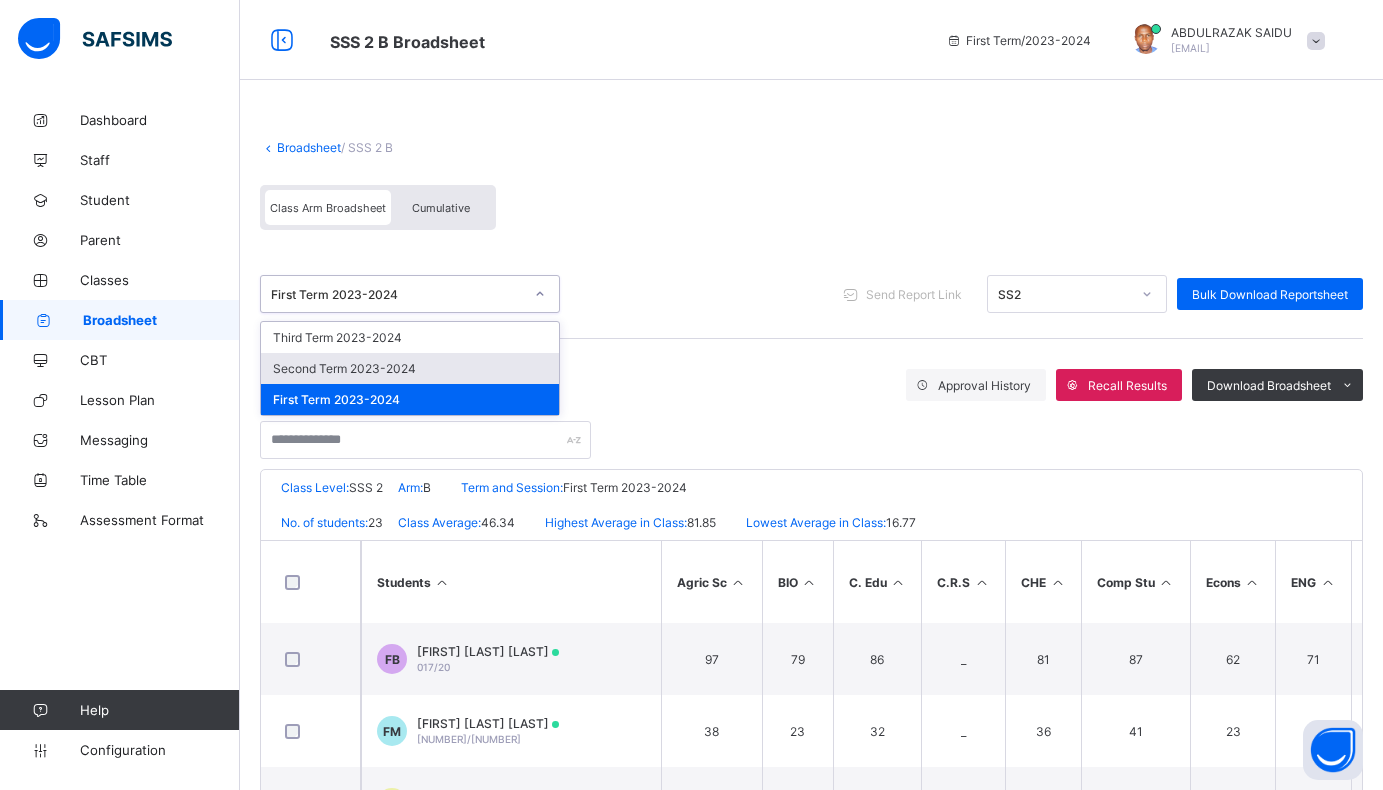 click on "Second Term 2023-2024" at bounding box center [410, 368] 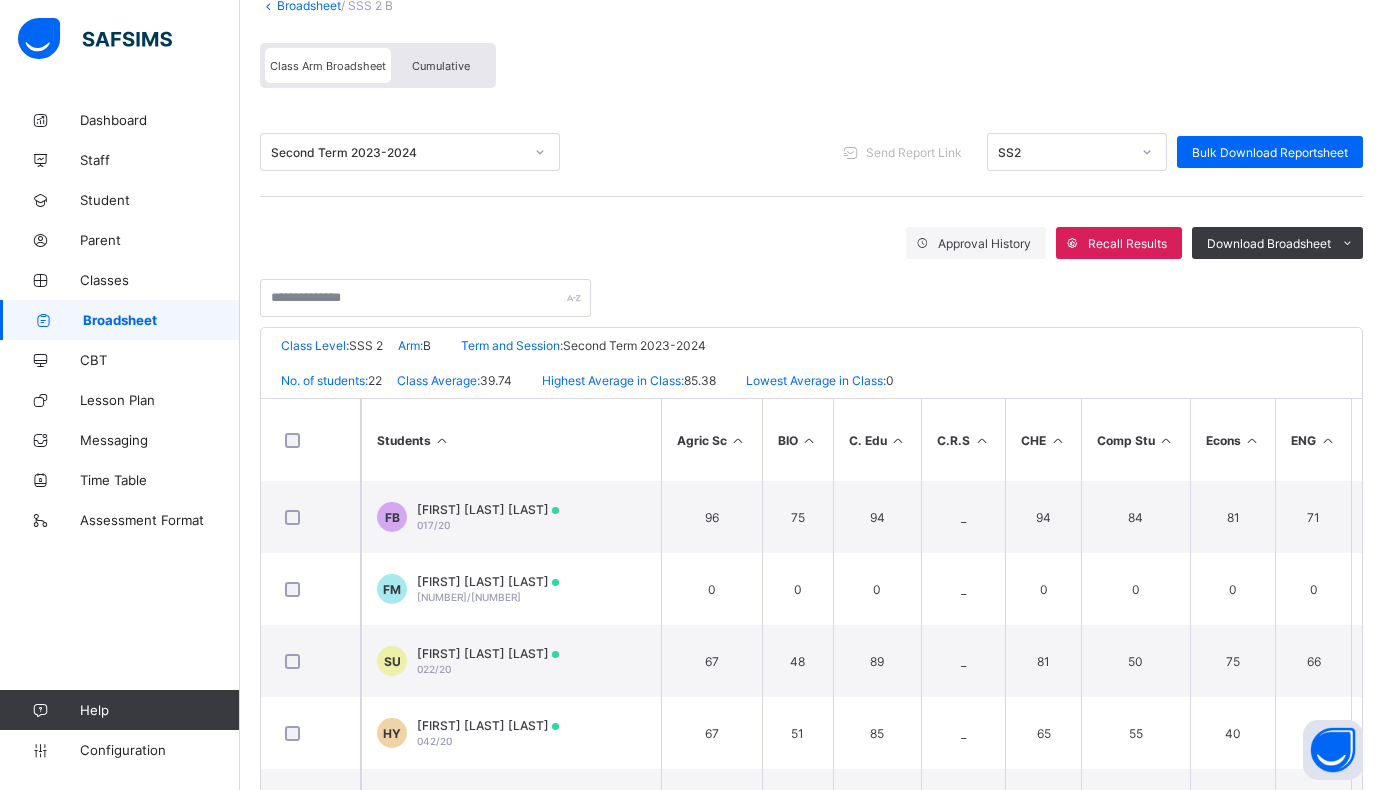 scroll, scrollTop: 0, scrollLeft: 0, axis: both 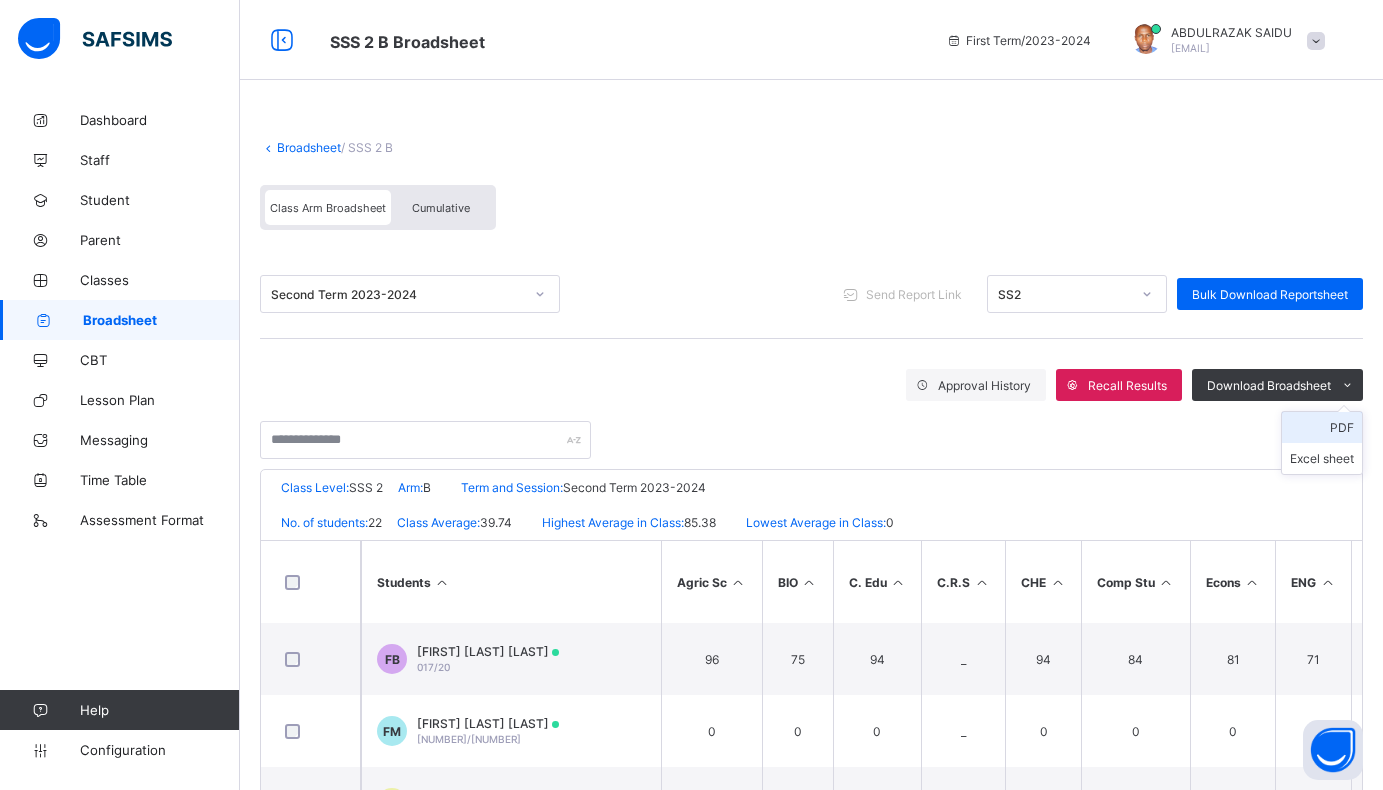click on "PDF" at bounding box center (1322, 427) 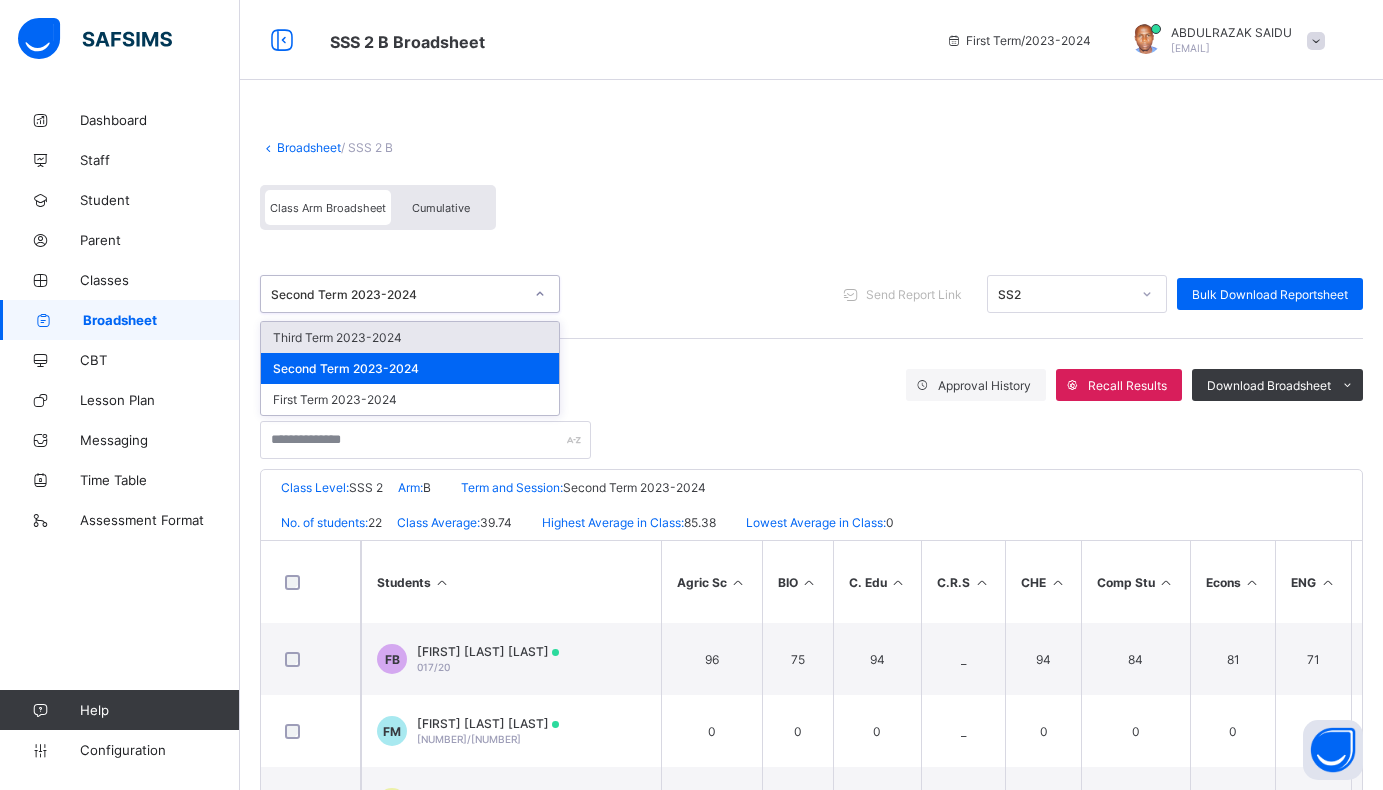 click 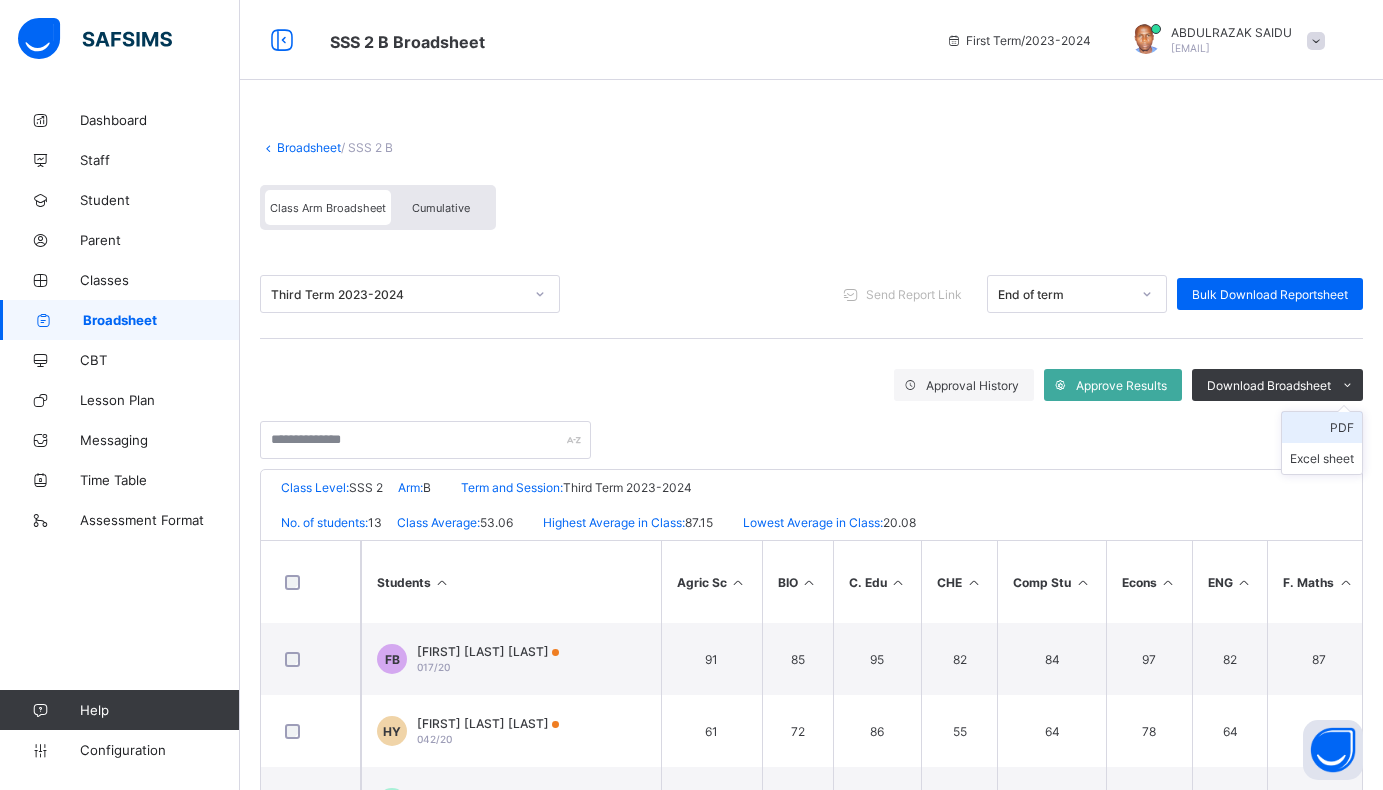 click on "PDF" at bounding box center [1322, 427] 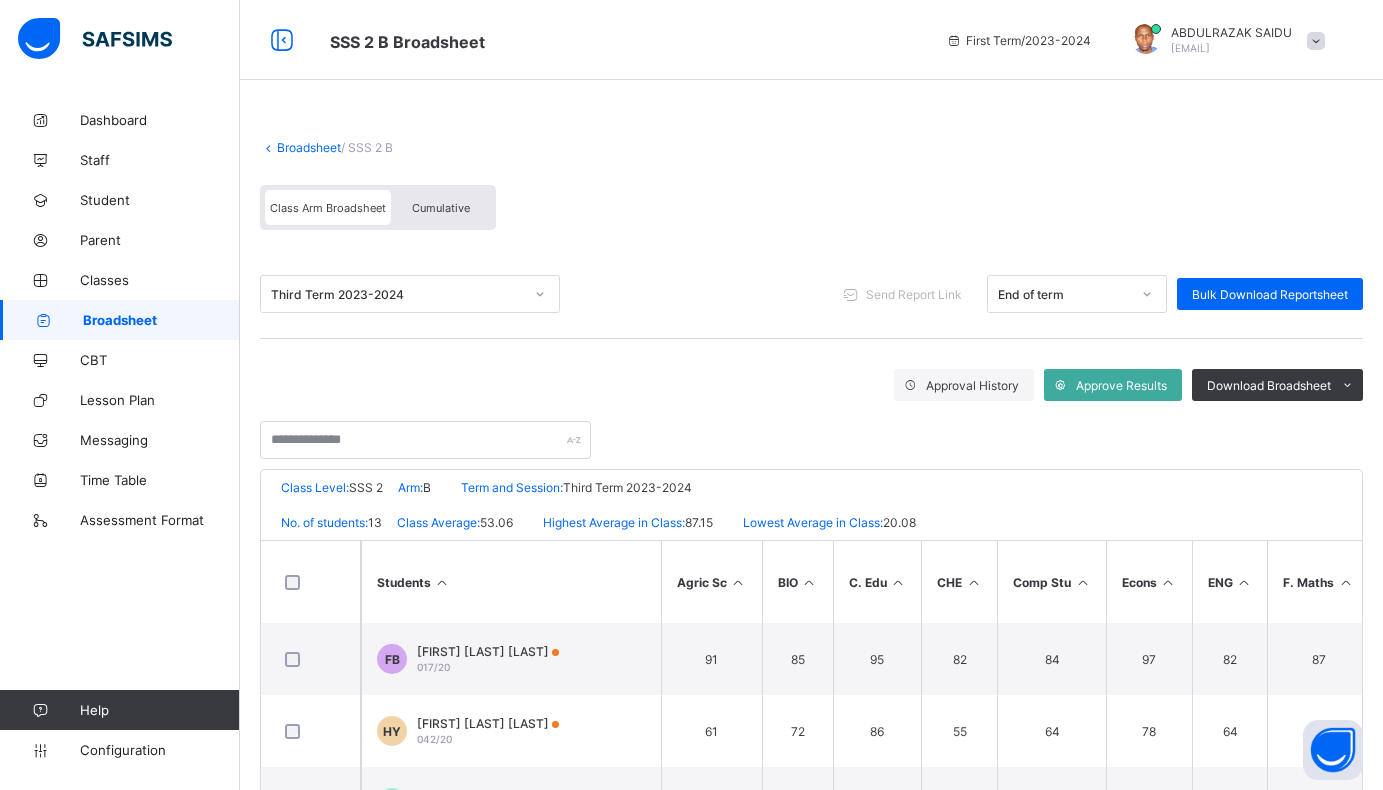 click on "Broadsheet" at bounding box center (309, 147) 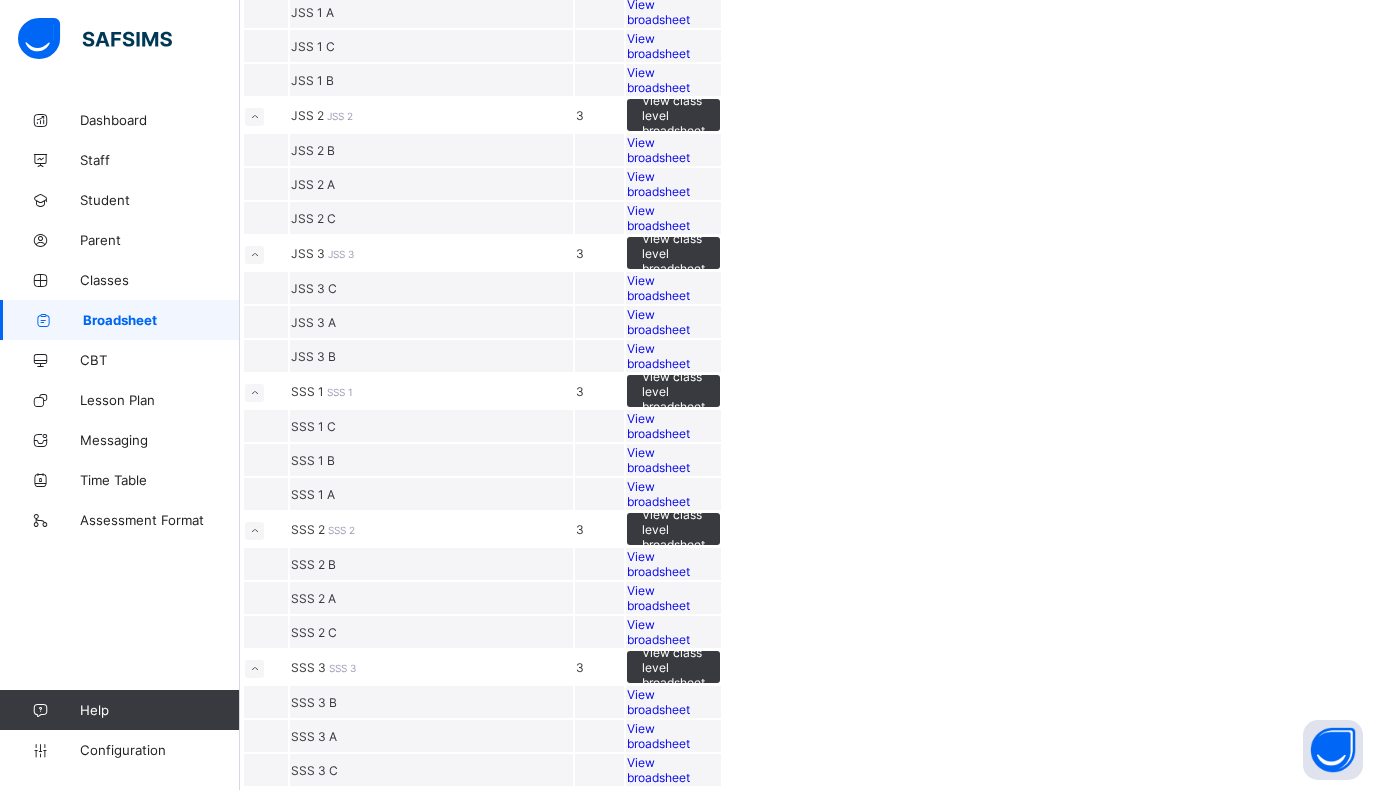 scroll, scrollTop: 2700, scrollLeft: 0, axis: vertical 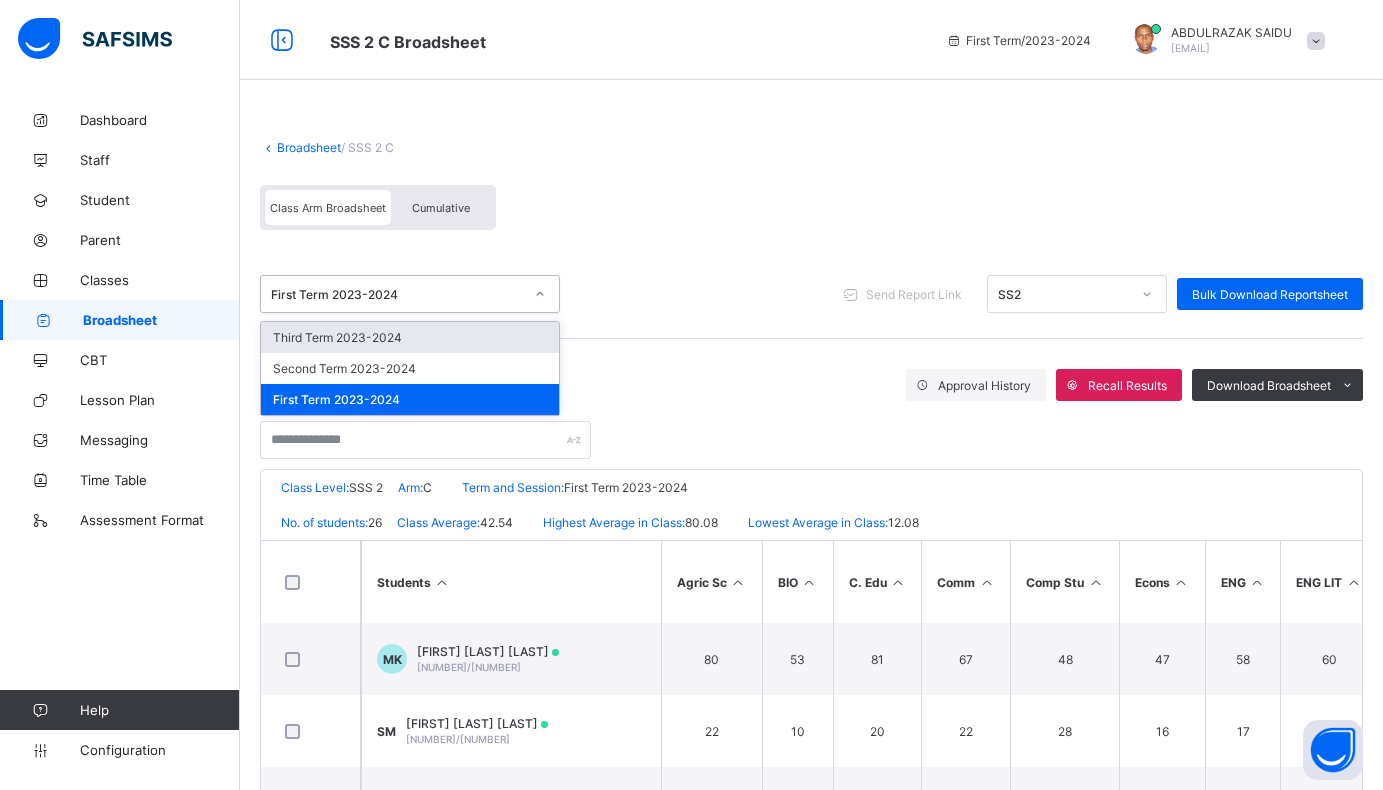 click 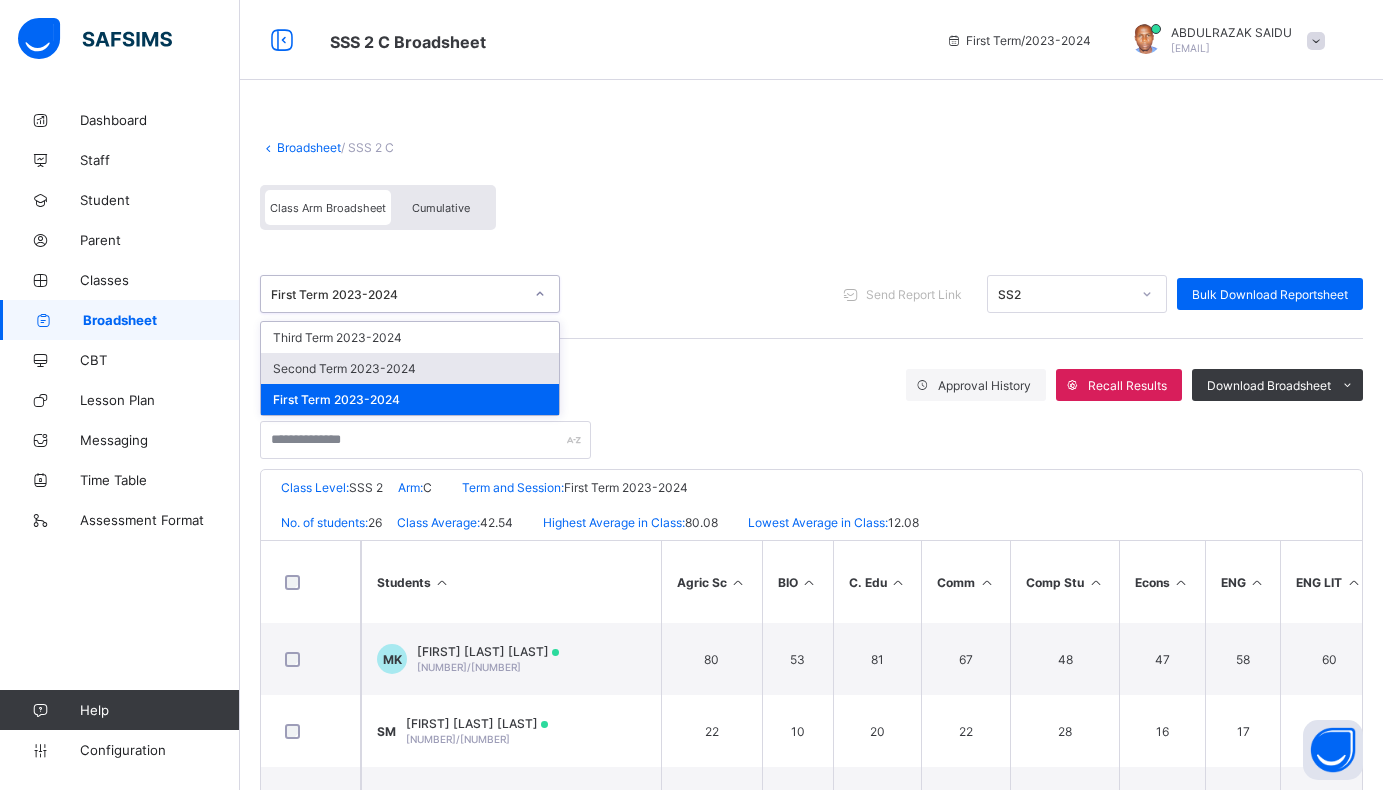 click on "Second Term 2023-2024" at bounding box center (410, 368) 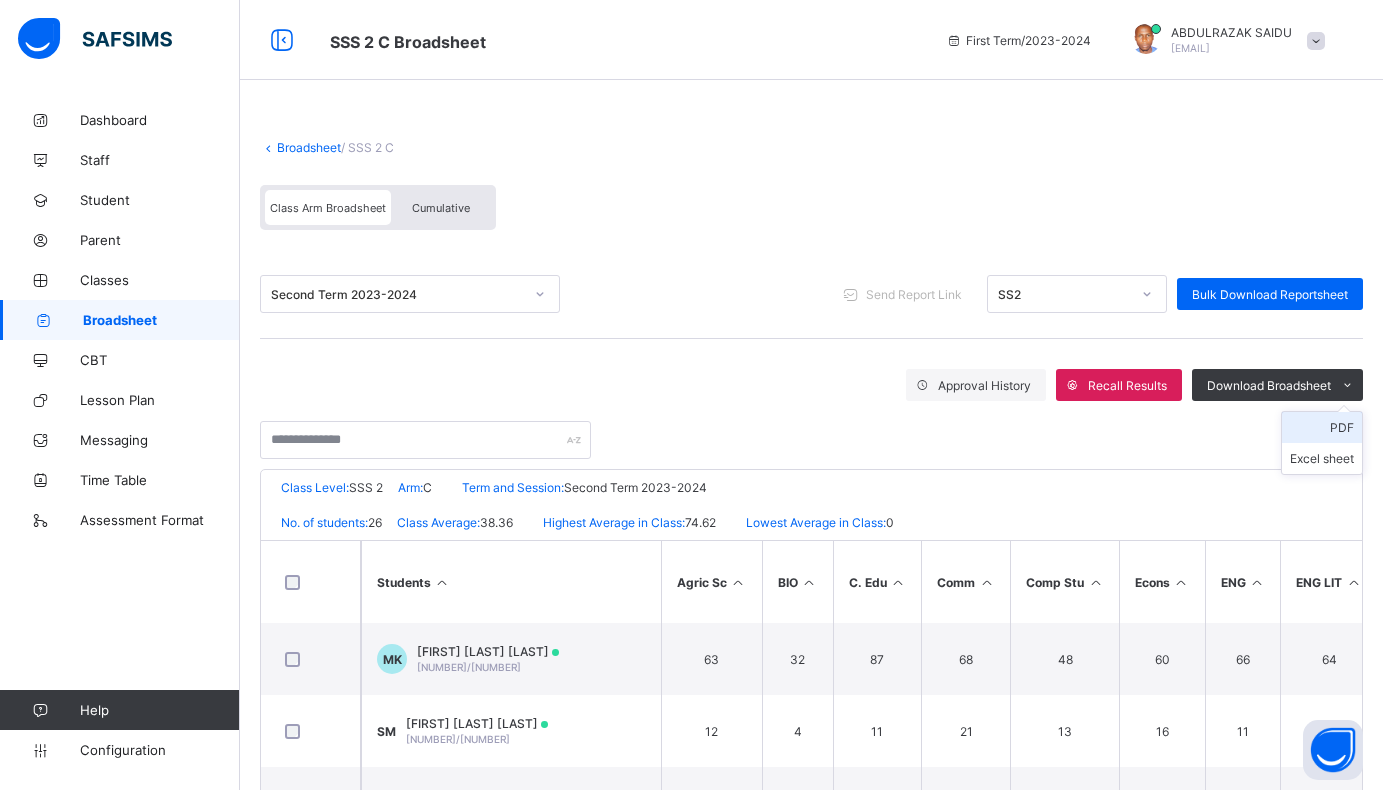 click on "PDF" at bounding box center (1322, 427) 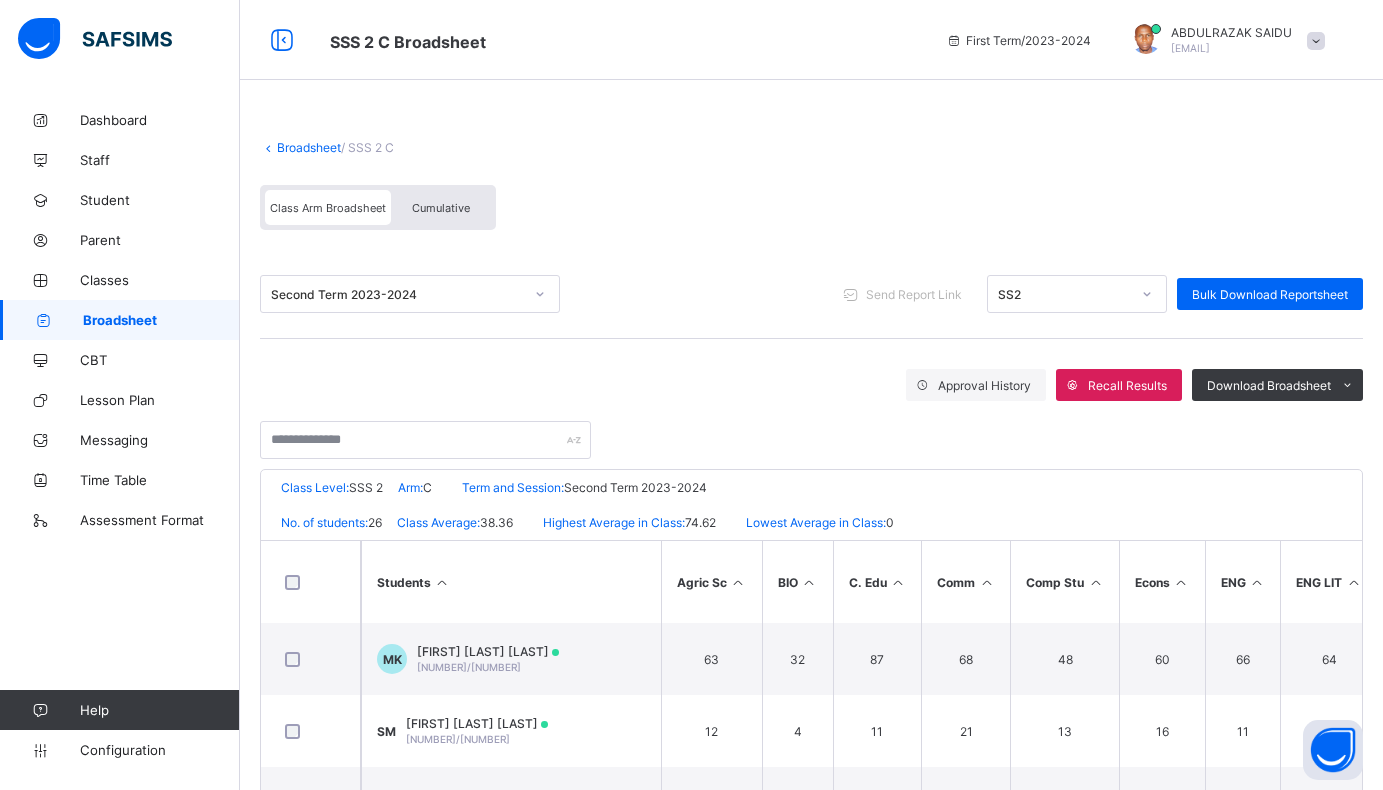 click 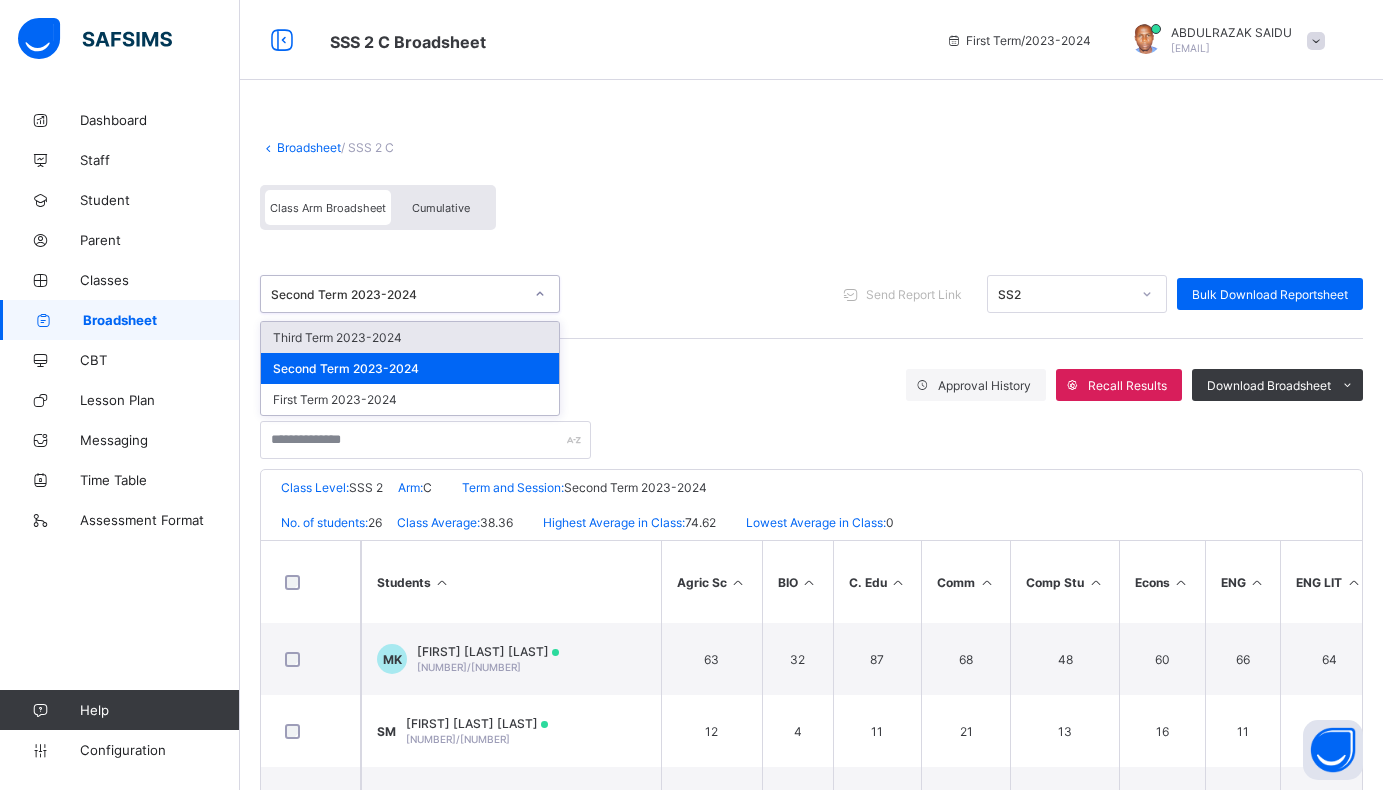 click on "Third Term 2023-2024" at bounding box center (410, 337) 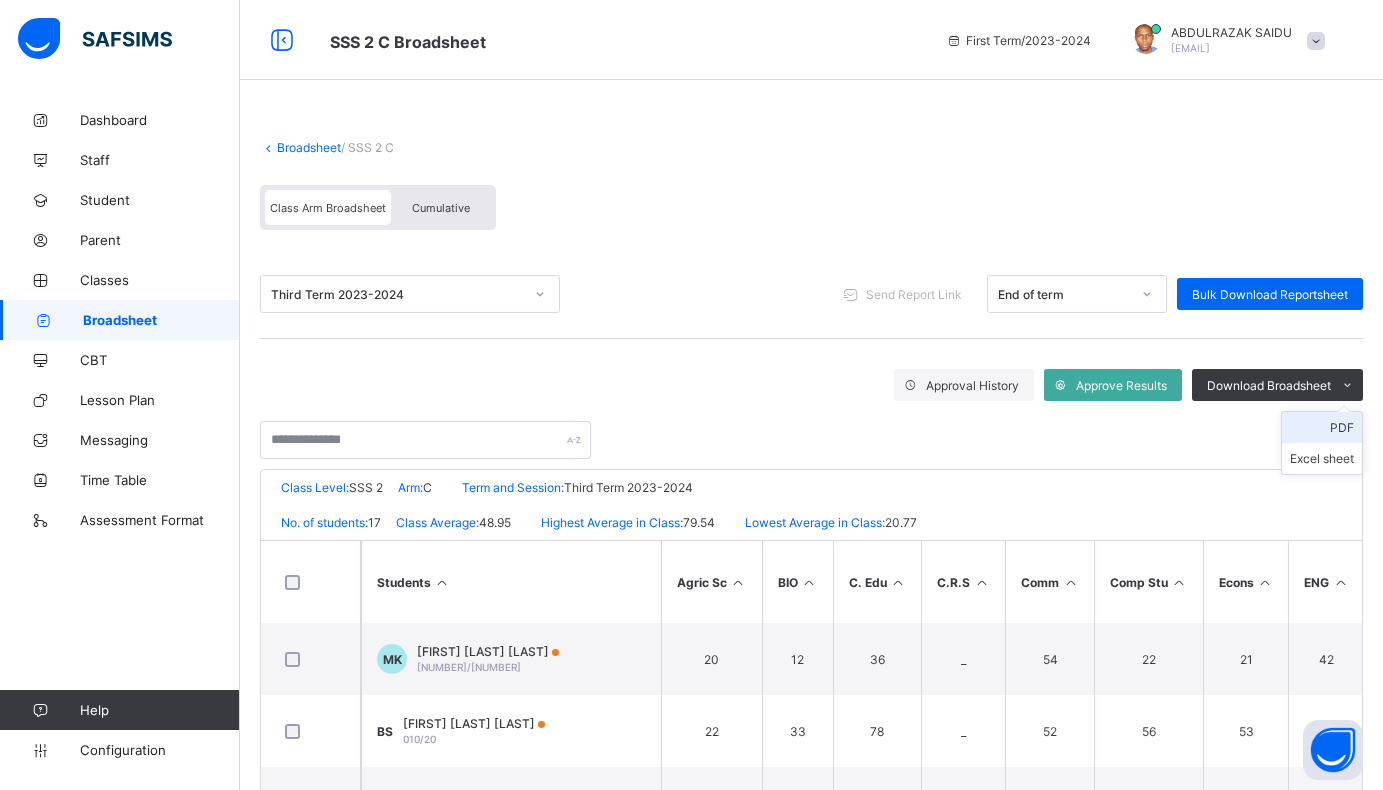 click on "PDF" at bounding box center (1322, 427) 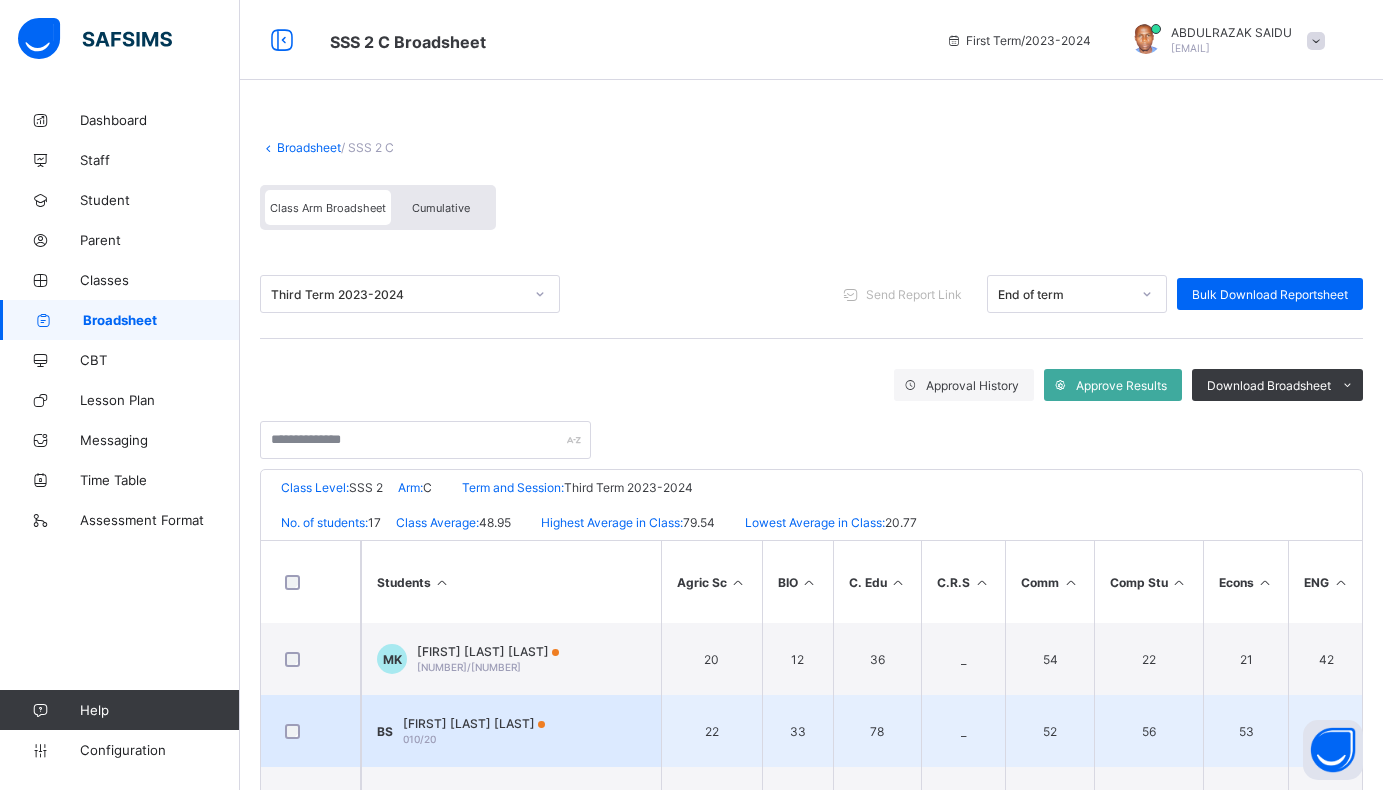 scroll, scrollTop: 0, scrollLeft: 0, axis: both 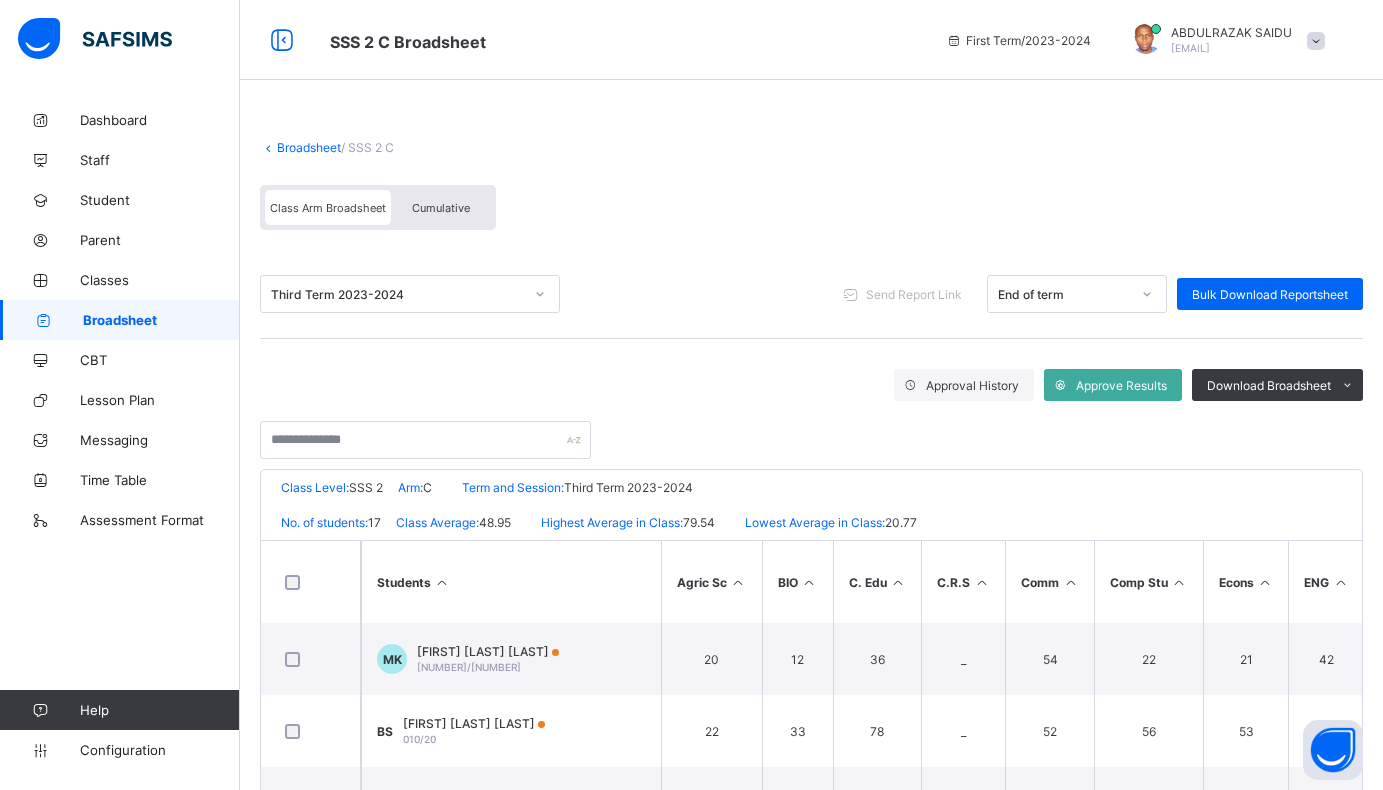 click on "Broadsheet" at bounding box center (309, 147) 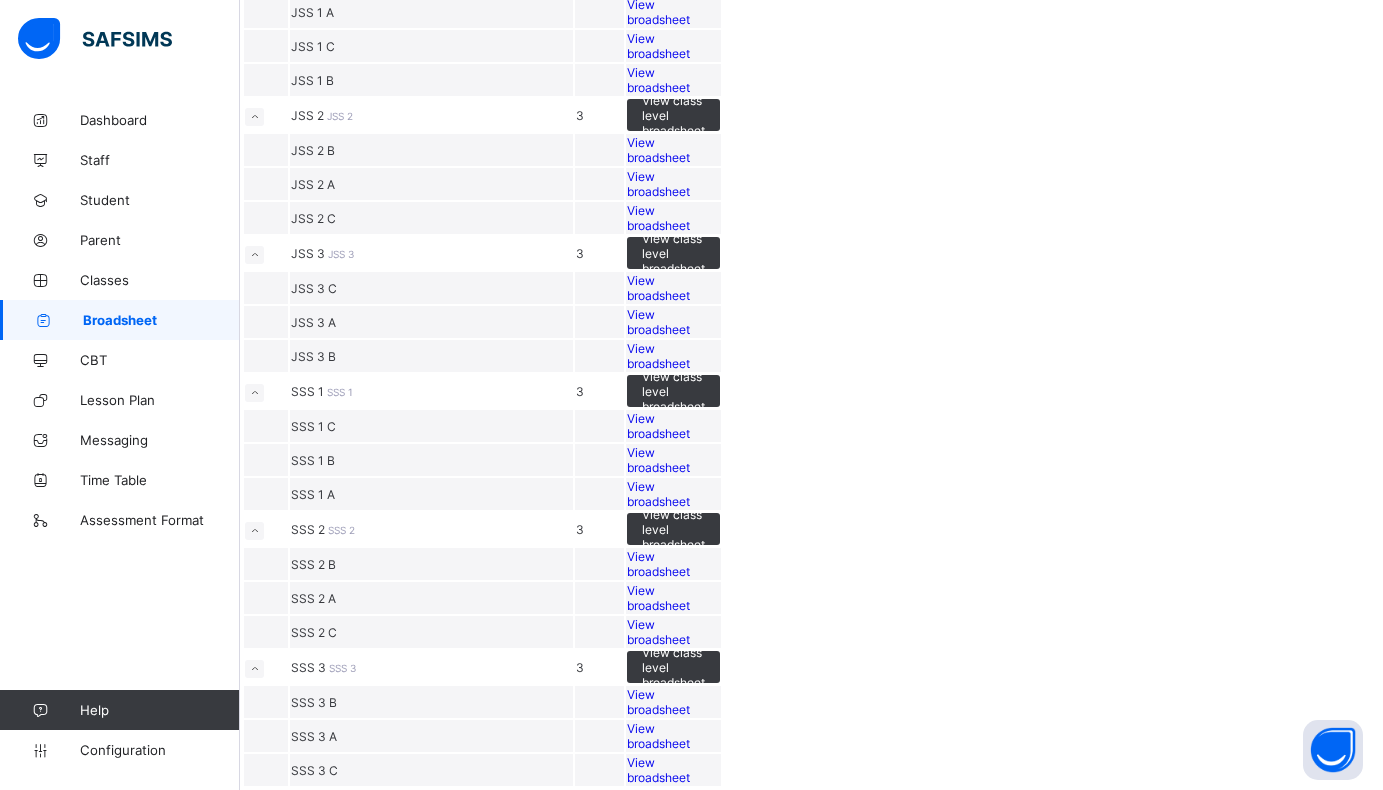 scroll, scrollTop: 2882, scrollLeft: 0, axis: vertical 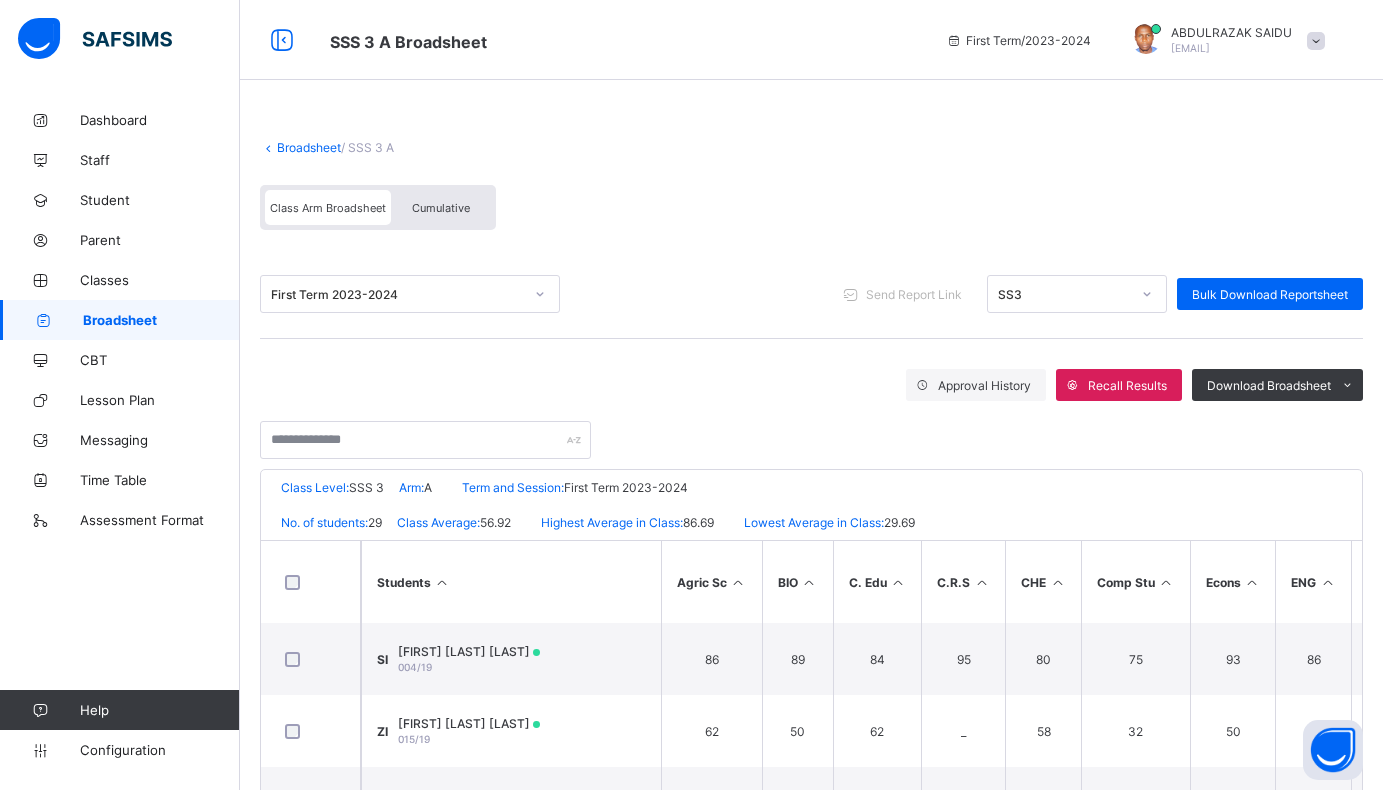 click 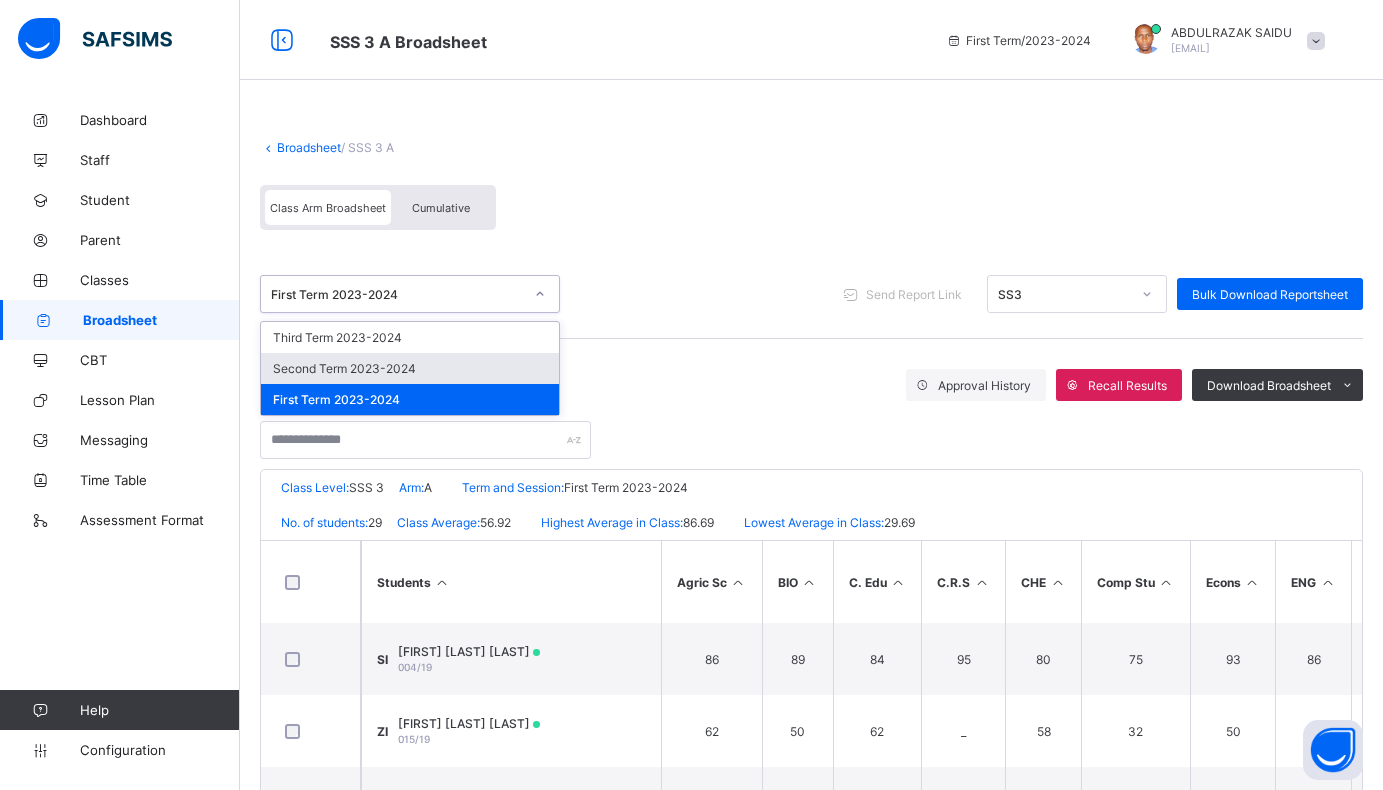 click on "Second Term 2023-2024" at bounding box center [410, 368] 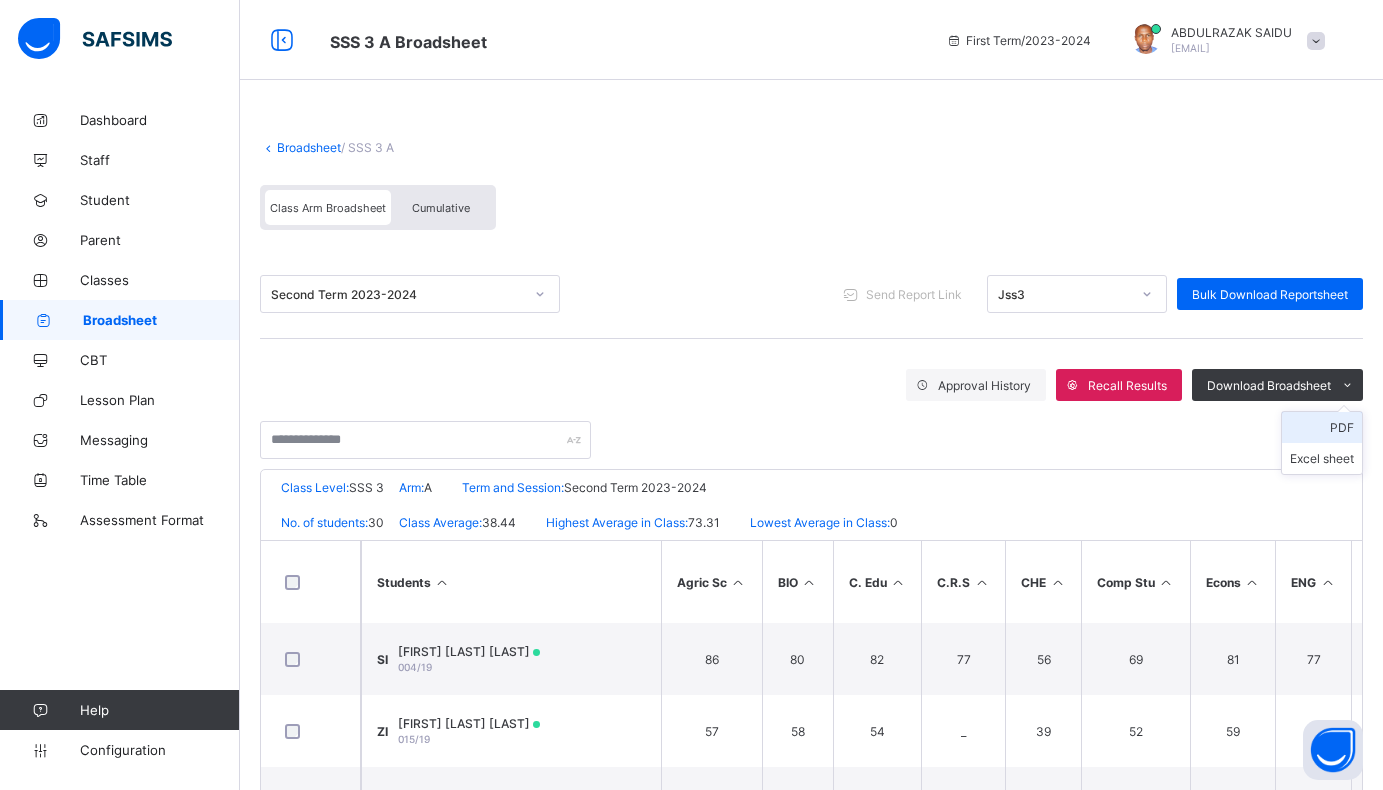 click on "PDF" at bounding box center (1322, 427) 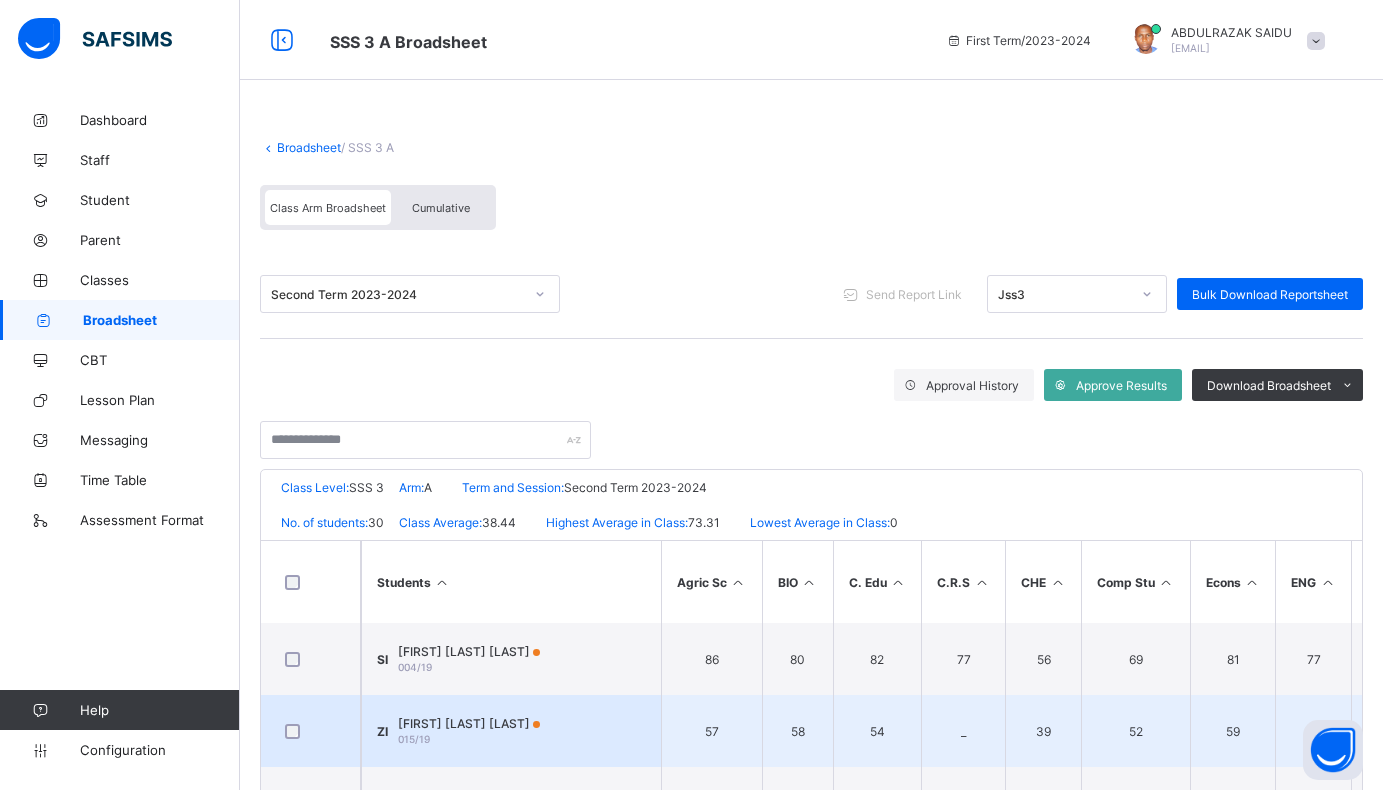 scroll, scrollTop: 0, scrollLeft: 0, axis: both 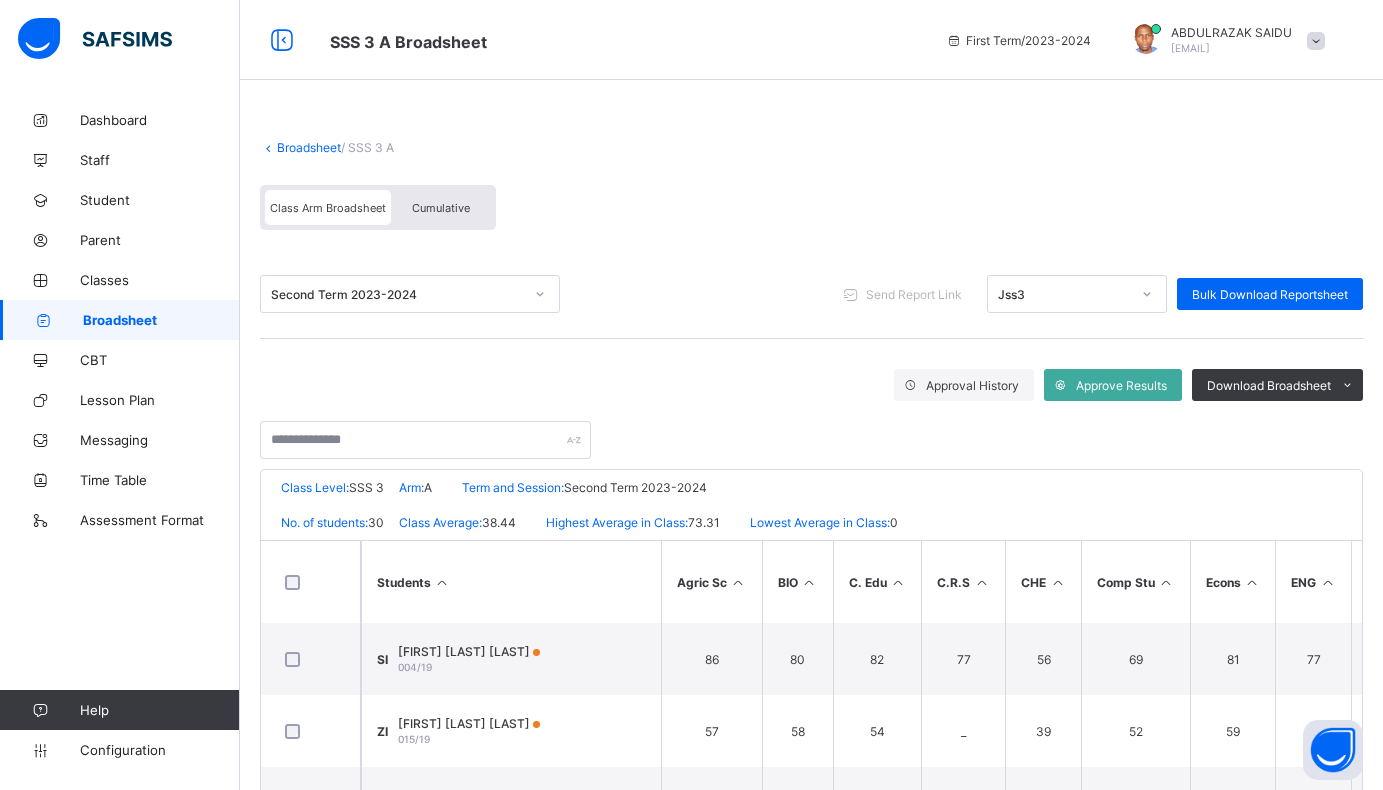click on "Broadsheet" at bounding box center (309, 147) 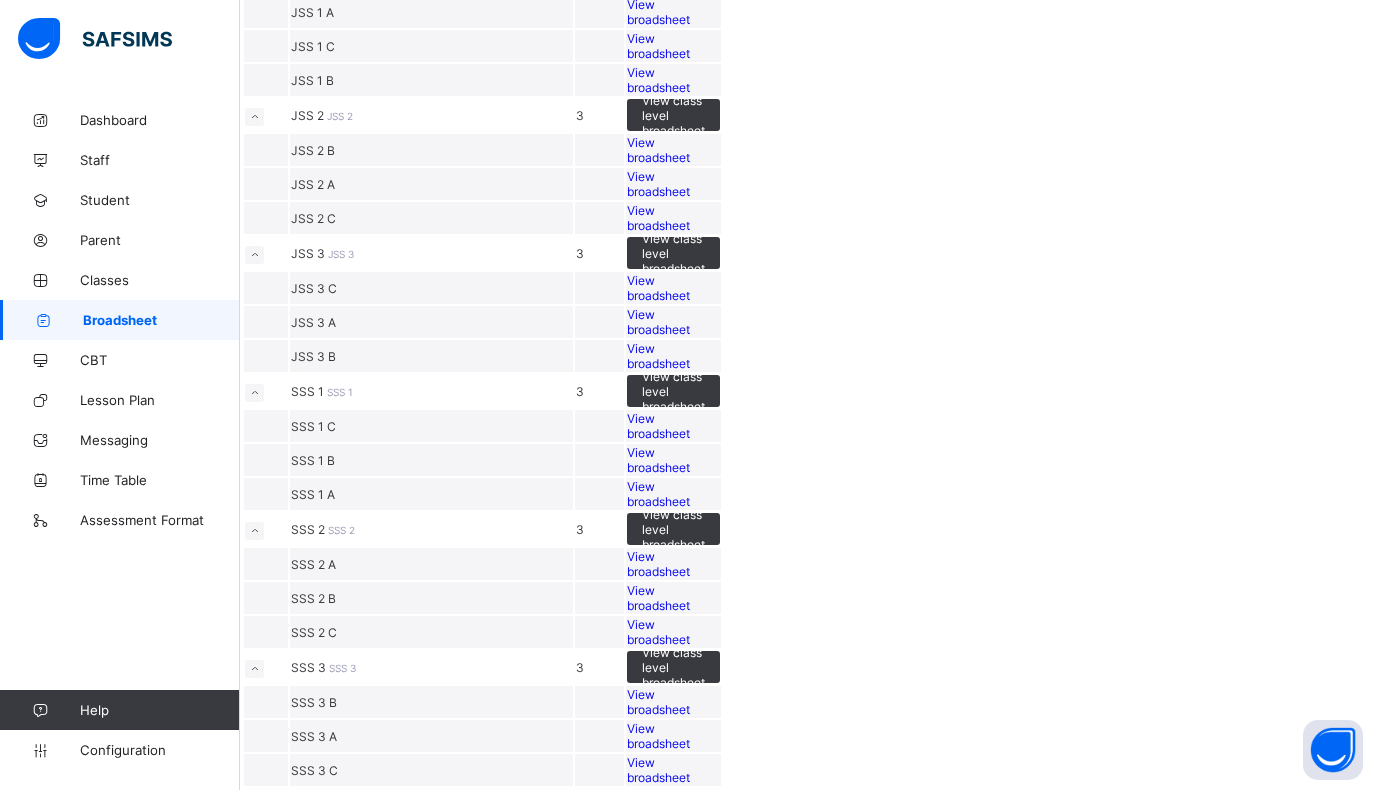 scroll, scrollTop: 2882, scrollLeft: 0, axis: vertical 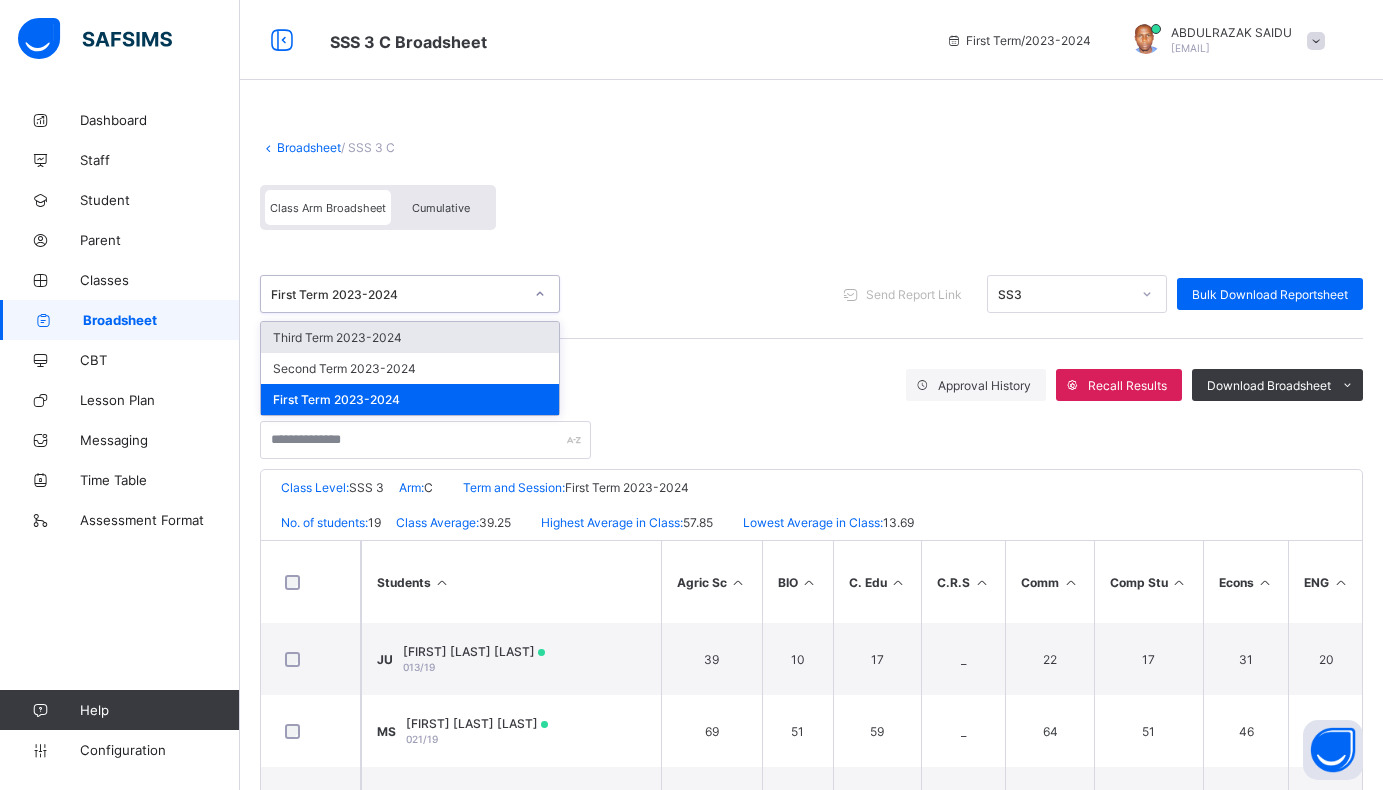 click 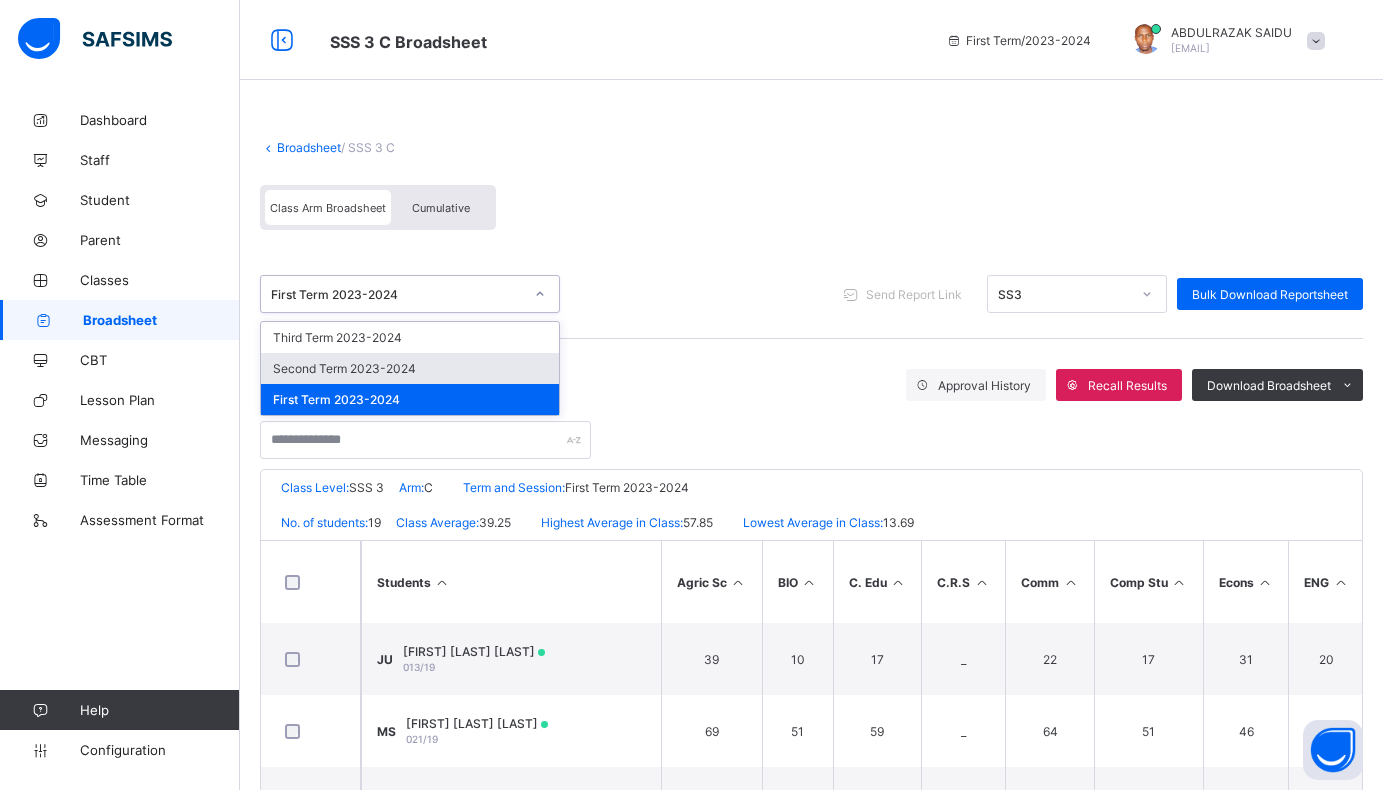 click on "Second Term 2023-2024" at bounding box center (410, 368) 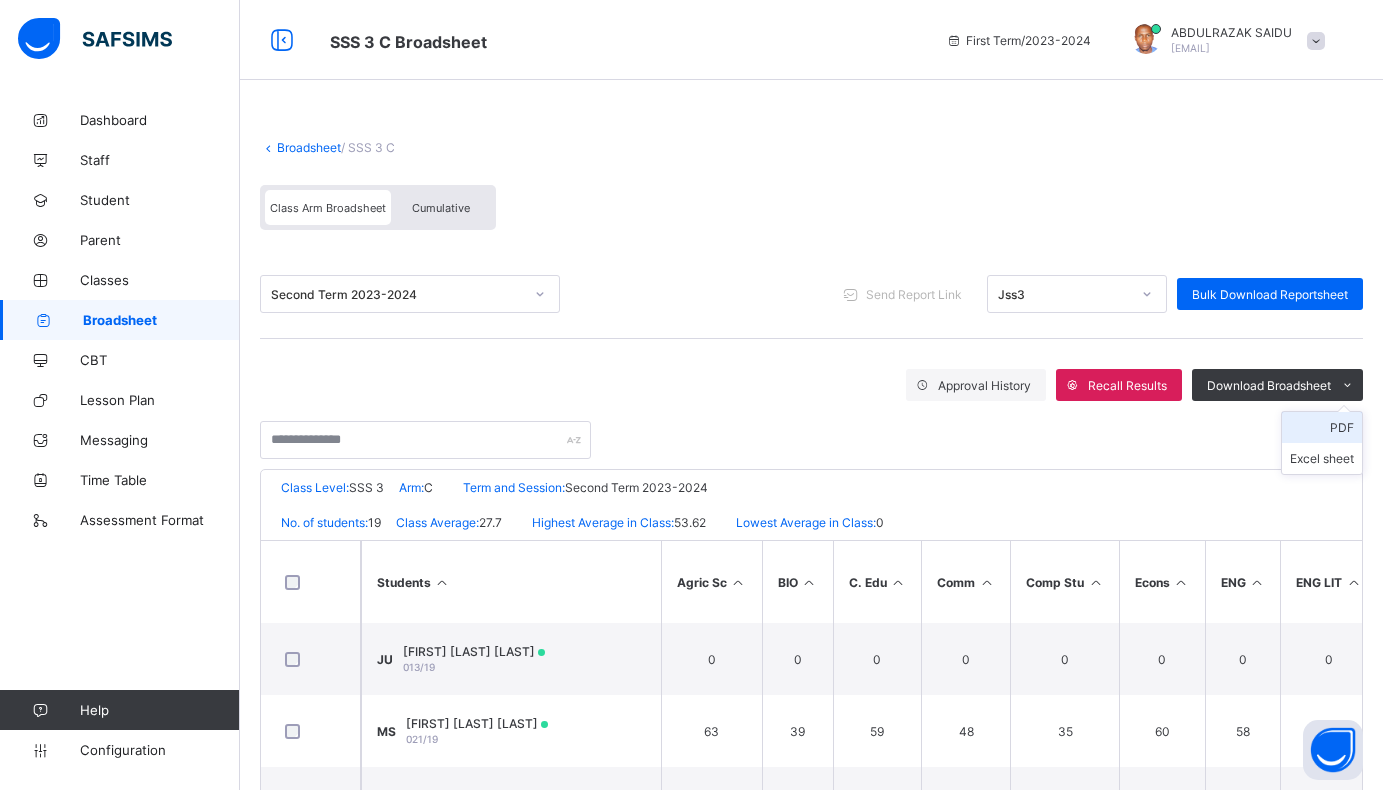 click on "PDF" at bounding box center (1322, 427) 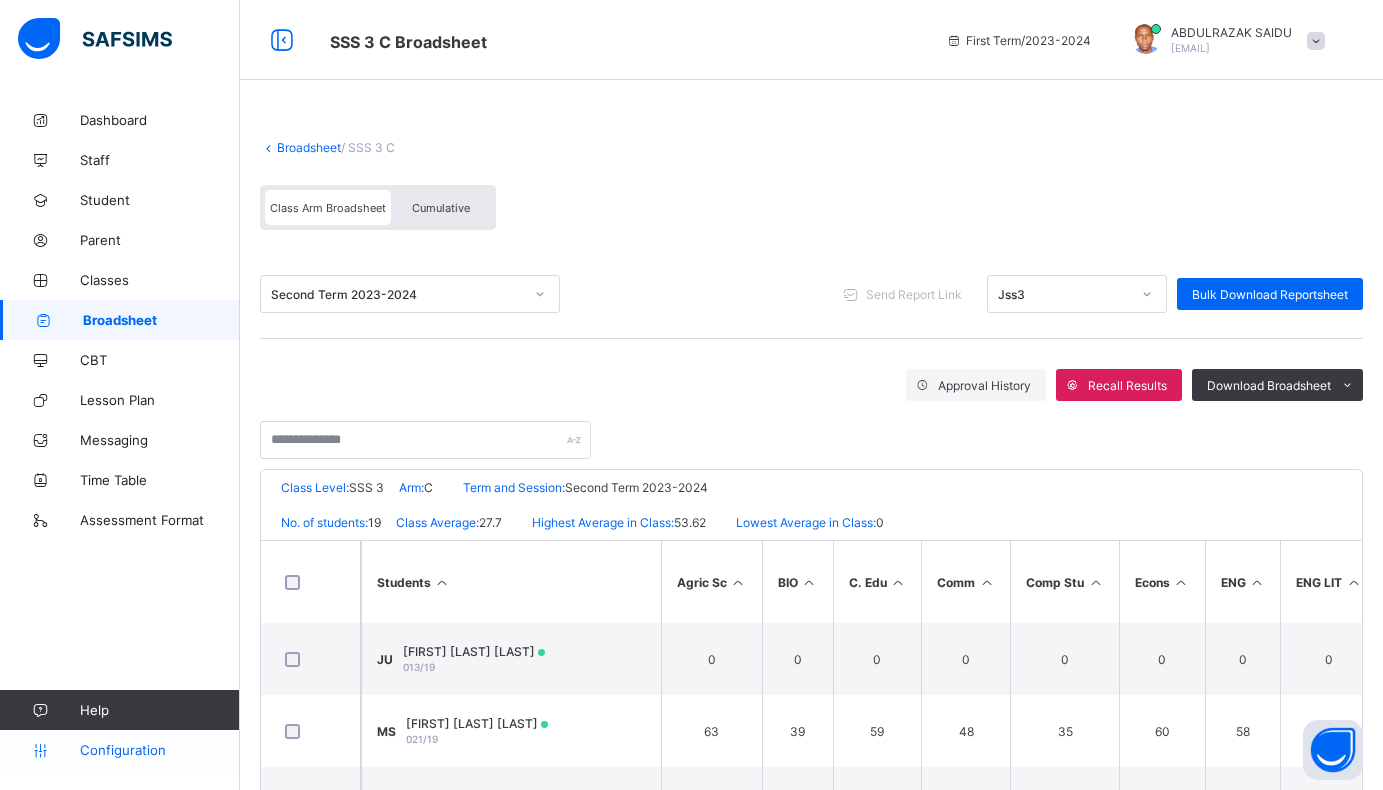 click on "Configuration" at bounding box center [159, 750] 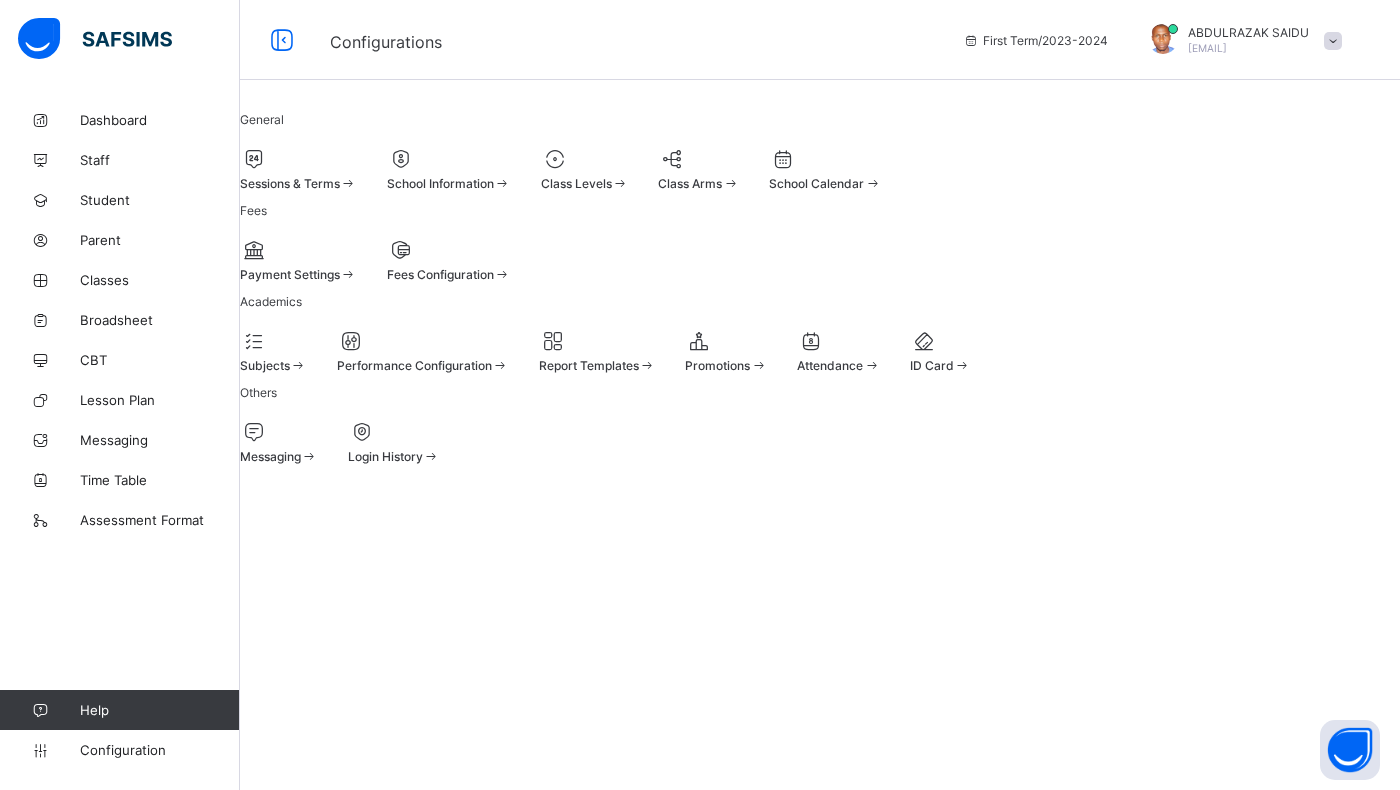 click at bounding box center [298, 173] 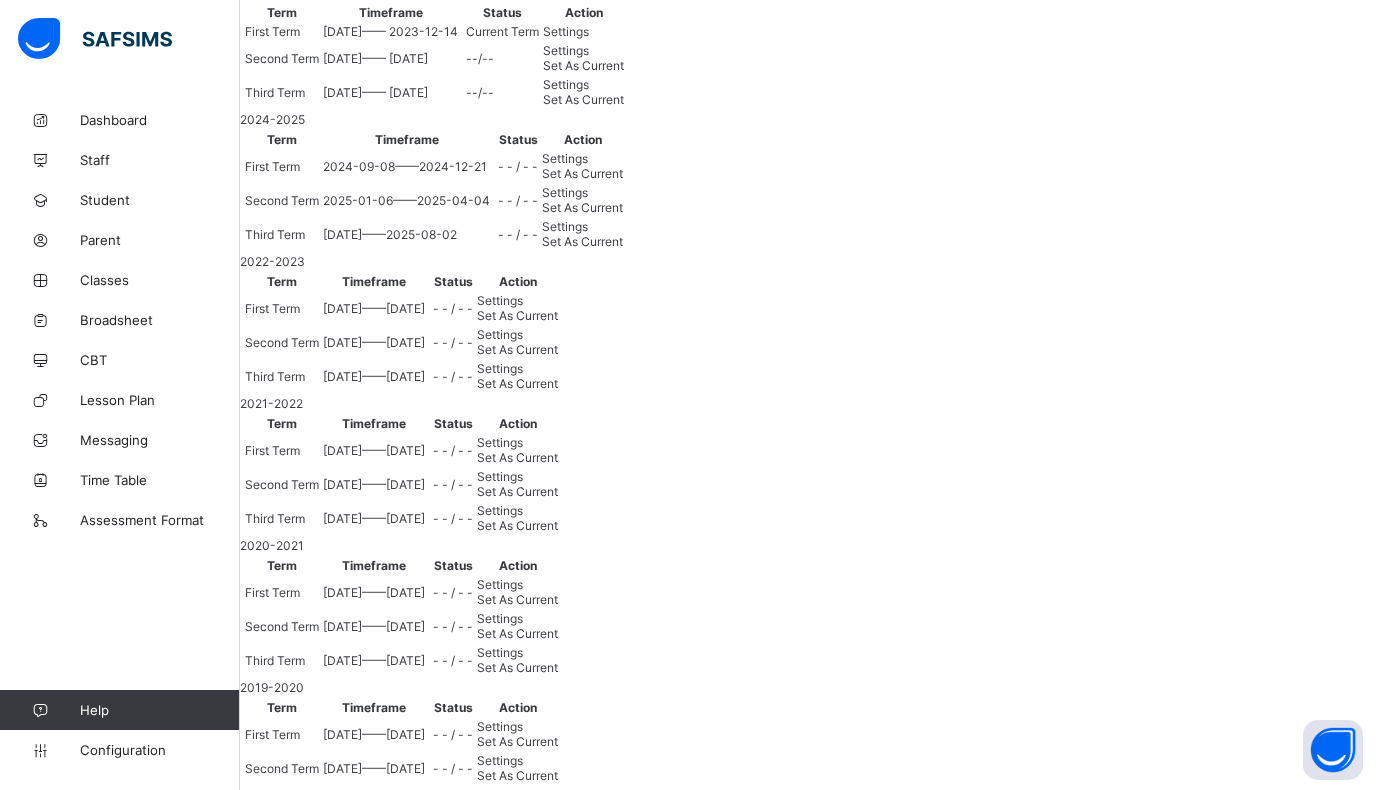 scroll, scrollTop: 300, scrollLeft: 0, axis: vertical 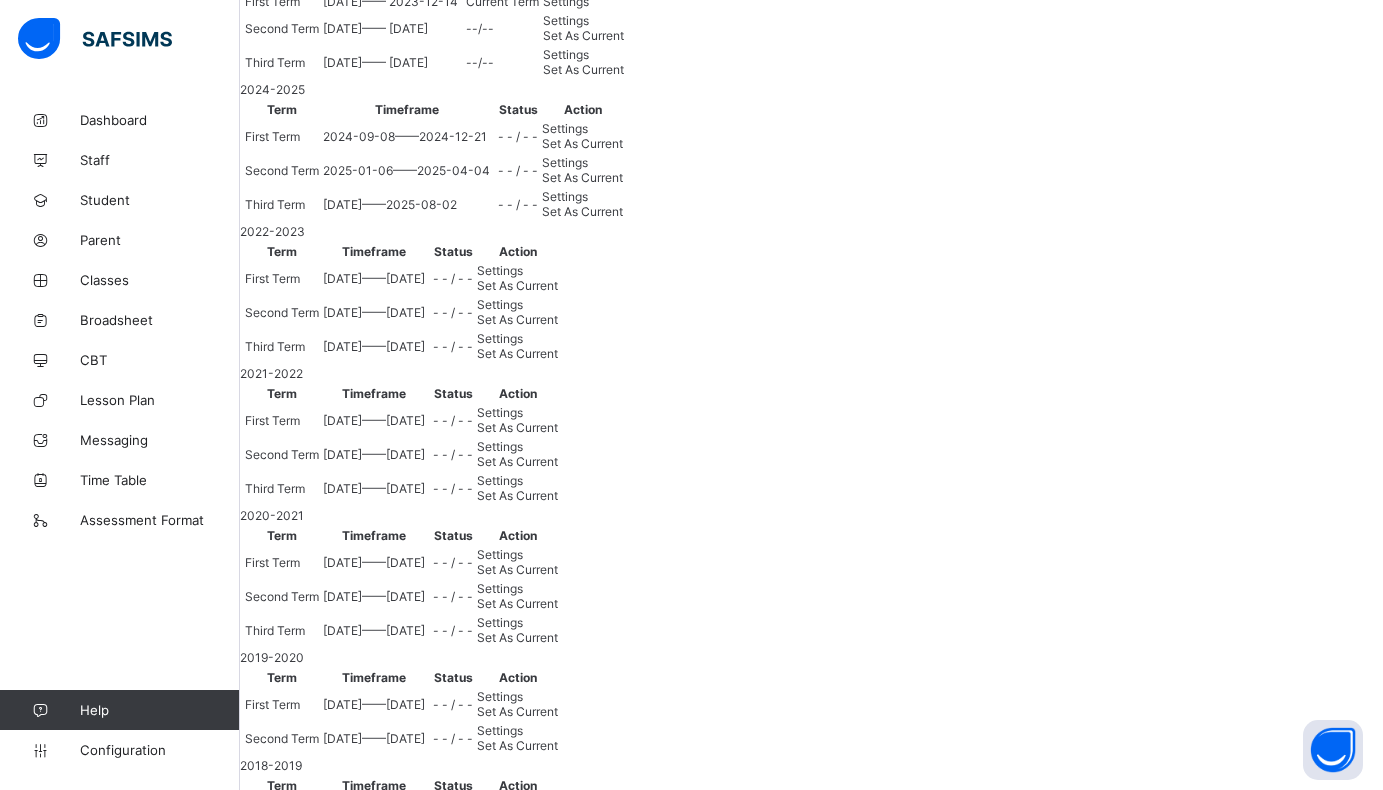 click on "Set As Current" at bounding box center (582, 143) 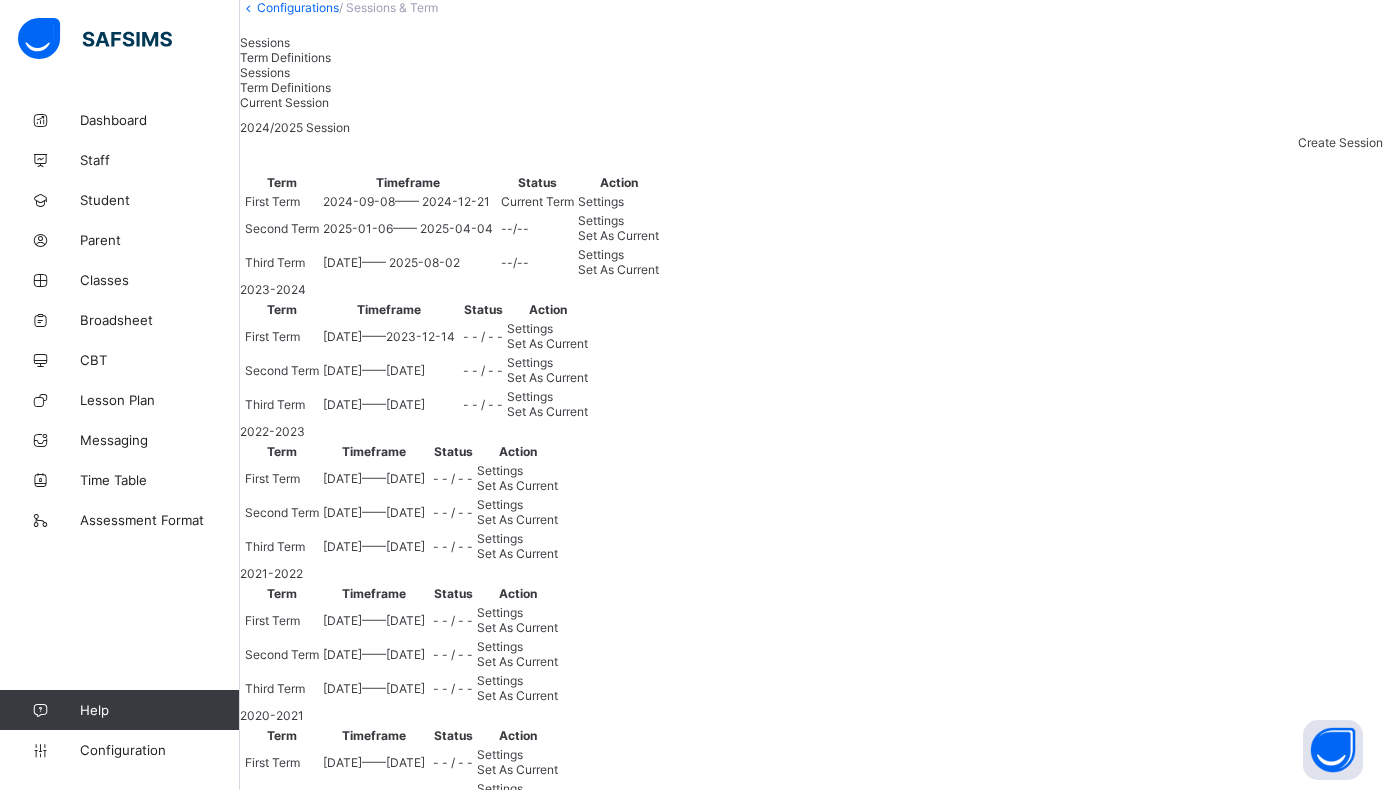 scroll, scrollTop: 0, scrollLeft: 0, axis: both 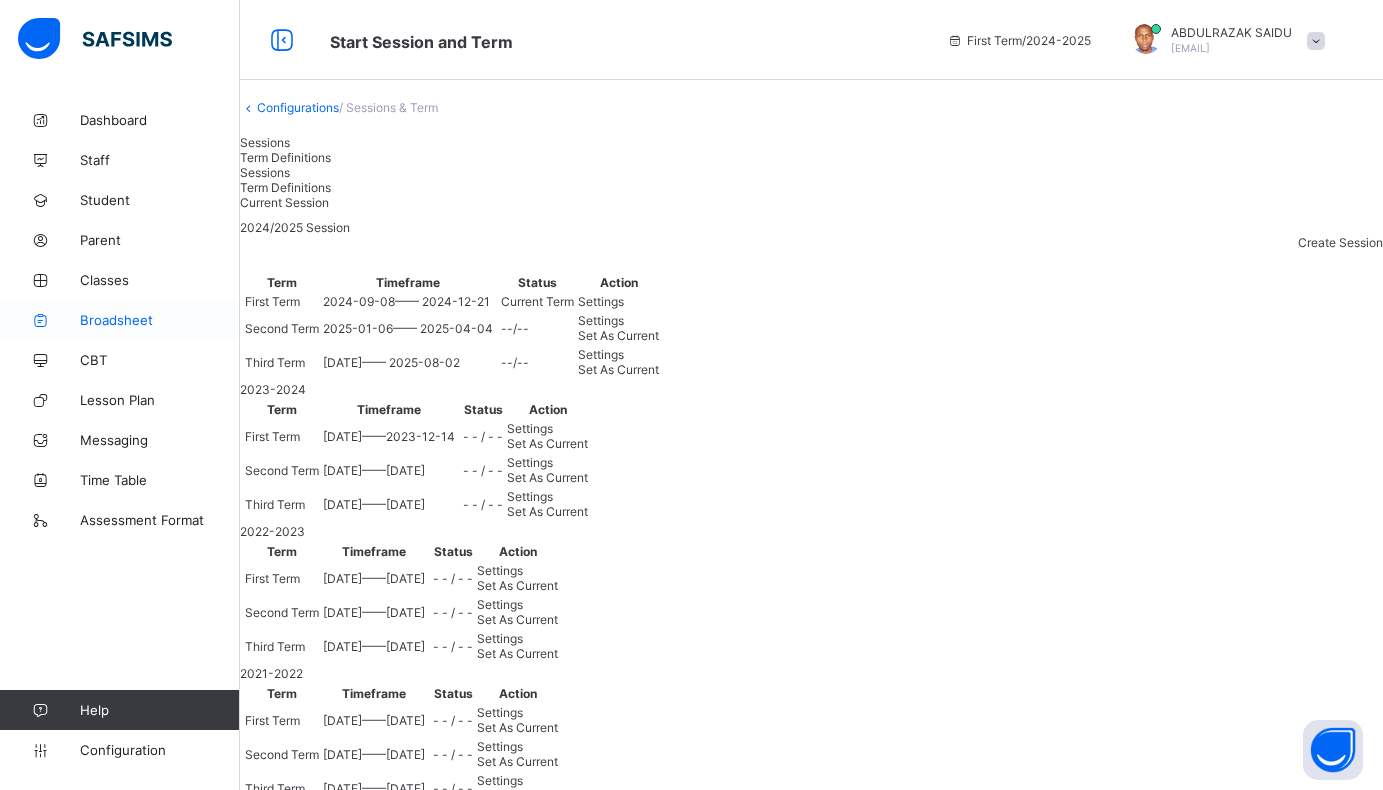 click on "Broadsheet" at bounding box center (160, 320) 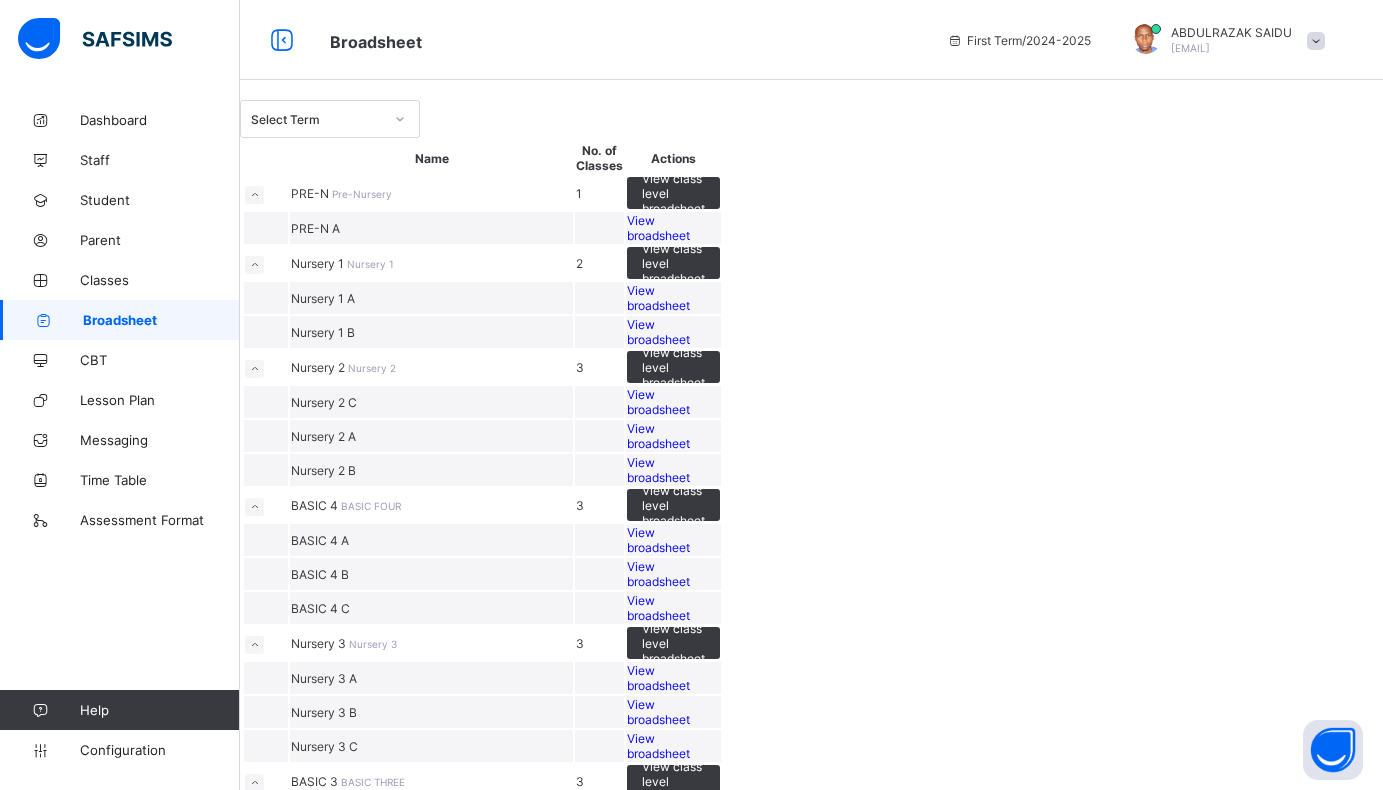 click on "View broadsheet" at bounding box center [658, 228] 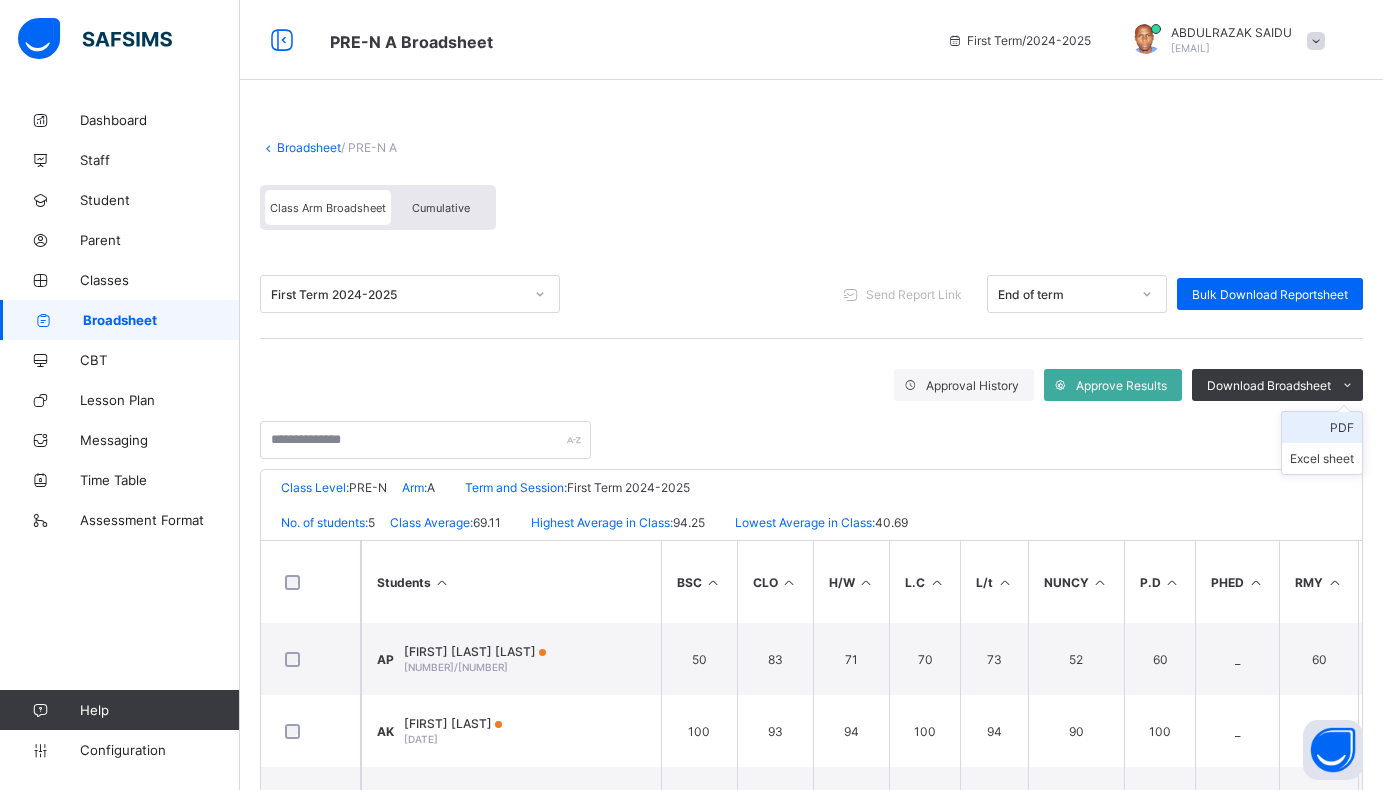 click on "PDF" at bounding box center [1322, 427] 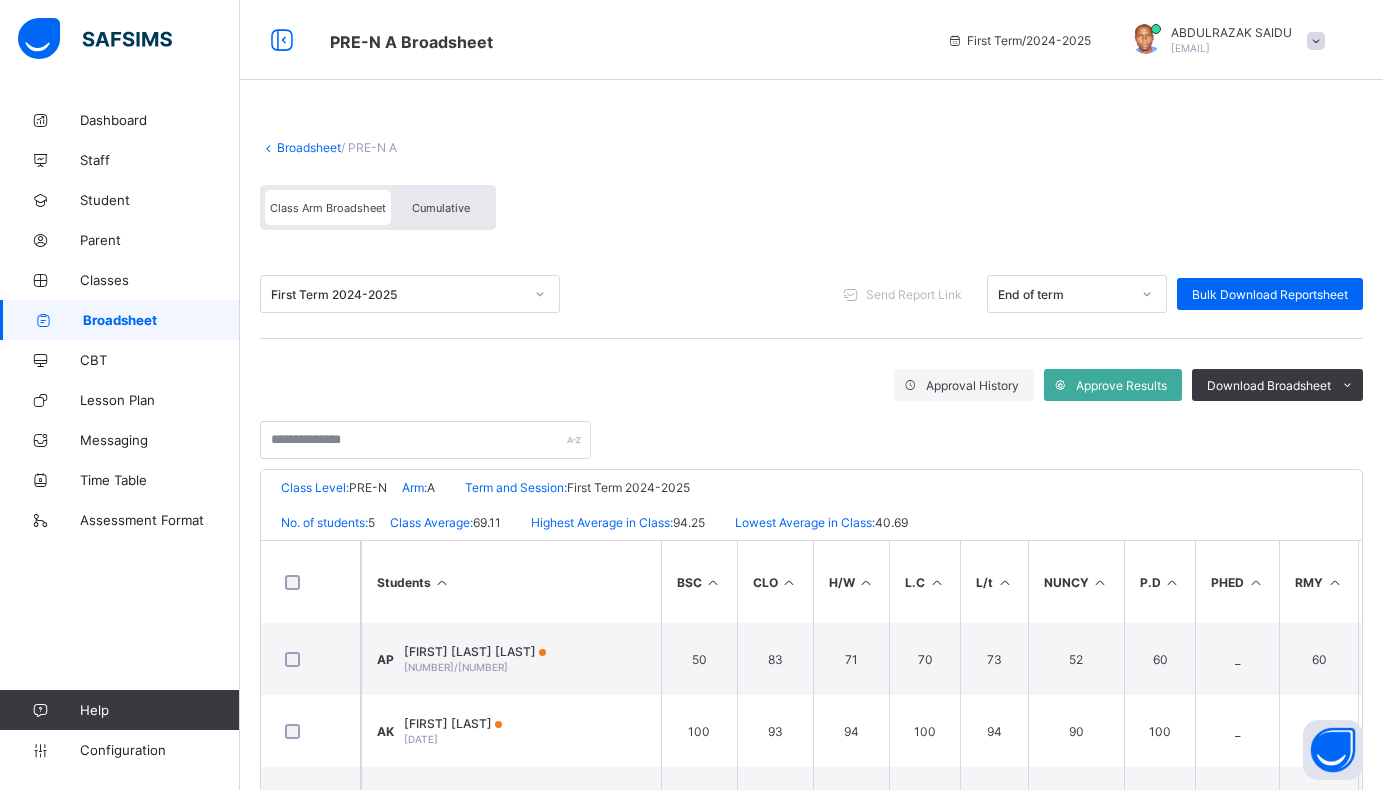 click 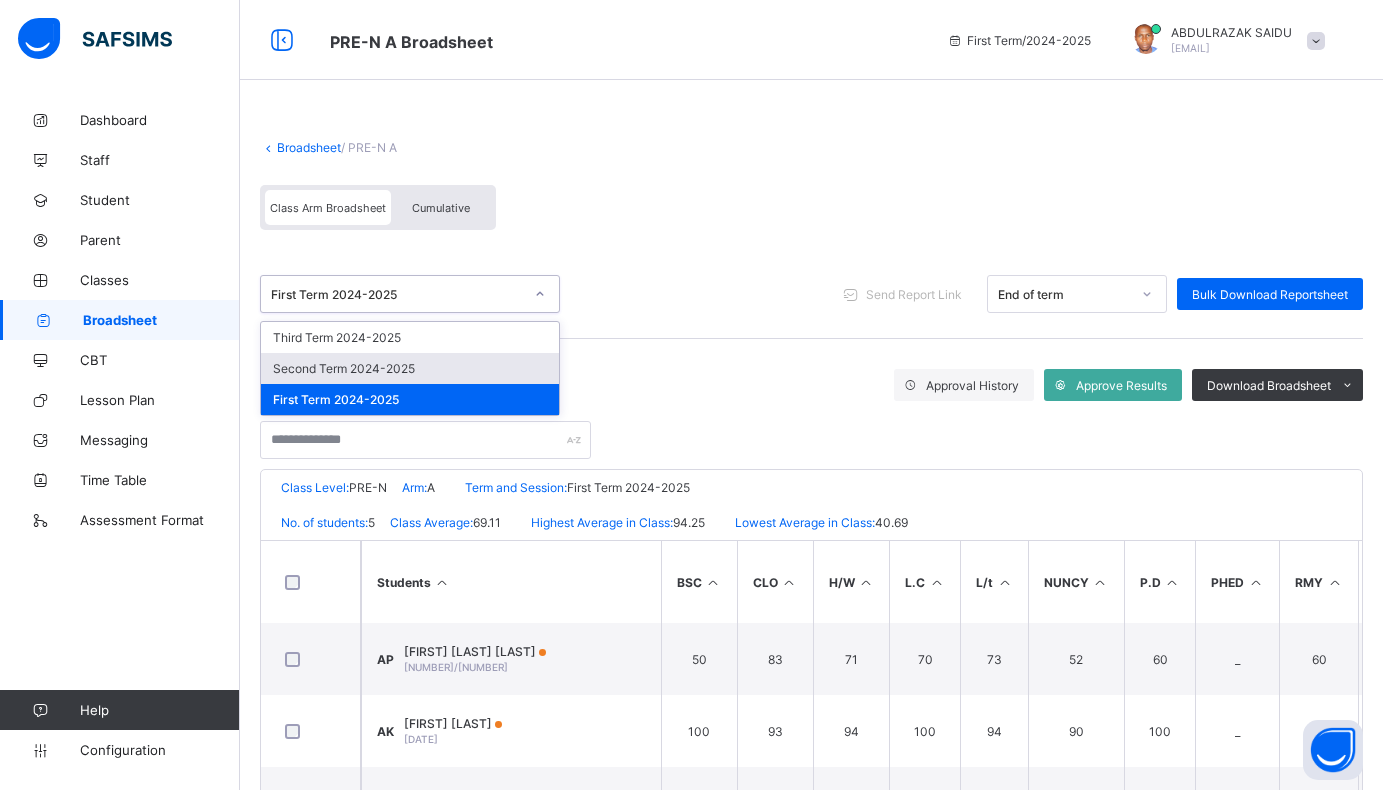 click on "Second Term 2024-2025" at bounding box center [410, 368] 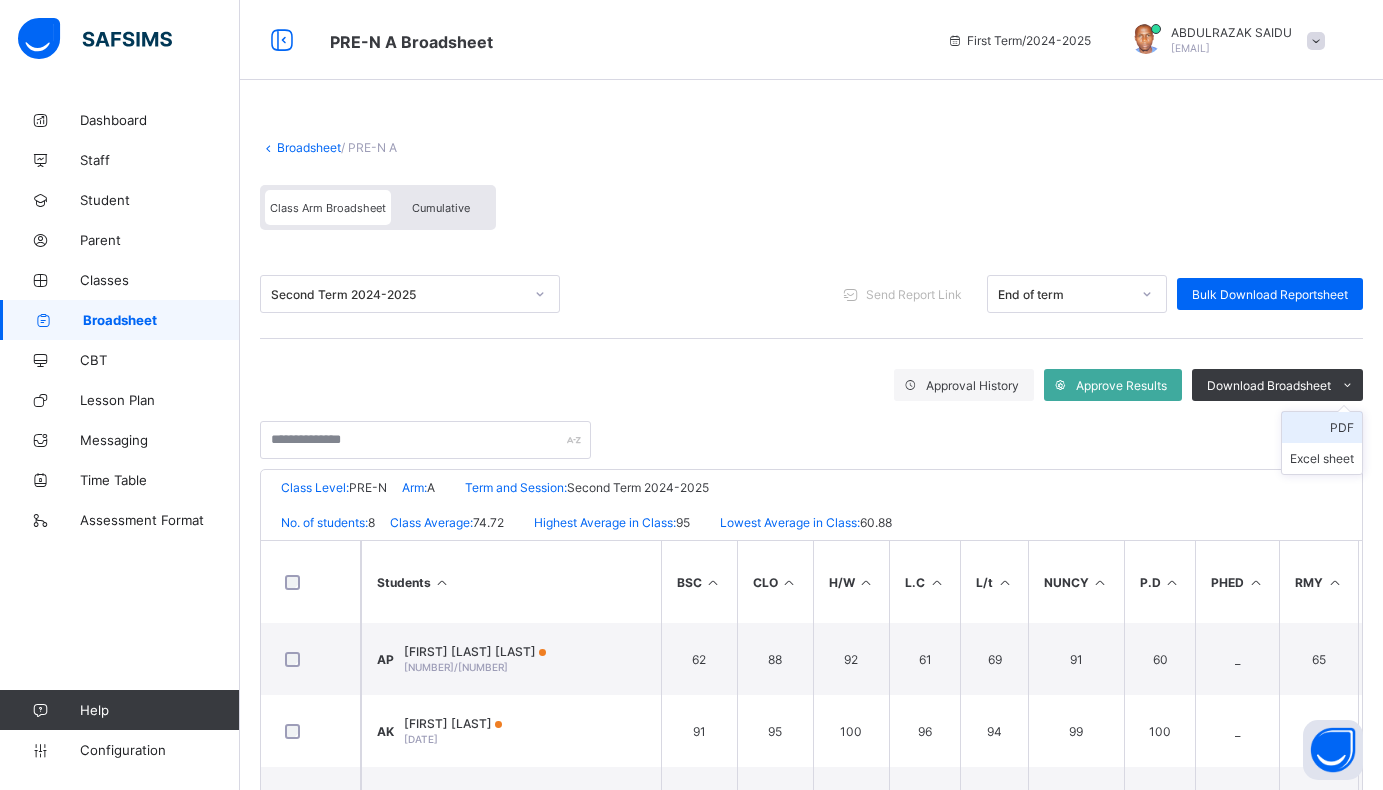 click on "PDF" at bounding box center (1322, 427) 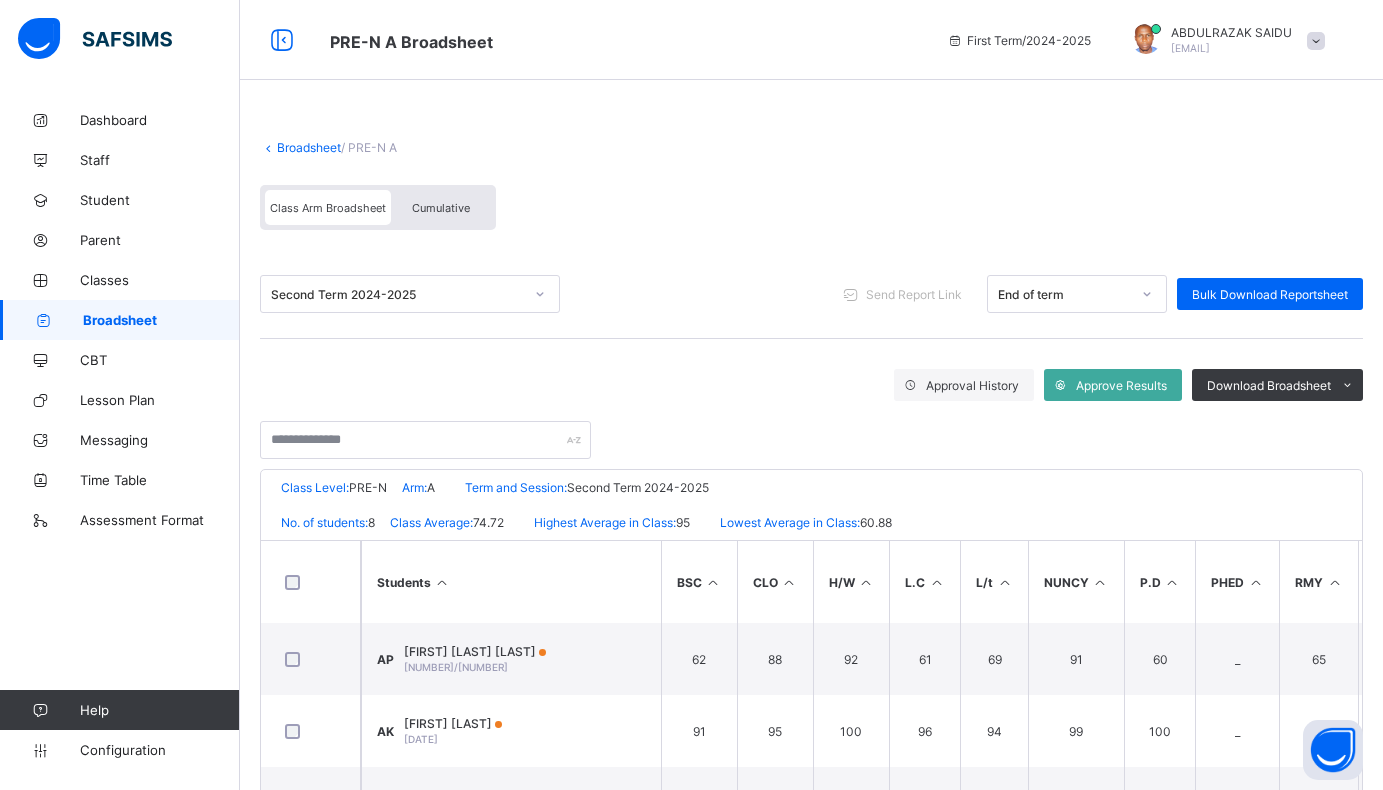 click 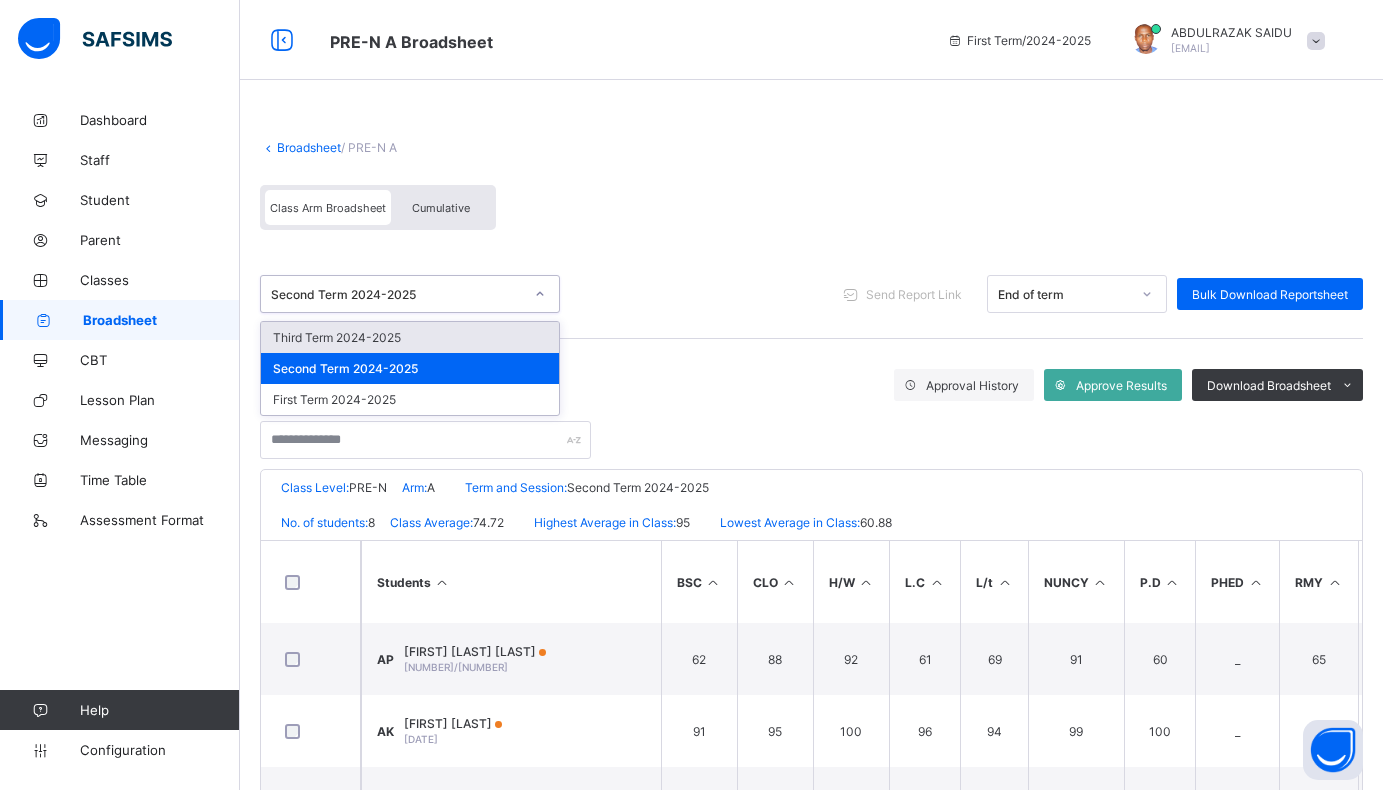 click on "Third Term 2024-2025" at bounding box center (410, 337) 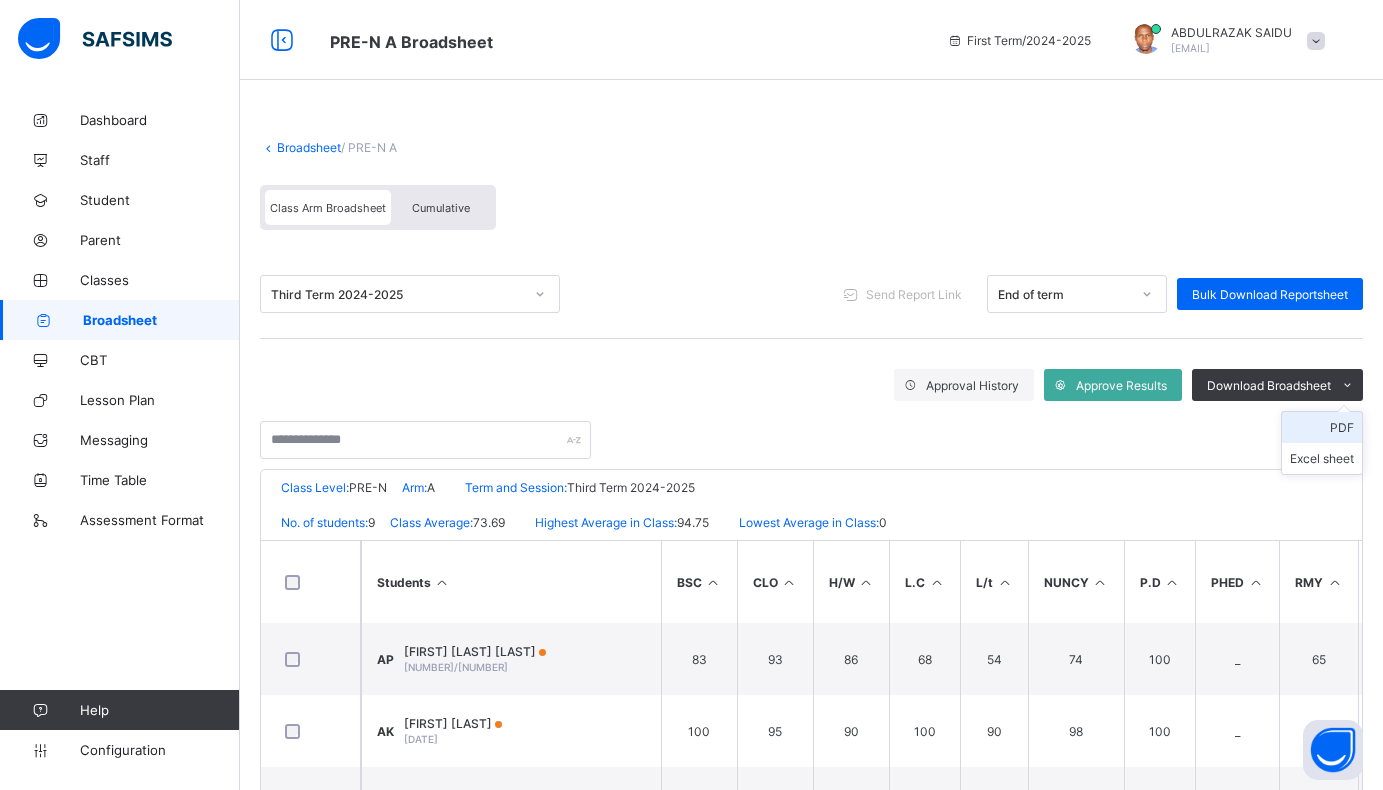 click on "PDF" at bounding box center [1322, 427] 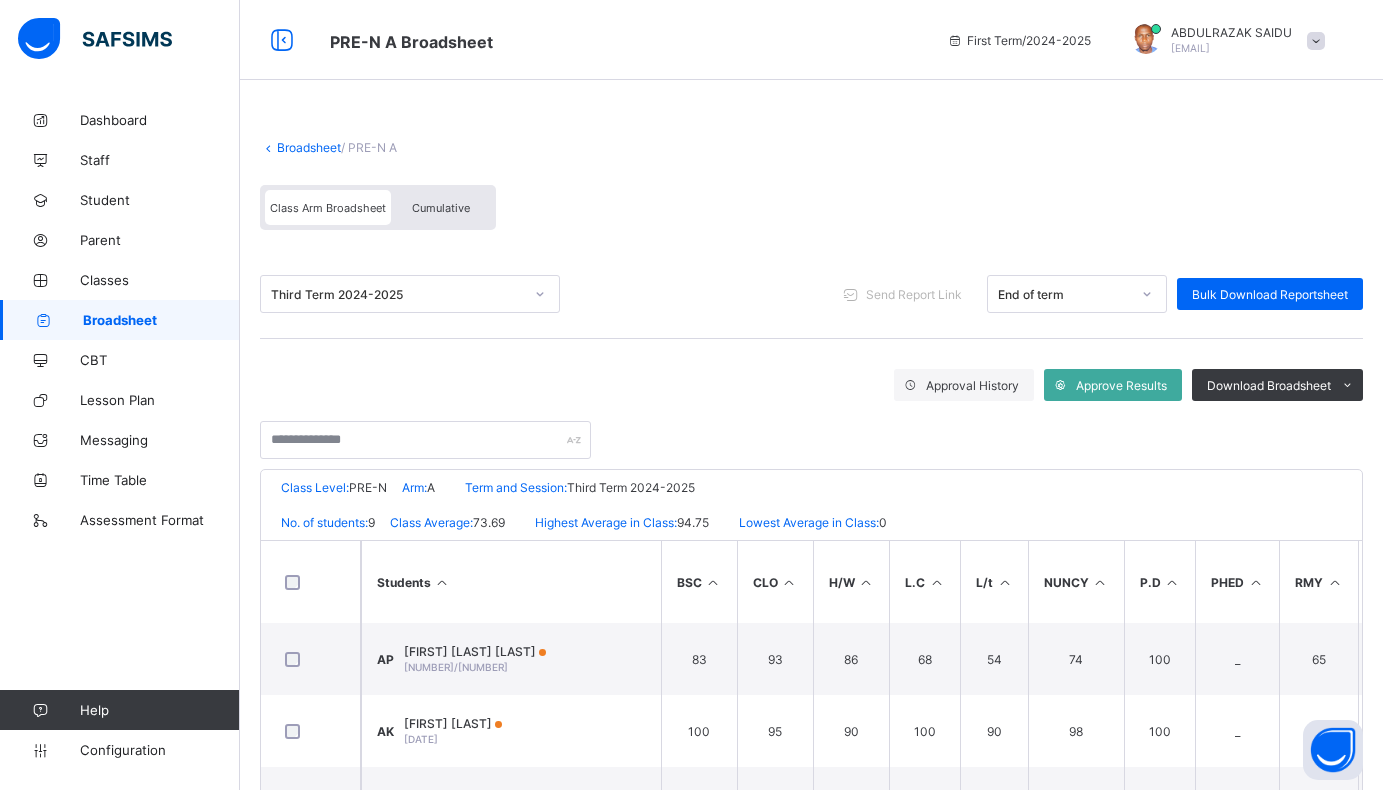 click on "Broadsheet" at bounding box center (309, 147) 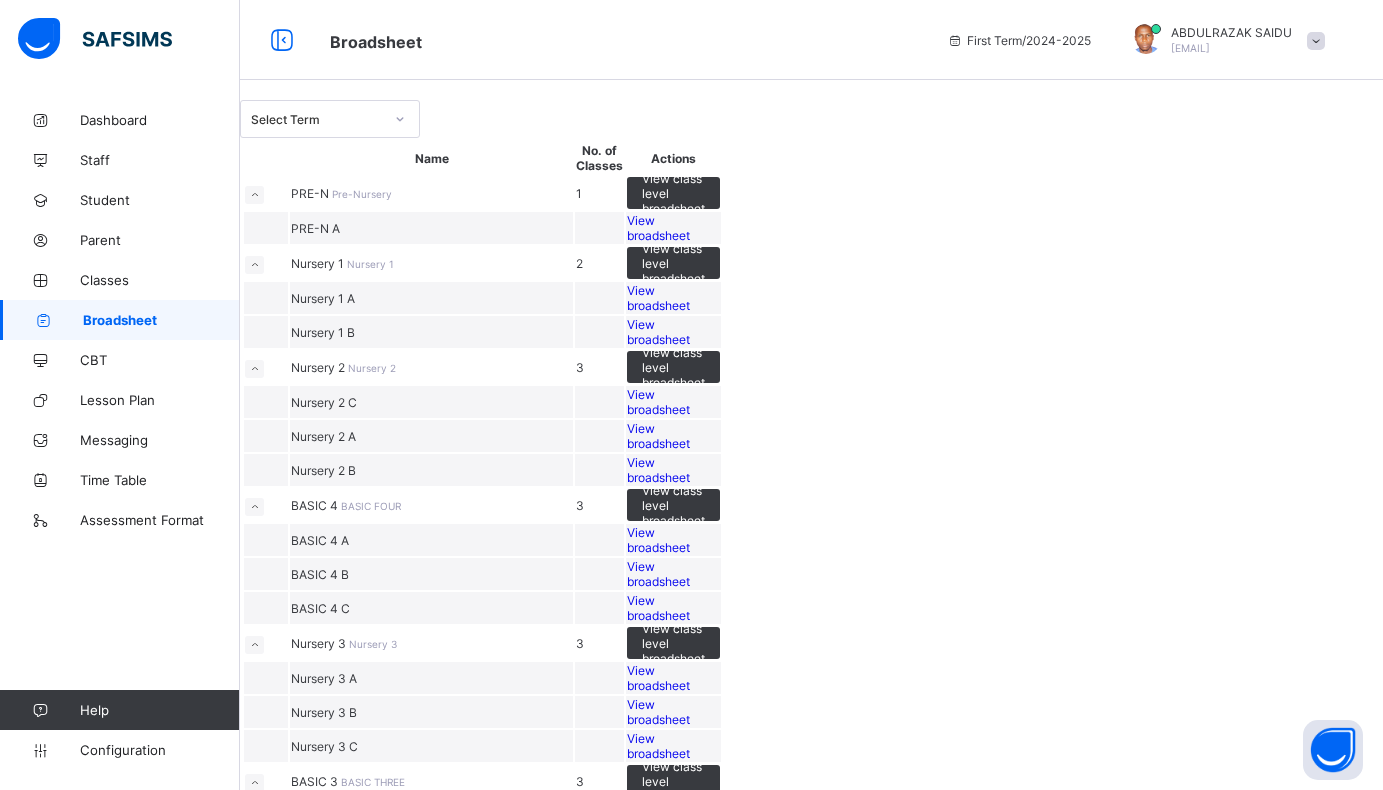 click on "View broadsheet" at bounding box center (658, 298) 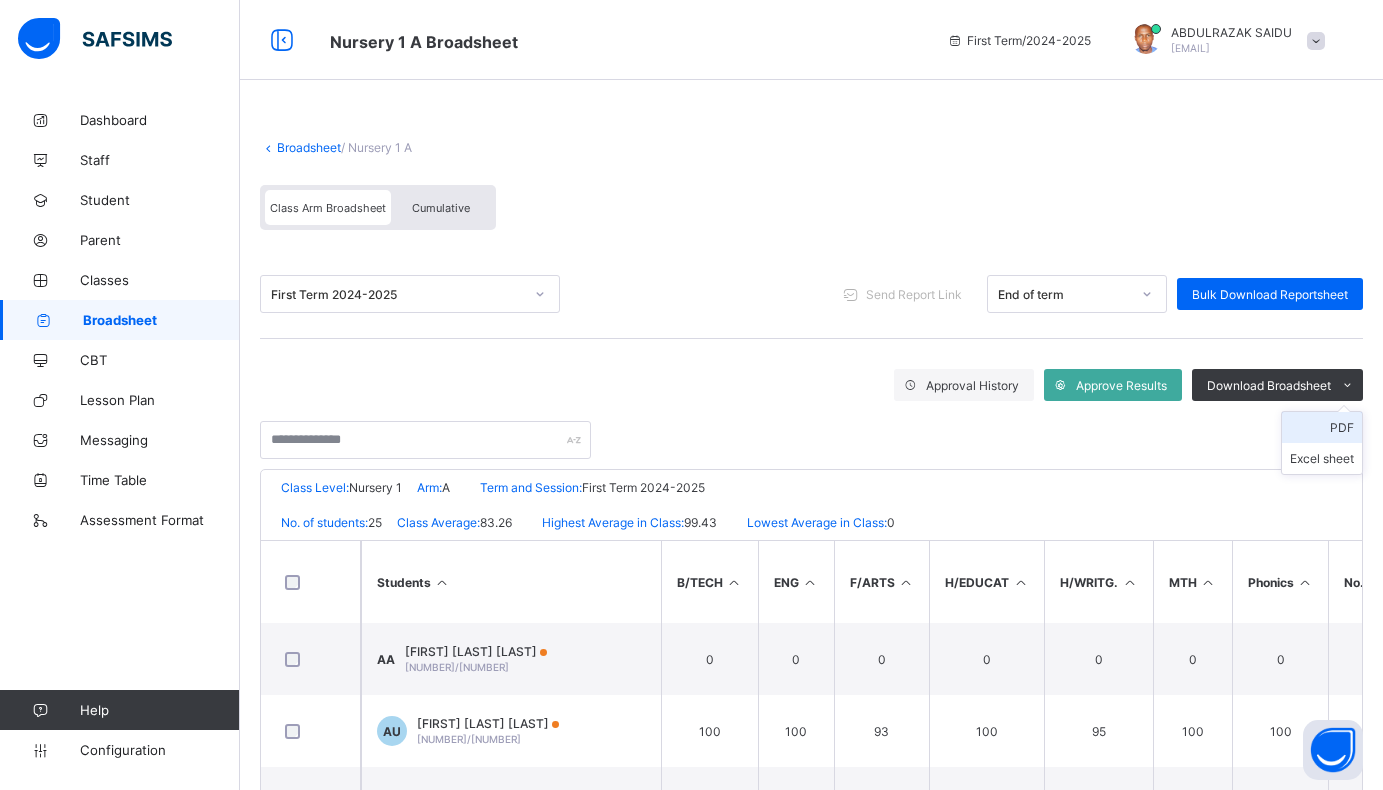 click on "PDF" at bounding box center (1322, 427) 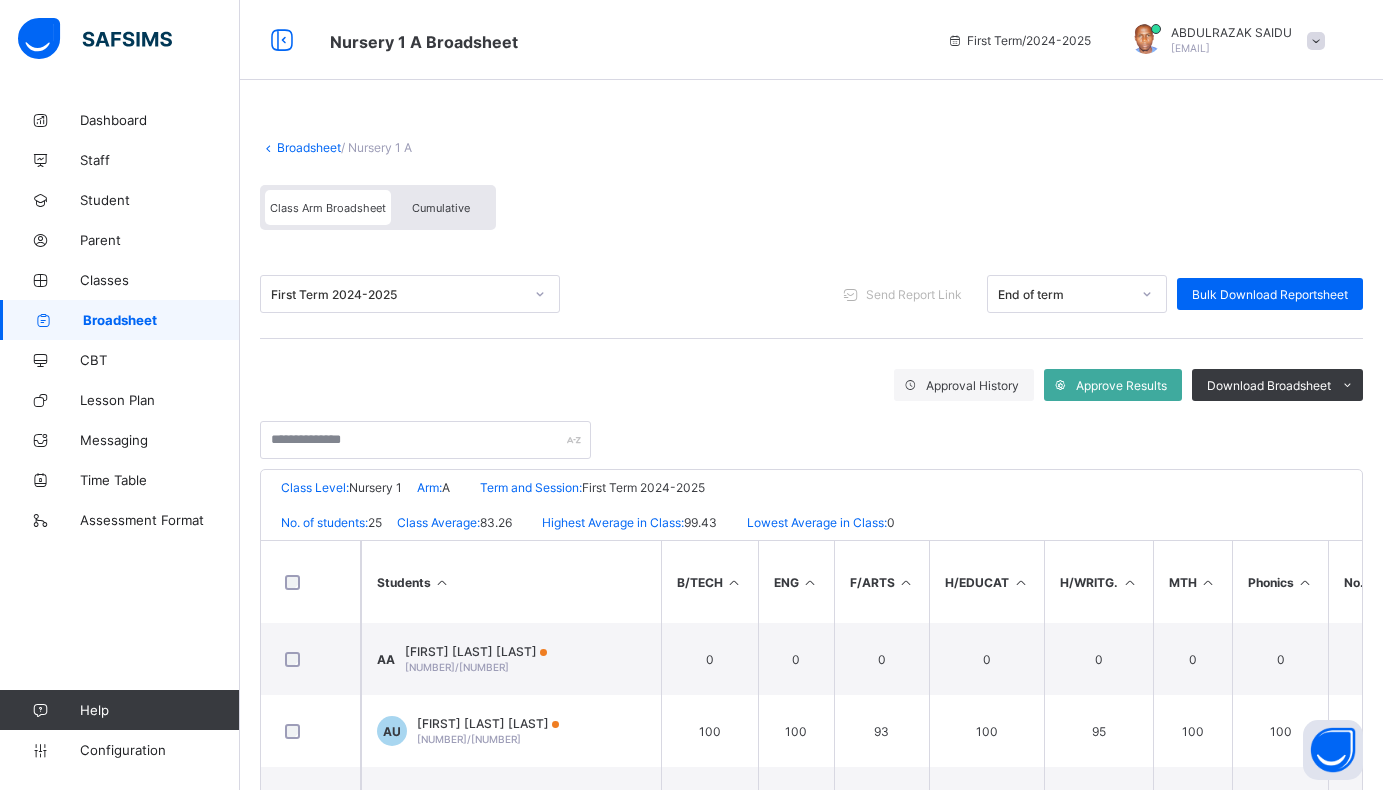 click at bounding box center [540, 294] 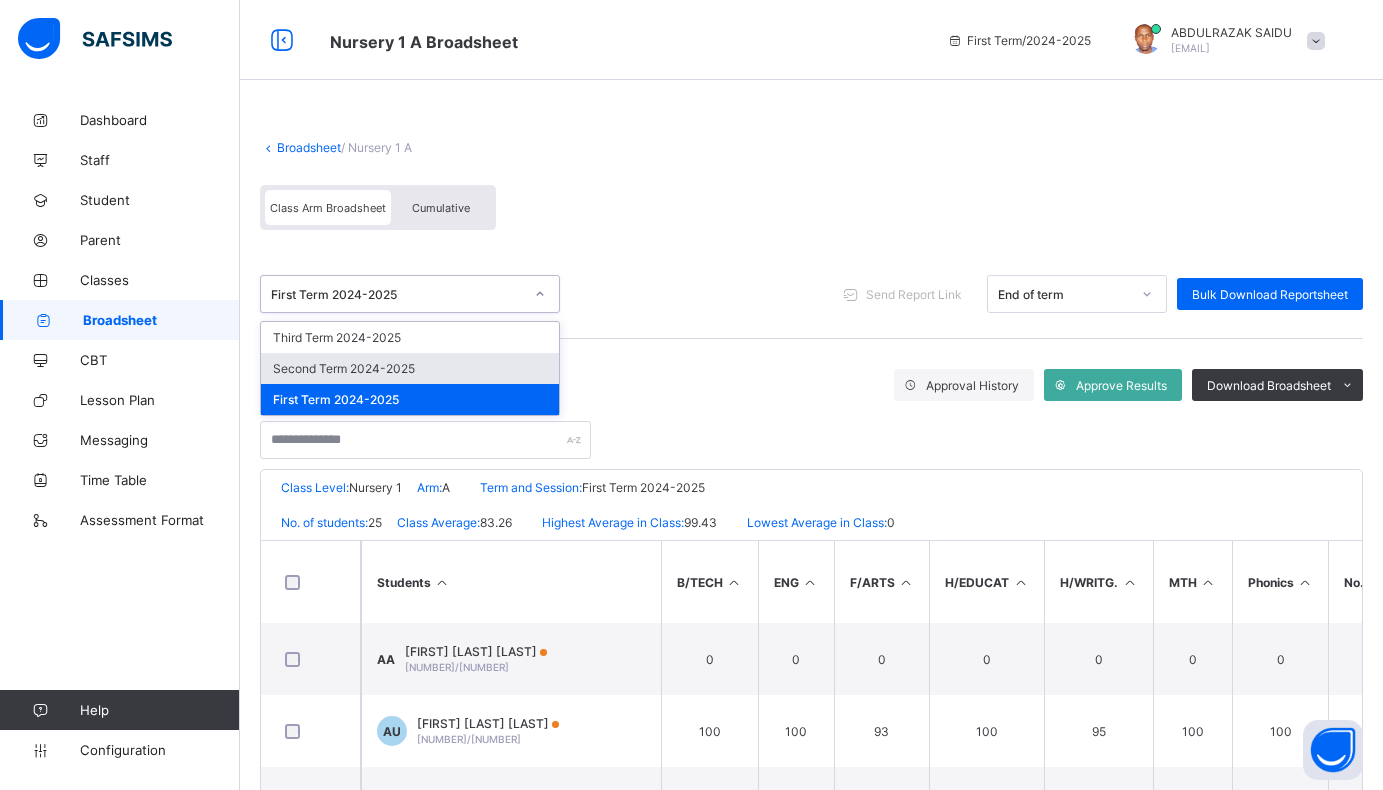 click on "Second Term 2024-2025" at bounding box center [410, 368] 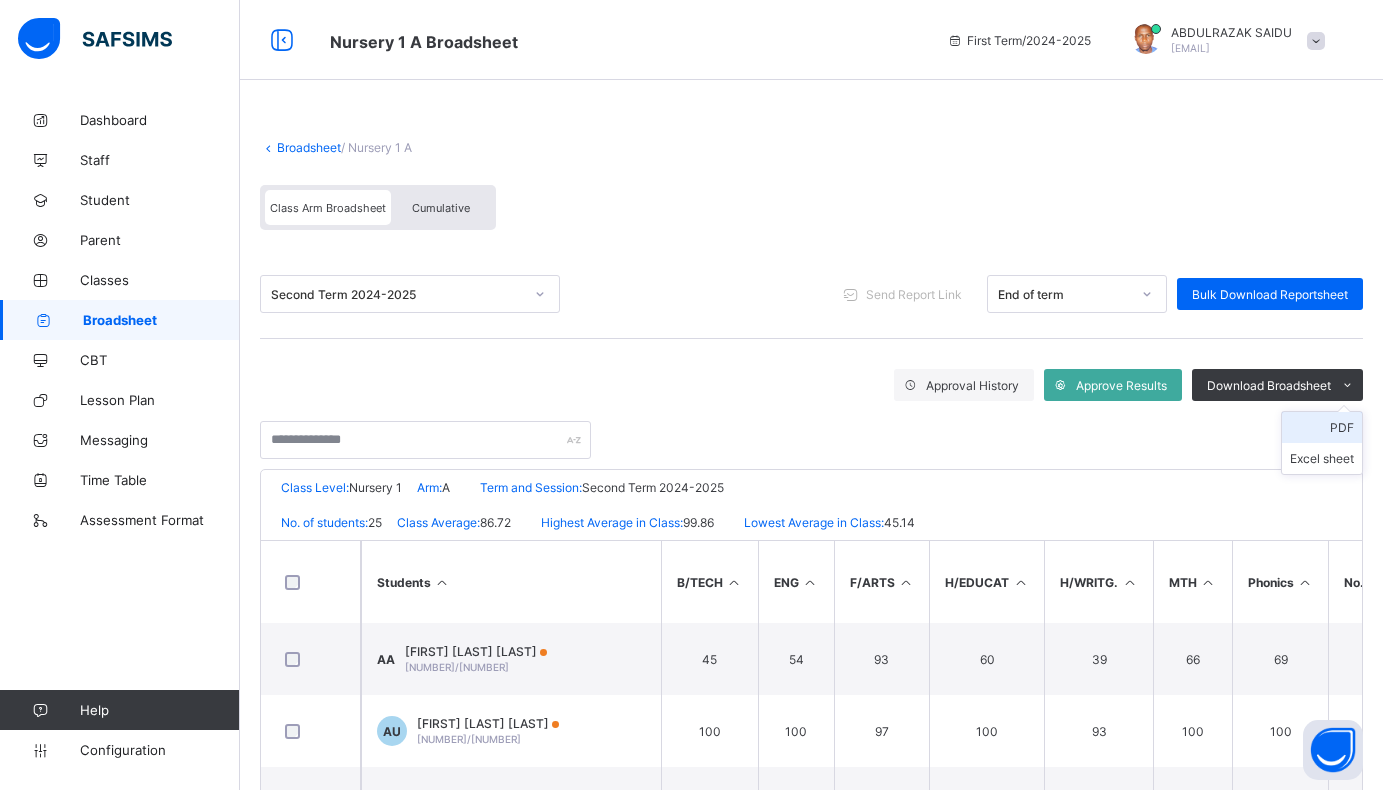 click on "PDF" at bounding box center [1322, 427] 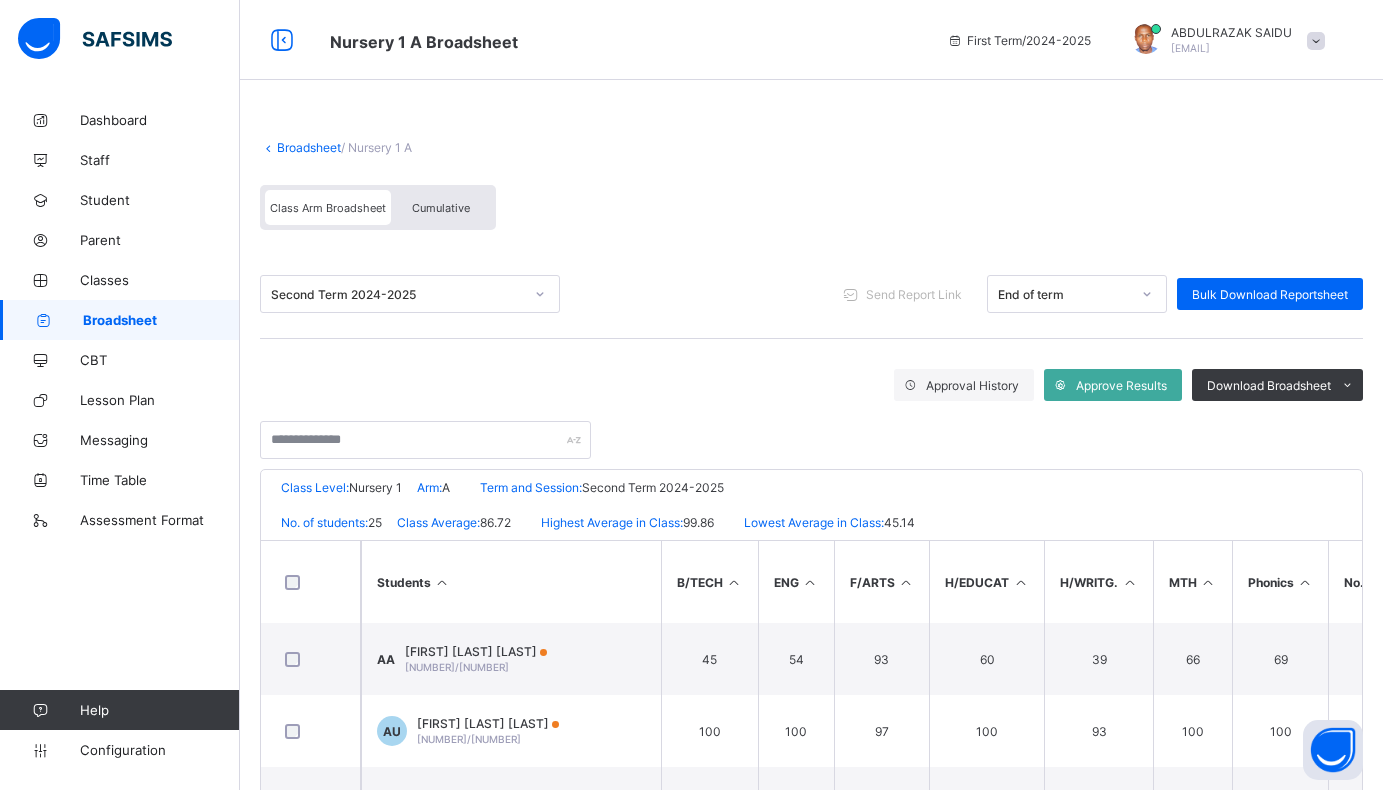 click 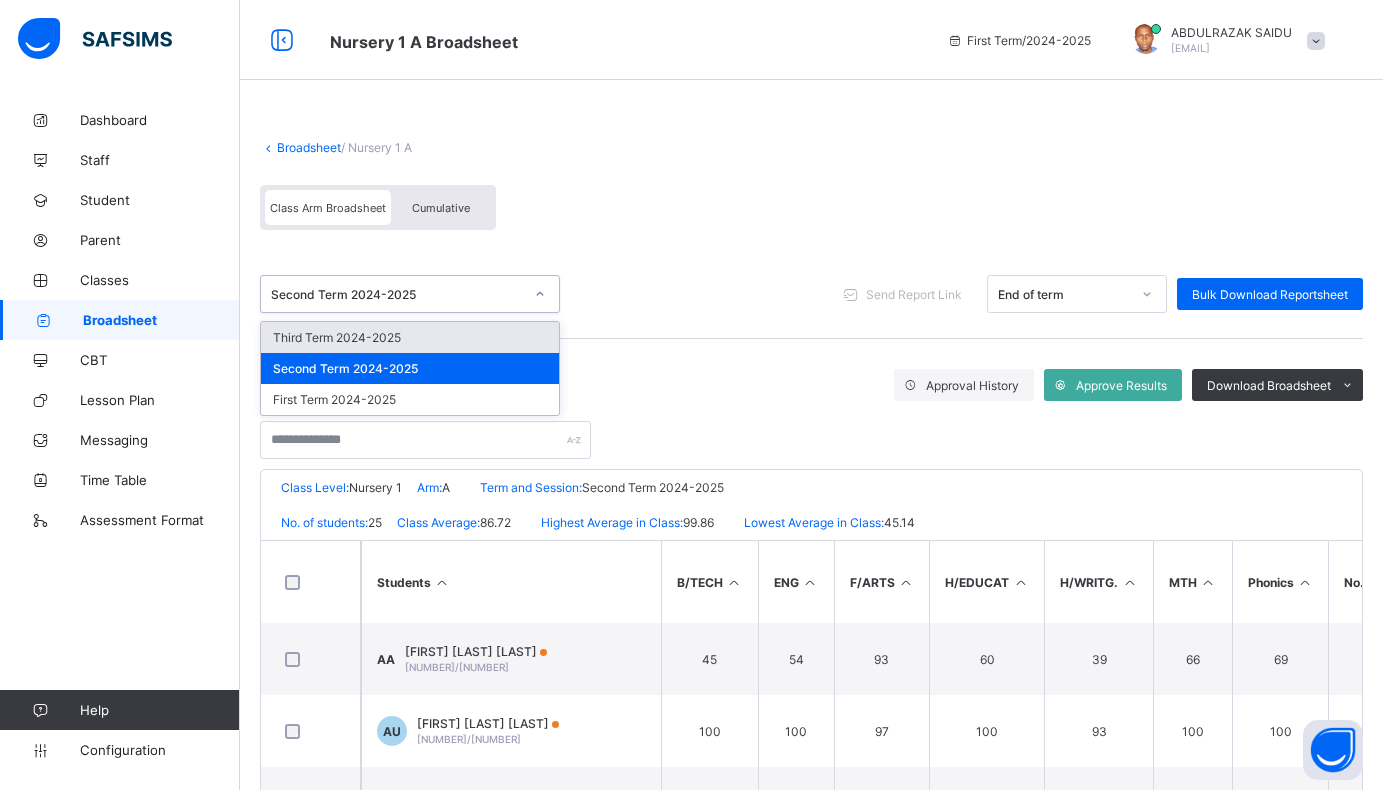 click on "Third Term 2024-2025" at bounding box center [410, 337] 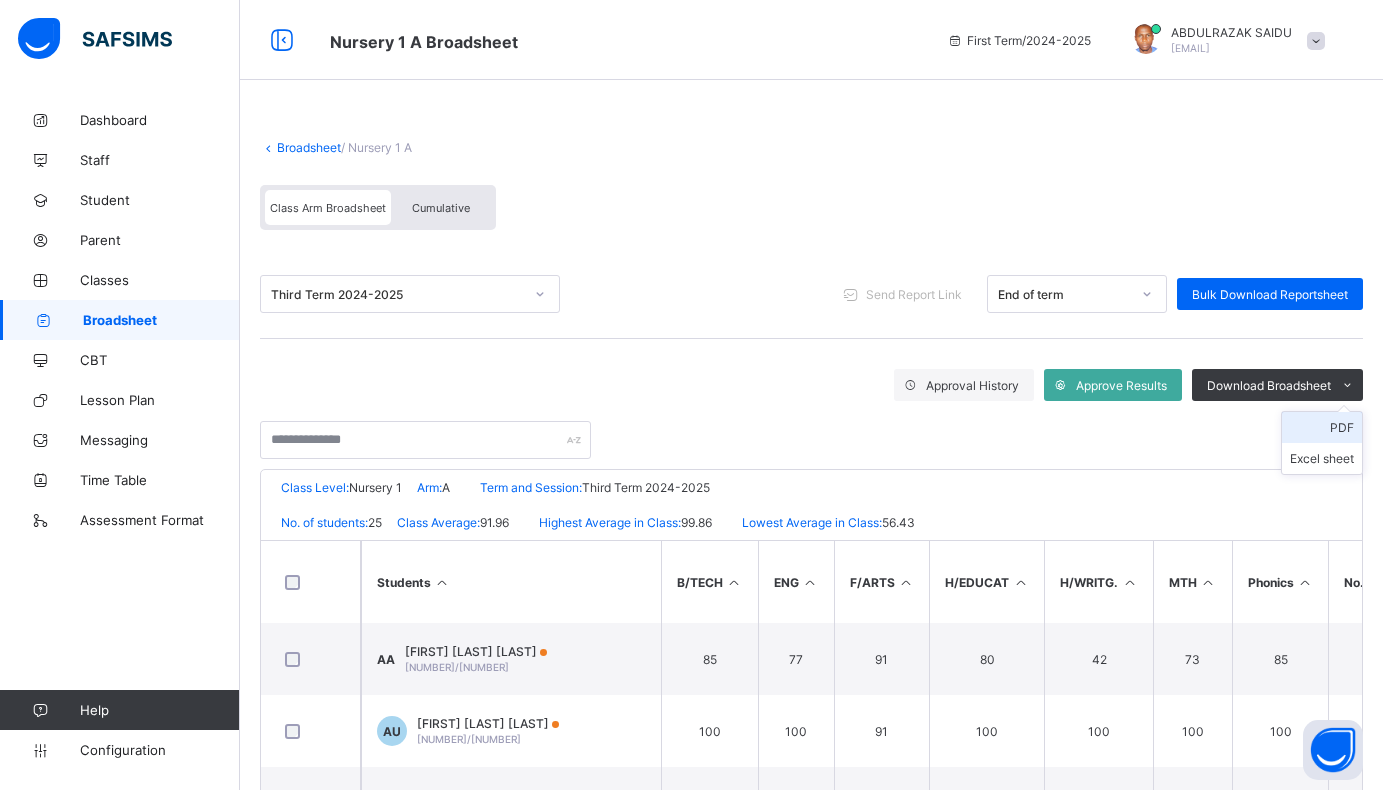 click on "PDF" at bounding box center [1322, 427] 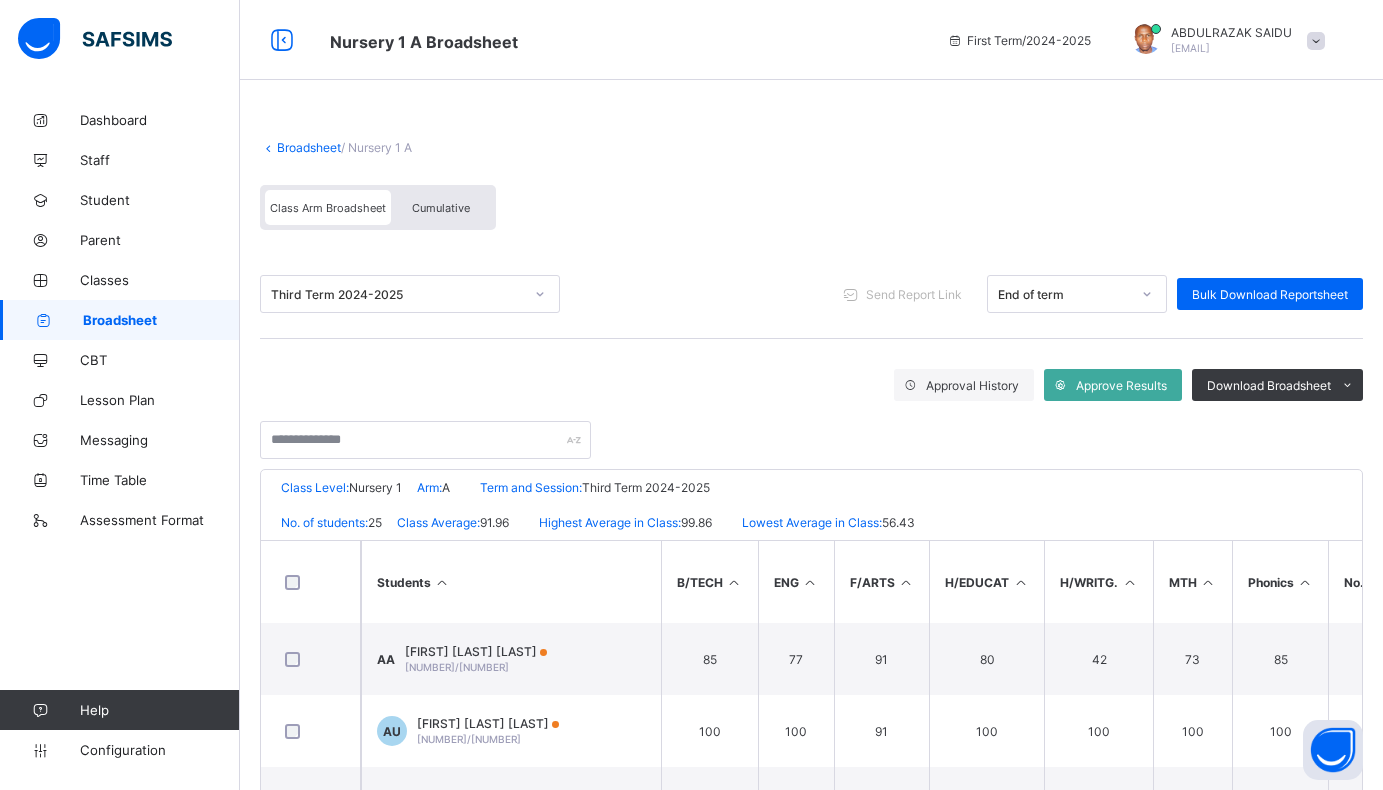 click on "Broadsheet" at bounding box center [309, 147] 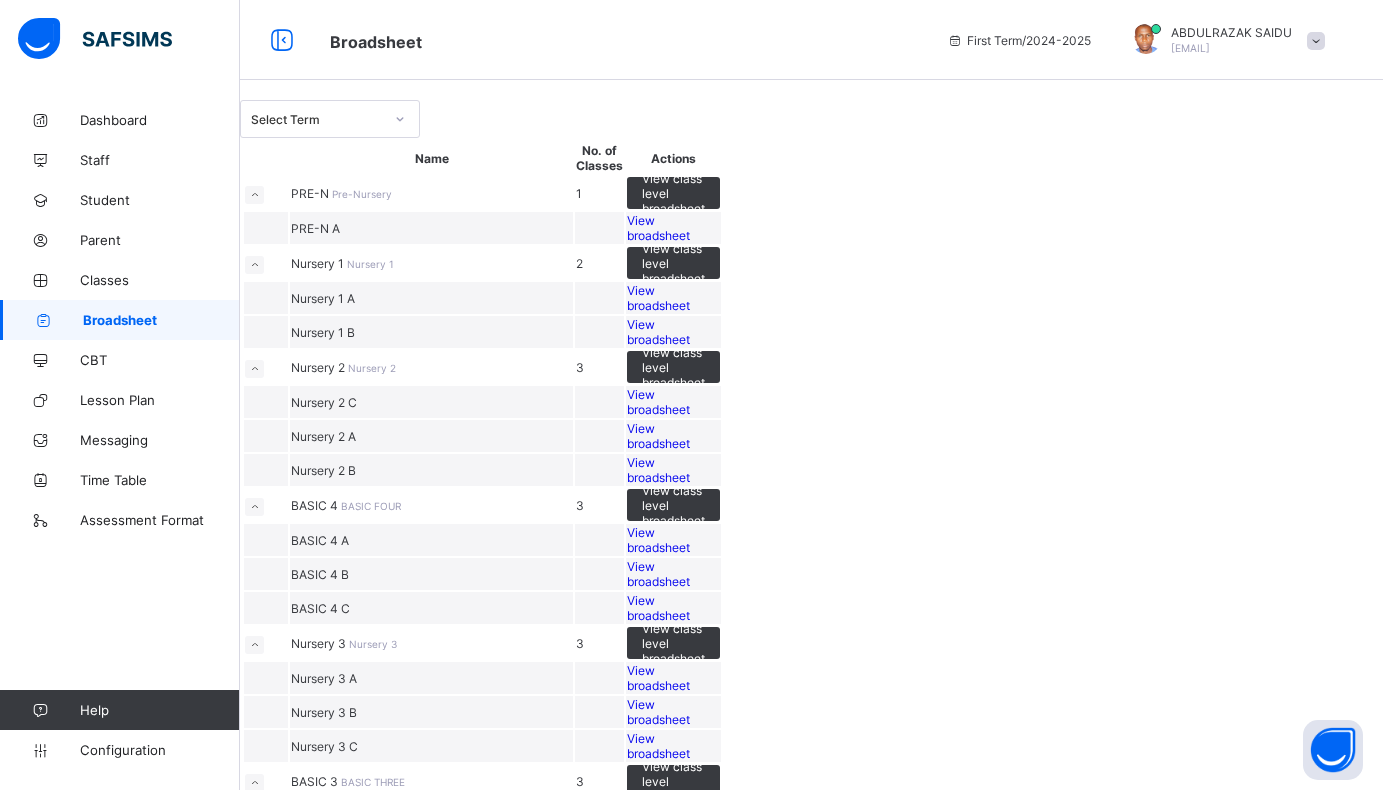 click on "View broadsheet" at bounding box center (658, 332) 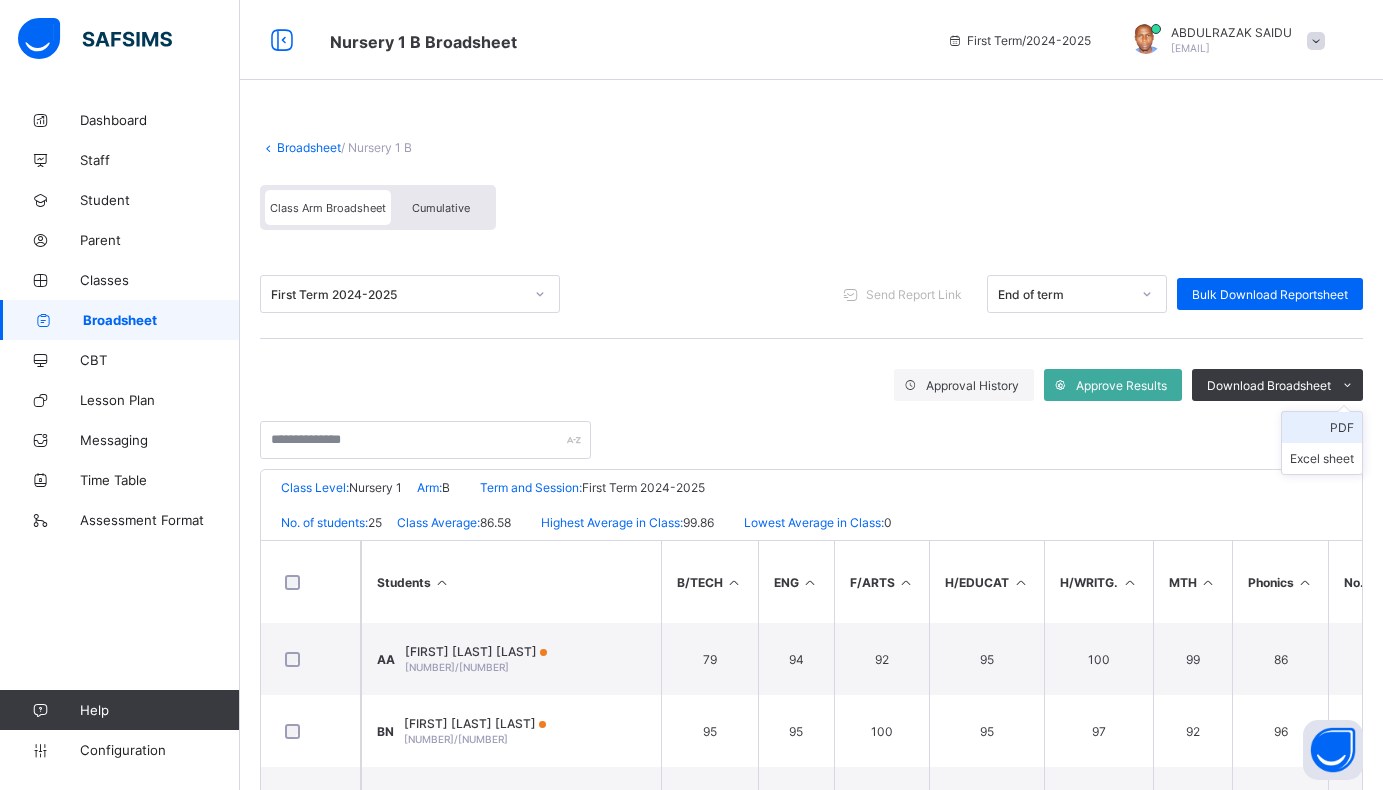 click on "PDF" at bounding box center (1322, 427) 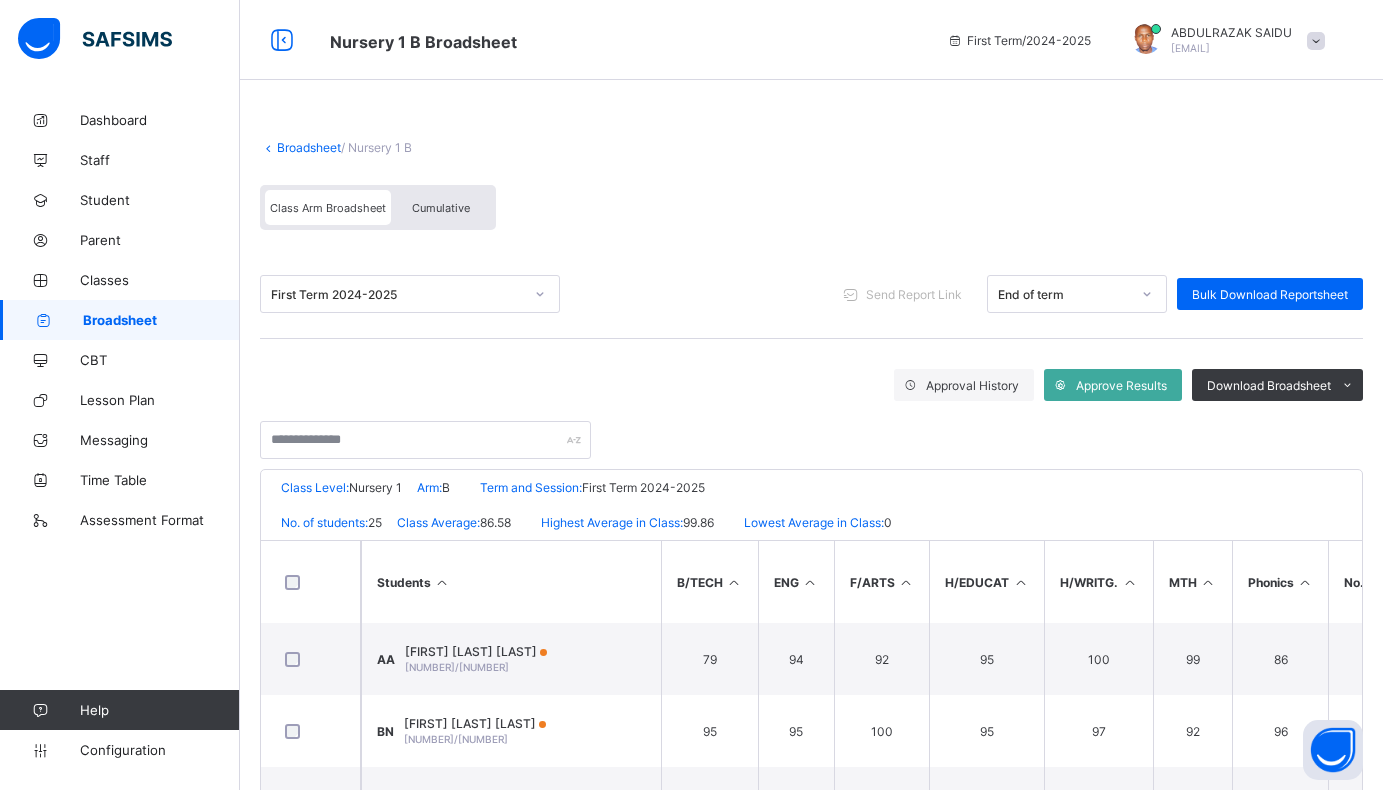 click 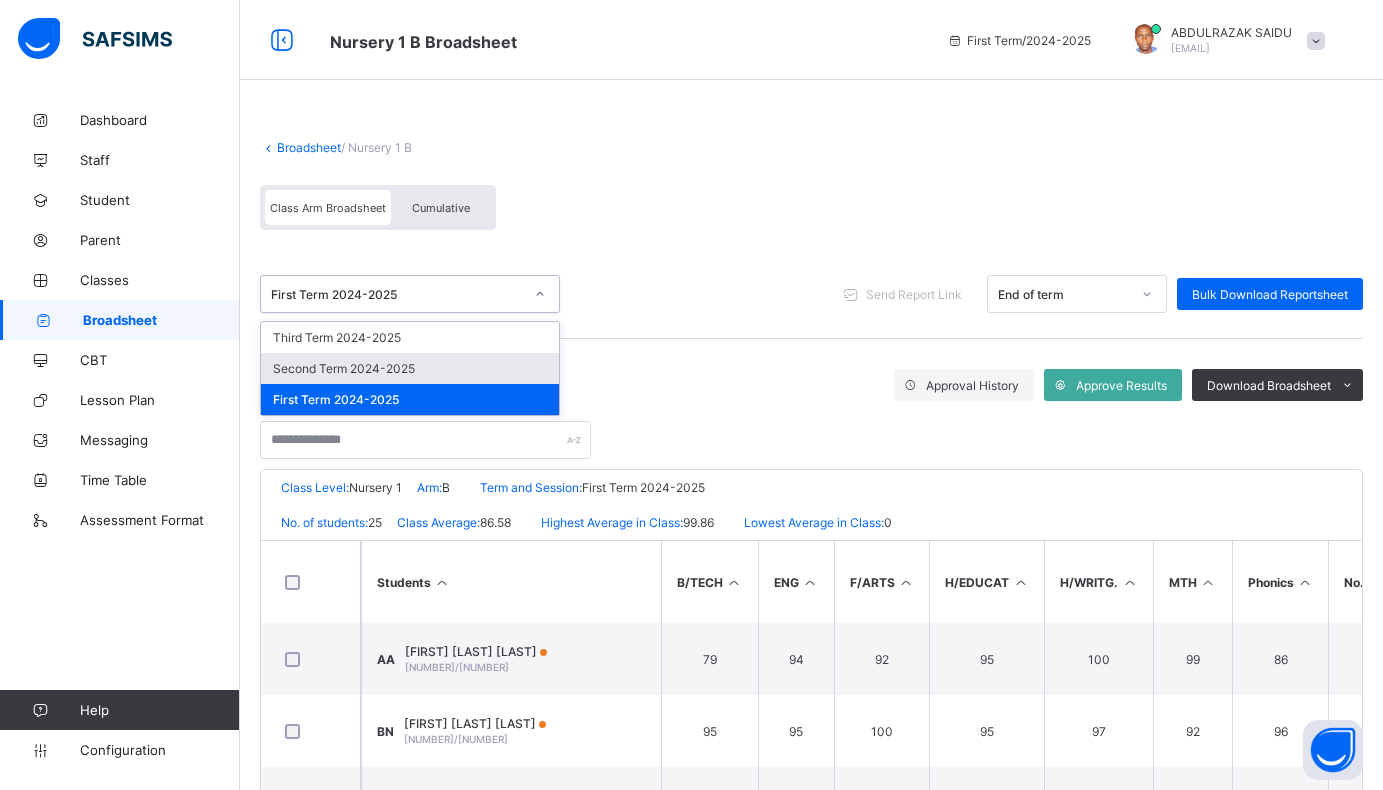 click on "Second Term 2024-2025" at bounding box center [410, 368] 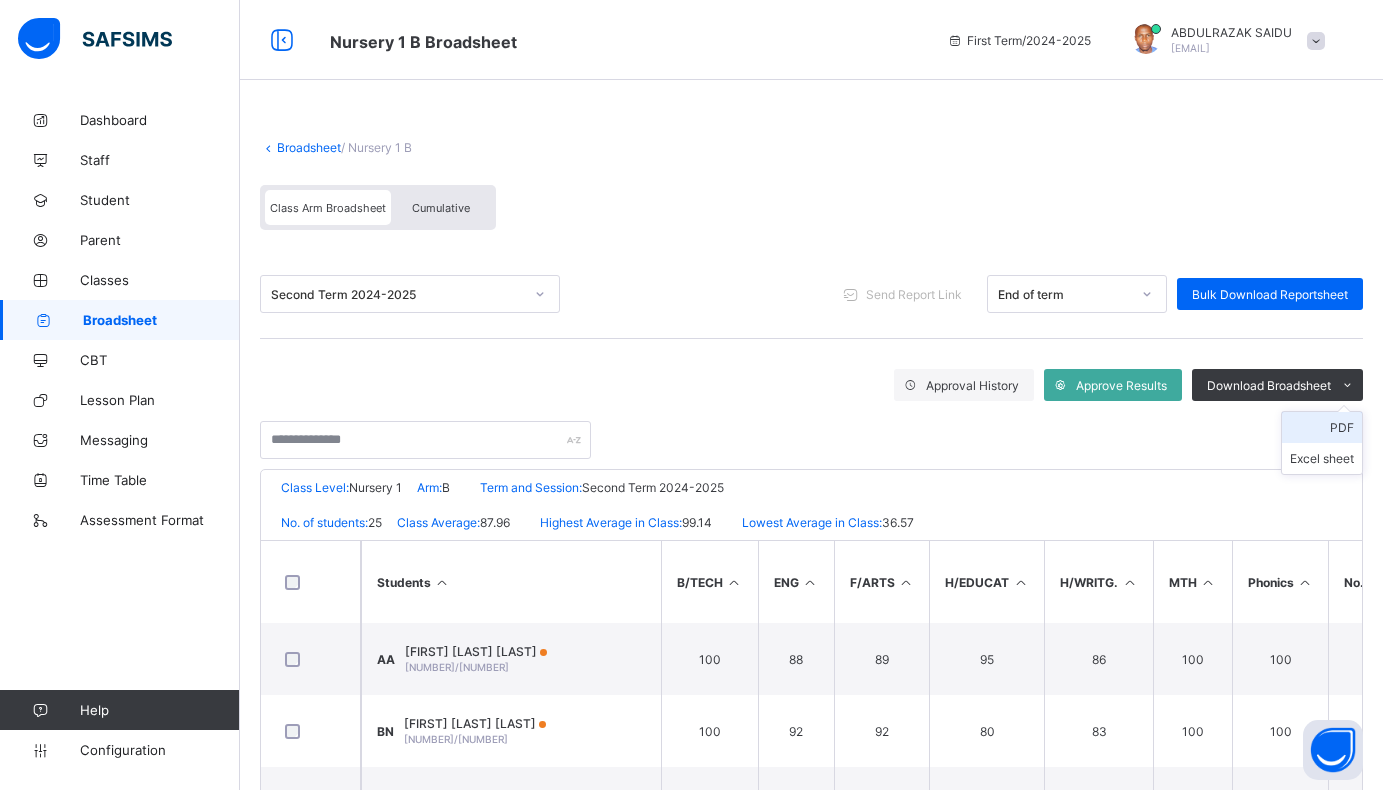 click on "PDF" at bounding box center (1322, 427) 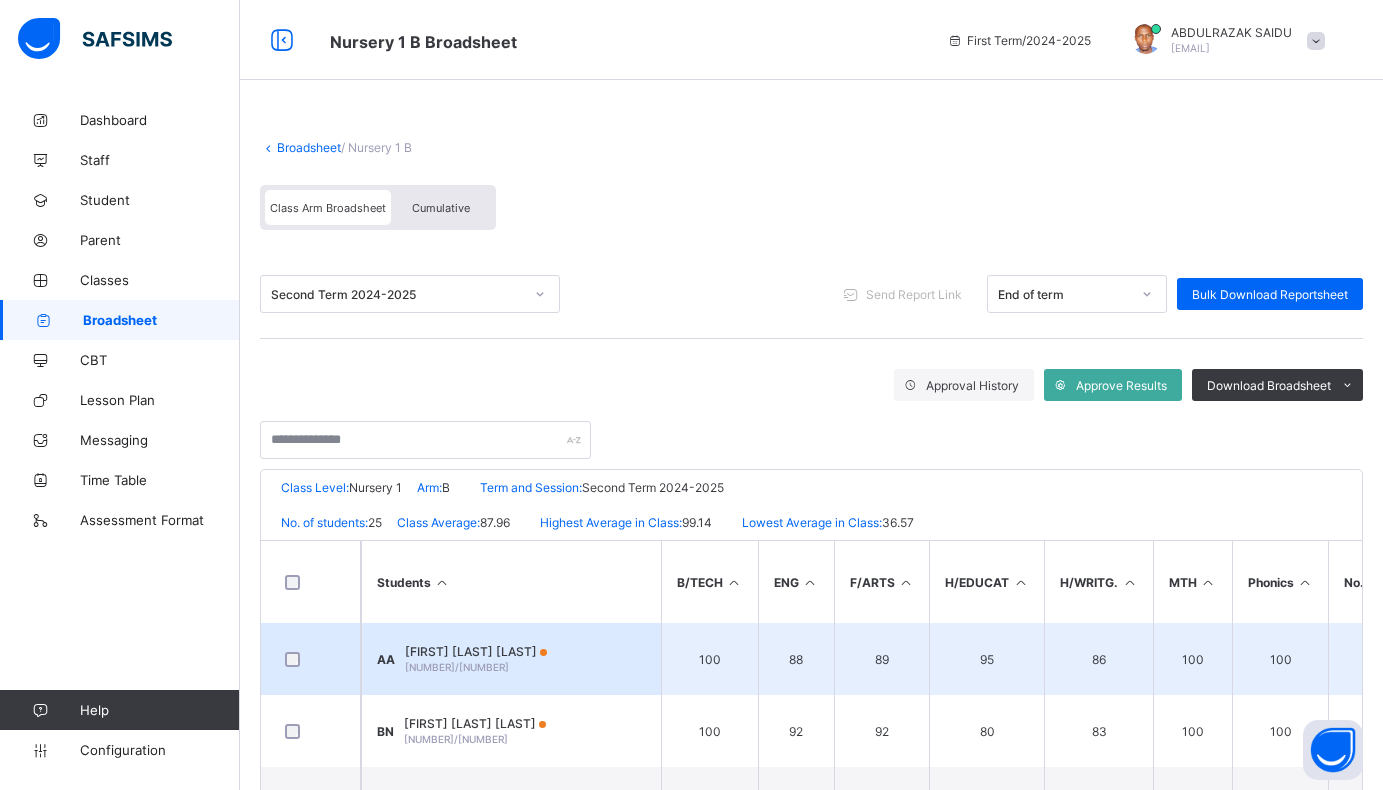 scroll, scrollTop: 0, scrollLeft: 0, axis: both 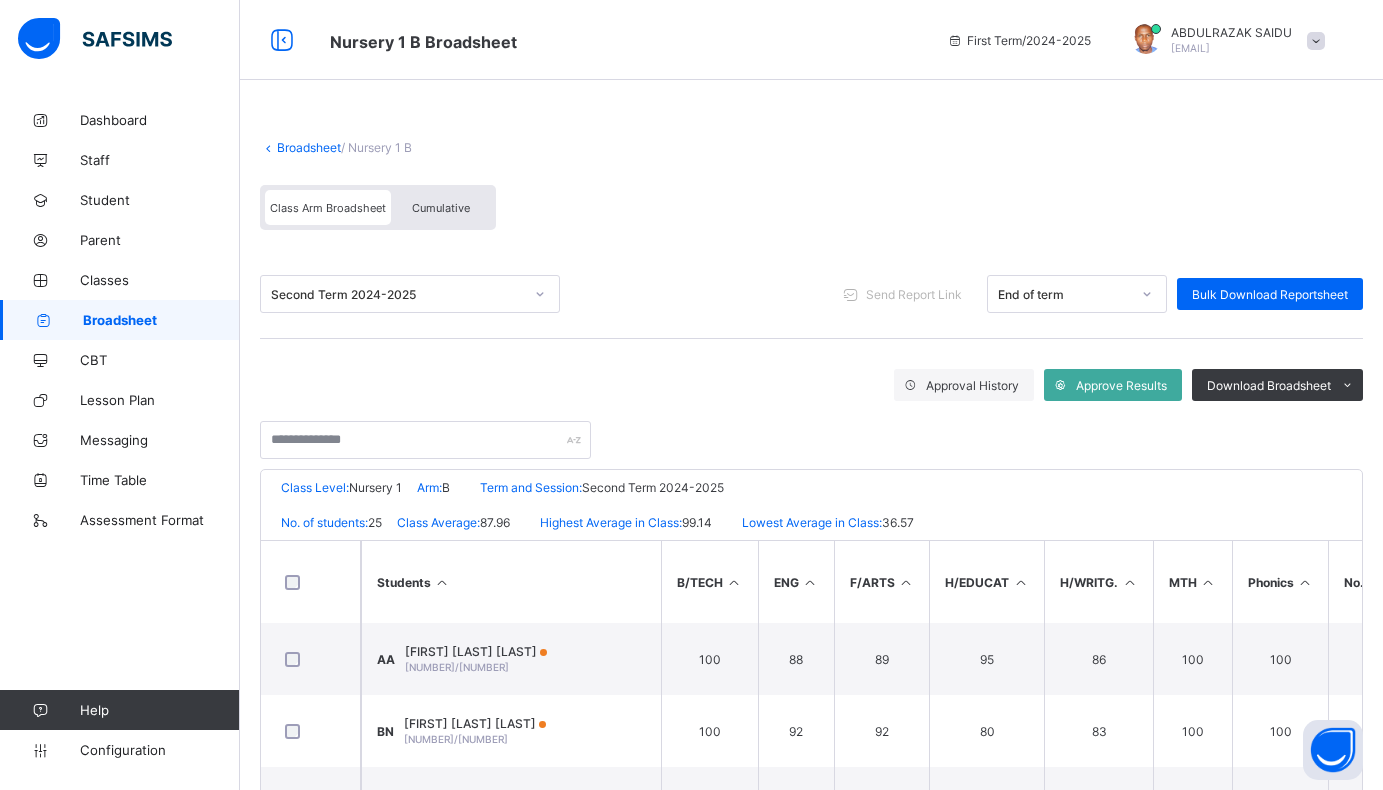 click 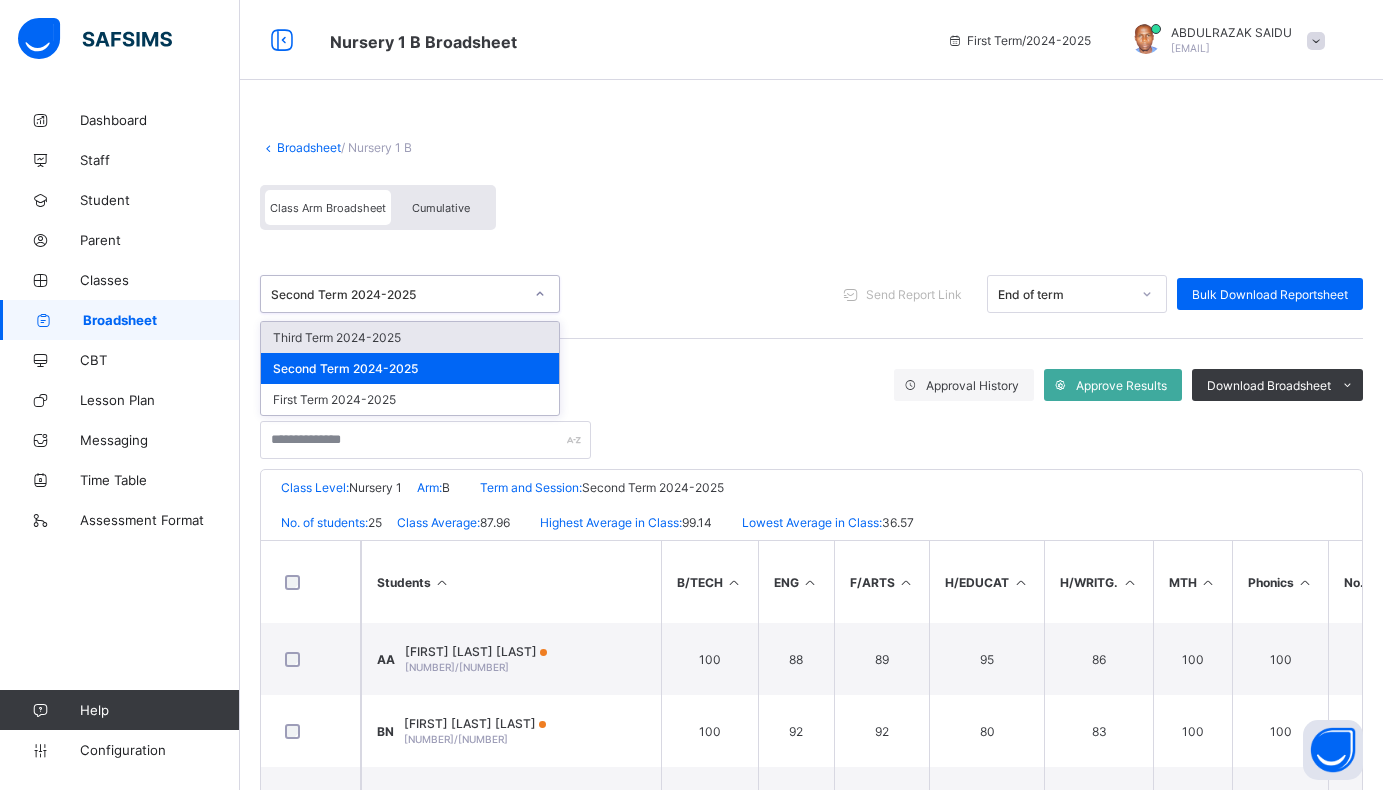 click on "Third Term 2024-2025" at bounding box center (410, 337) 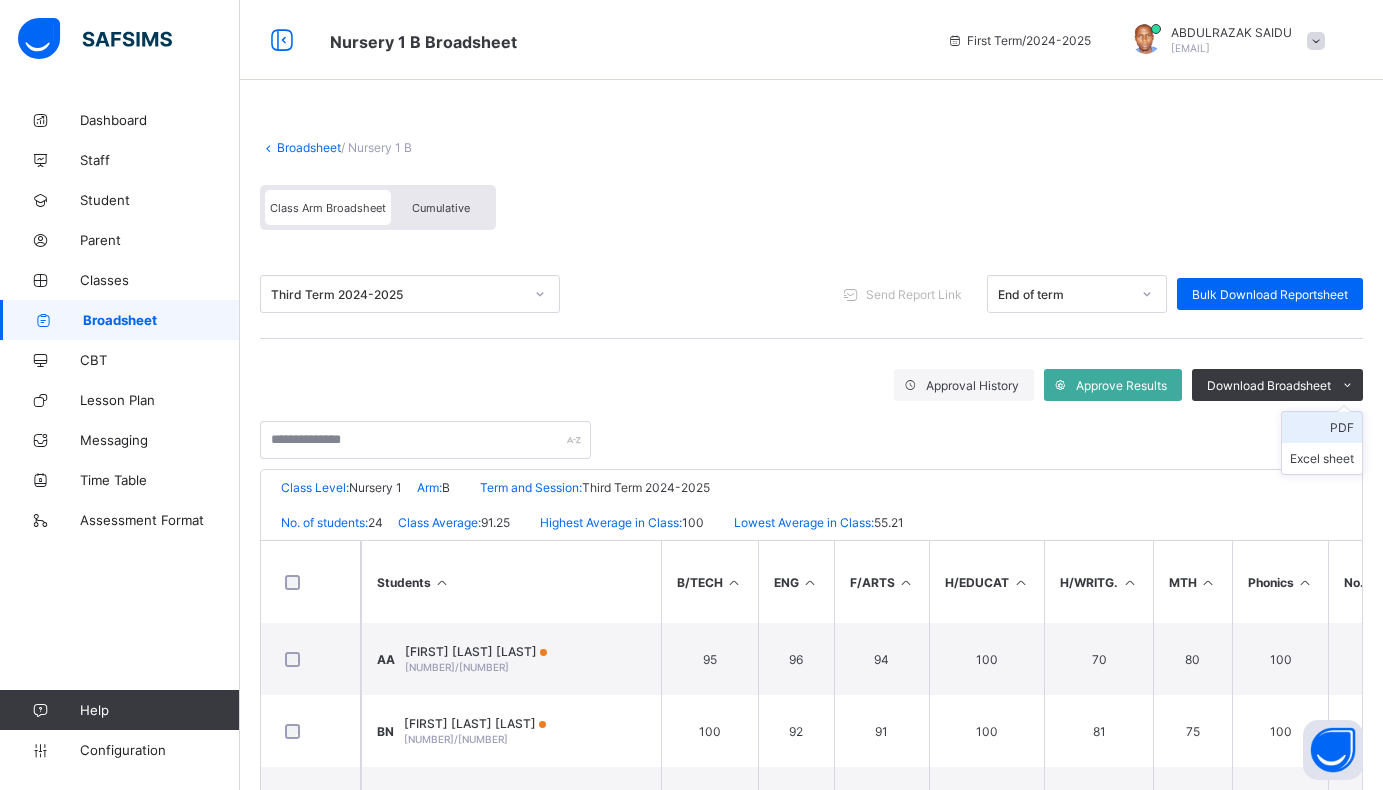 click on "PDF" at bounding box center (1322, 427) 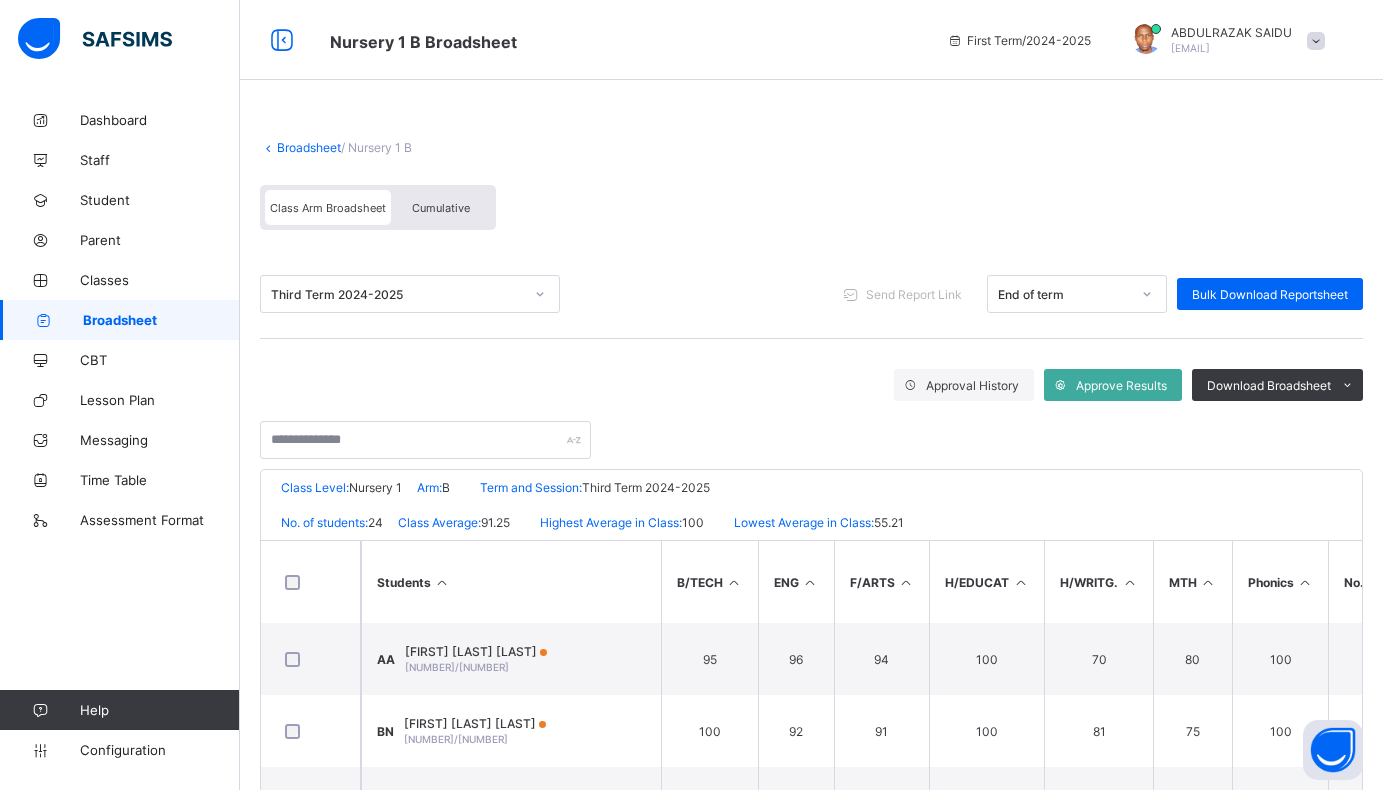 click on "Broadsheet" at bounding box center [309, 147] 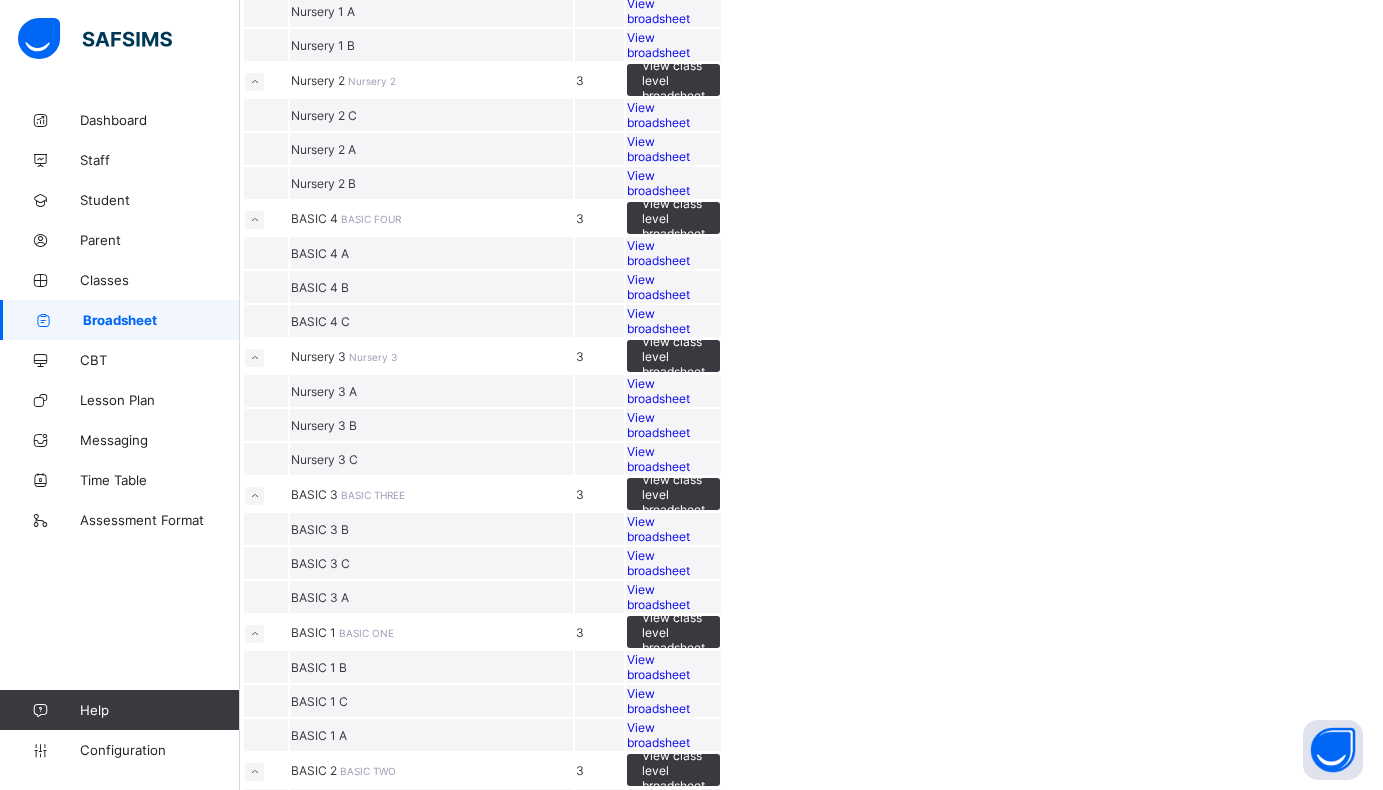 scroll, scrollTop: 300, scrollLeft: 0, axis: vertical 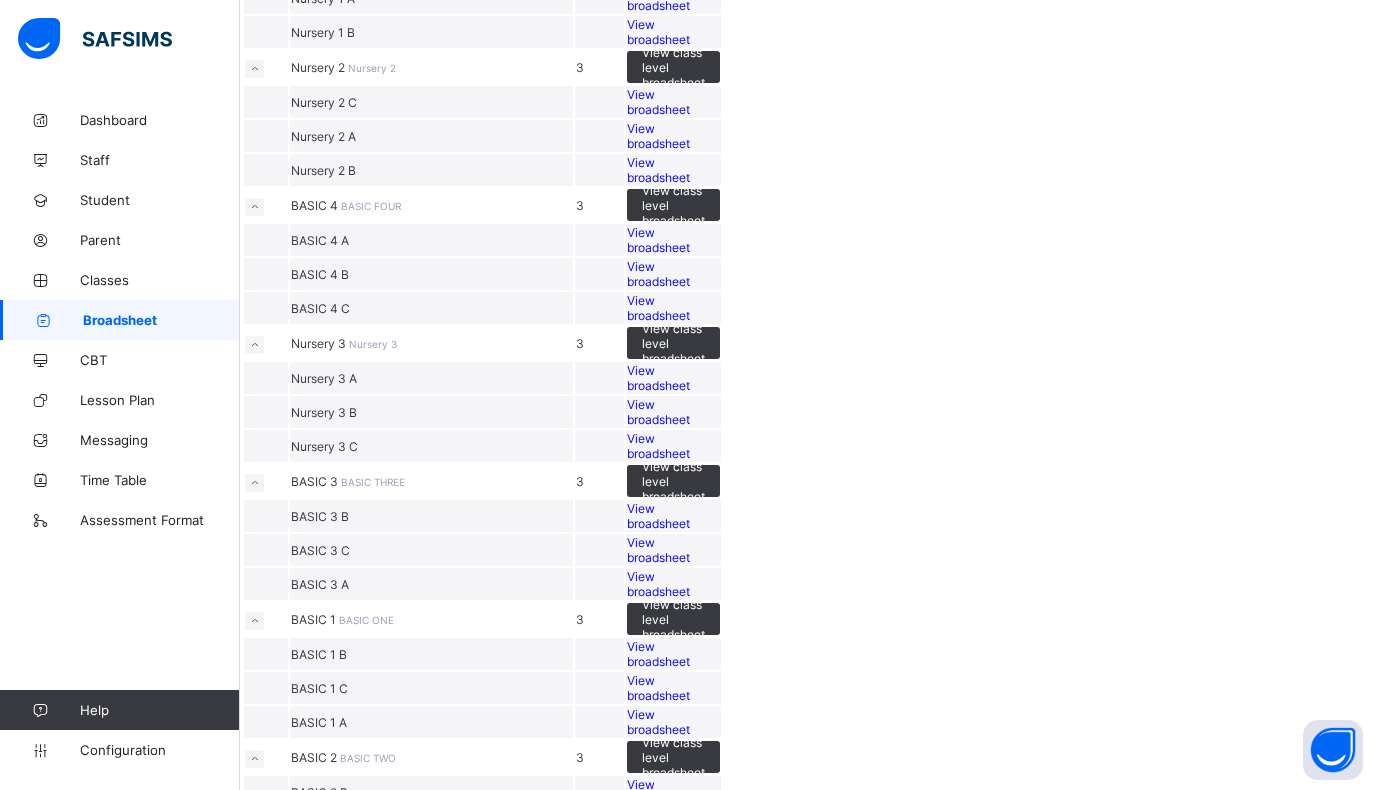 click on "View broadsheet" at bounding box center [658, 136] 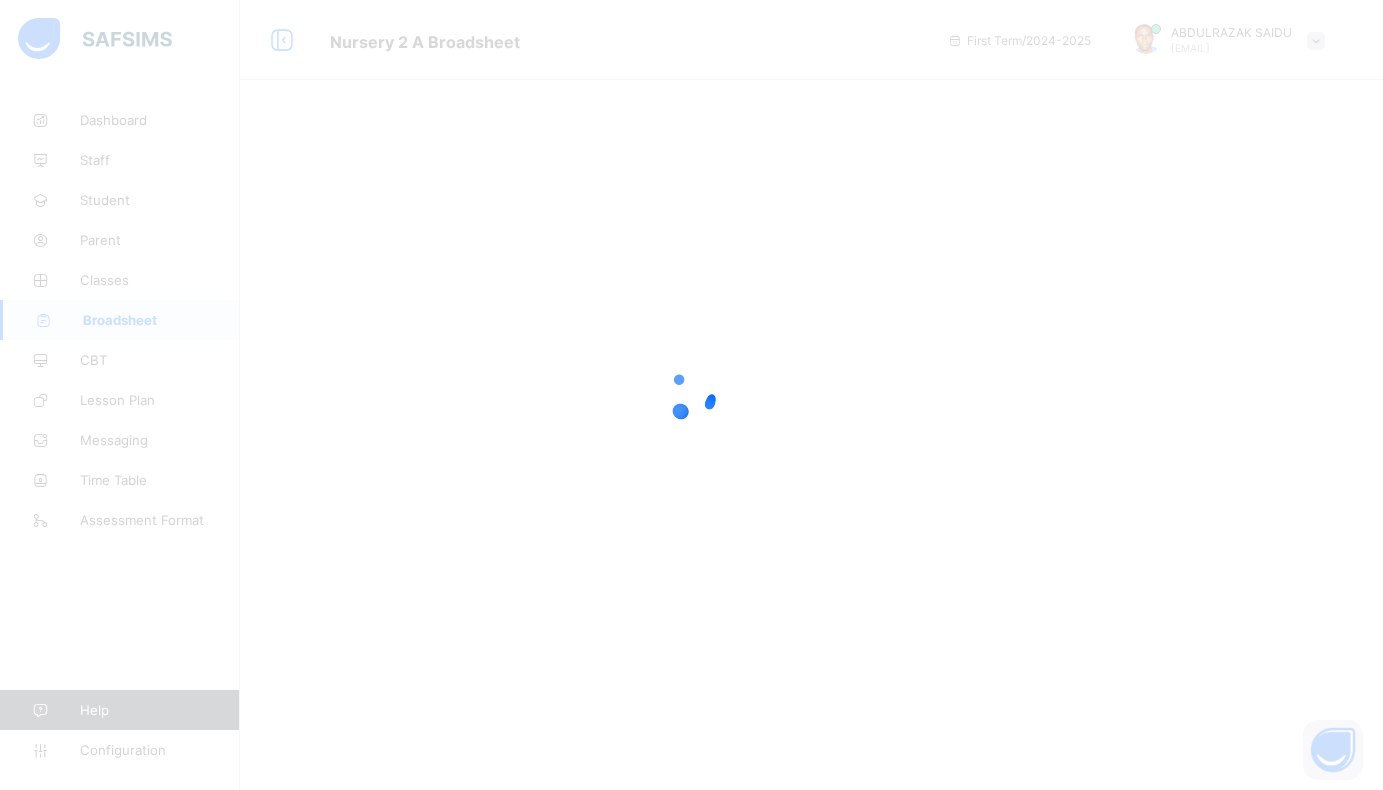 scroll, scrollTop: 0, scrollLeft: 0, axis: both 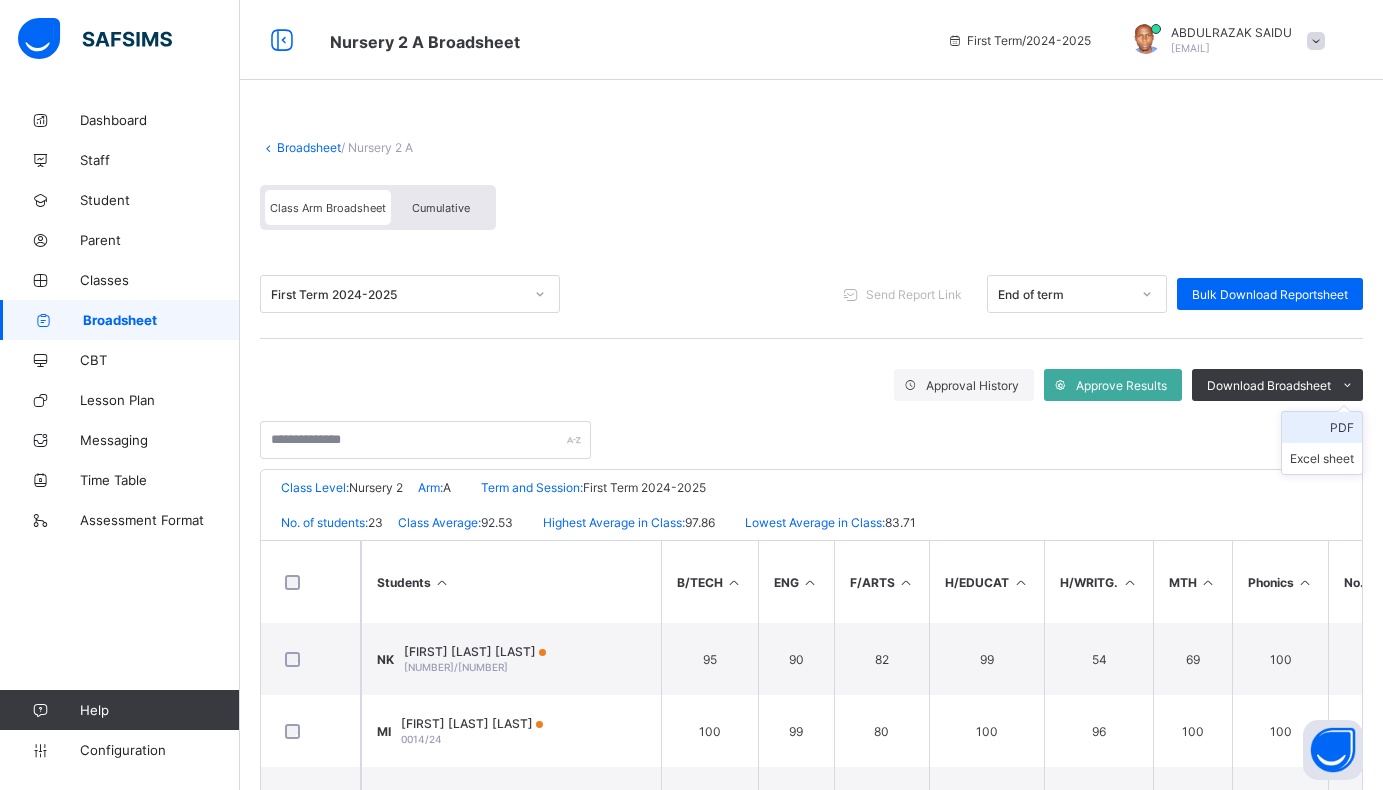 click on "PDF" at bounding box center [1322, 427] 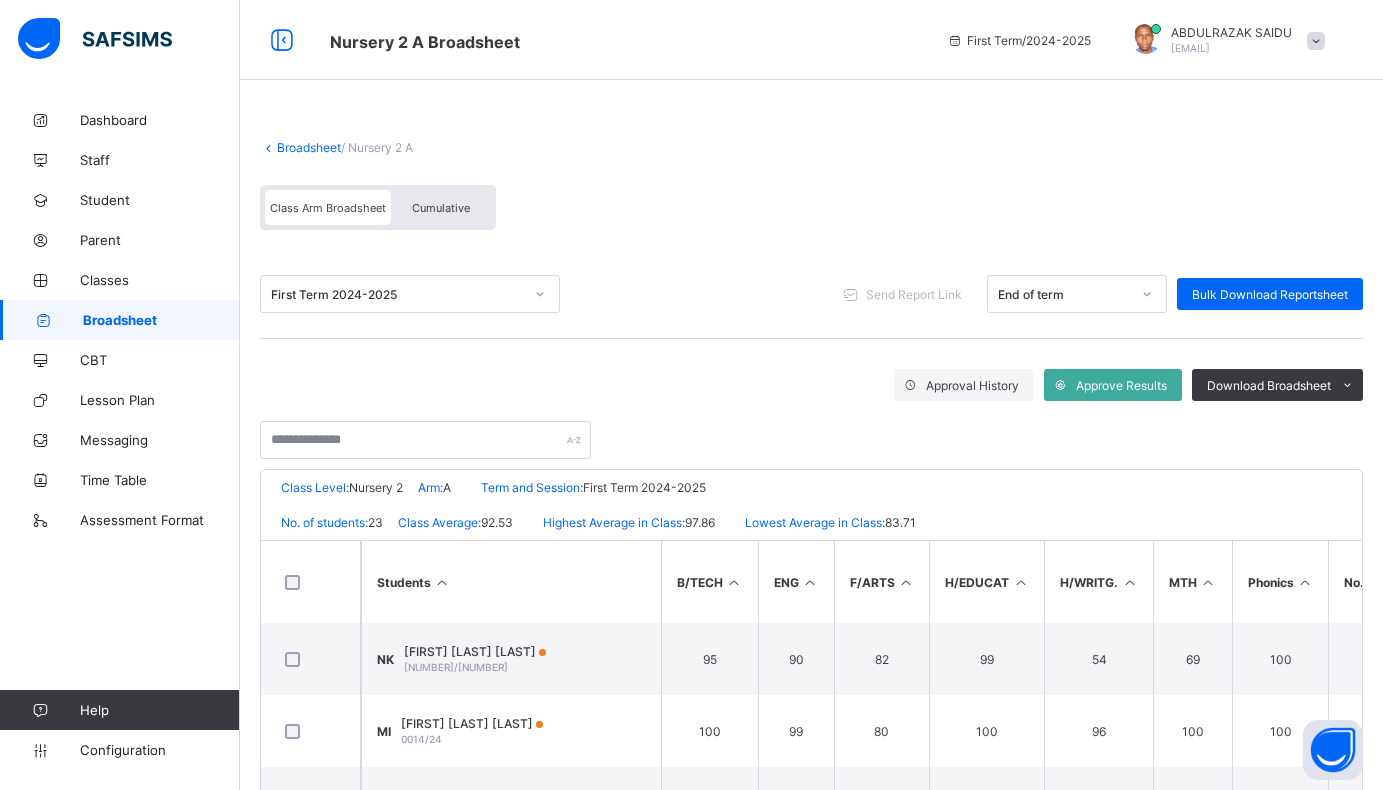 click 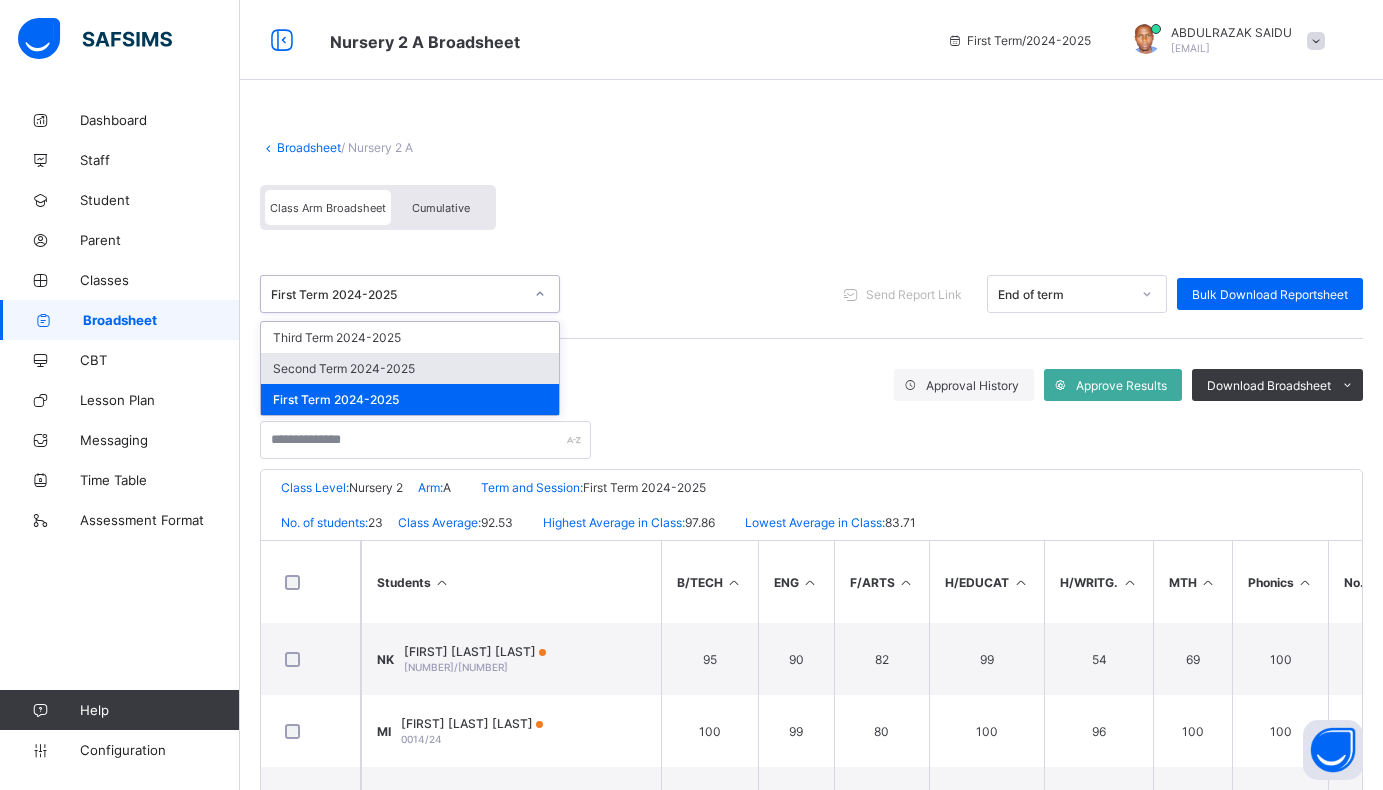 click on "Second Term 2024-2025" at bounding box center (410, 368) 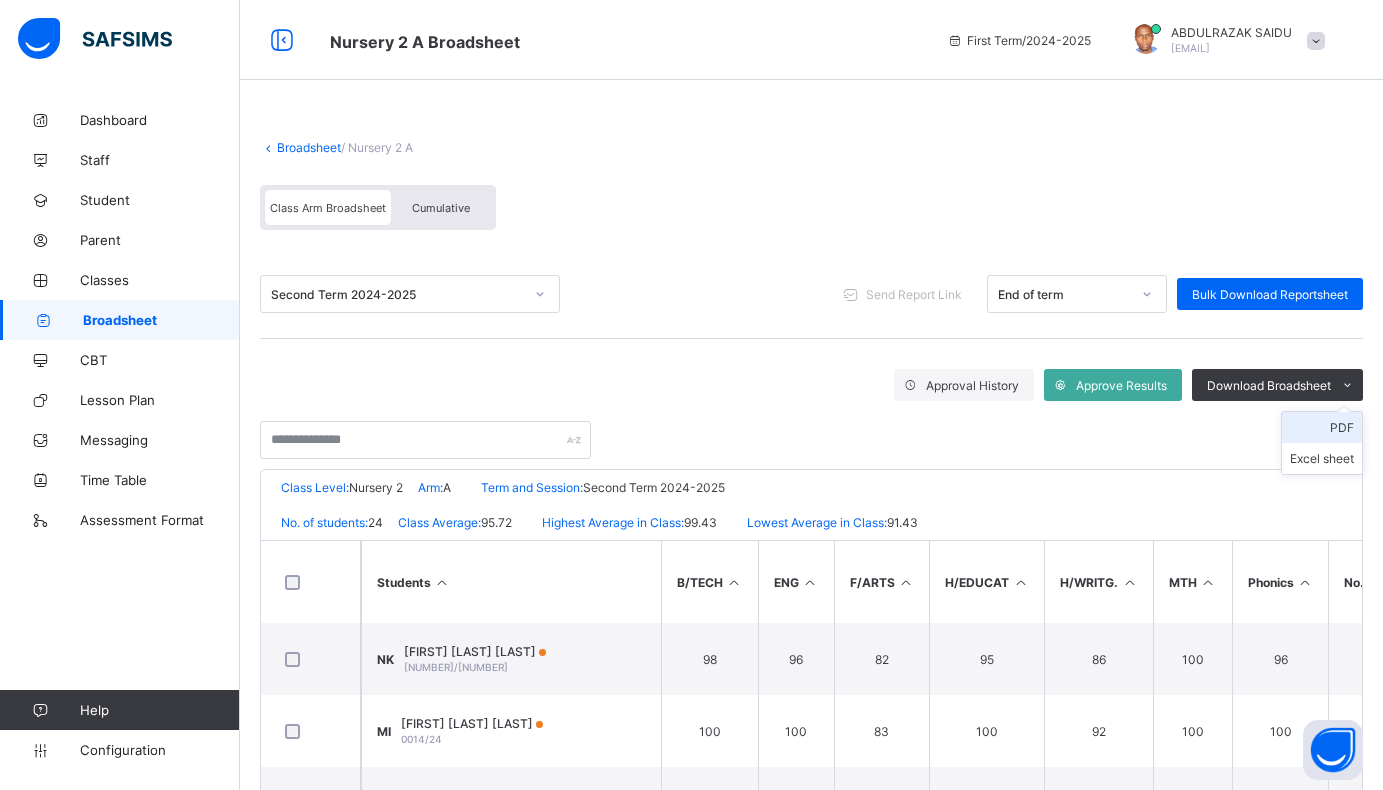 click on "PDF" at bounding box center [1322, 427] 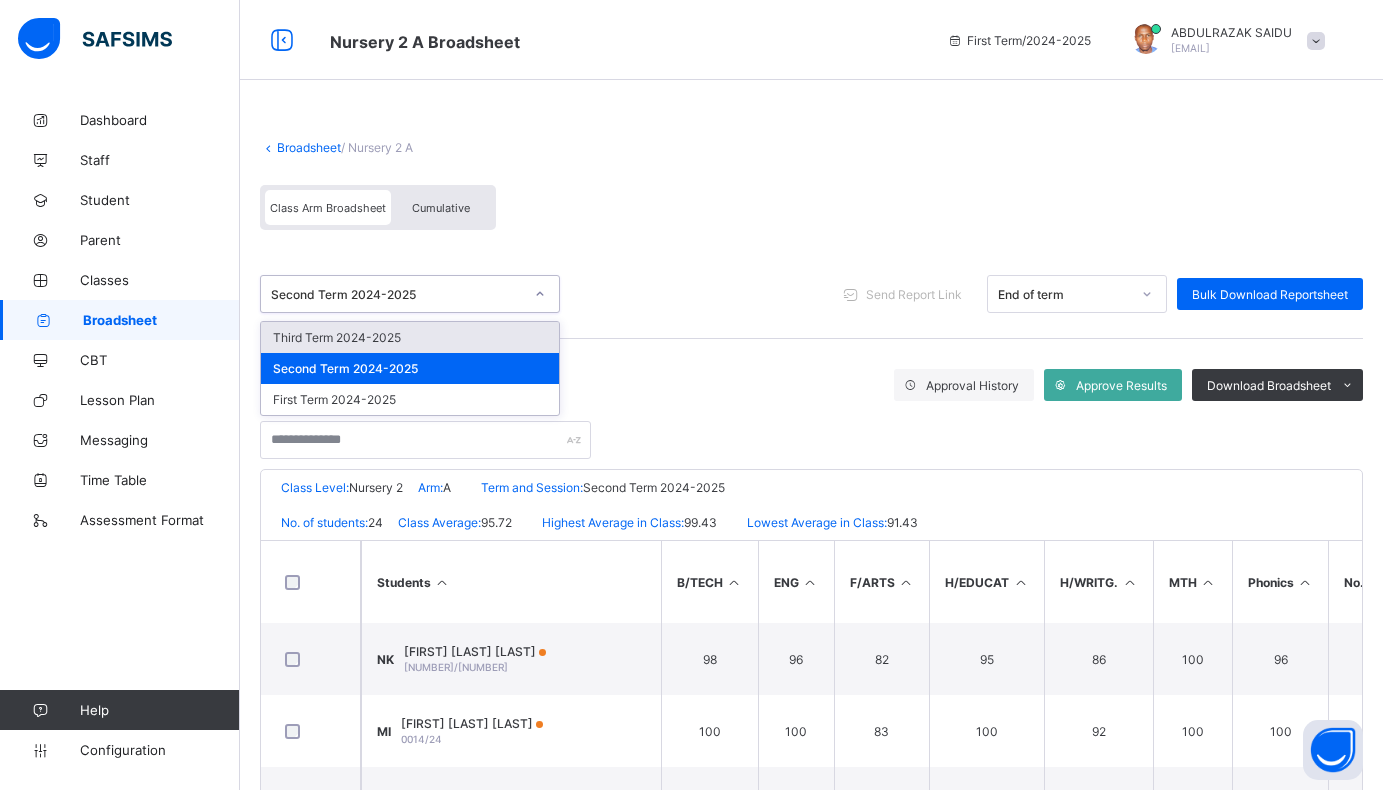 click 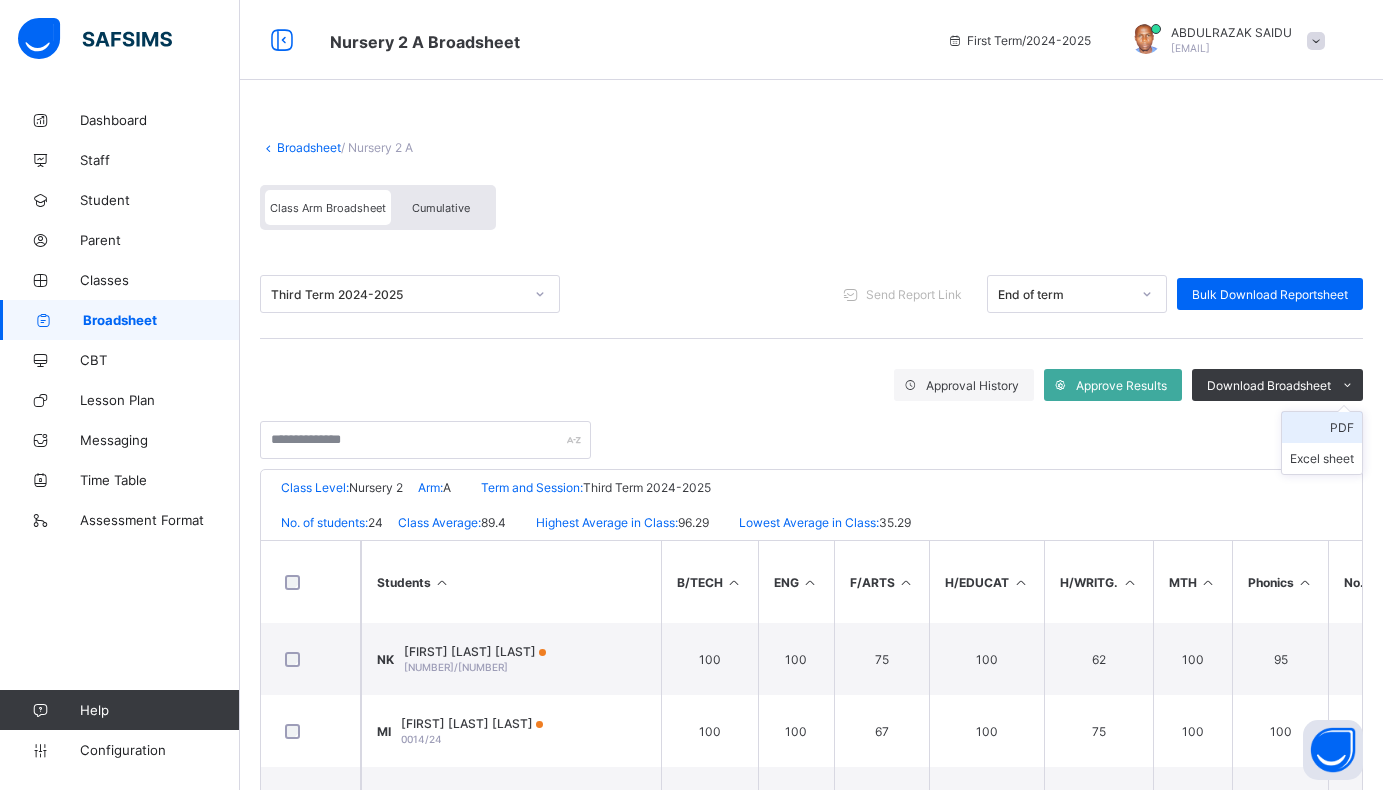 click on "PDF" at bounding box center (1322, 427) 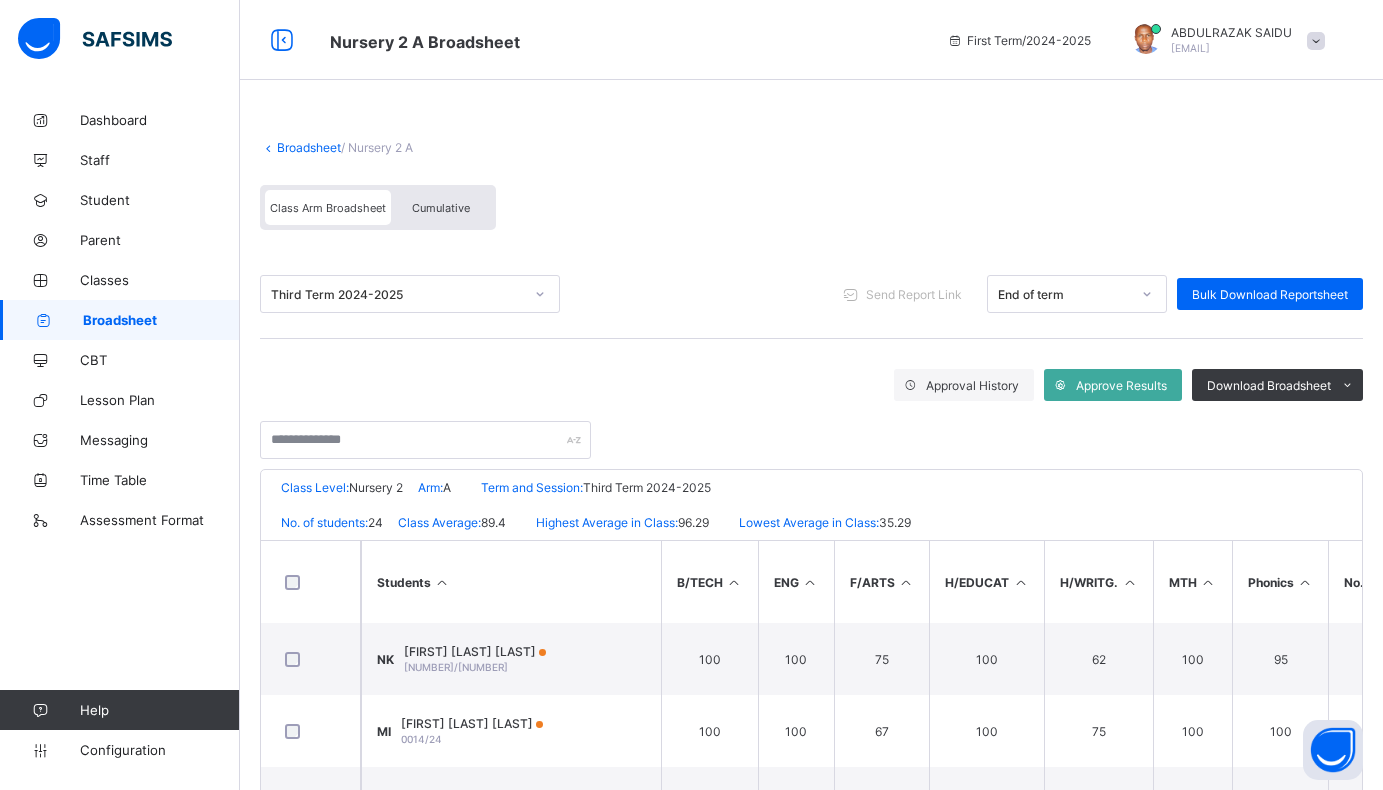 click on "Broadsheet" at bounding box center (309, 147) 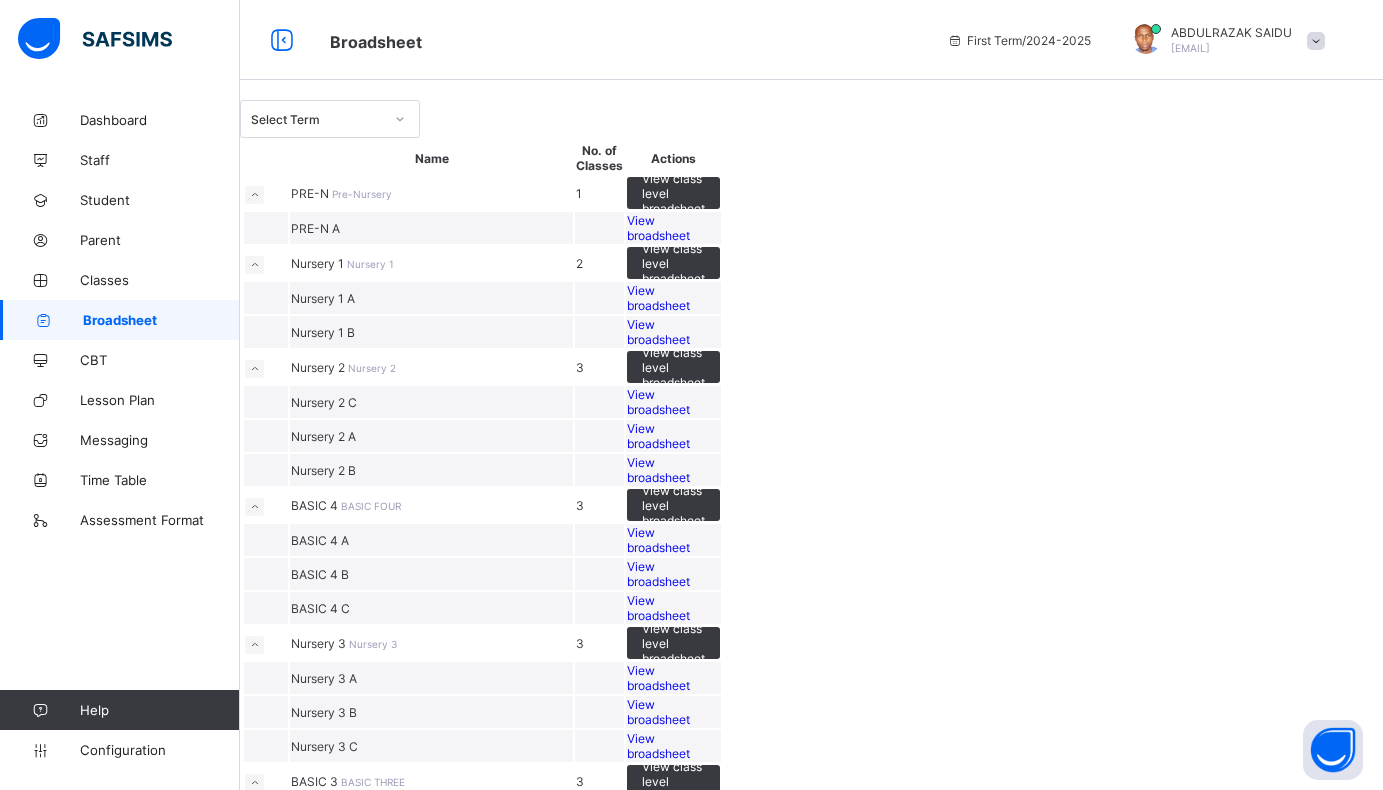click on "View broadsheet" at bounding box center (658, 470) 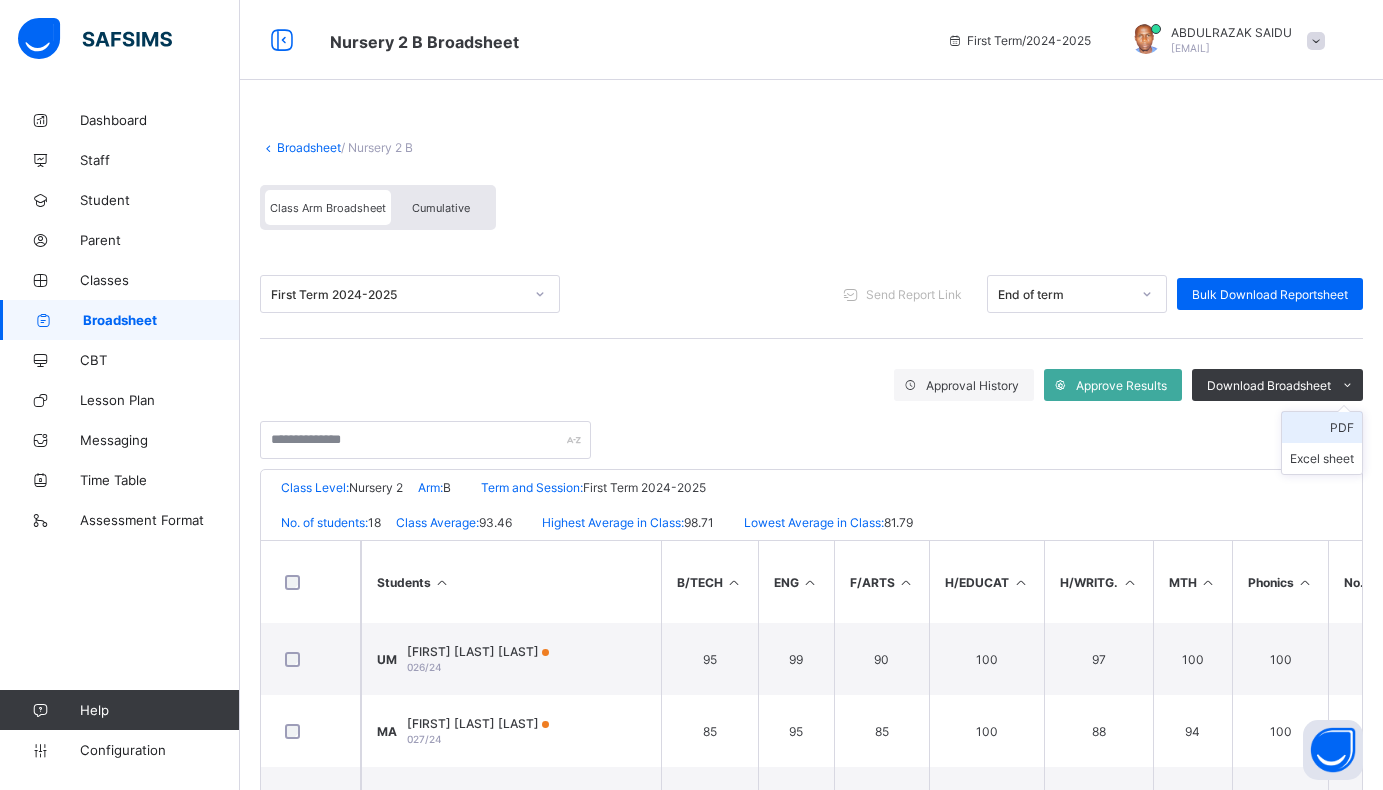 click on "PDF" at bounding box center (1322, 427) 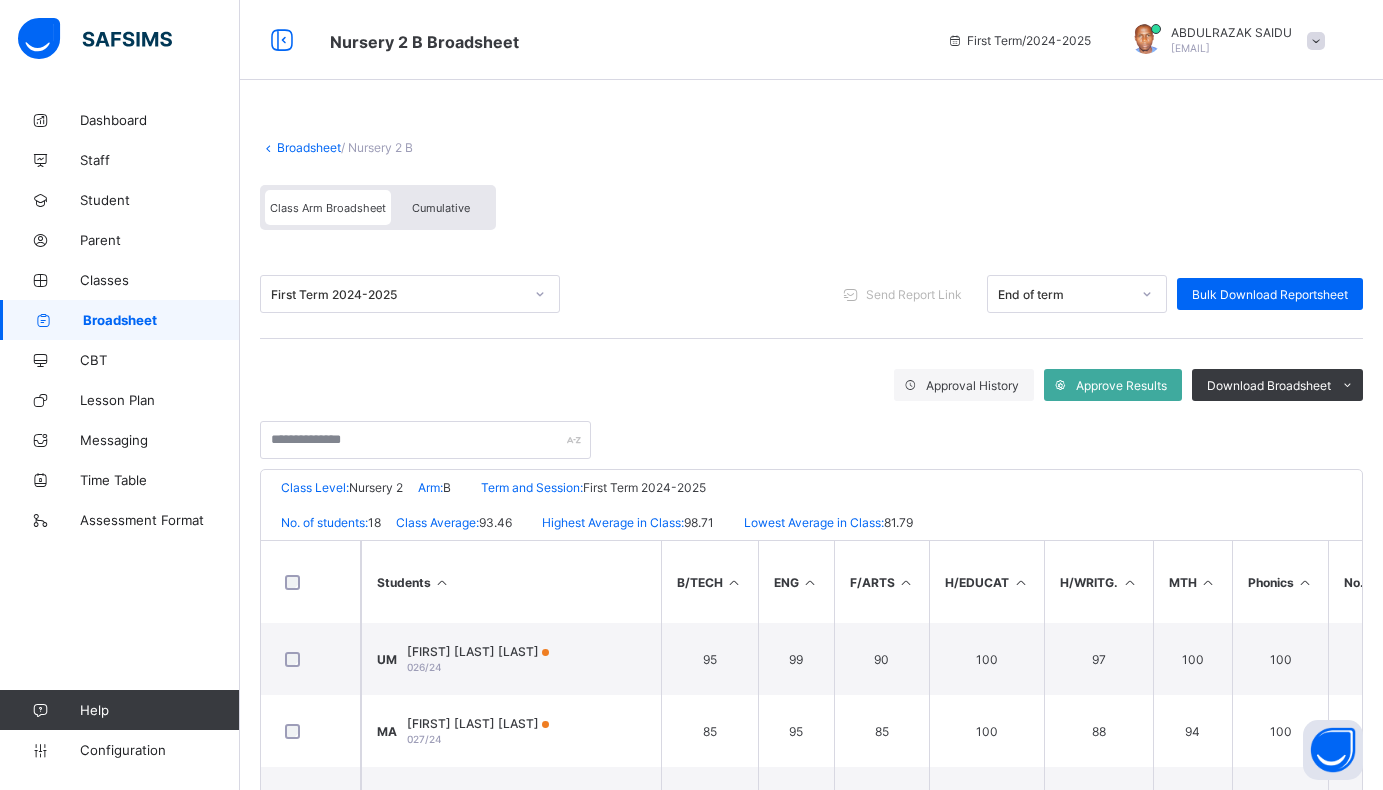 click 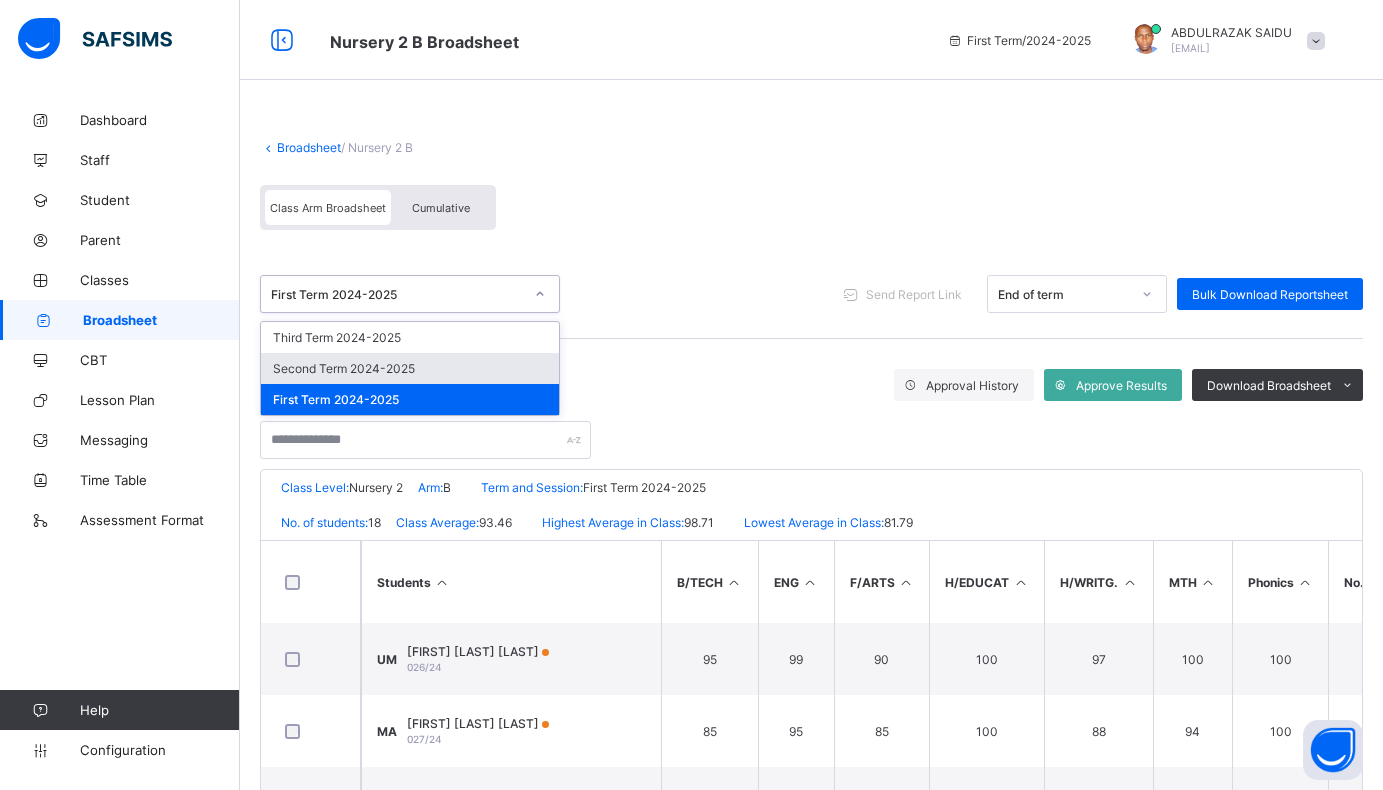click on "Second Term 2024-2025" at bounding box center (410, 368) 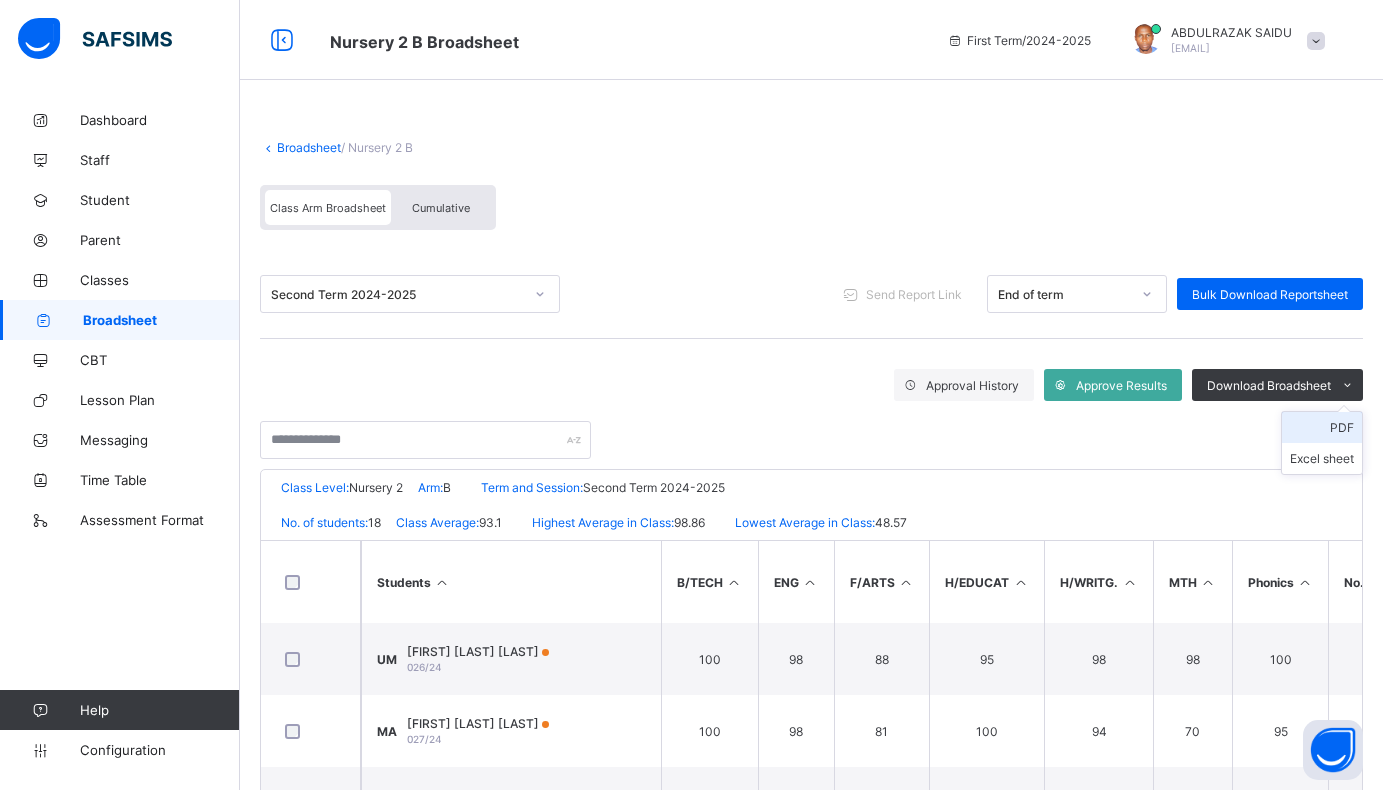 click on "PDF" at bounding box center [1322, 427] 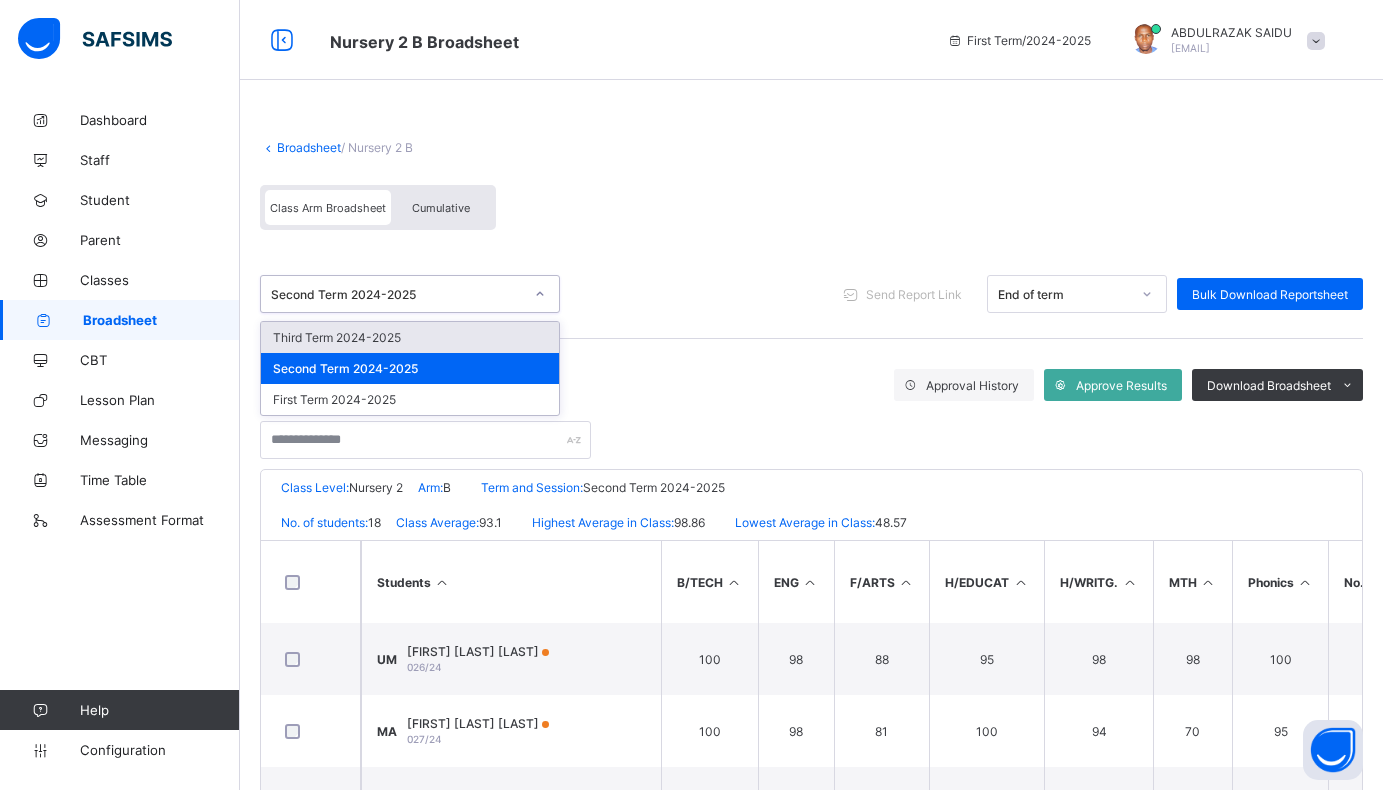 click 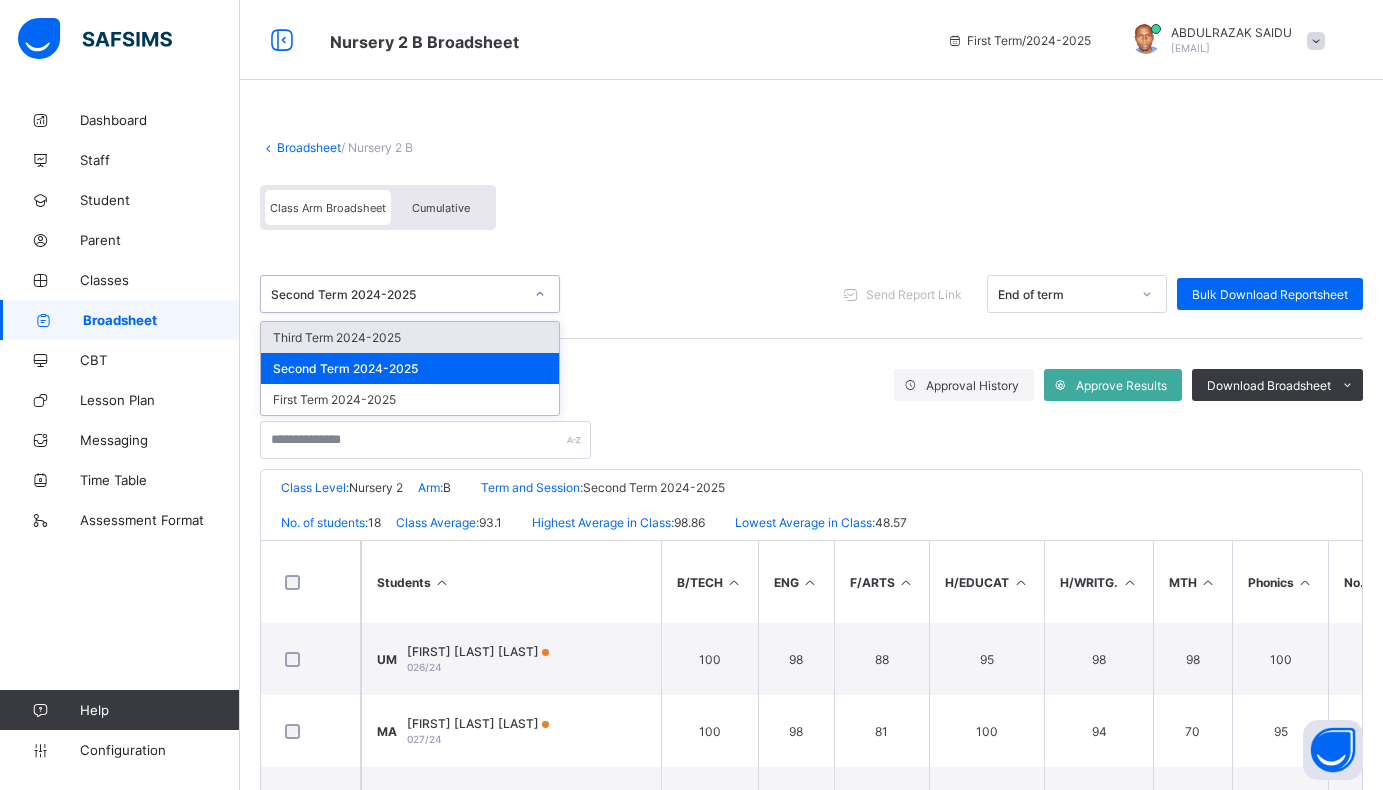click on "Third Term 2024-2025" at bounding box center (410, 337) 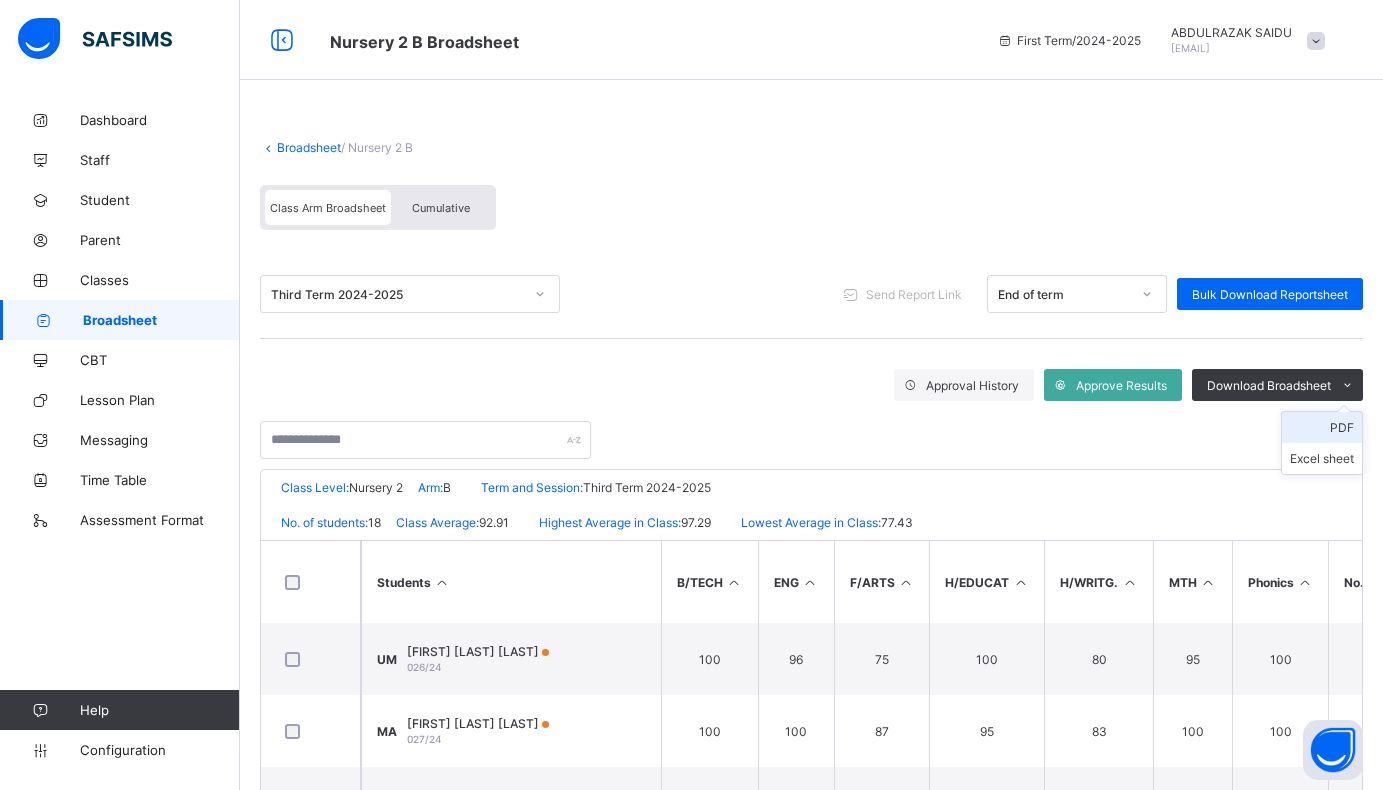 click on "PDF" at bounding box center [1322, 427] 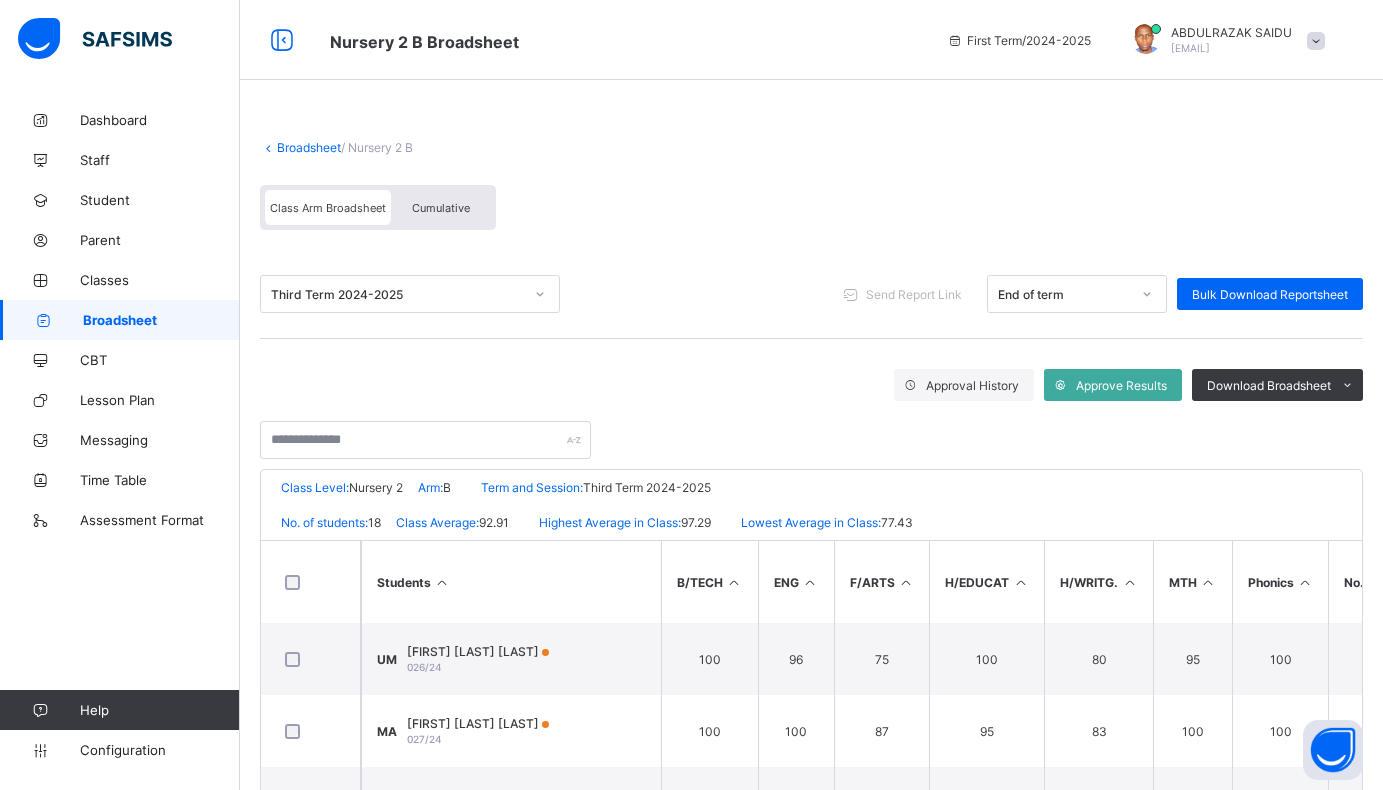 click on "Broadsheet" at bounding box center (309, 147) 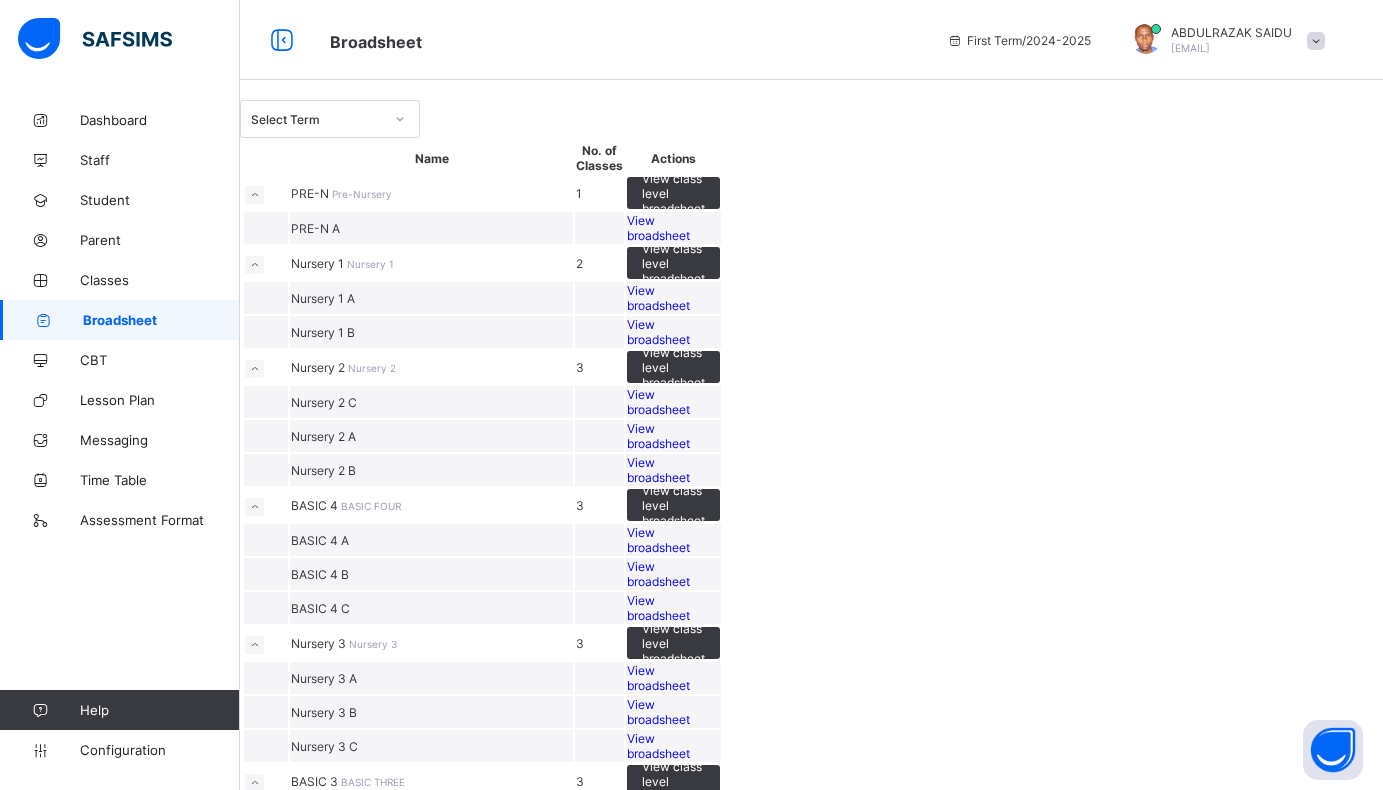click on "View broadsheet" at bounding box center [658, 402] 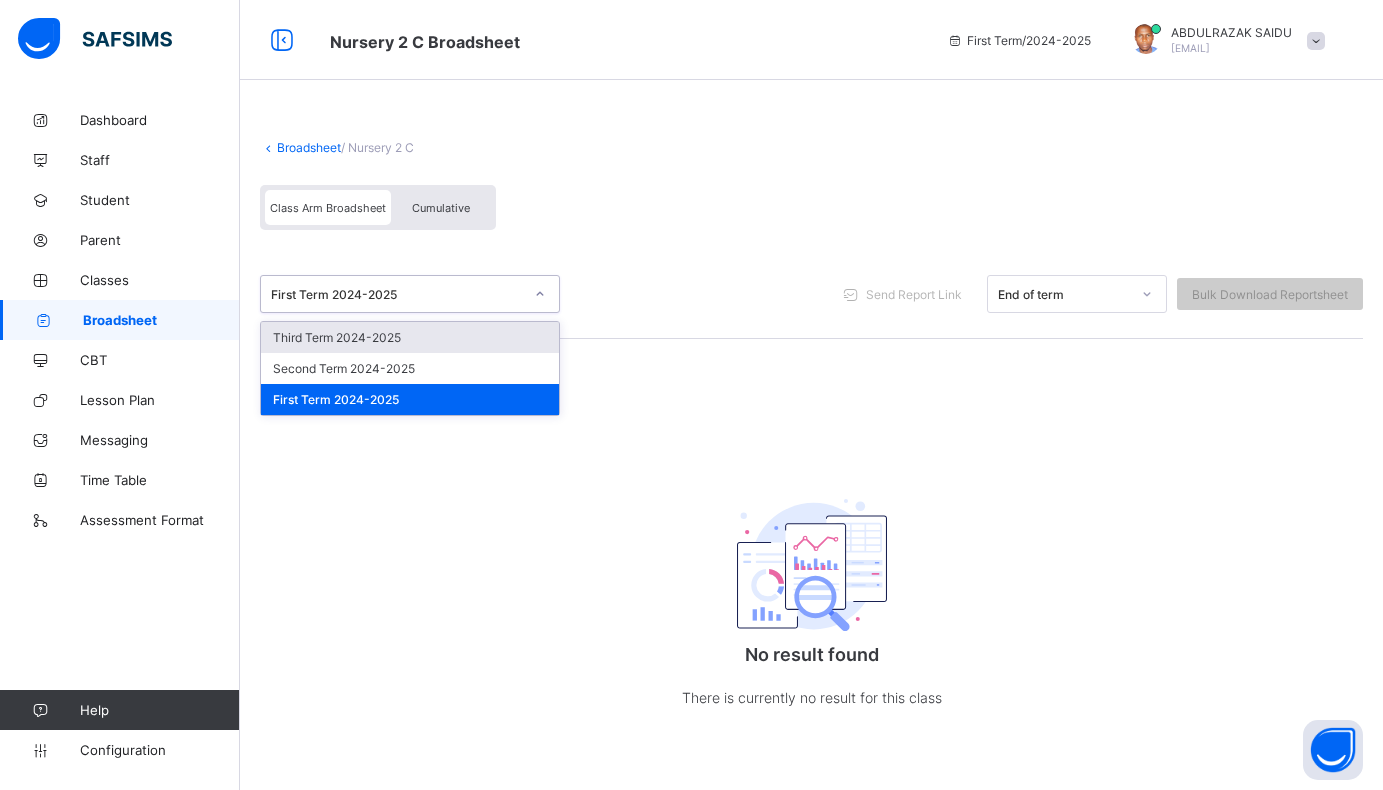 click 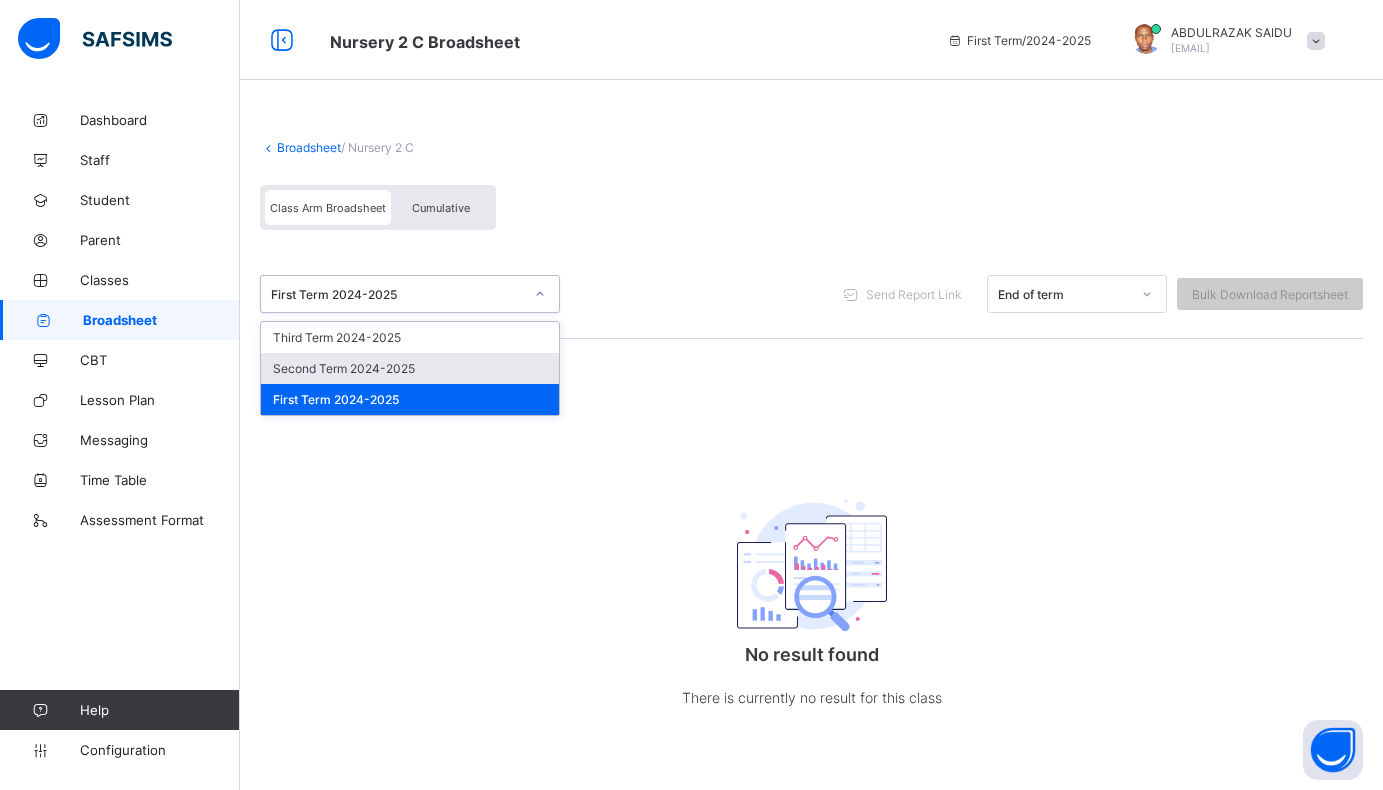 click on "Second Term 2024-2025" at bounding box center [410, 368] 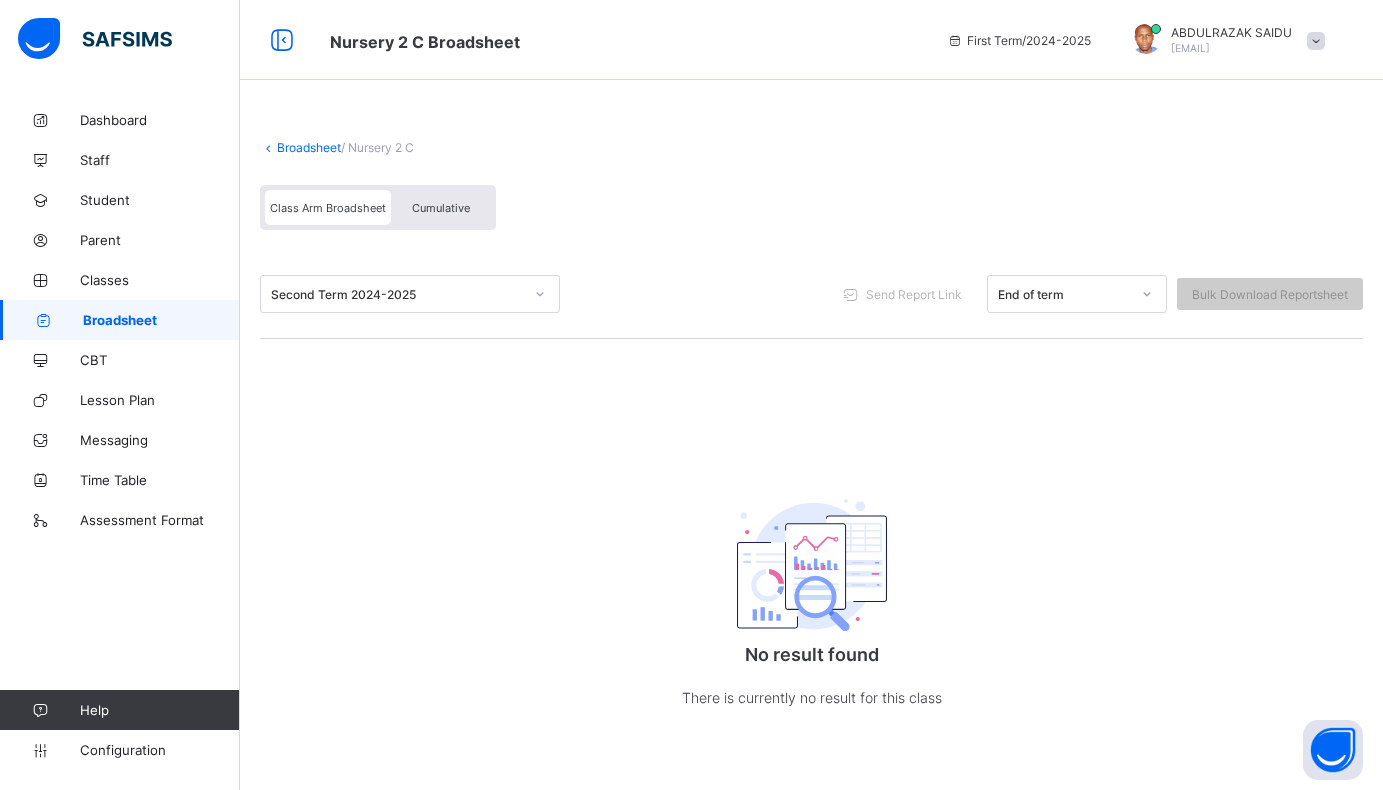 click 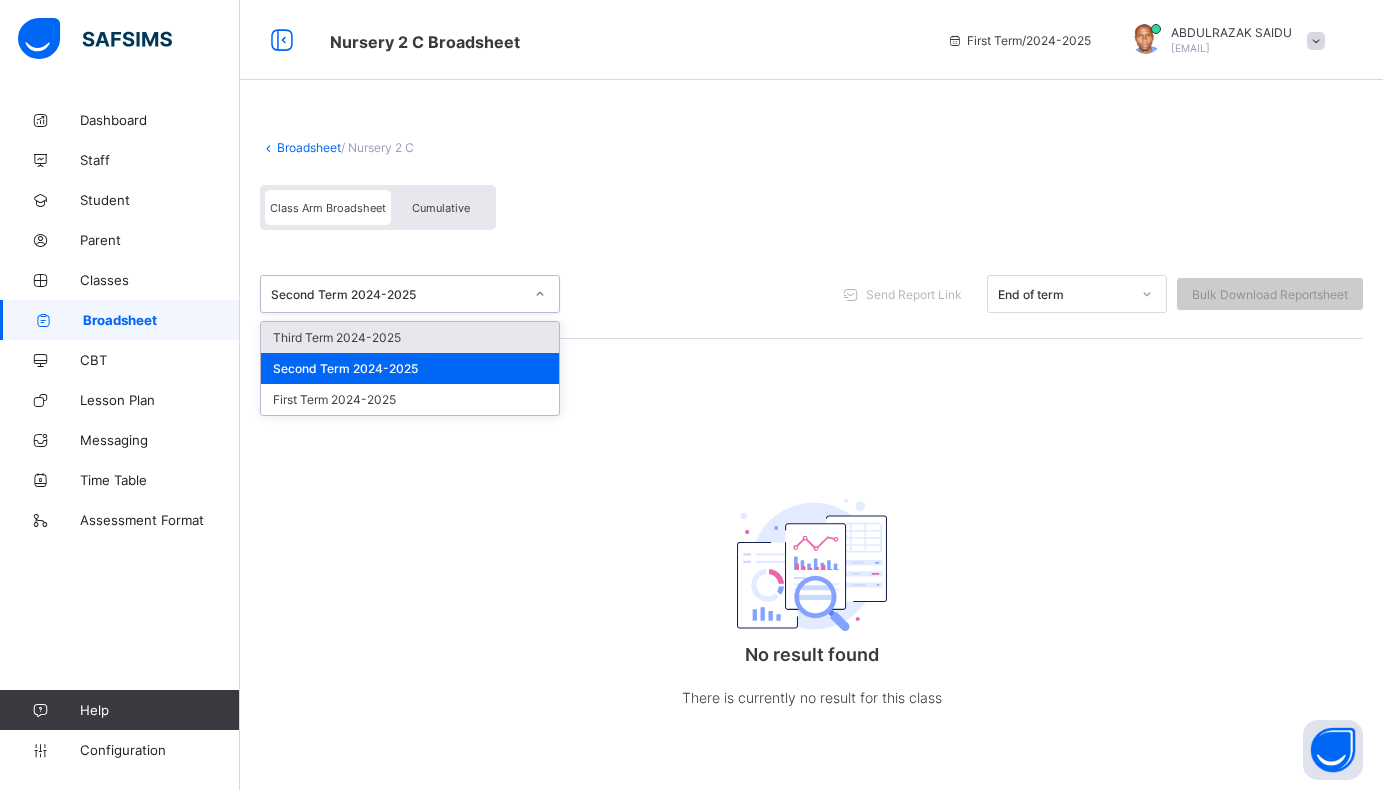 click on "Third Term 2024-2025" at bounding box center (410, 337) 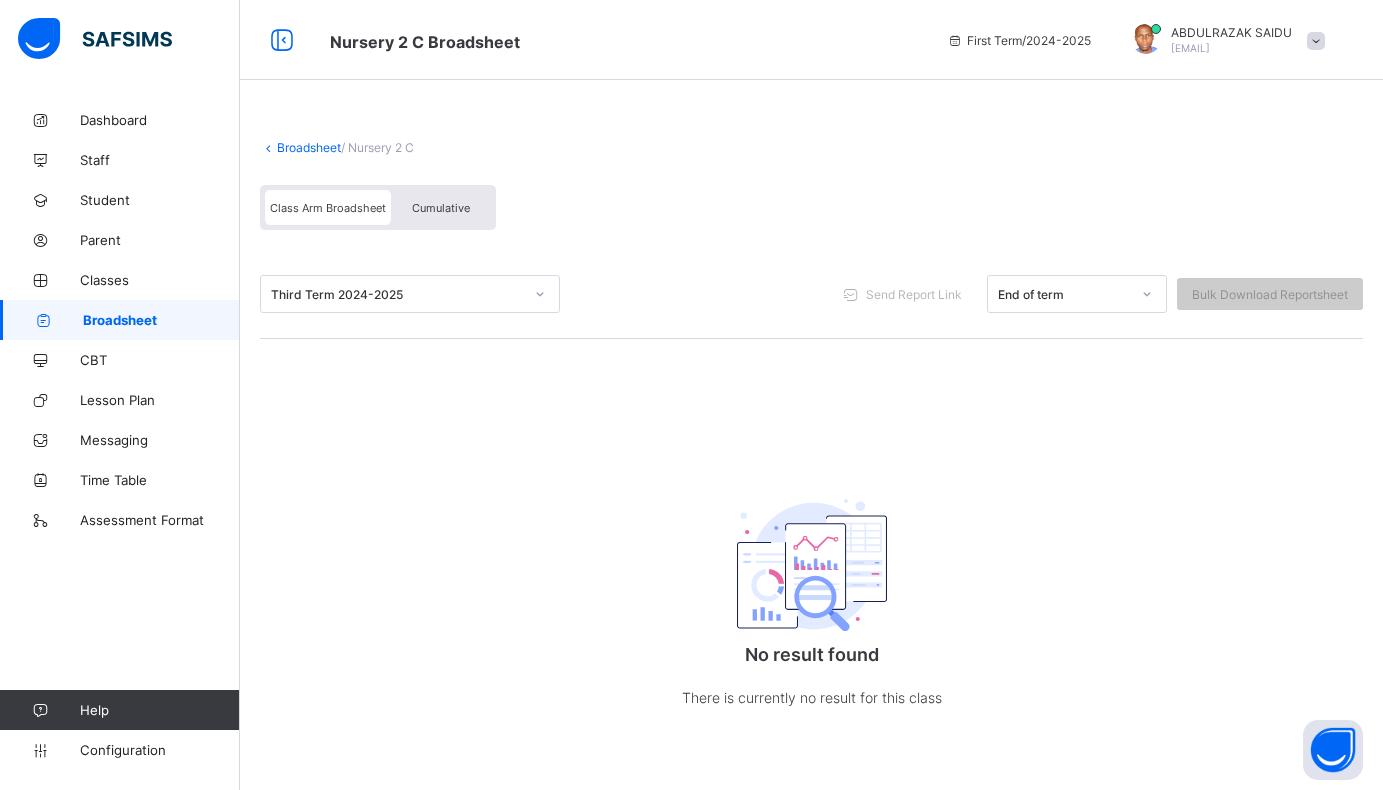 click on "Broadsheet" at bounding box center (309, 147) 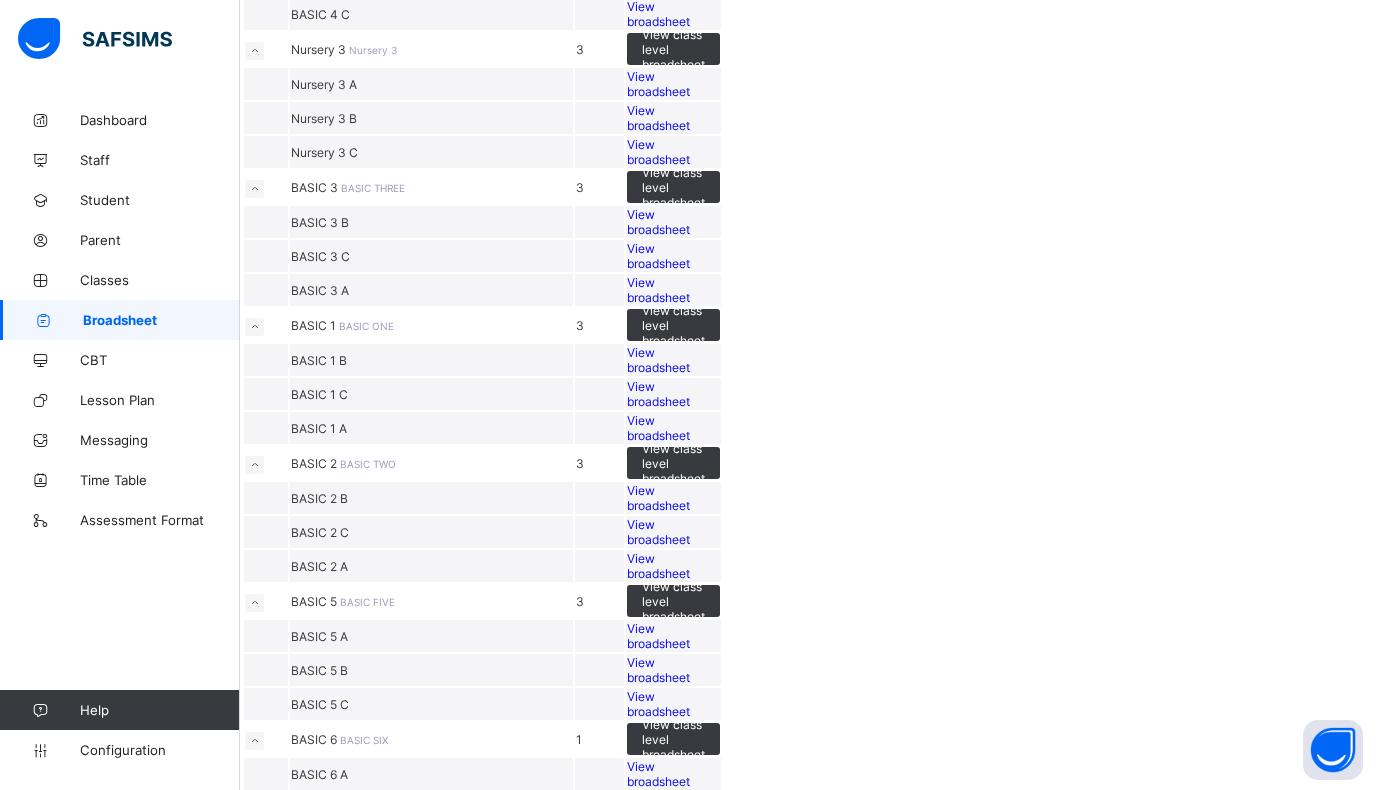 scroll, scrollTop: 600, scrollLeft: 0, axis: vertical 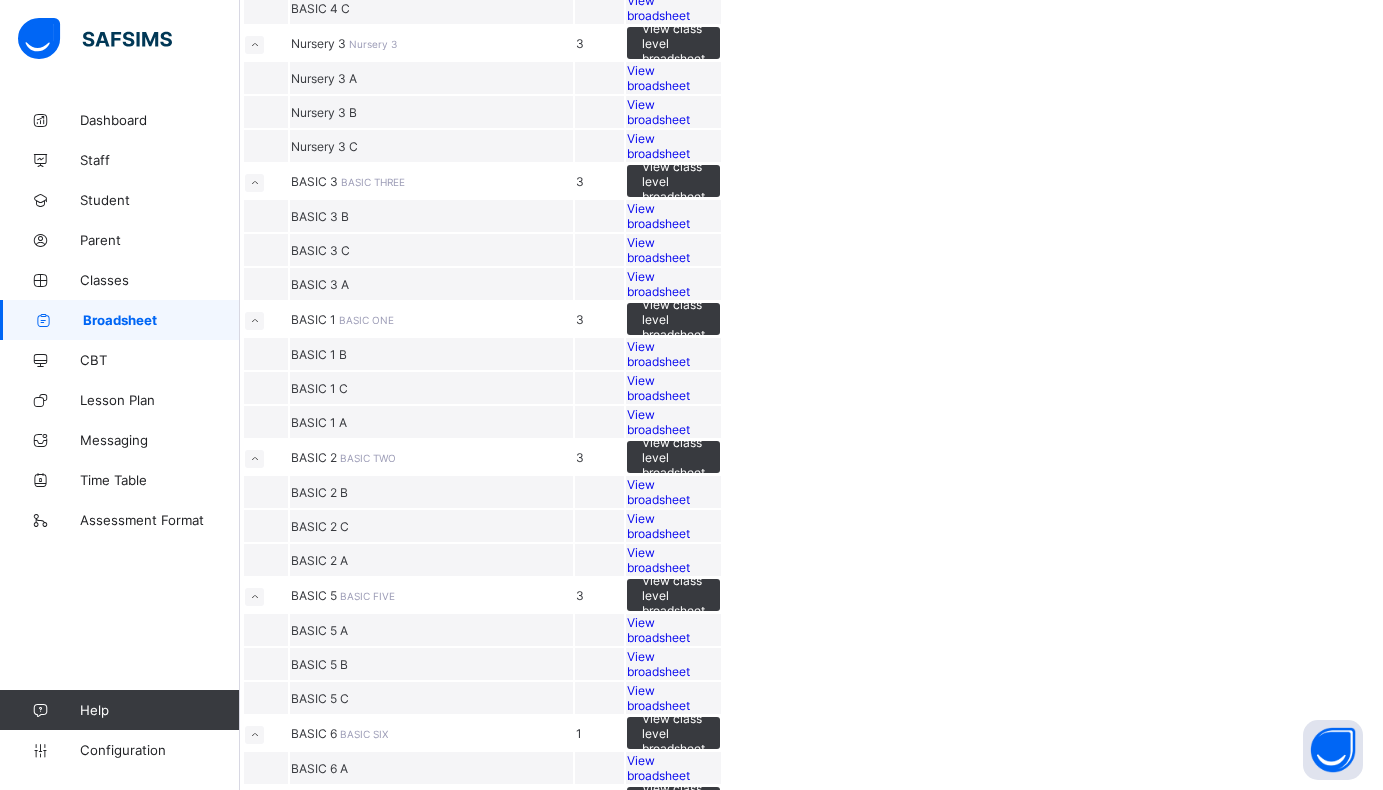 click on "View broadsheet" at bounding box center (658, 78) 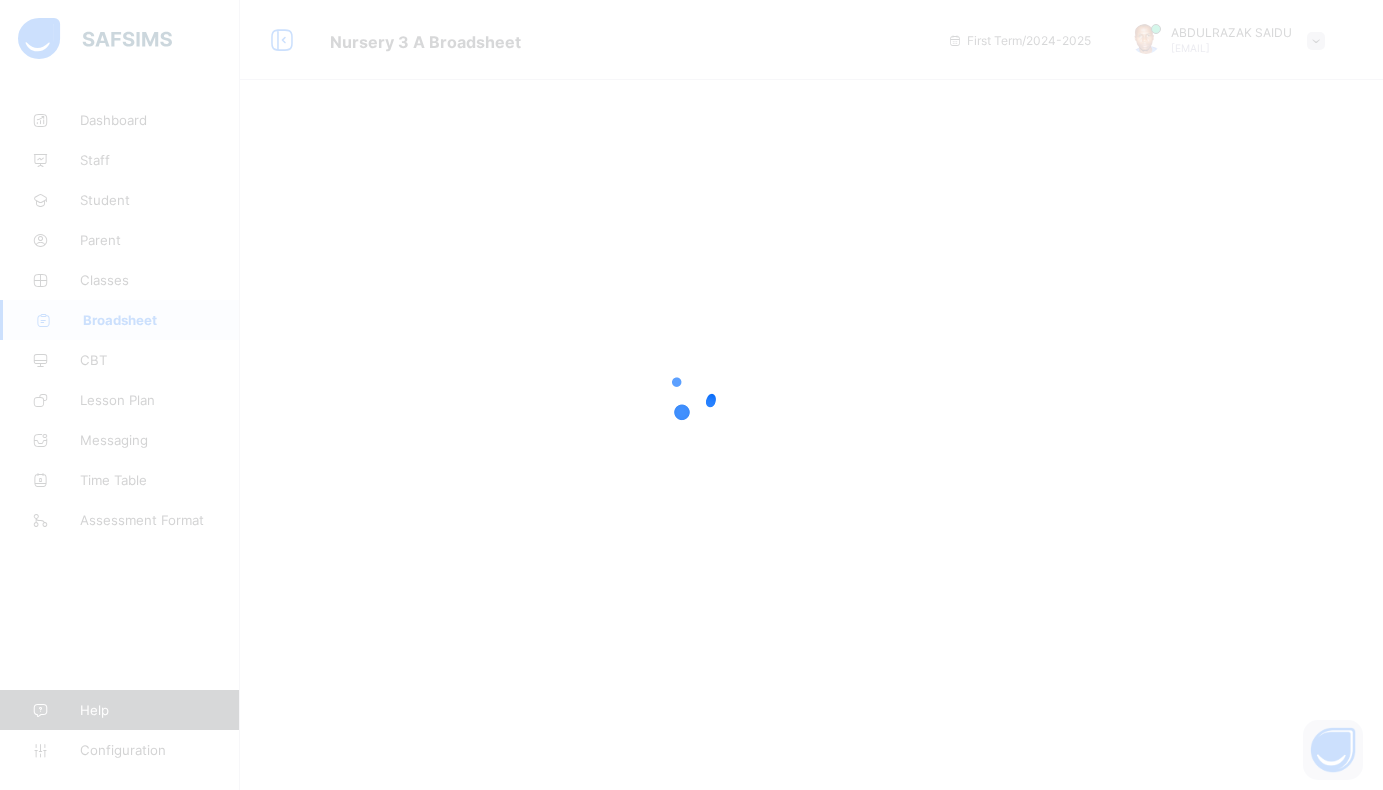 scroll, scrollTop: 0, scrollLeft: 0, axis: both 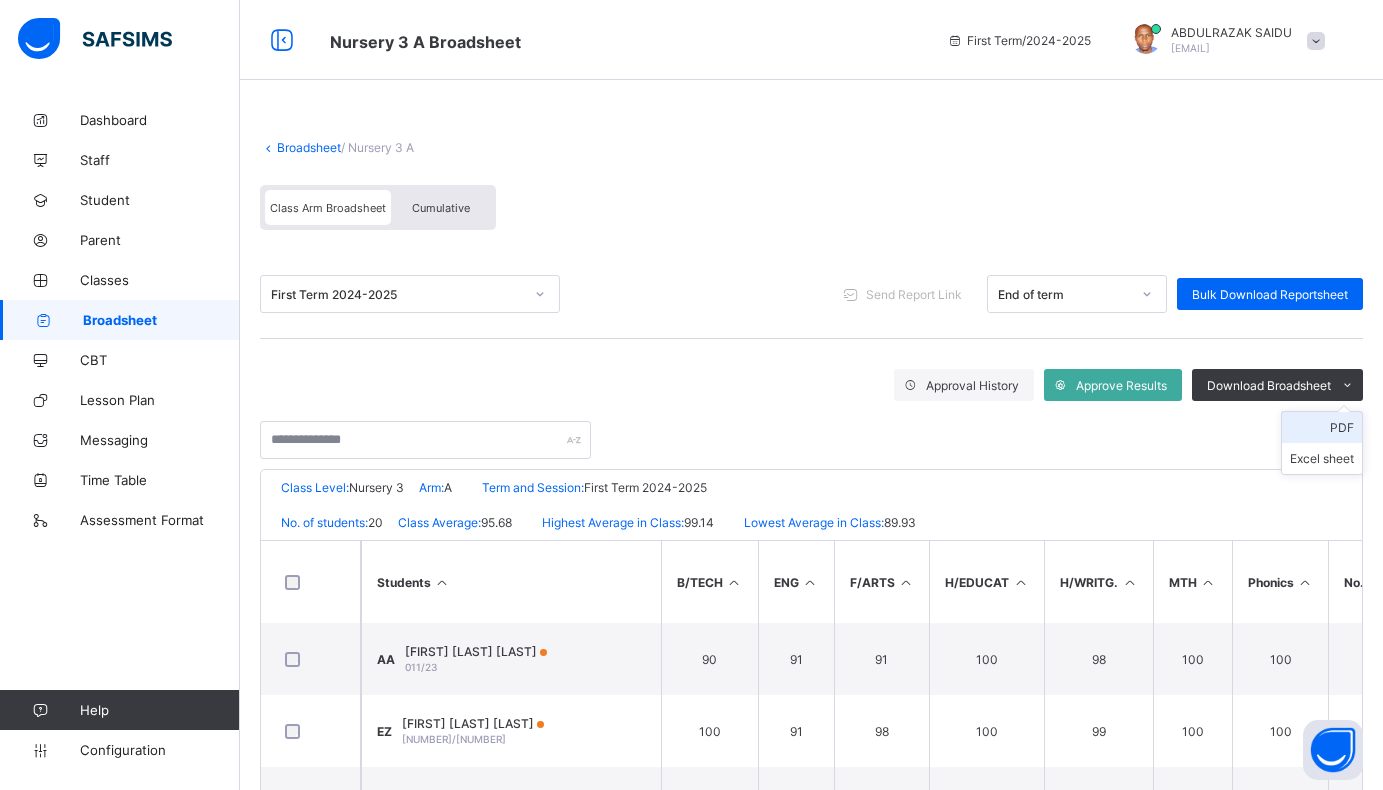 click on "PDF" at bounding box center [1322, 427] 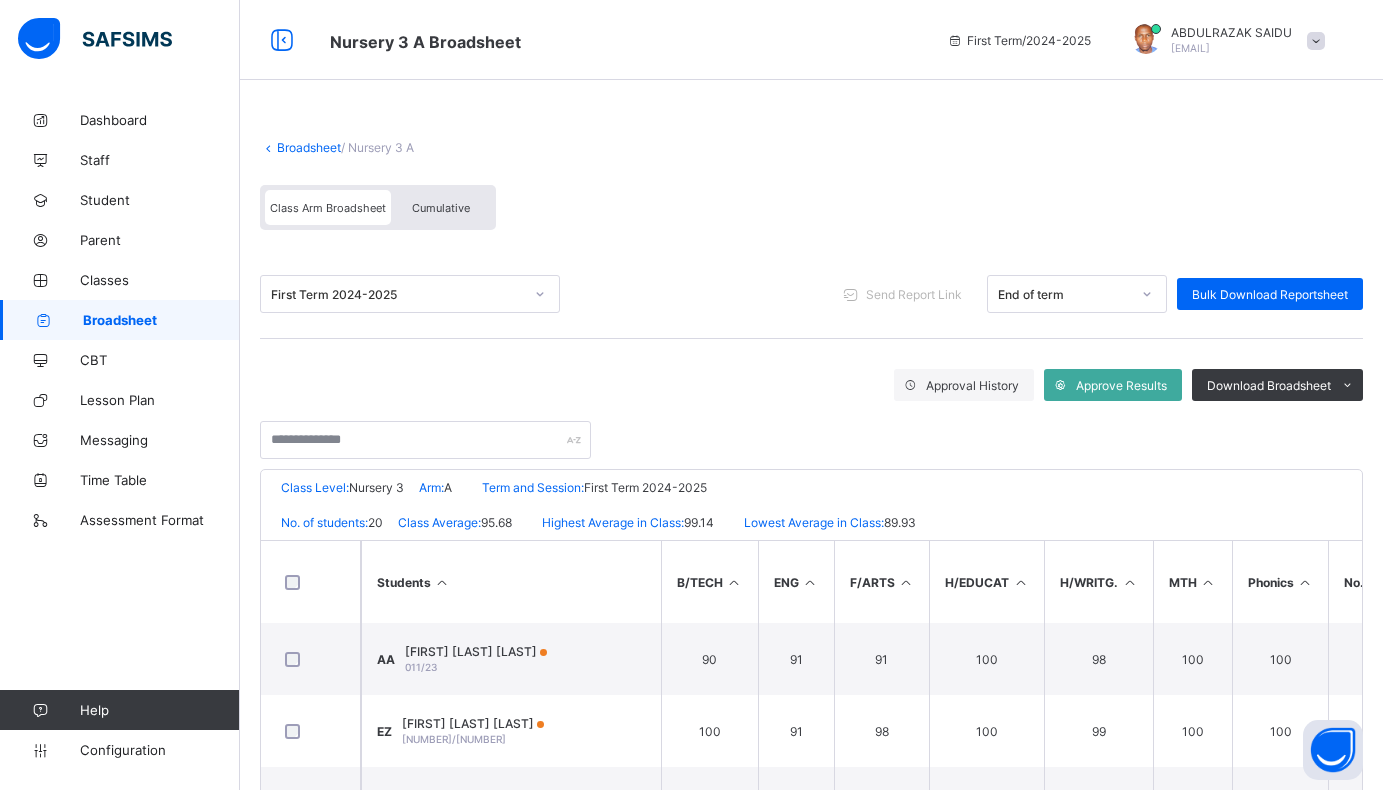 click 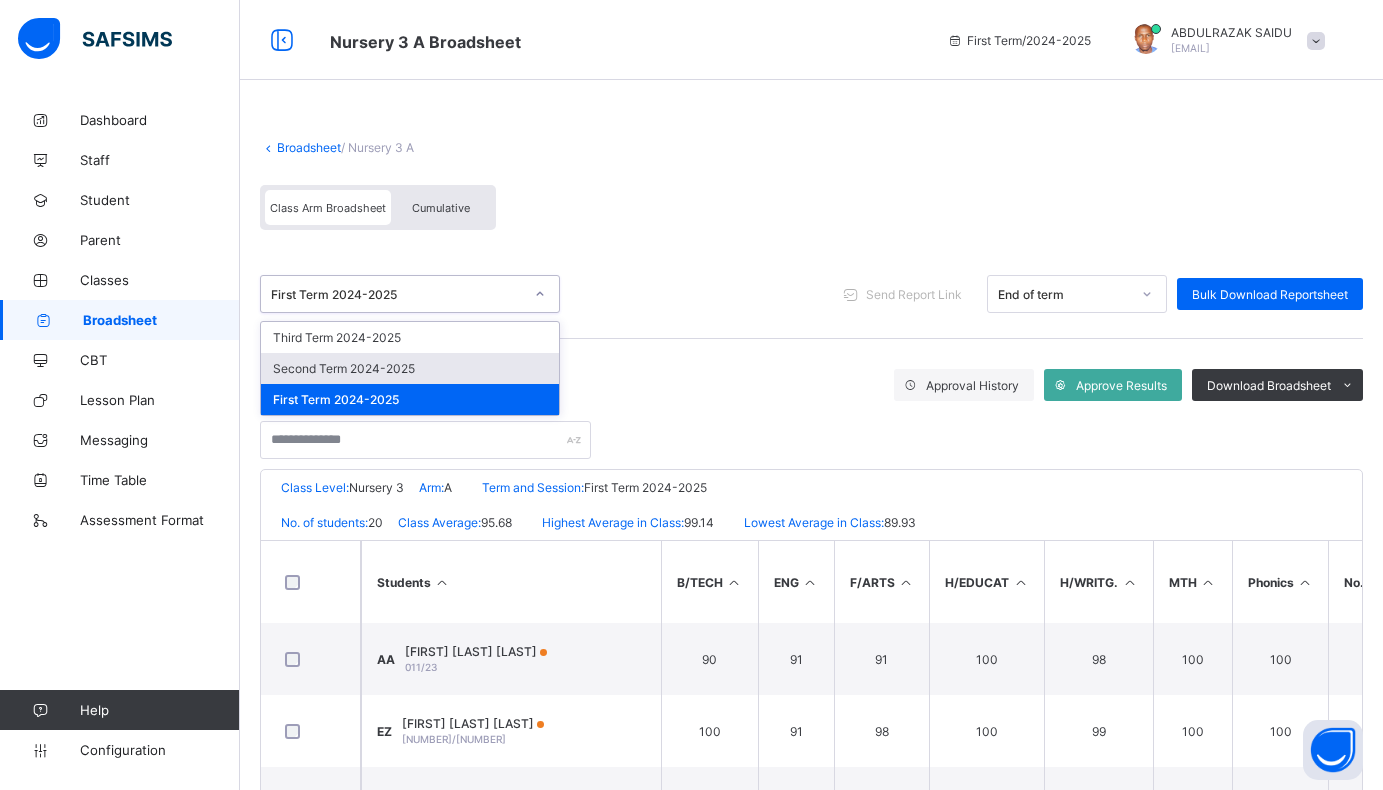 click on "Second Term 2024-2025" at bounding box center [410, 368] 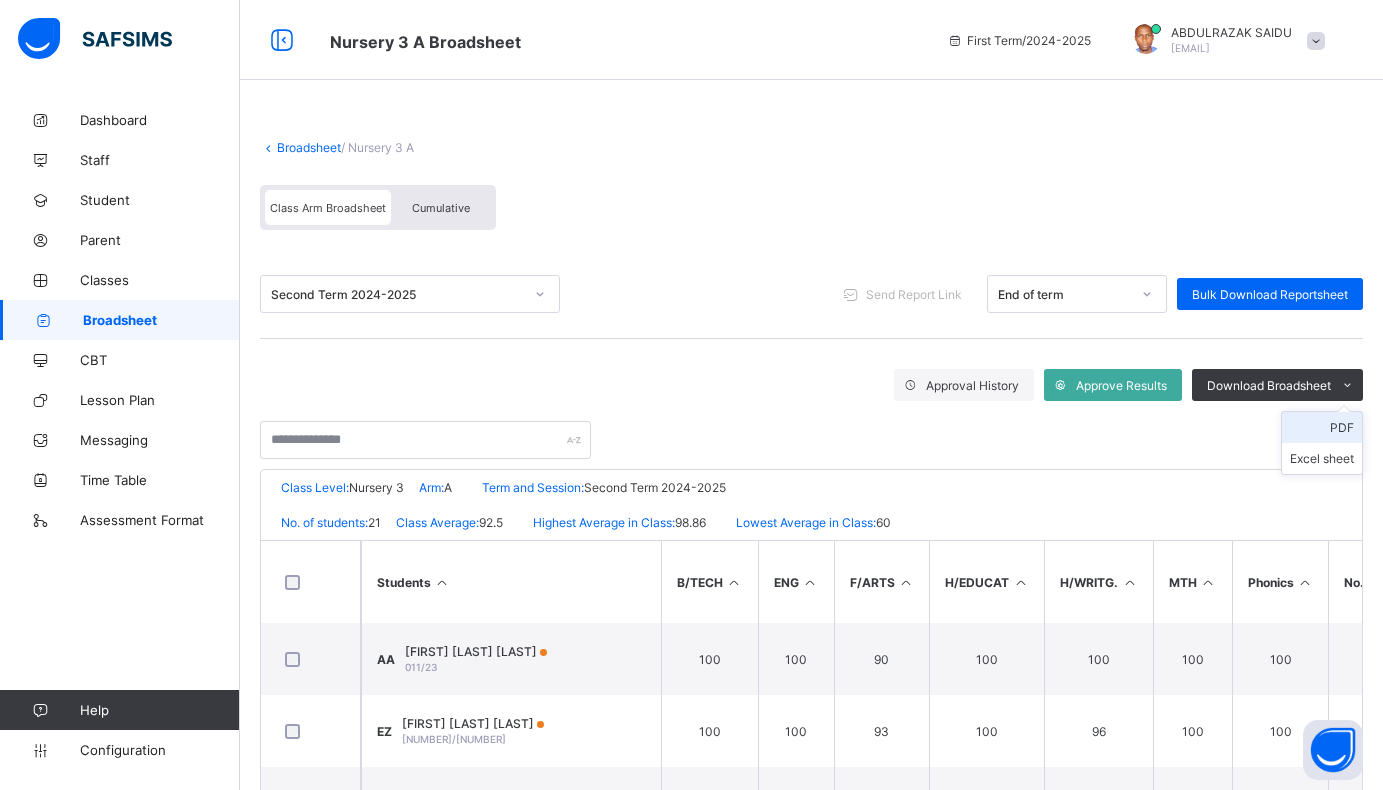 click on "PDF" at bounding box center (1322, 427) 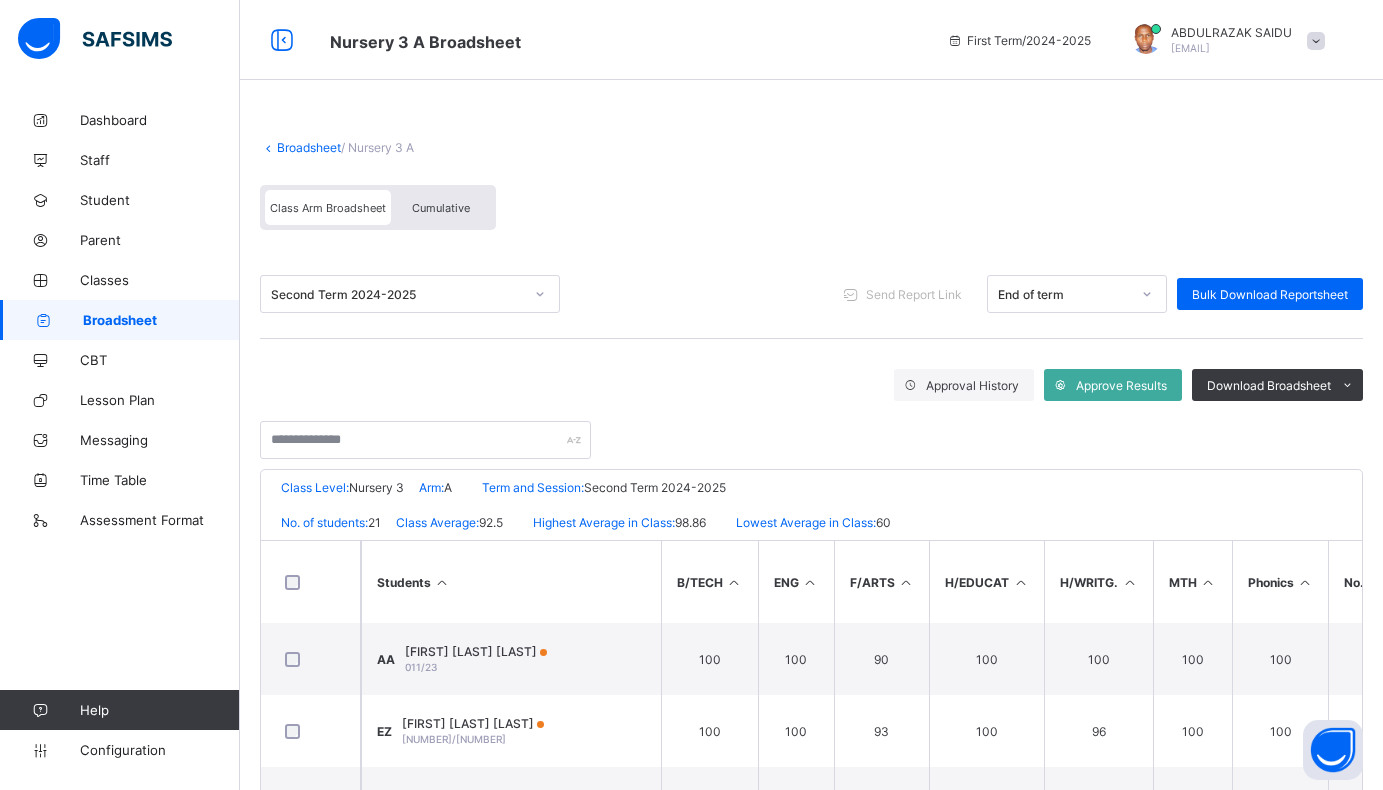 click 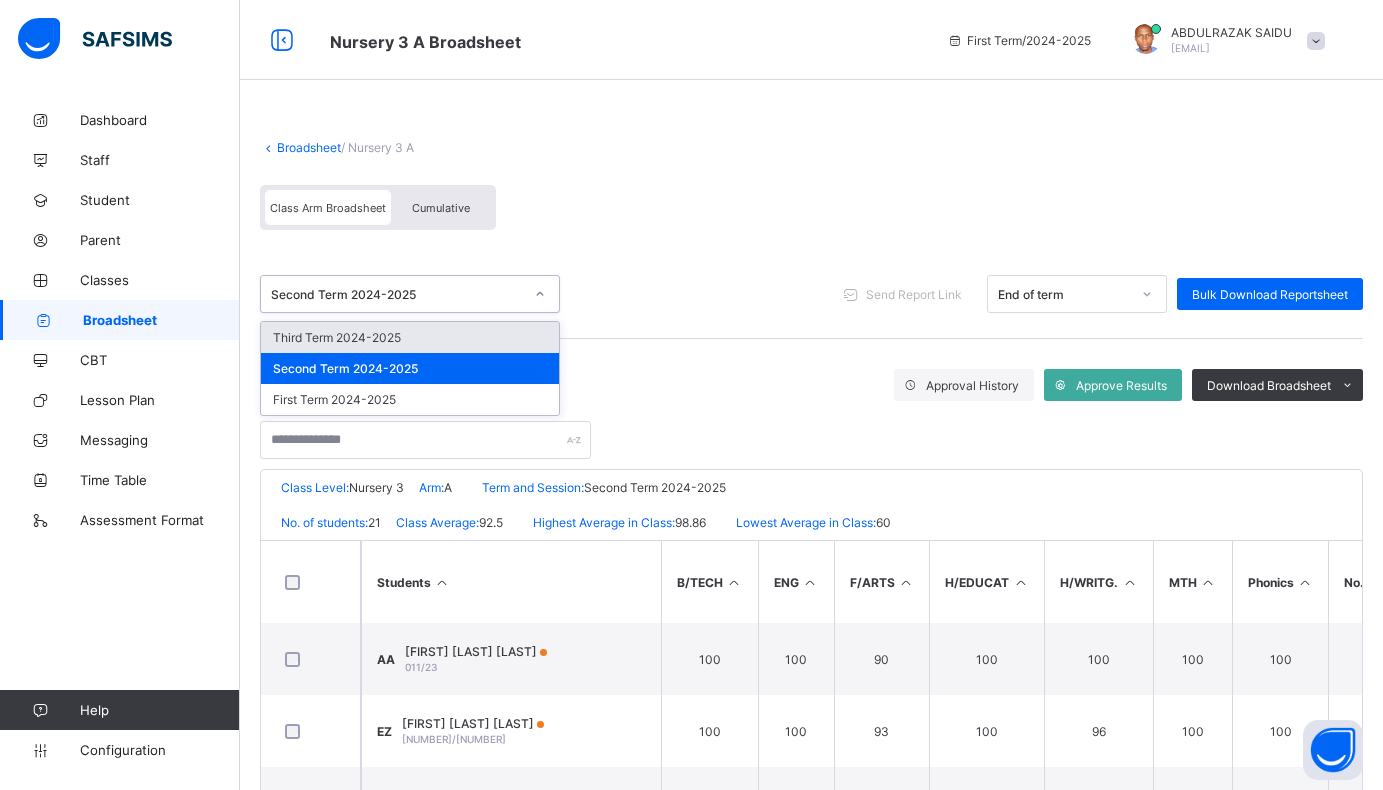 click on "Third Term 2024-2025" at bounding box center [410, 337] 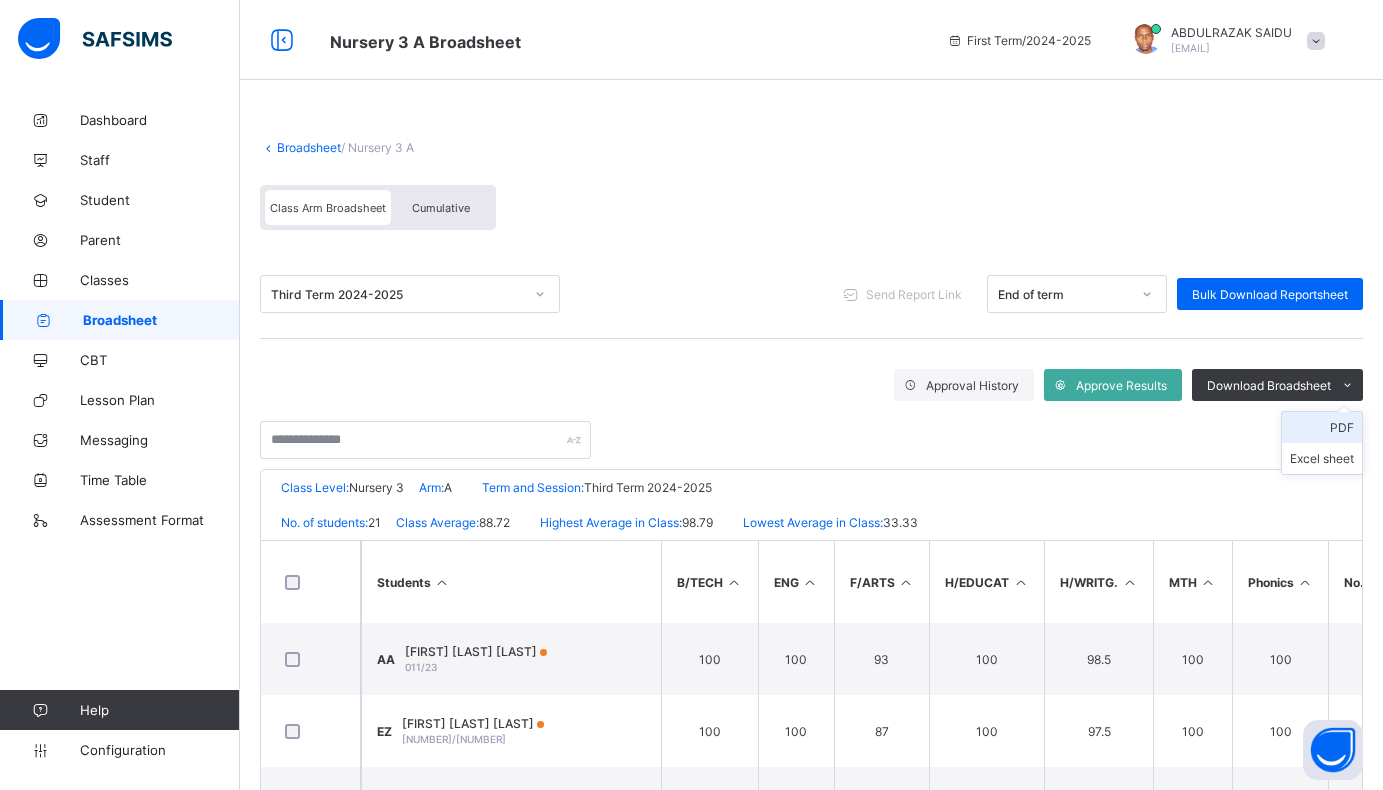 click on "PDF" at bounding box center [1322, 427] 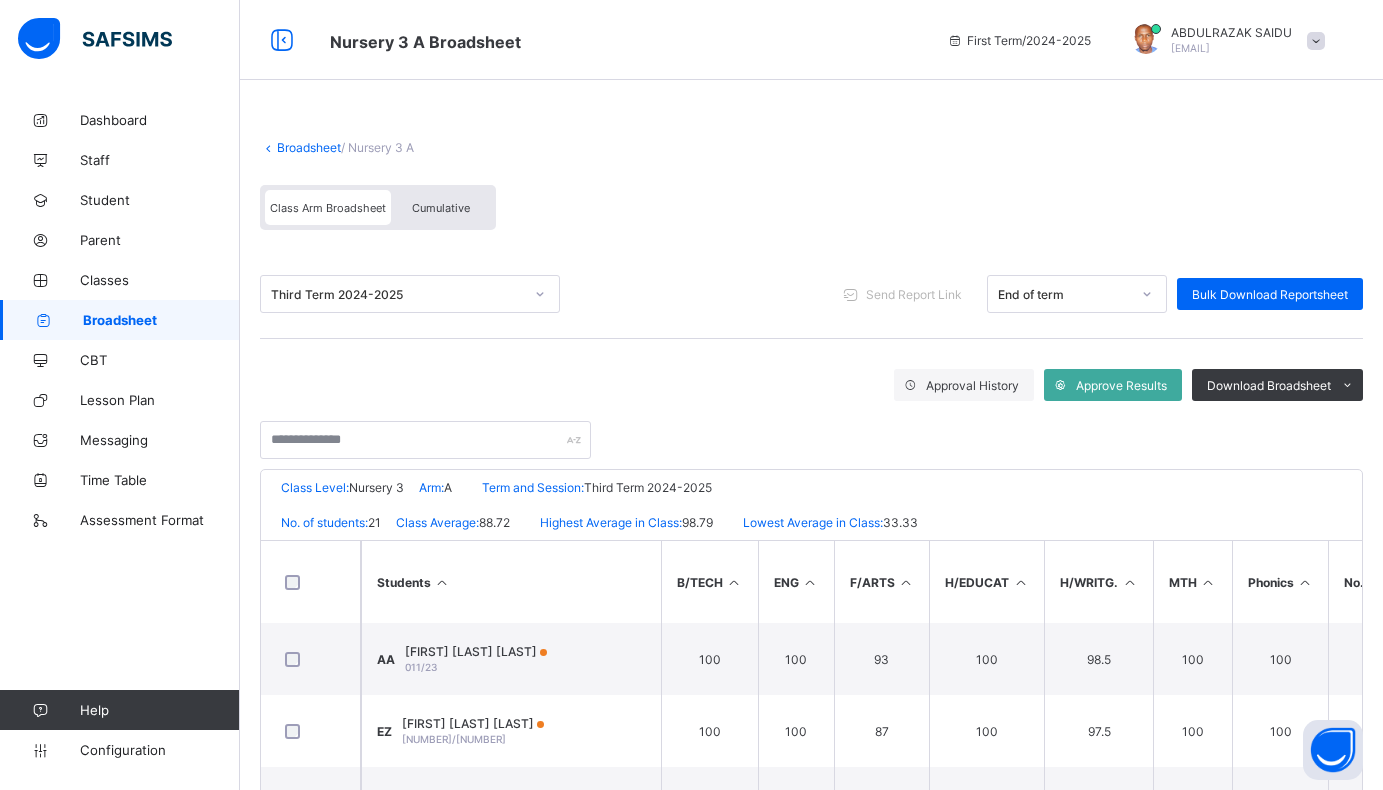 click on "Broadsheet" at bounding box center [309, 147] 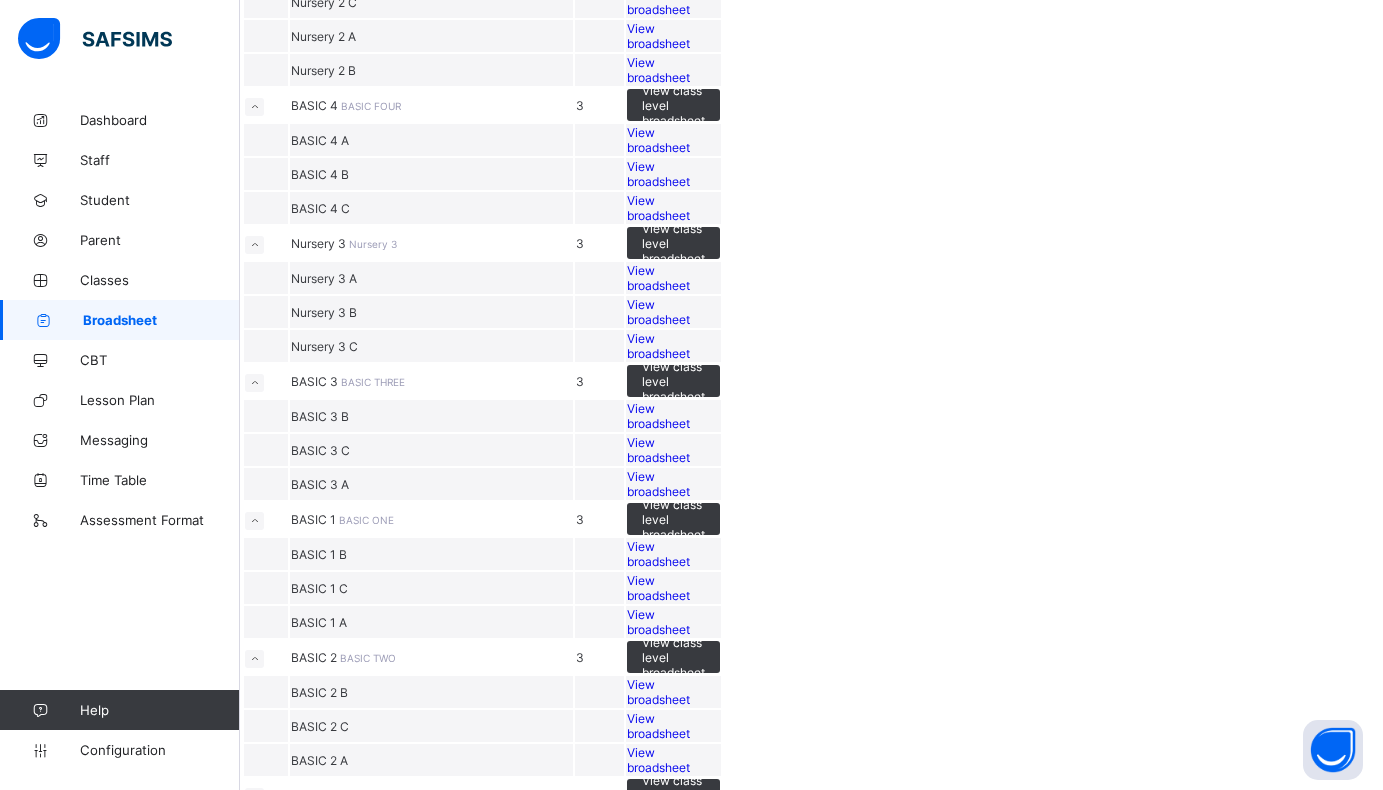 scroll, scrollTop: 500, scrollLeft: 0, axis: vertical 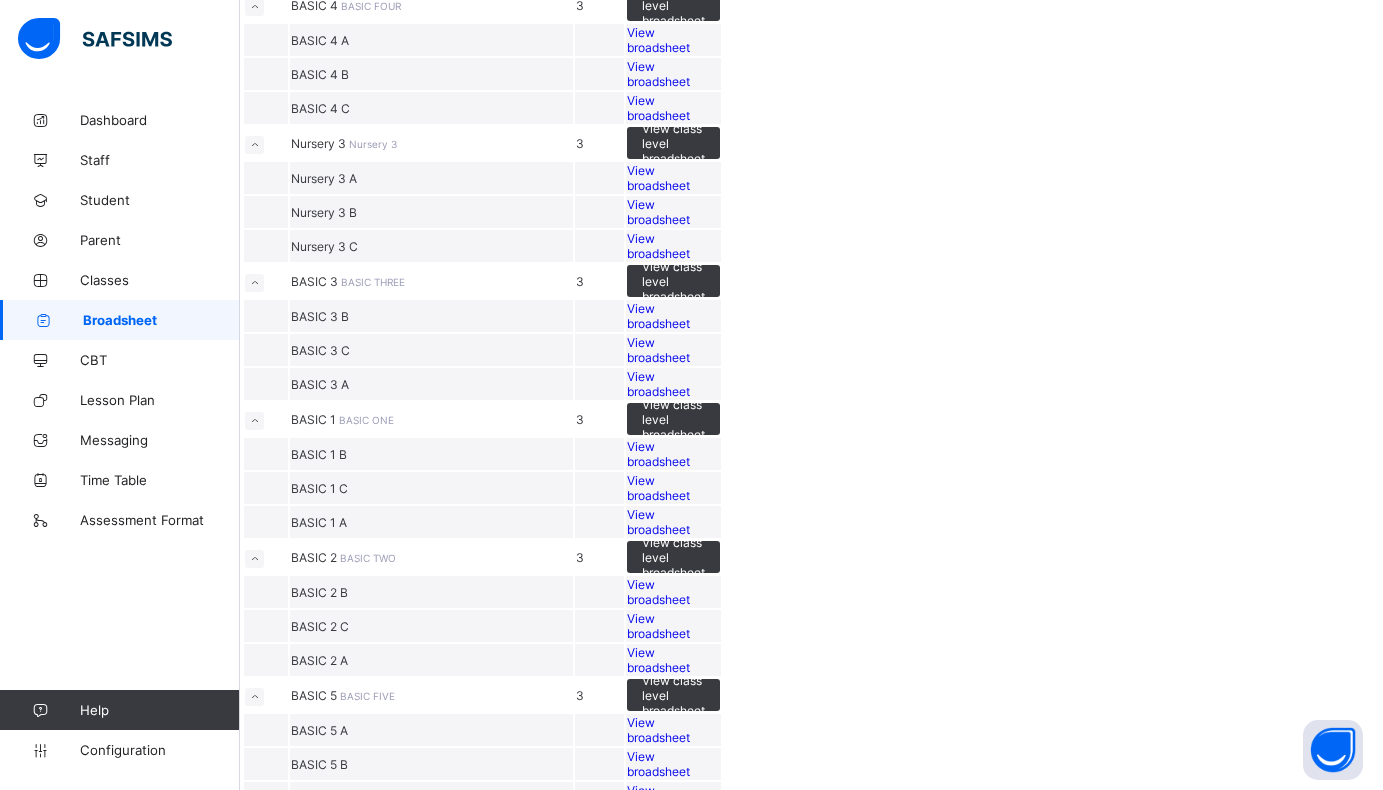 click on "View broadsheet" at bounding box center (658, 212) 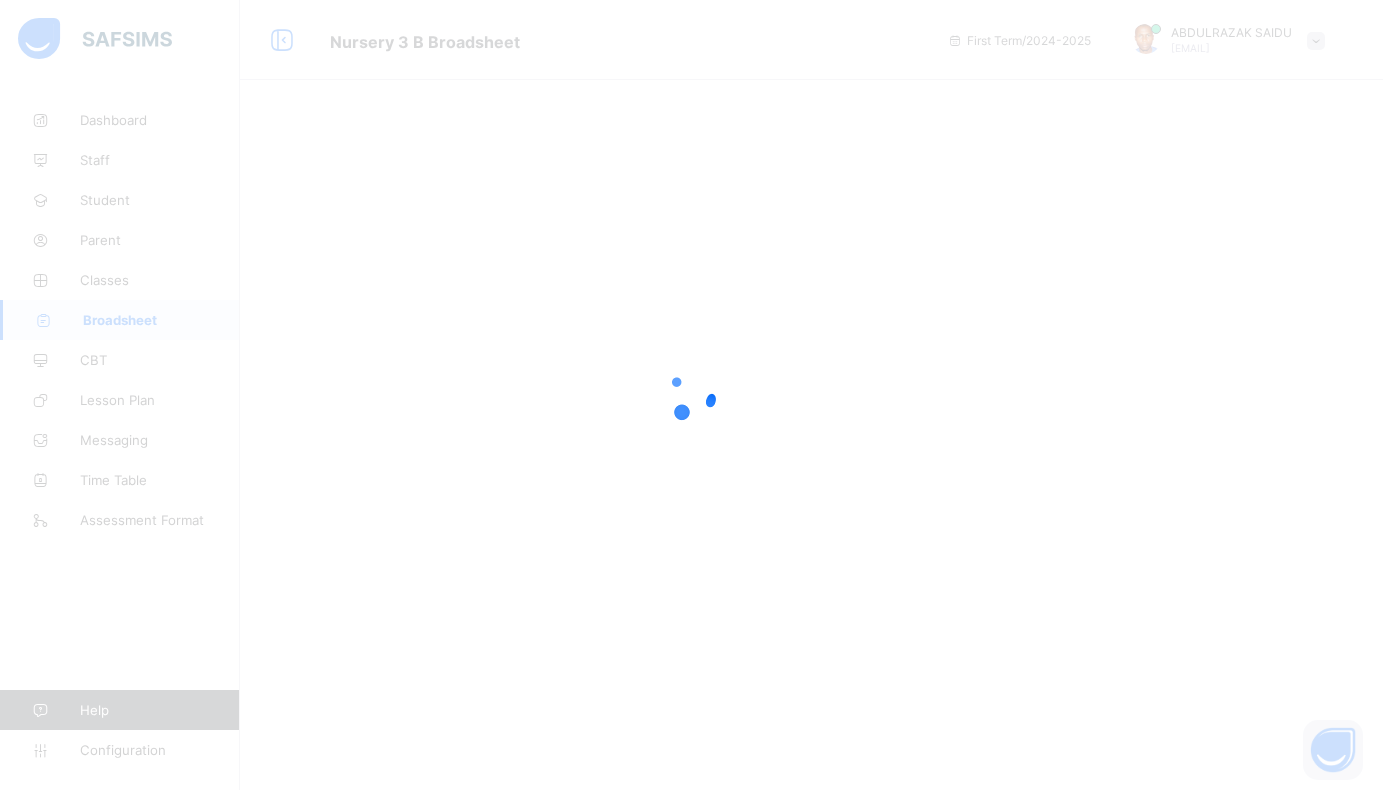 scroll, scrollTop: 0, scrollLeft: 0, axis: both 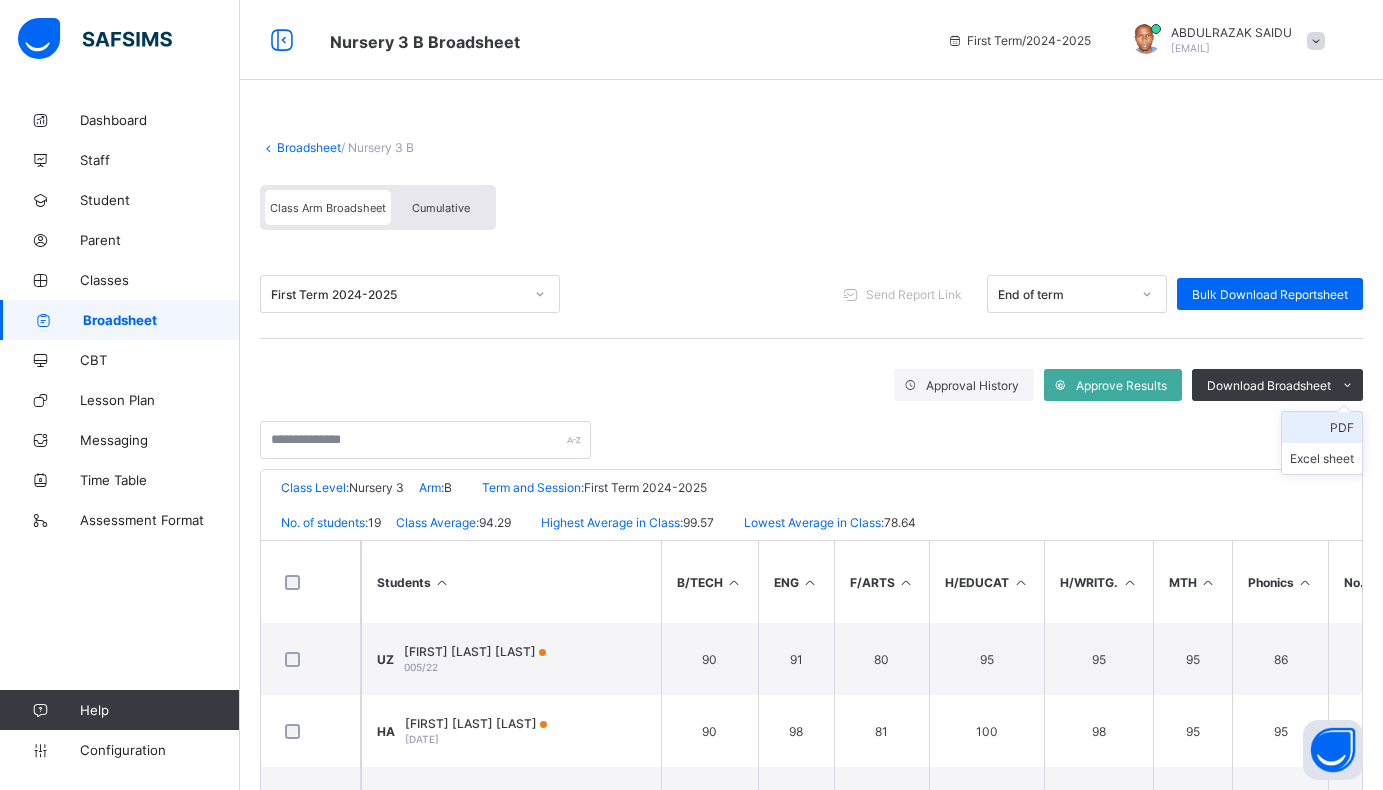 click on "PDF" at bounding box center (1322, 427) 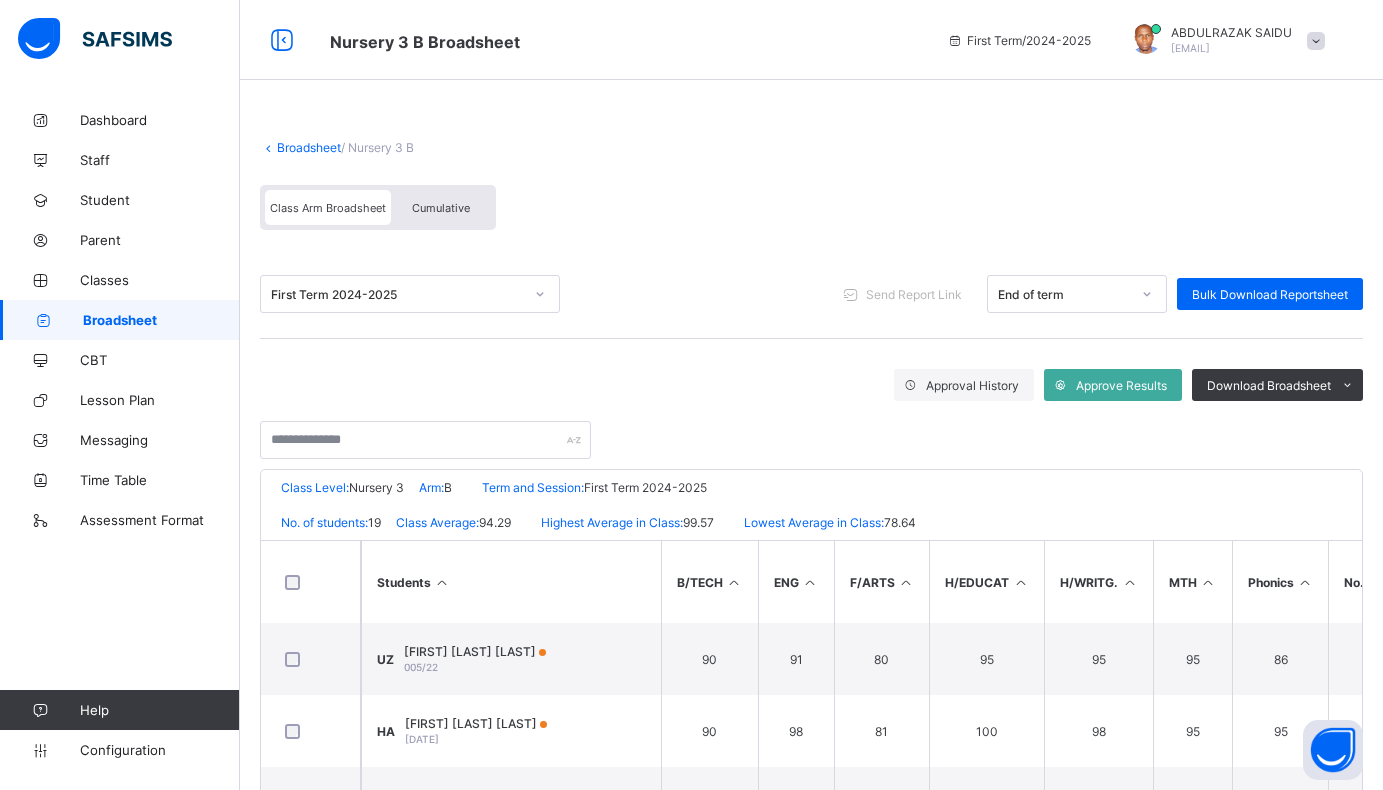 scroll, scrollTop: 0, scrollLeft: 0, axis: both 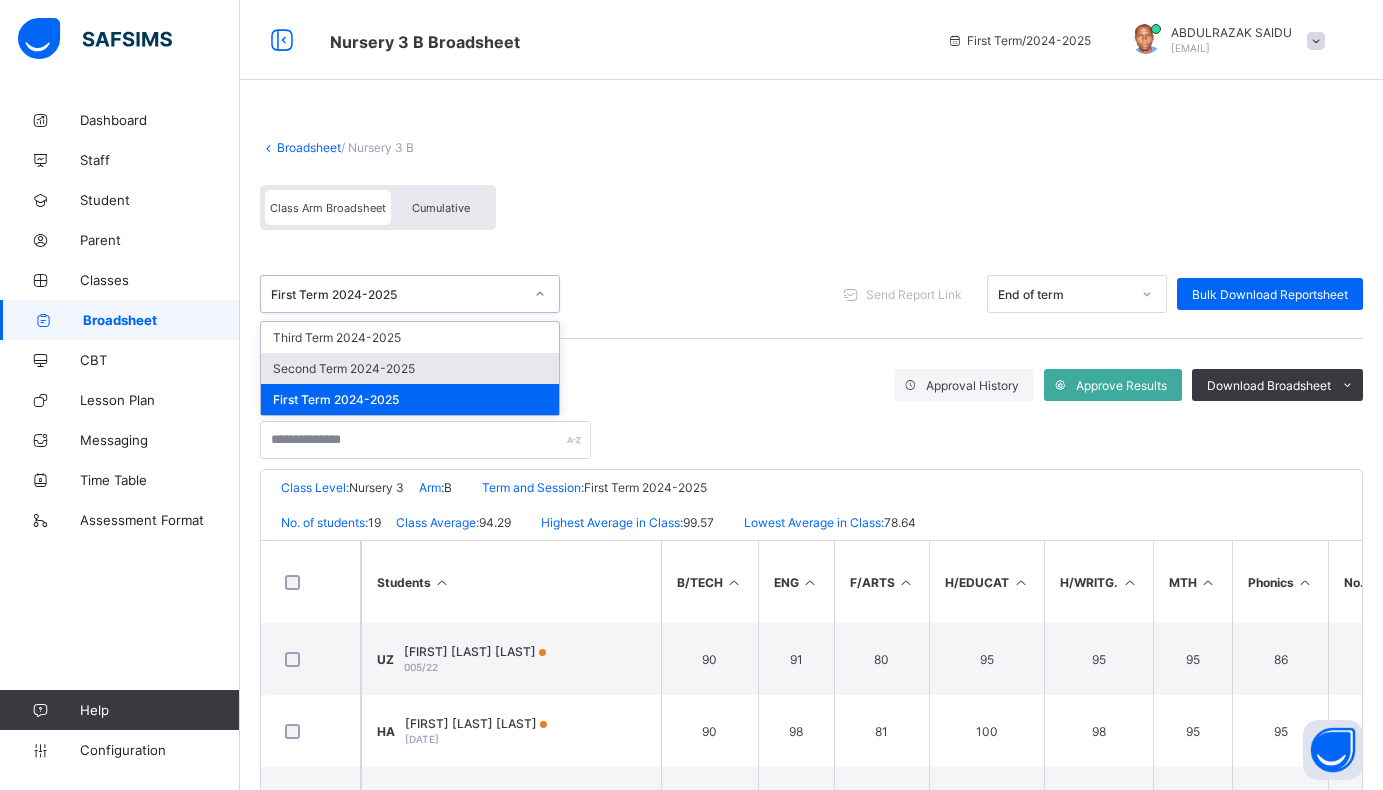 click on "Second Term 2024-2025" at bounding box center [410, 368] 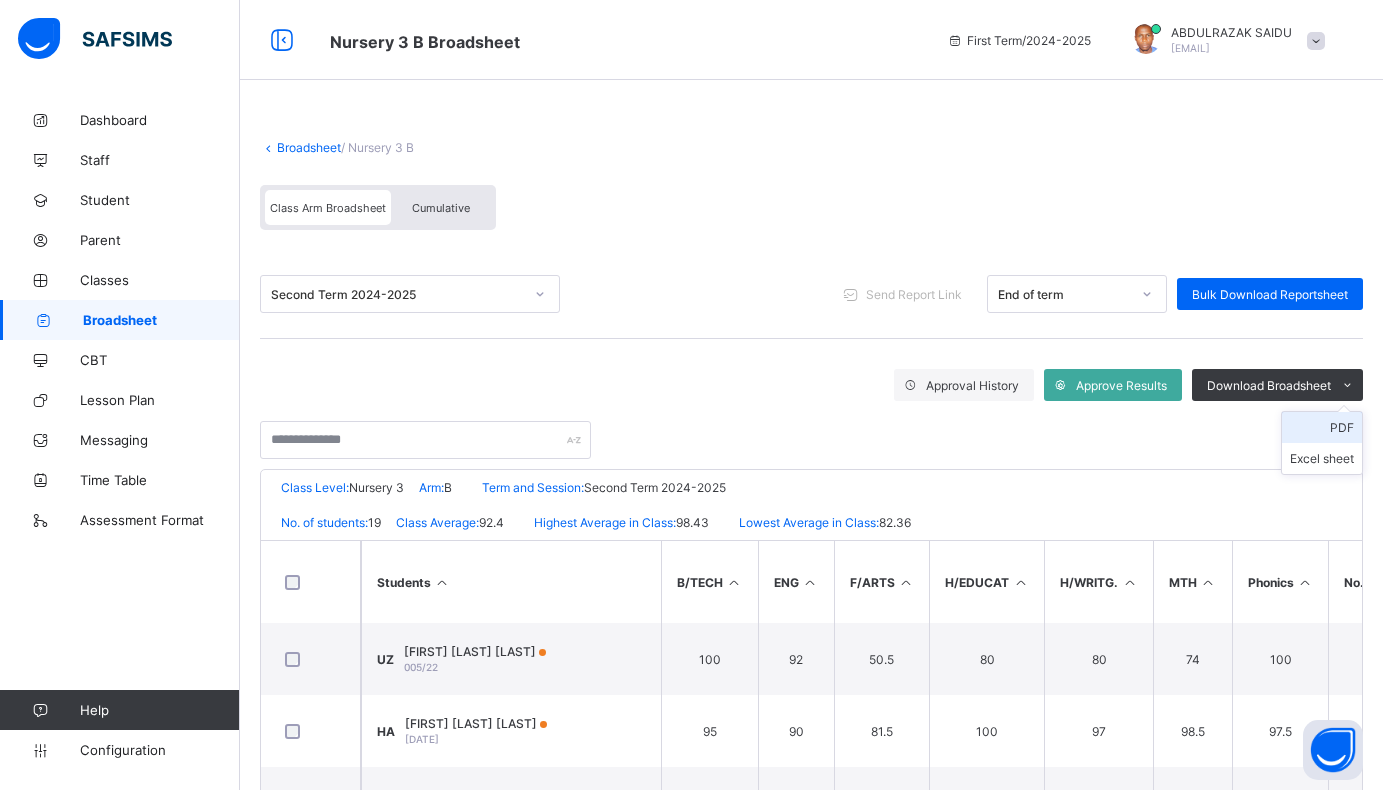 click on "PDF" at bounding box center [1322, 427] 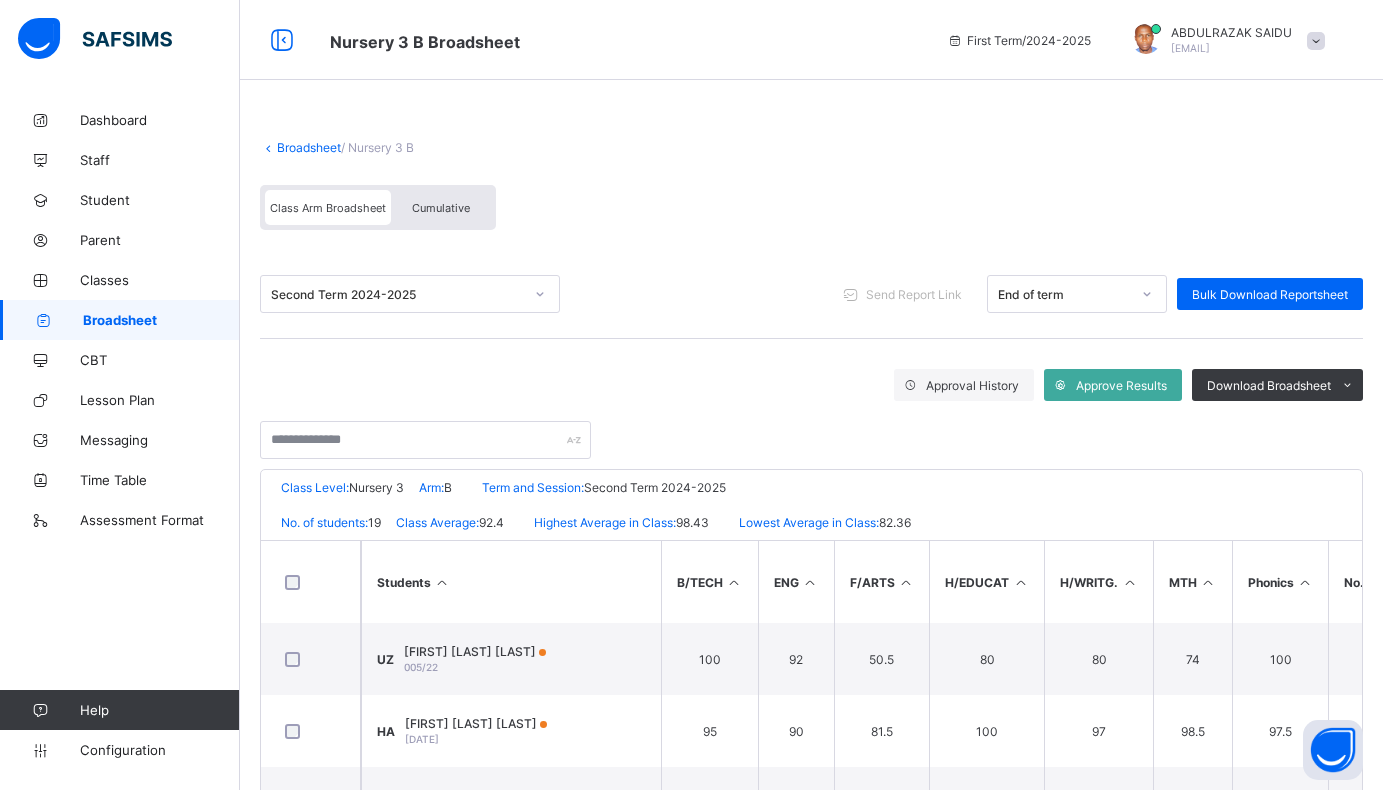 click 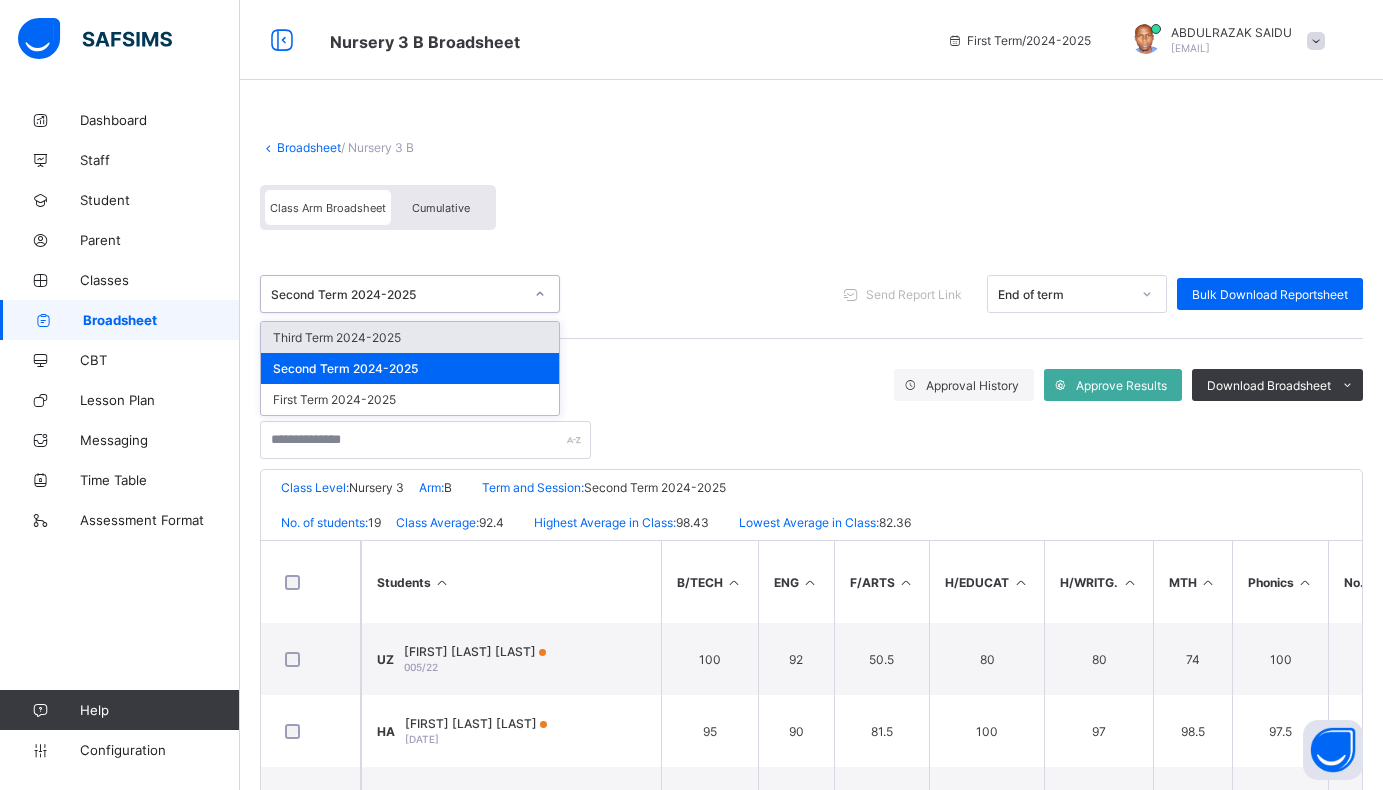click on "Third Term 2024-2025" at bounding box center [410, 337] 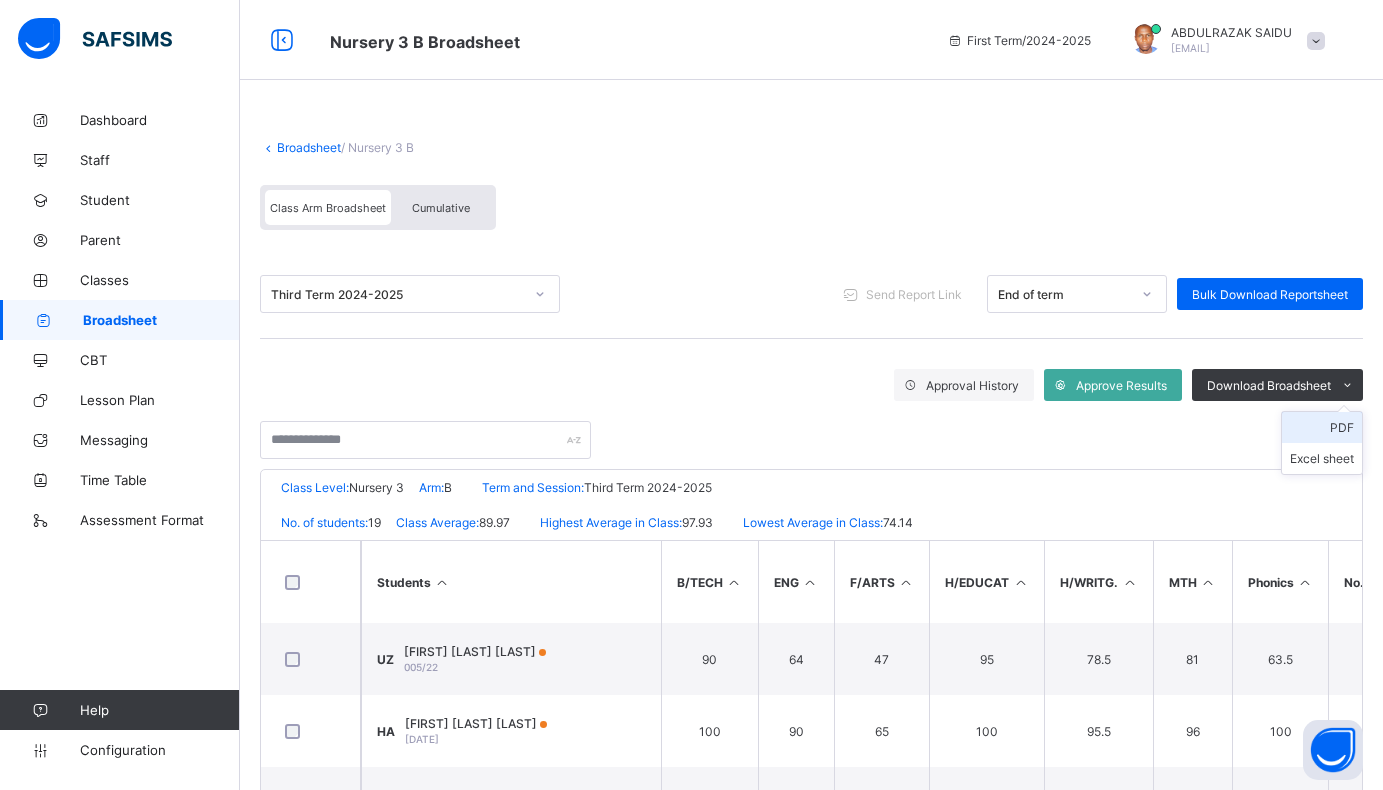click on "PDF" at bounding box center [1322, 427] 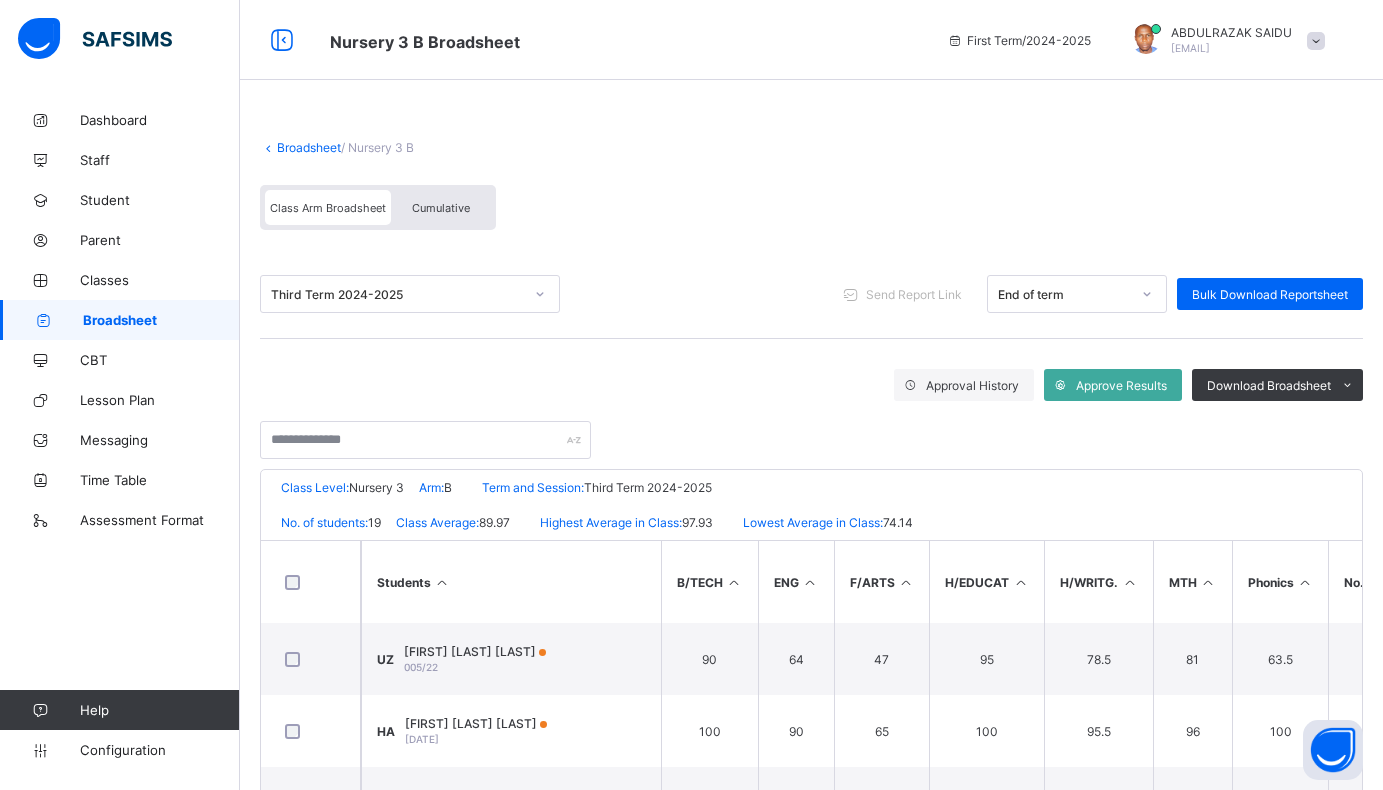 click on "Broadsheet" at bounding box center [309, 147] 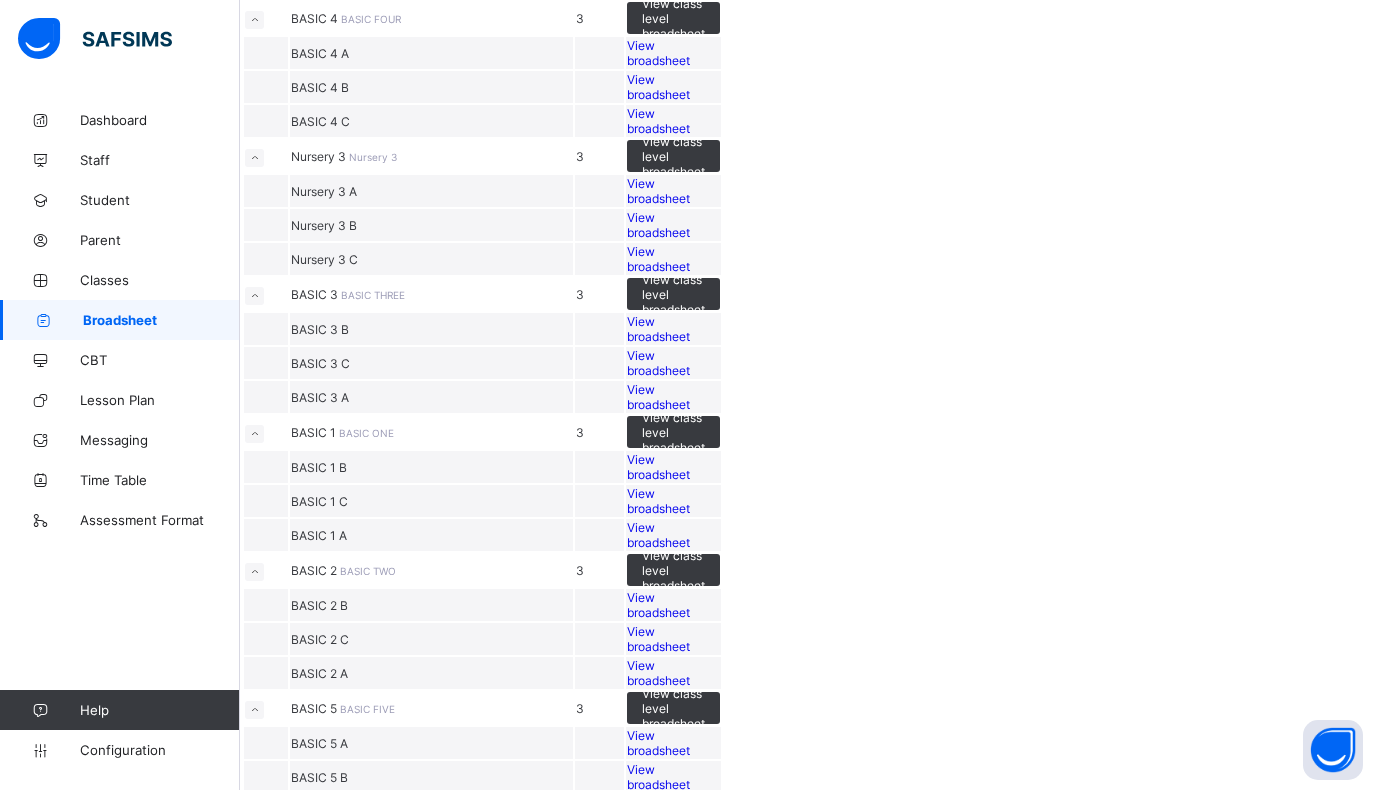 scroll, scrollTop: 700, scrollLeft: 0, axis: vertical 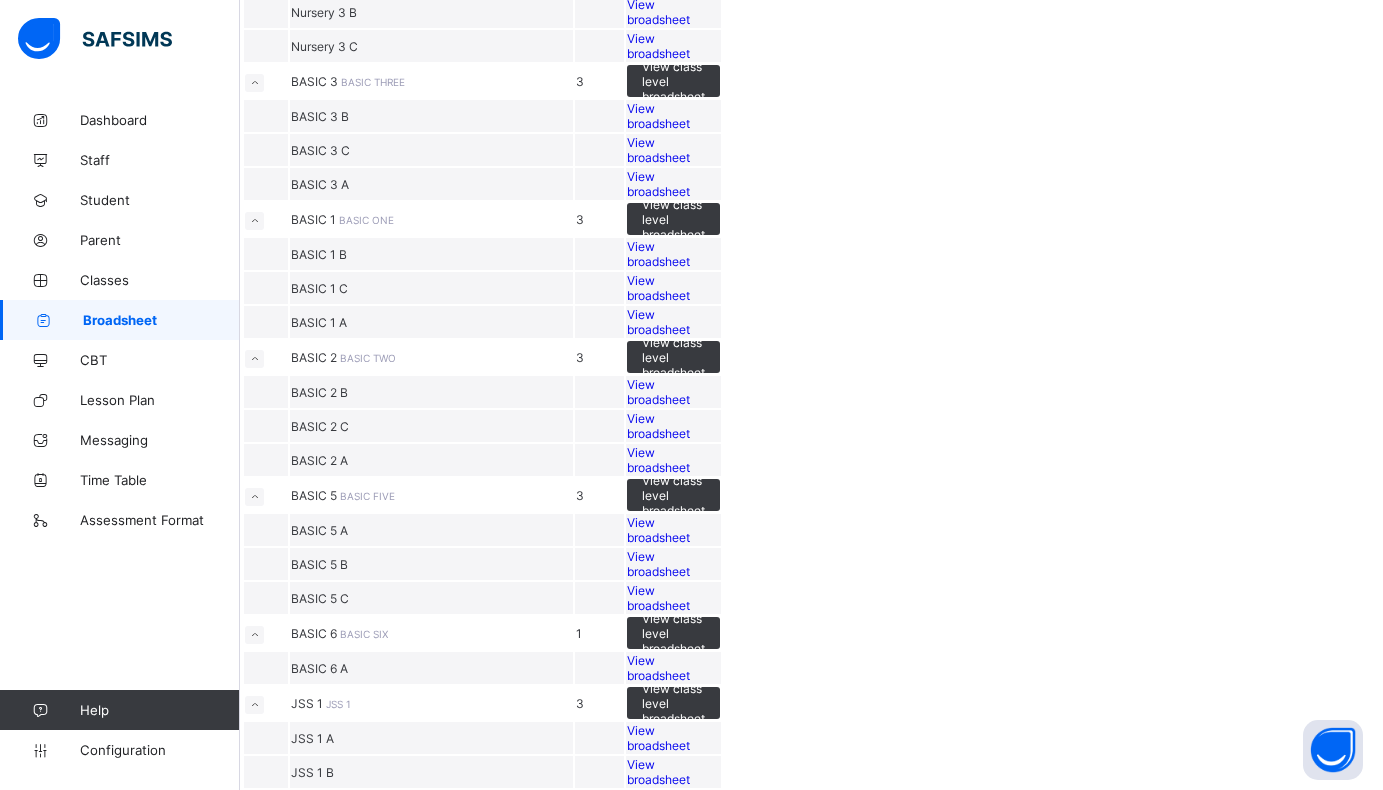 click on "View broadsheet" at bounding box center [658, 46] 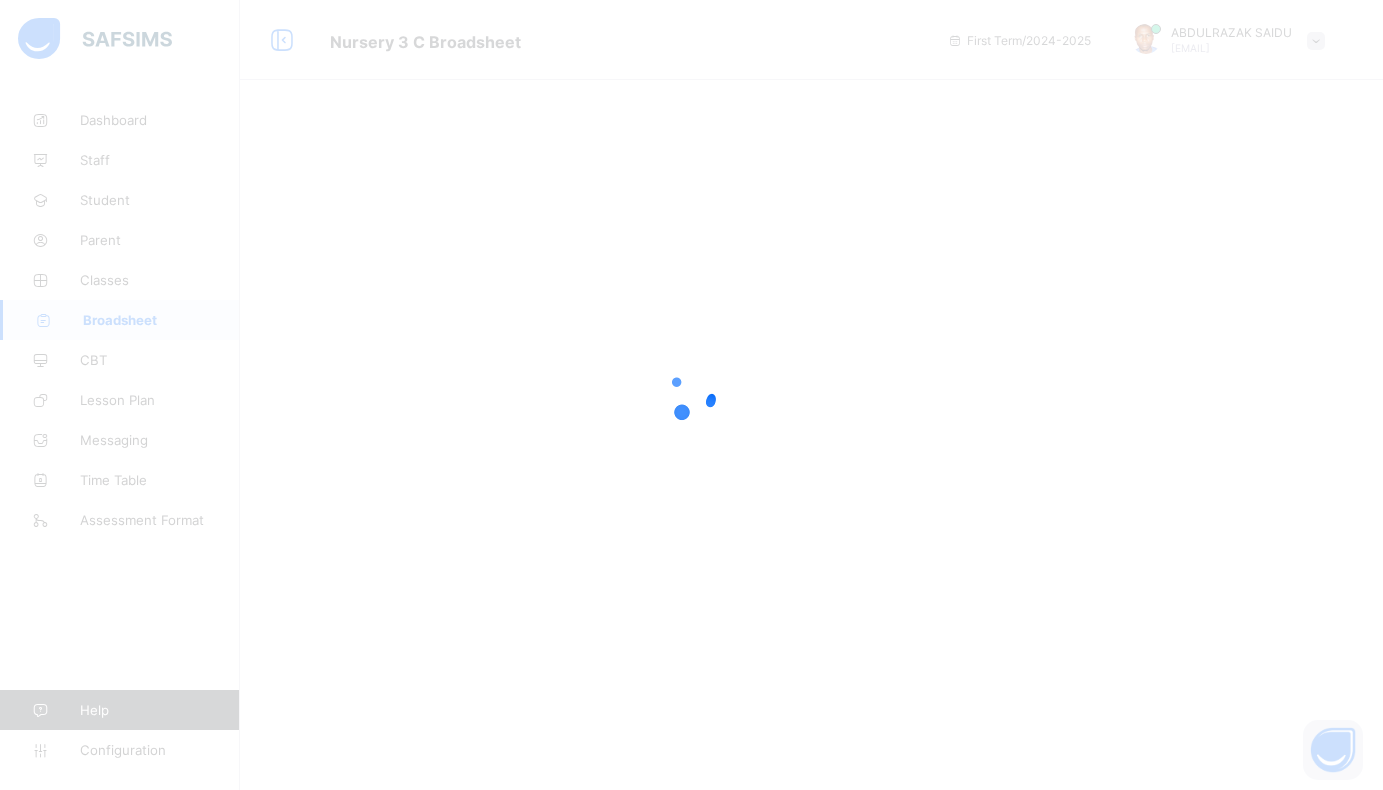 scroll, scrollTop: 0, scrollLeft: 0, axis: both 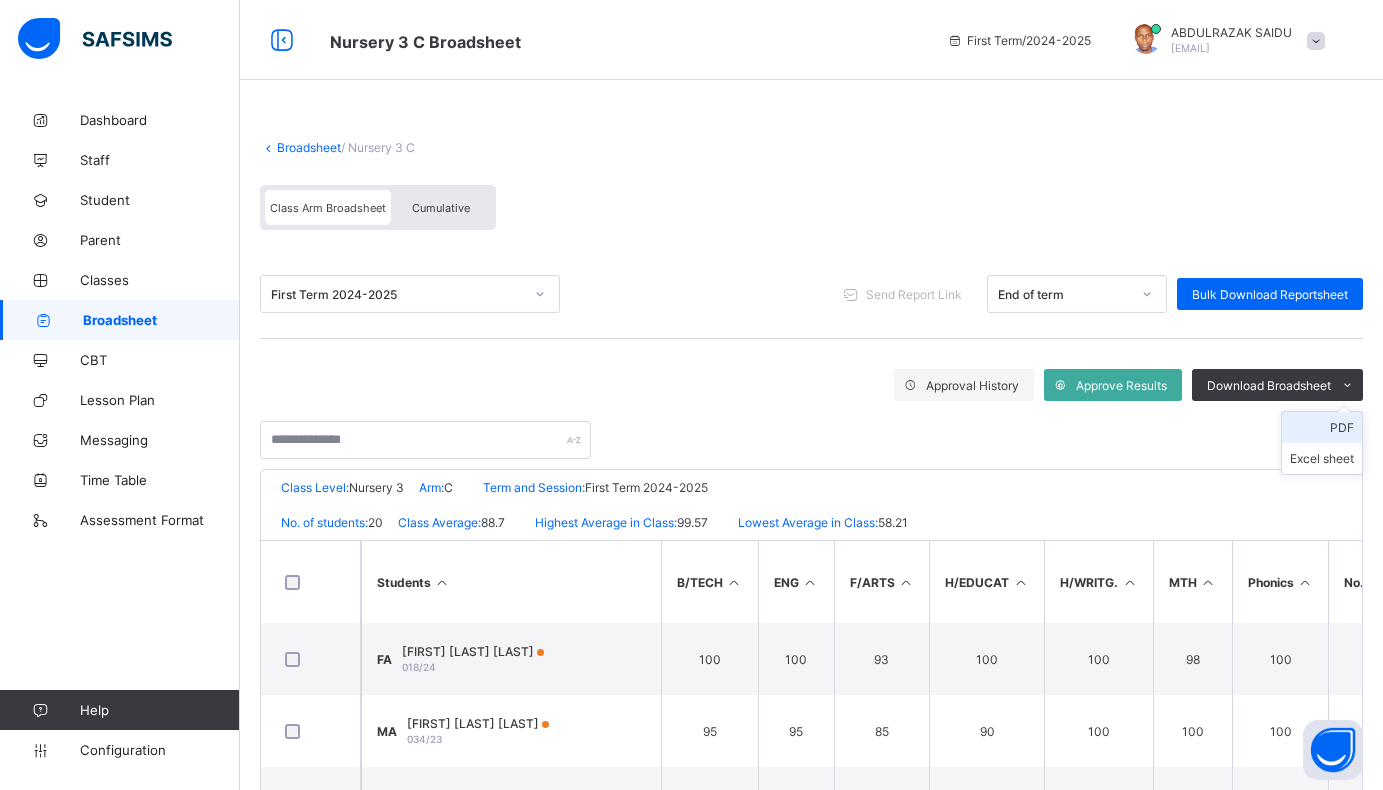 click on "PDF" at bounding box center (1322, 427) 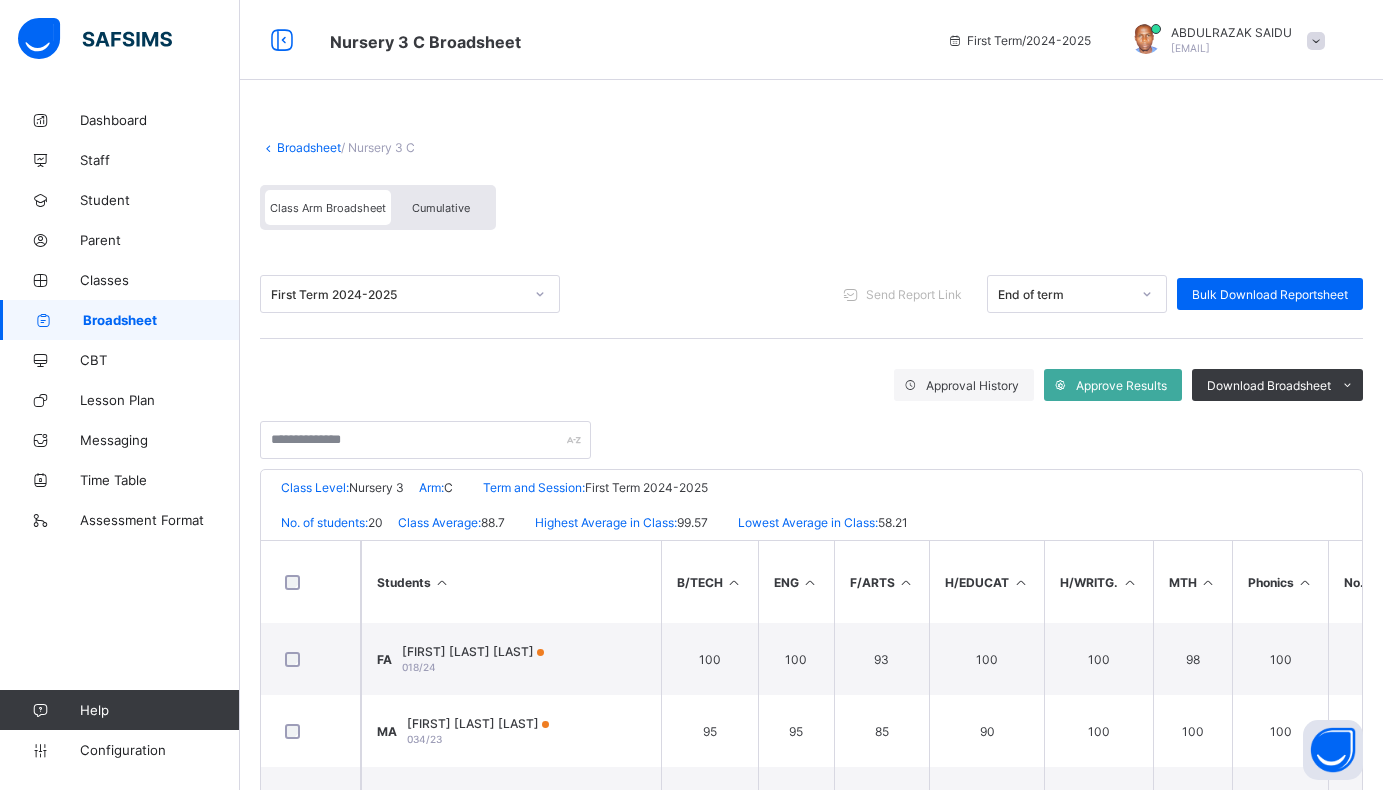click 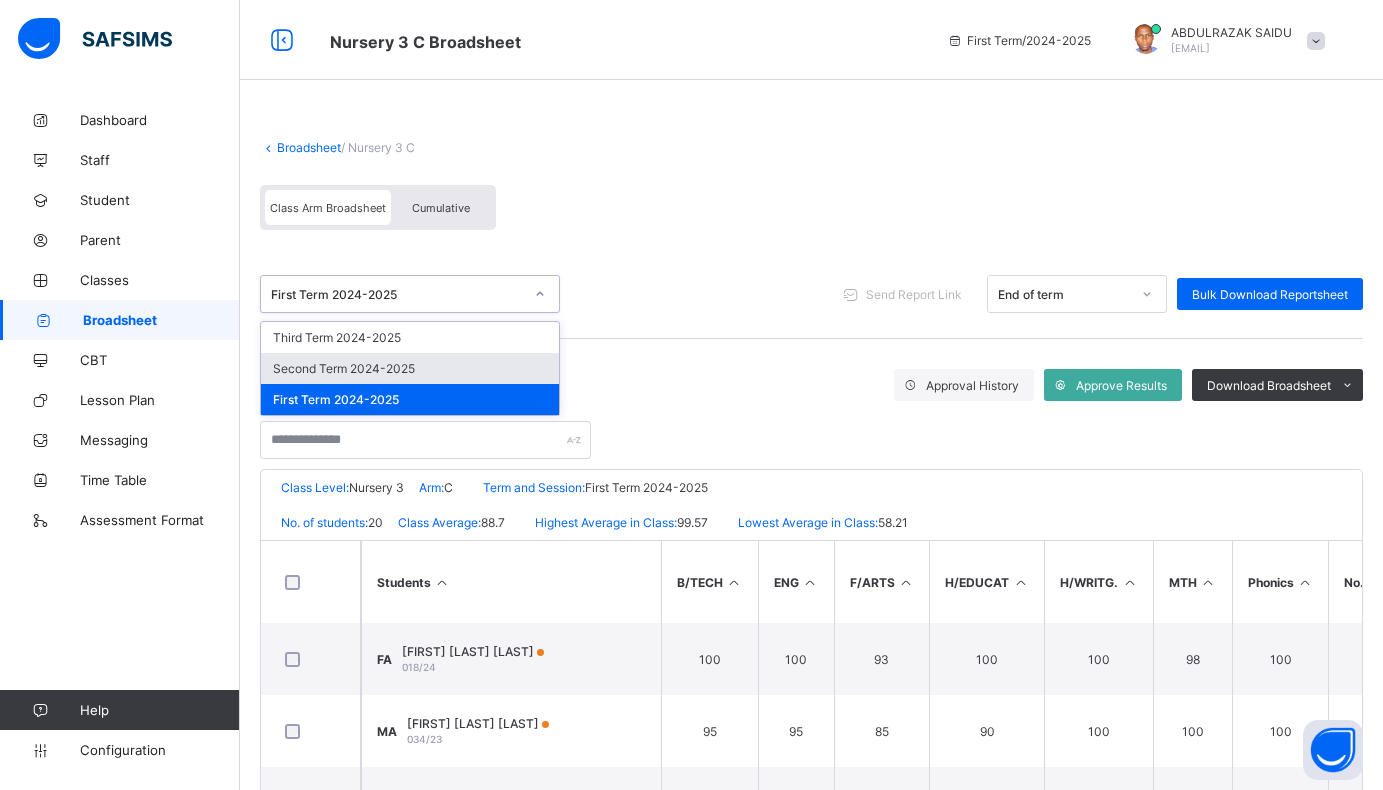 click on "Second Term 2024-2025" at bounding box center (410, 368) 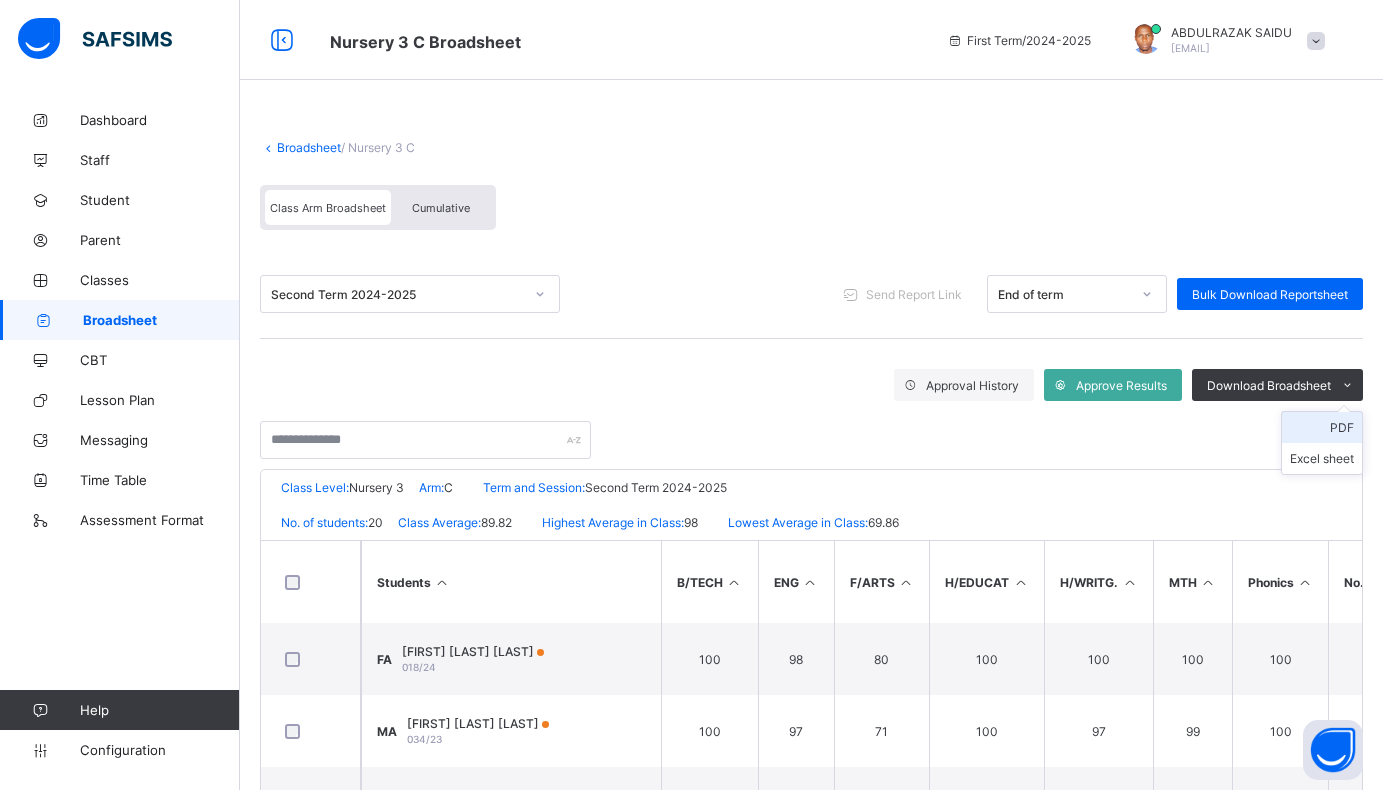 click on "PDF" at bounding box center (1322, 427) 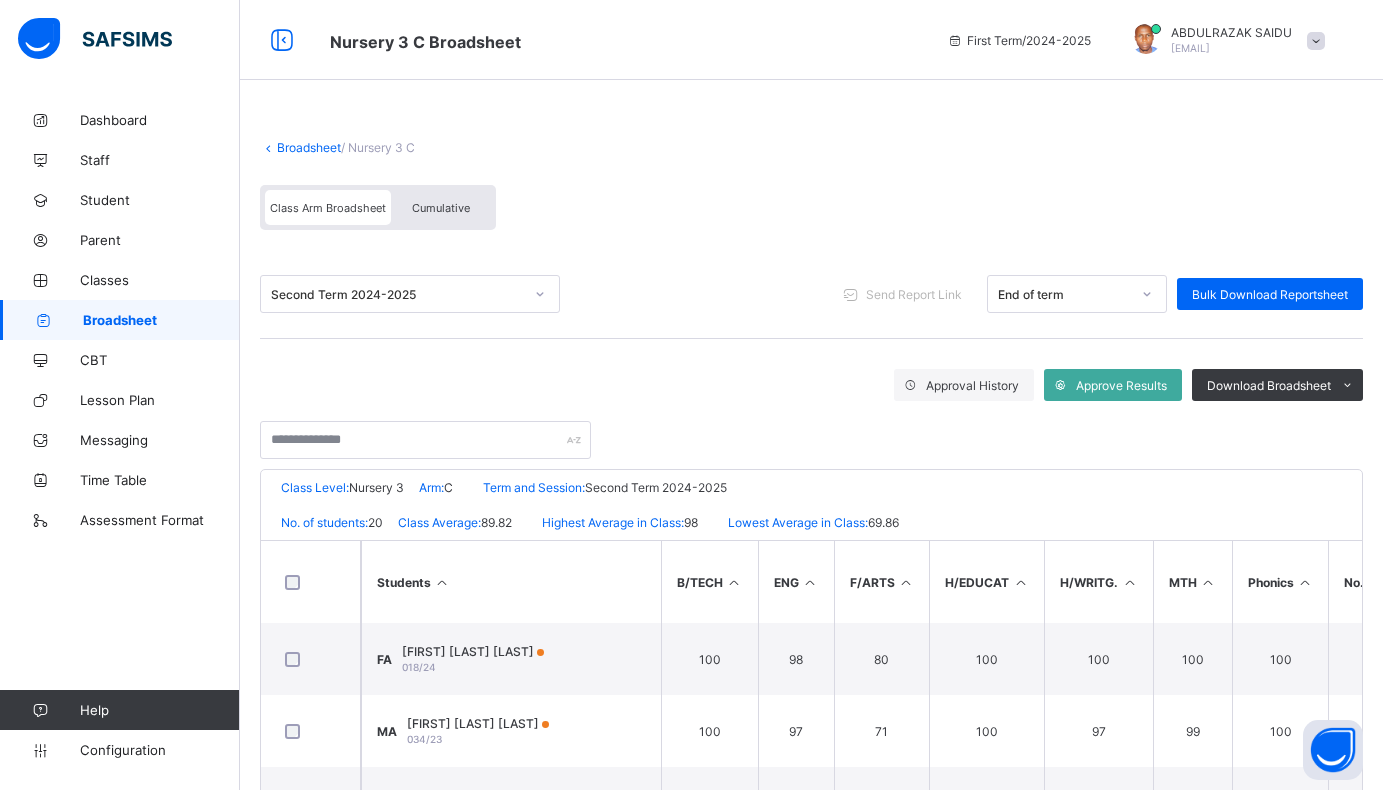 scroll, scrollTop: 0, scrollLeft: 0, axis: both 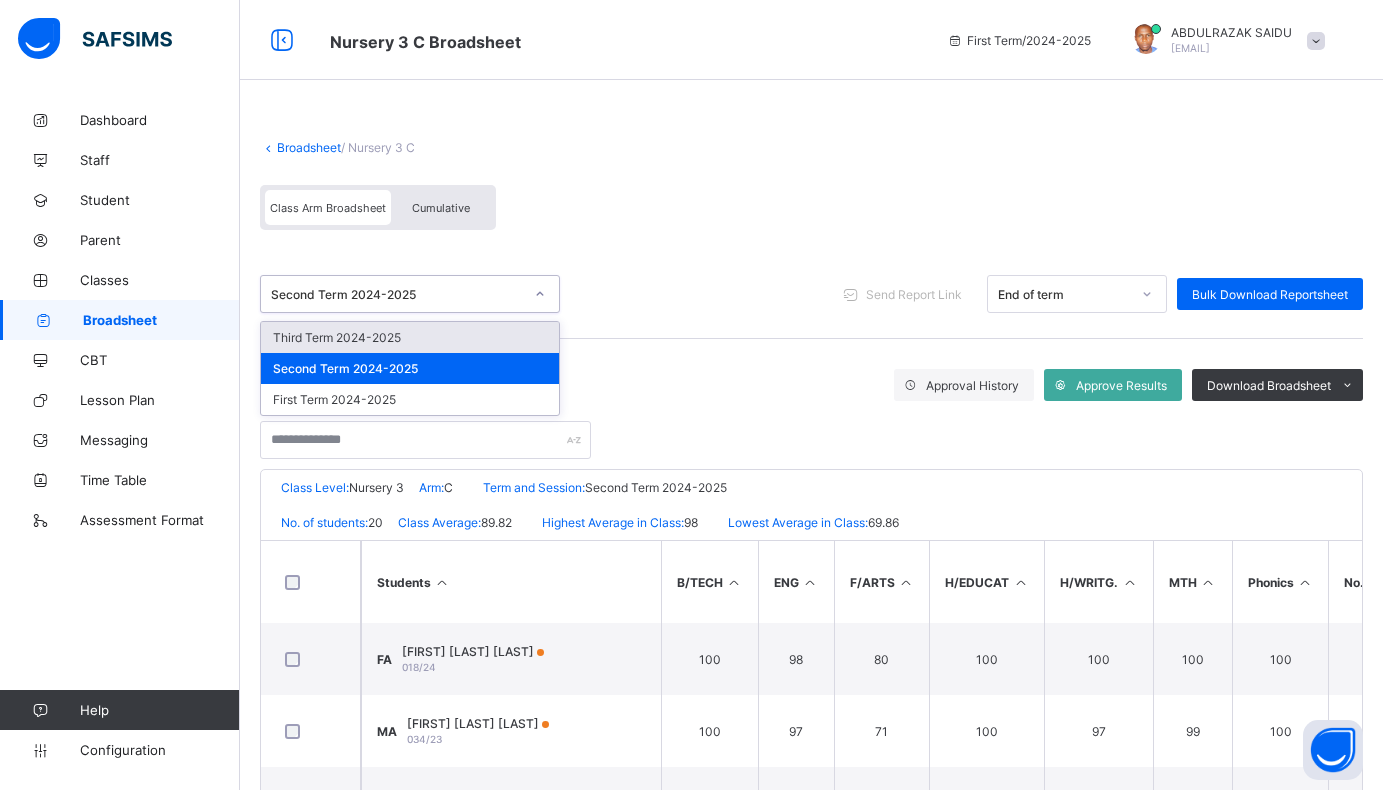 click on "Third Term 2024-2025" at bounding box center (410, 337) 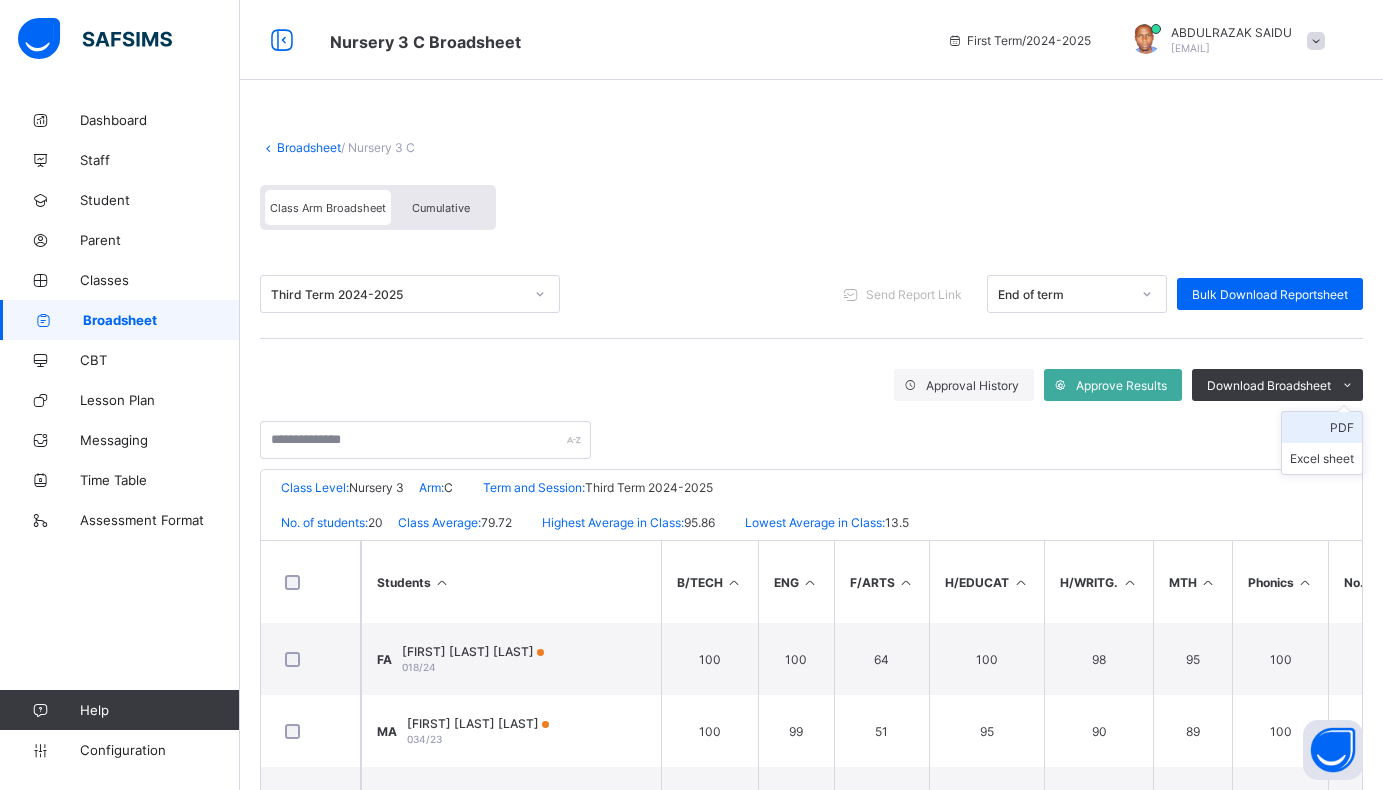 click on "PDF" at bounding box center [1322, 427] 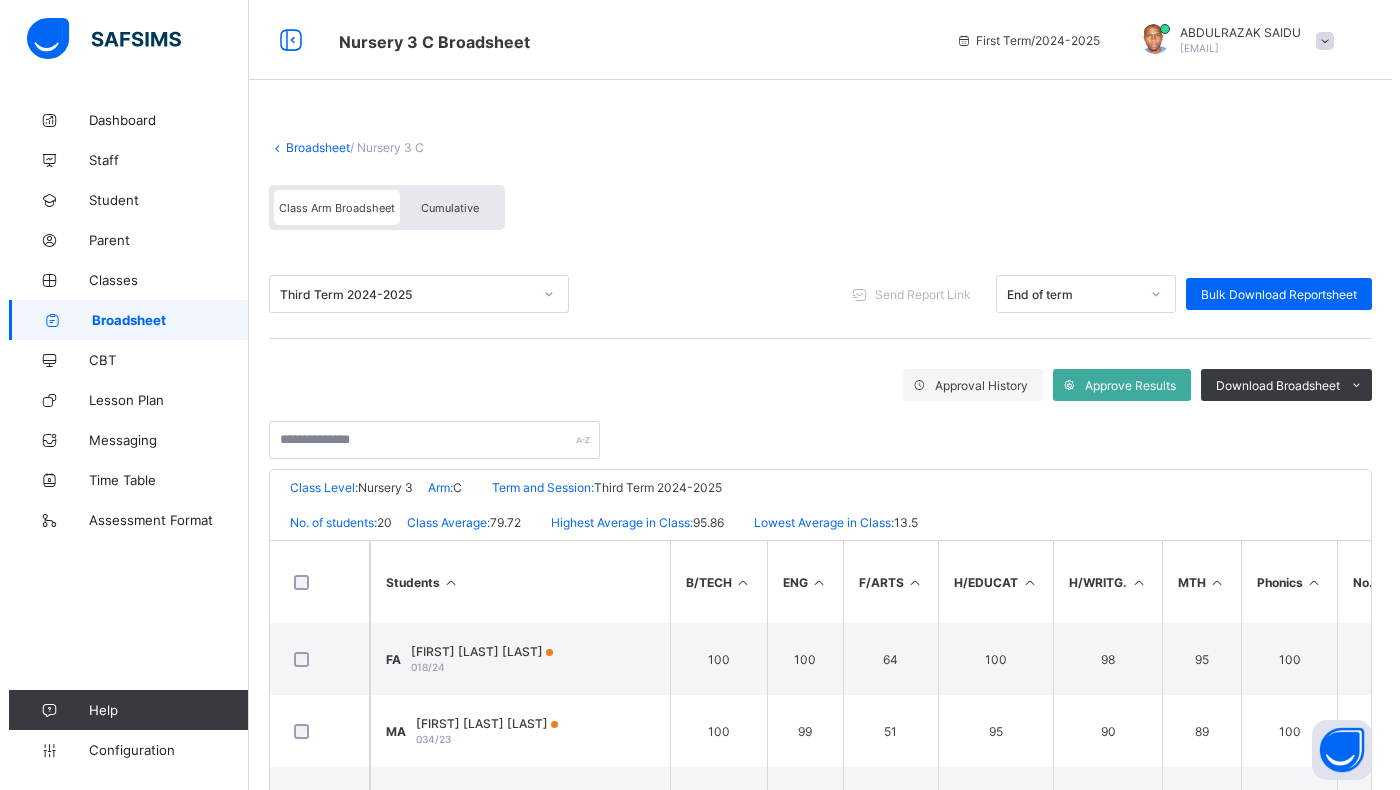 scroll, scrollTop: 0, scrollLeft: 0, axis: both 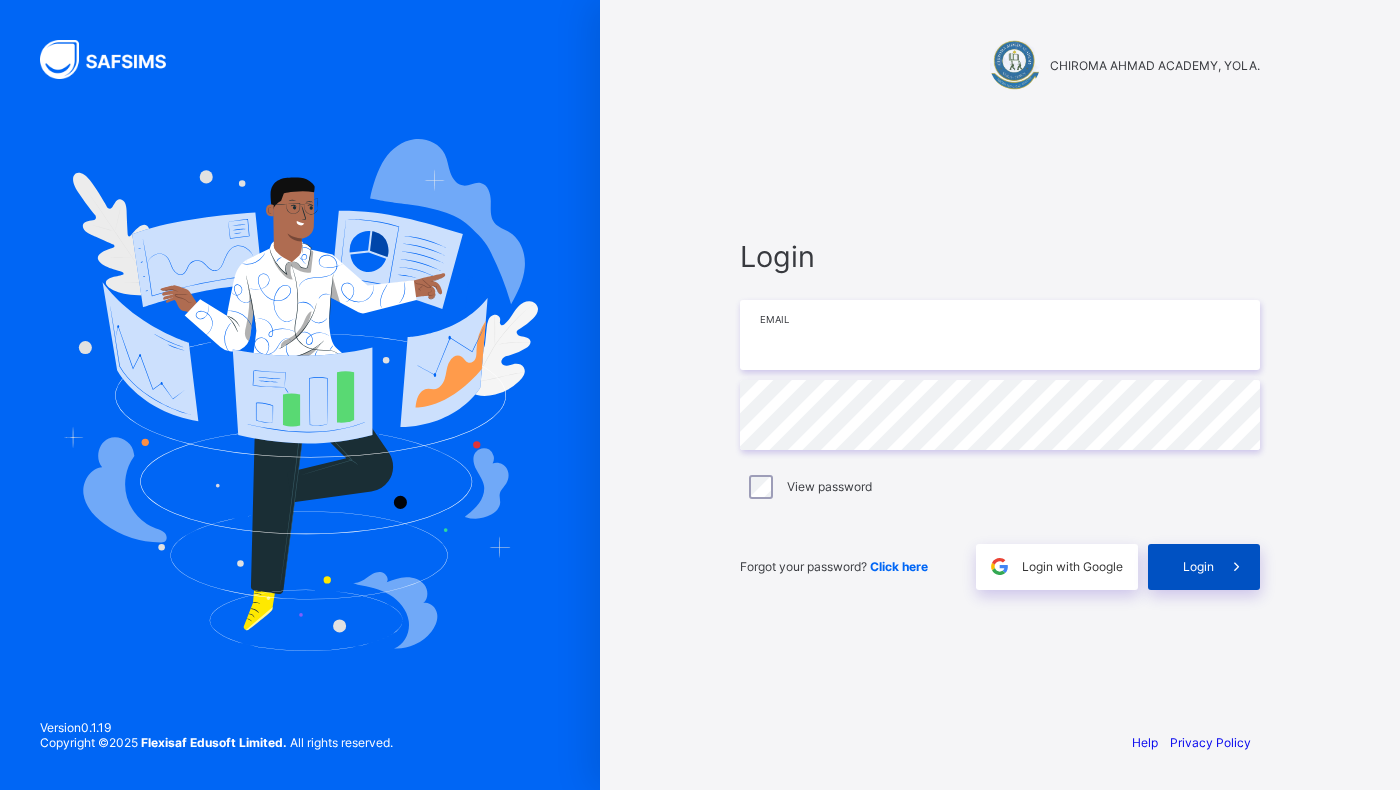 type on "**********" 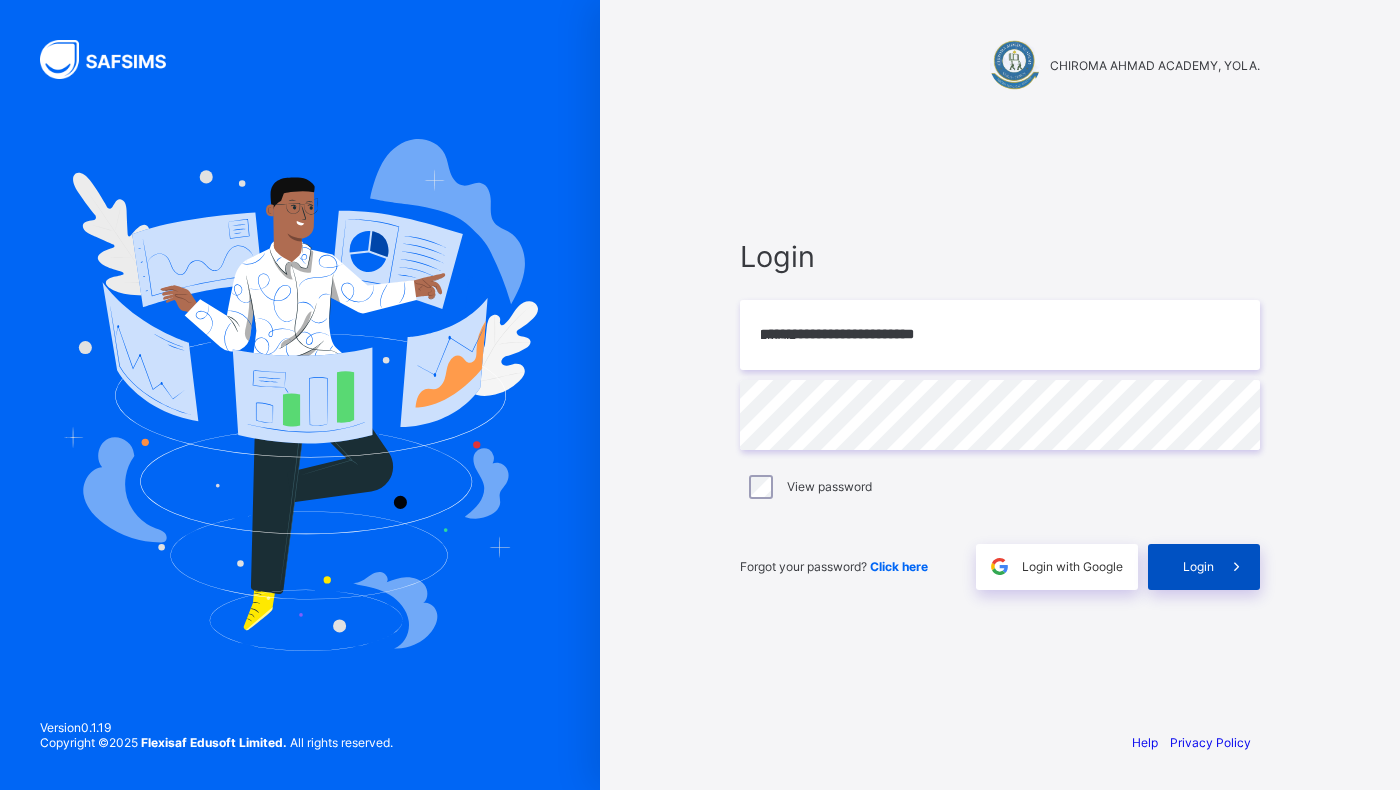 click on "Login" at bounding box center (1198, 566) 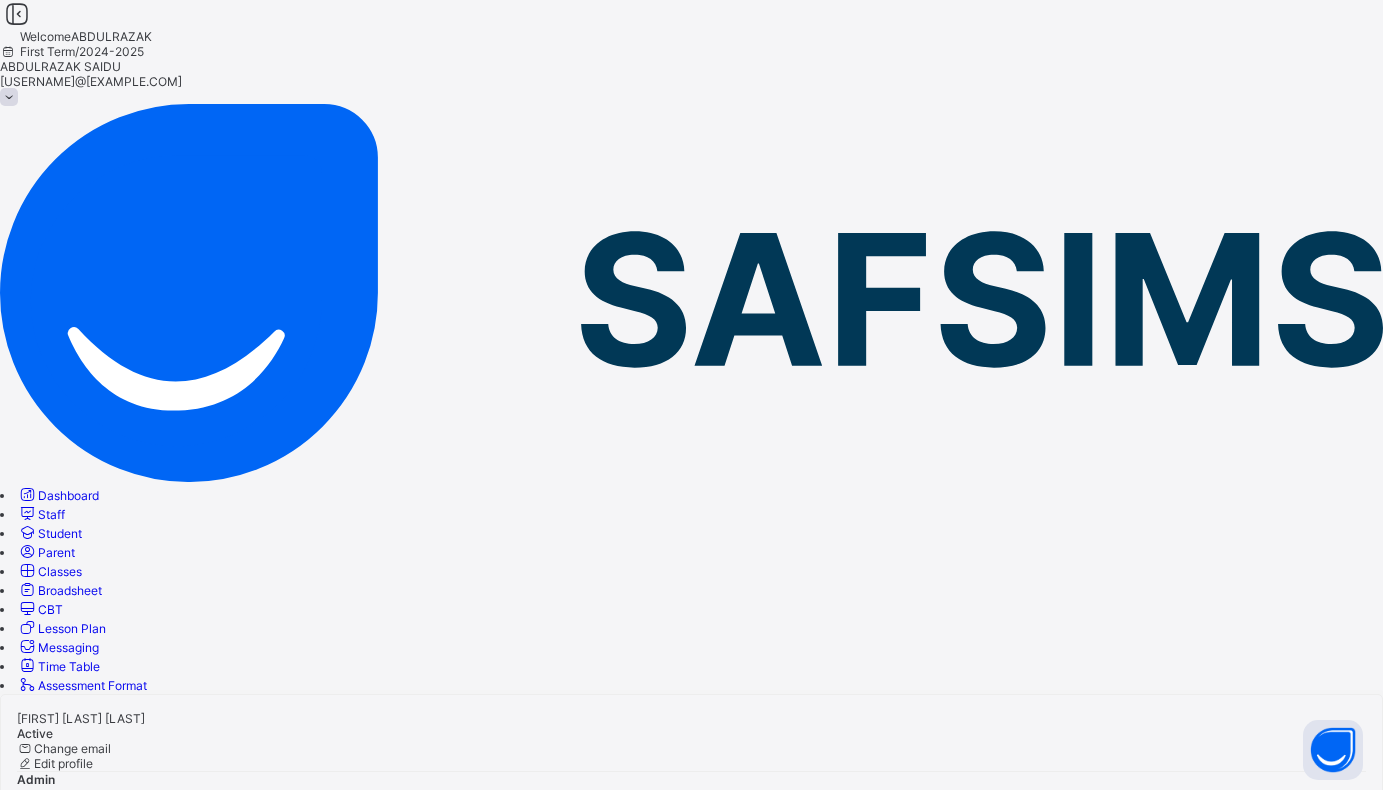 click on "Broadsheet" at bounding box center [70, 590] 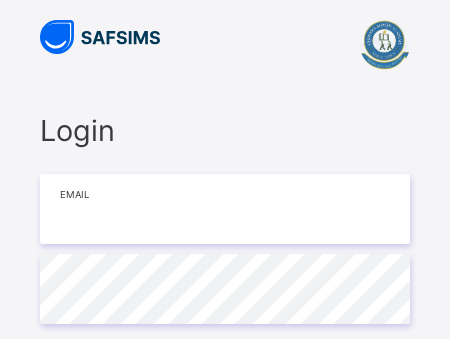 type on "**********" 